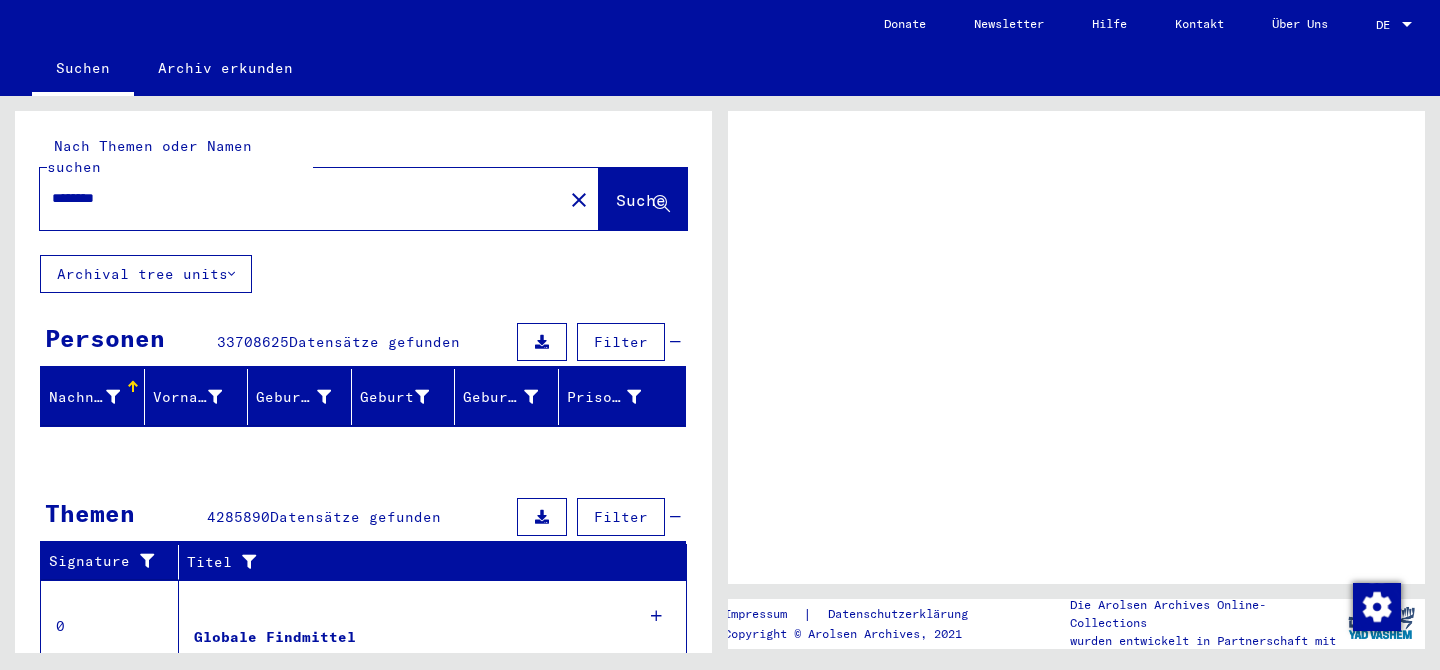 scroll, scrollTop: 0, scrollLeft: 0, axis: both 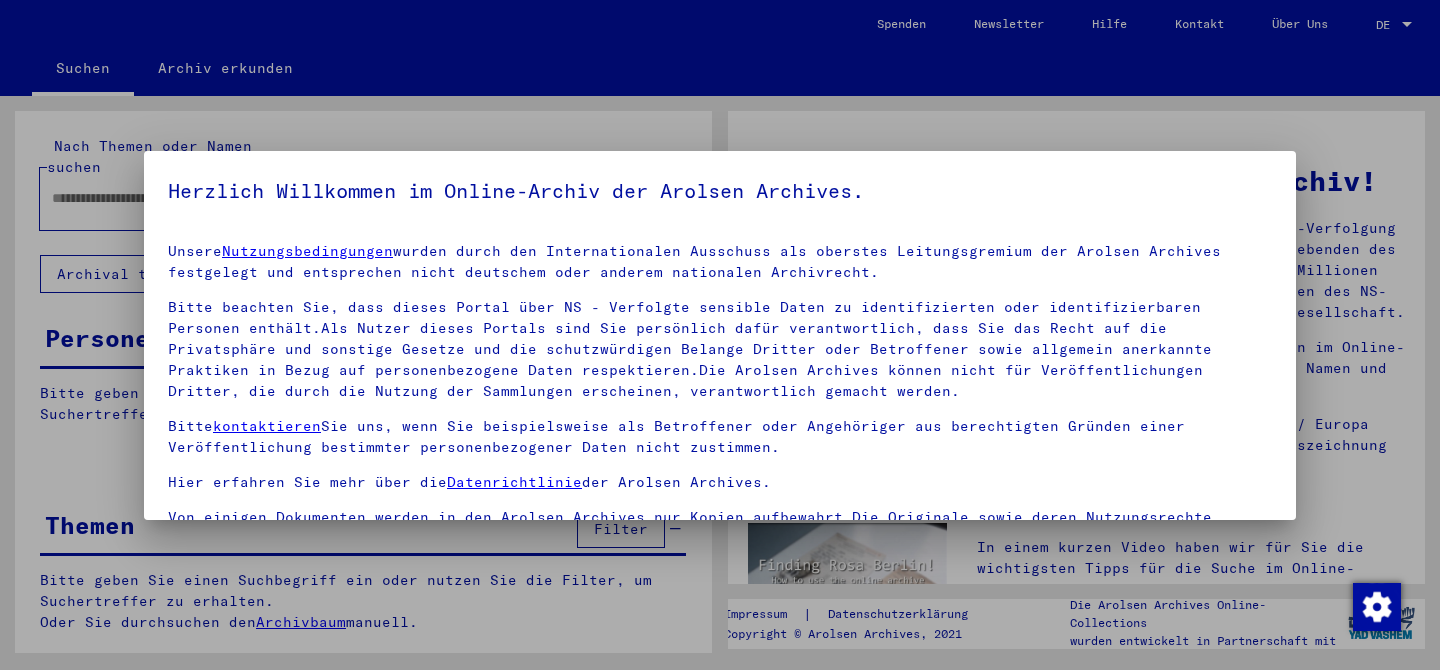 type on "********" 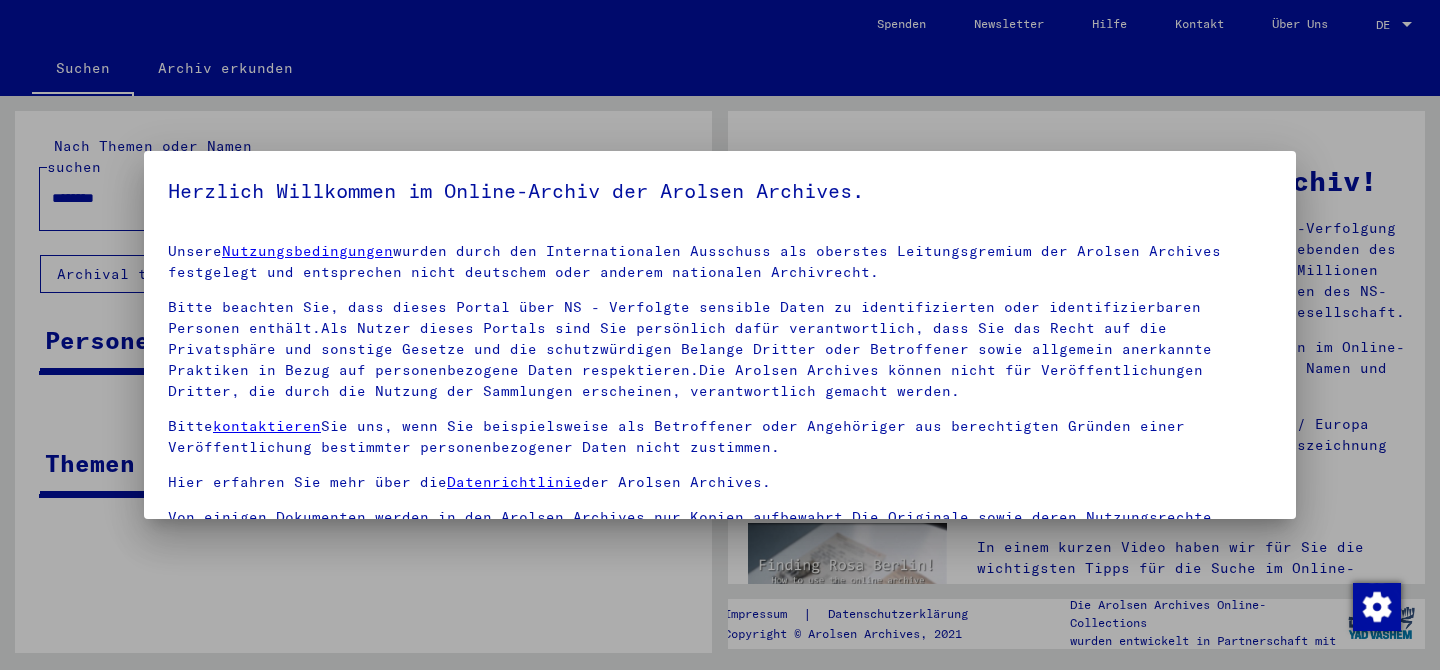 scroll, scrollTop: 44, scrollLeft: 0, axis: vertical 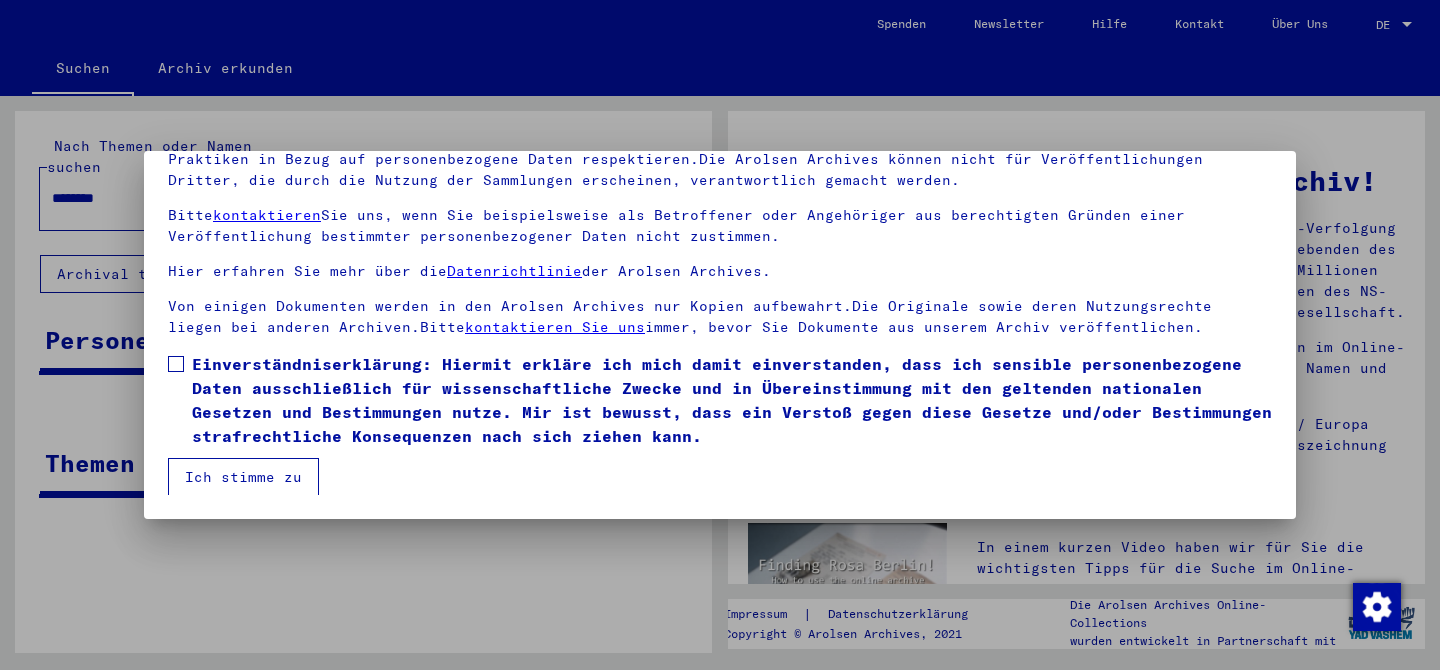 click at bounding box center [176, 364] 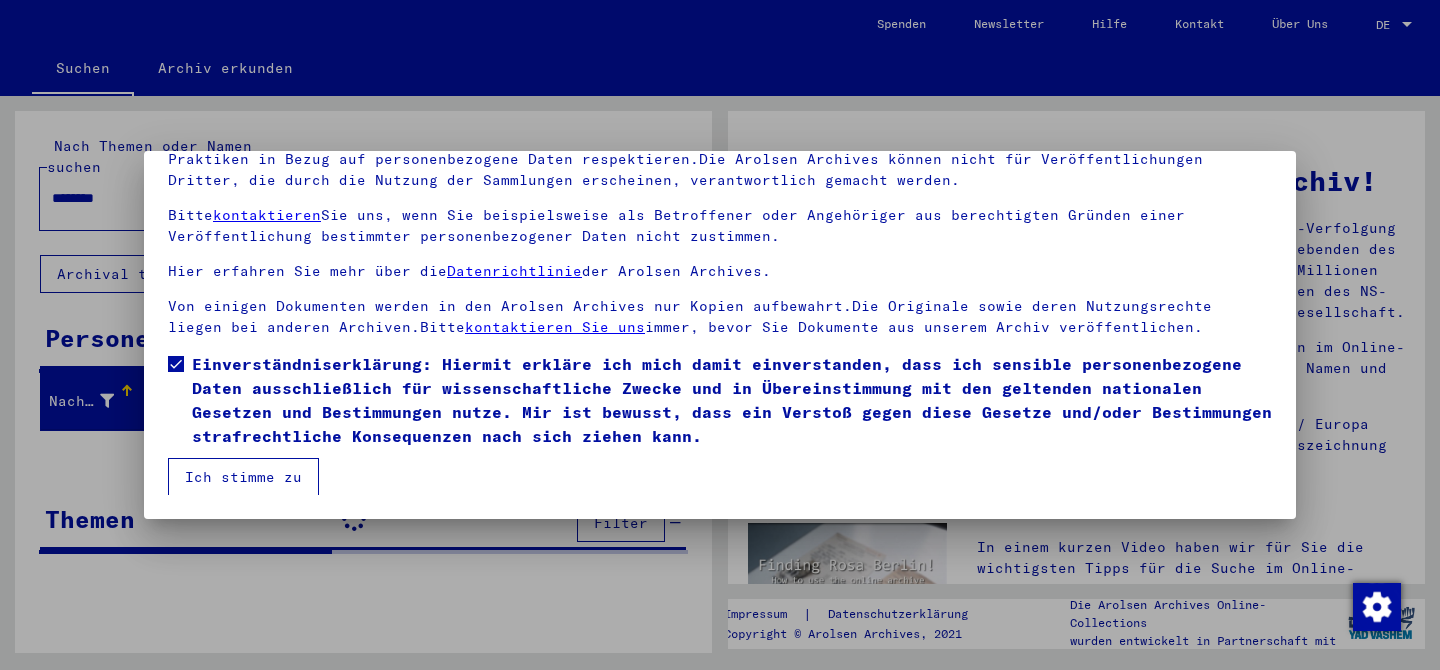 click on "Ich stimme zu" at bounding box center (243, 477) 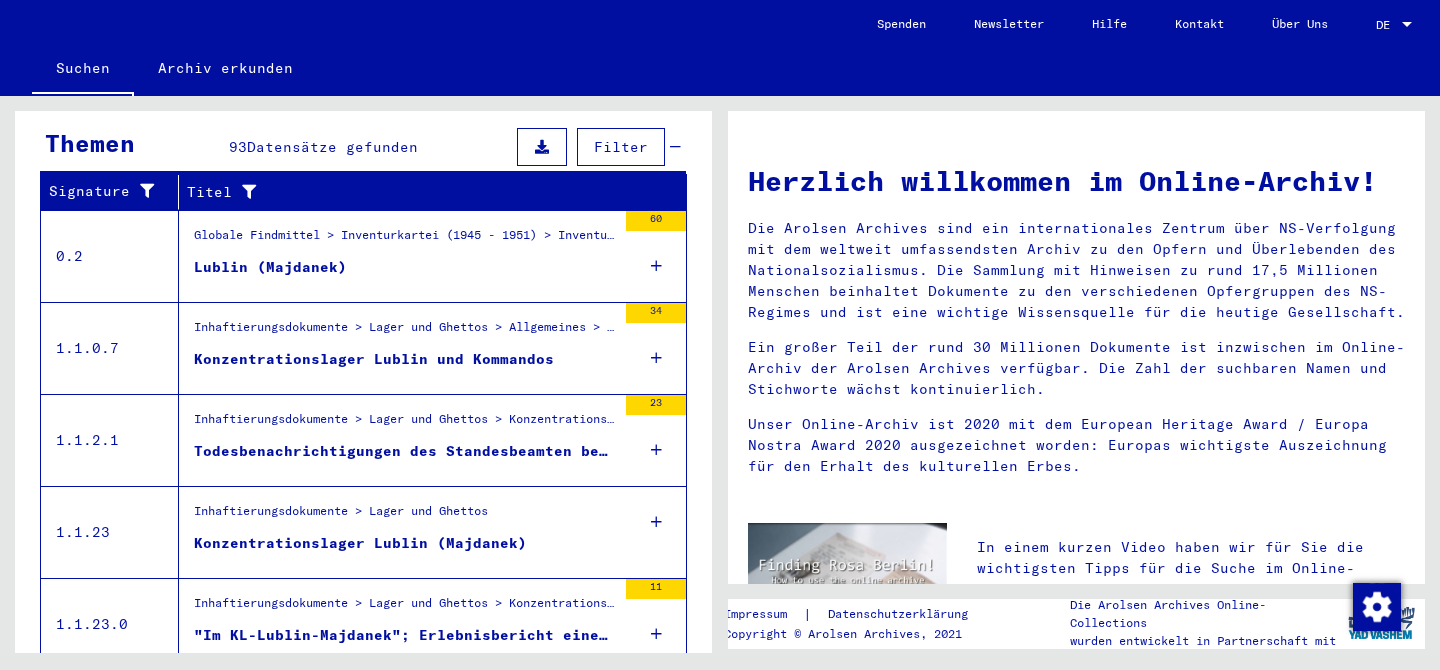 scroll, scrollTop: 728, scrollLeft: 0, axis: vertical 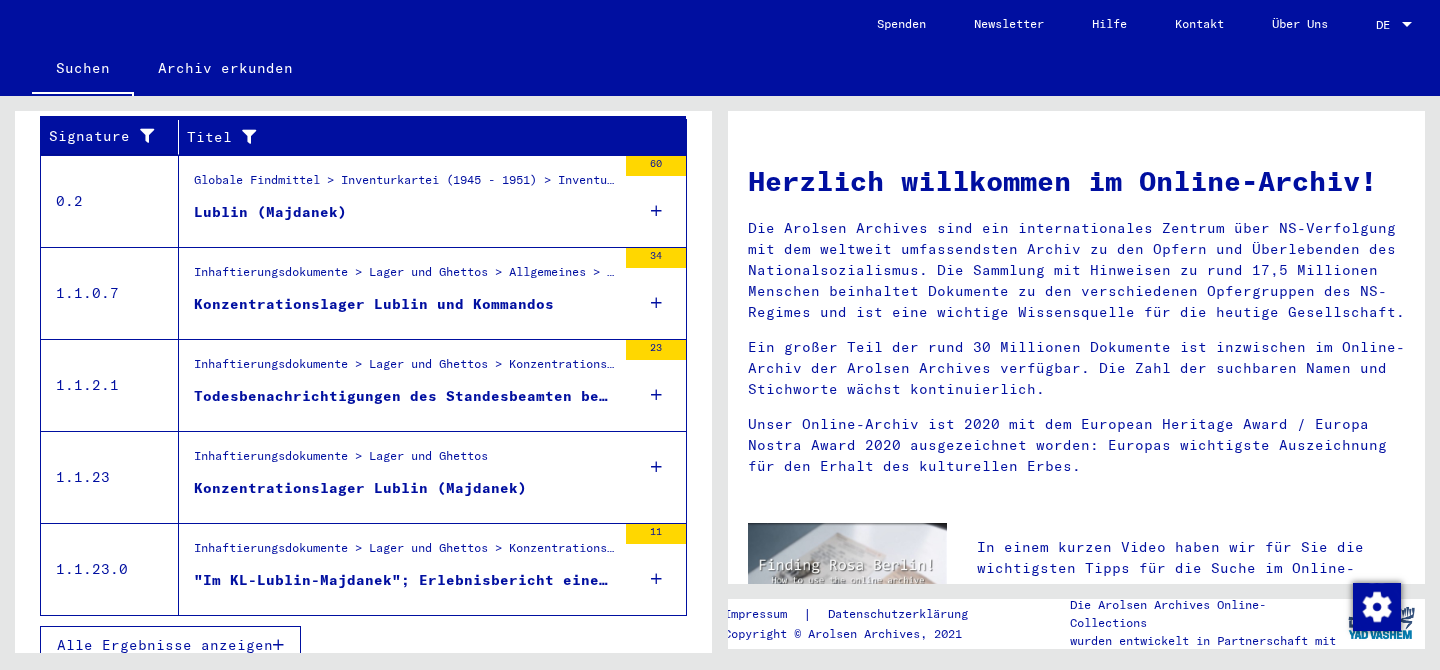 click on "Alle Ergebnisse anzeigen" at bounding box center (165, 645) 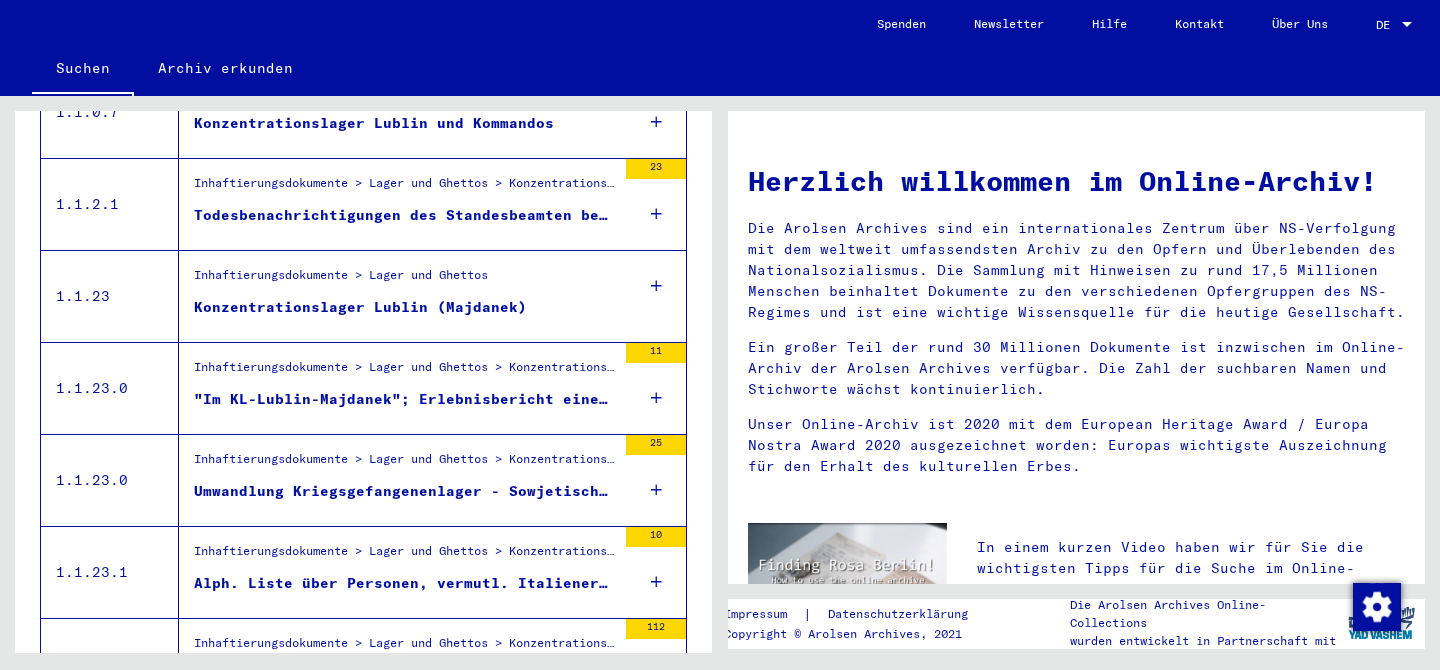 scroll, scrollTop: 664, scrollLeft: 0, axis: vertical 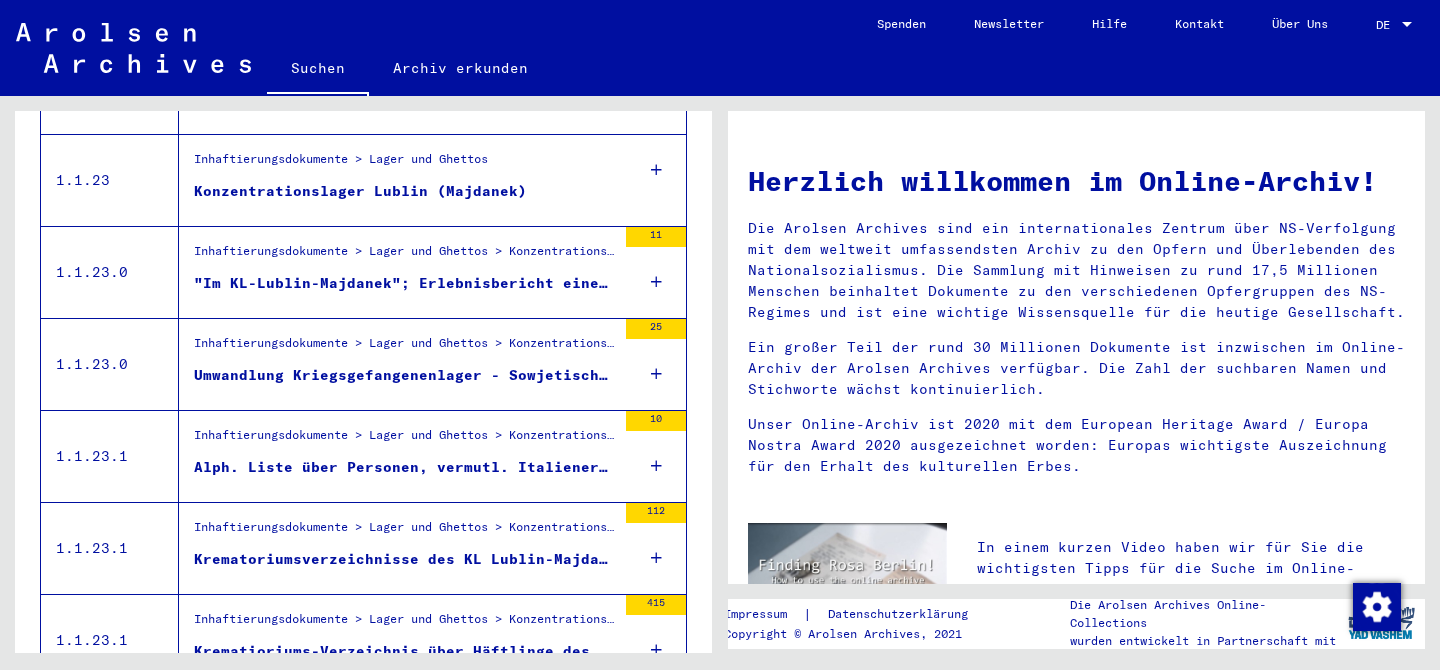 click on "Krematoriumsverzeichnisse des KL Lublin-Majdanek und Zwei Häftlingslisten      des KL Lublin-Majdanek" at bounding box center [405, 559] 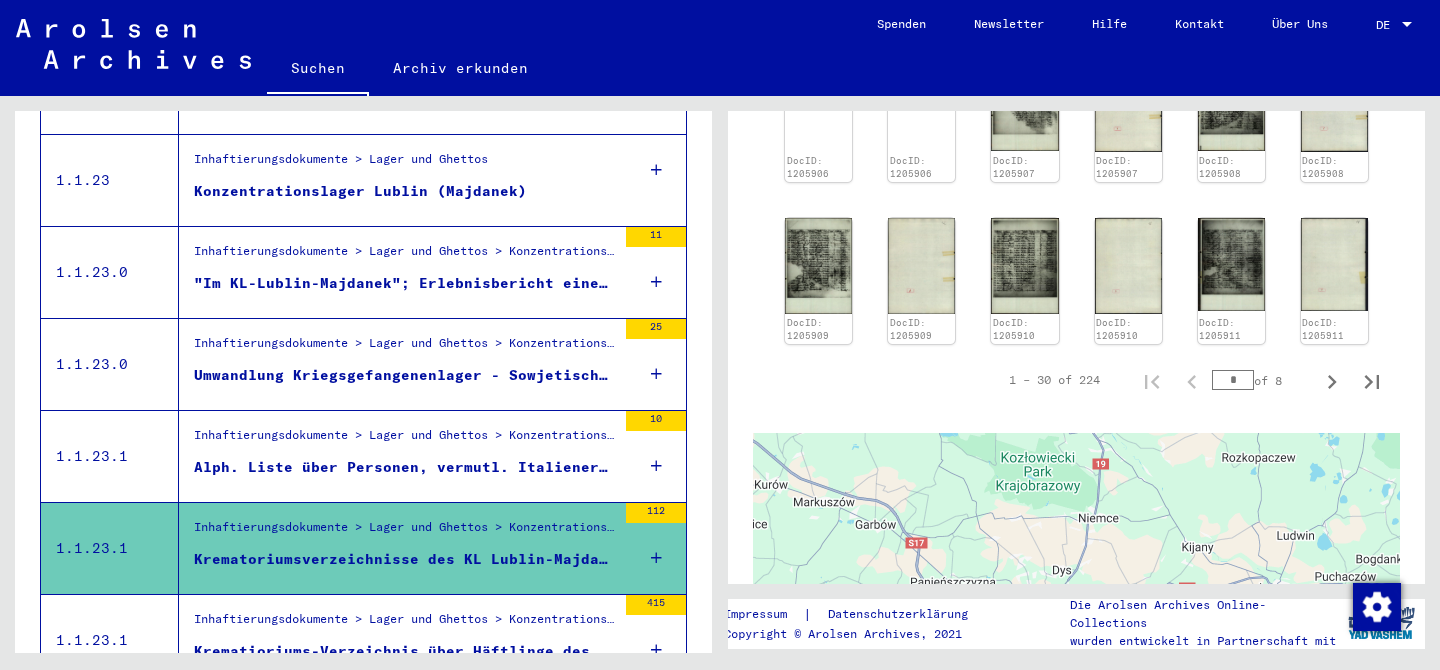 scroll, scrollTop: 1416, scrollLeft: 0, axis: vertical 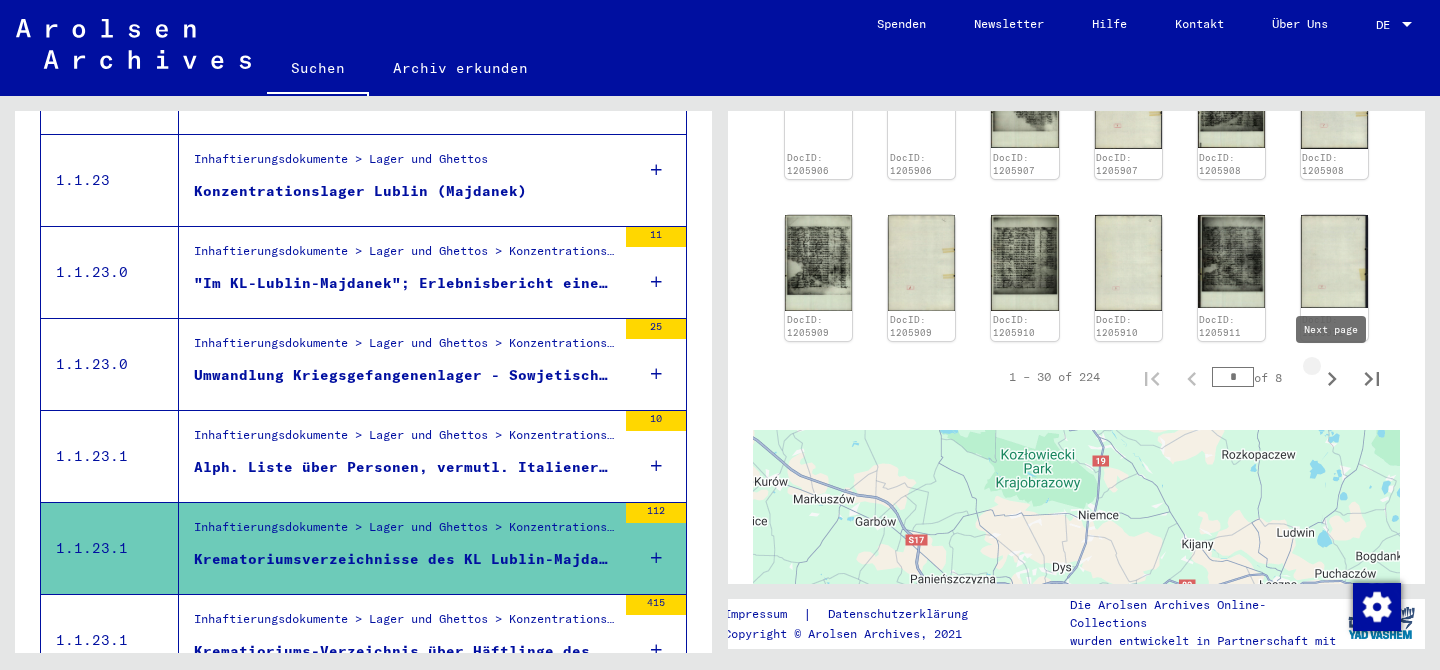 click 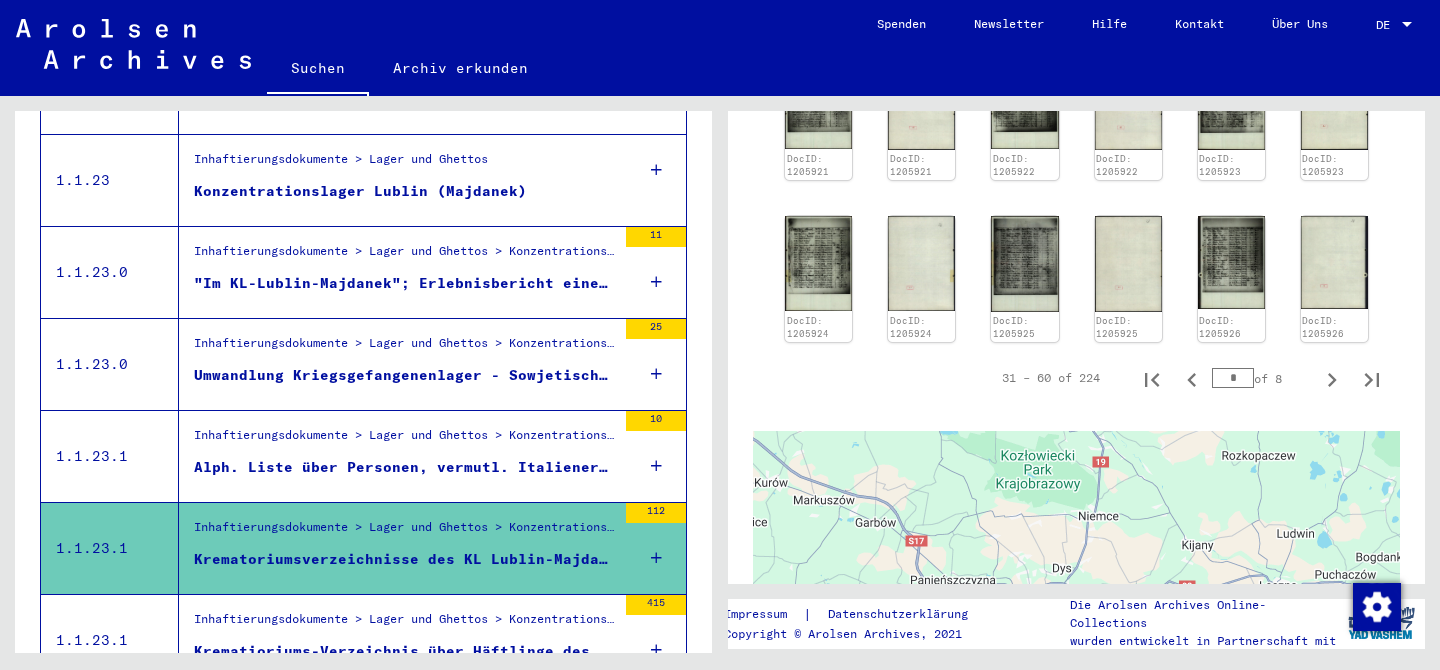 scroll, scrollTop: 1416, scrollLeft: 0, axis: vertical 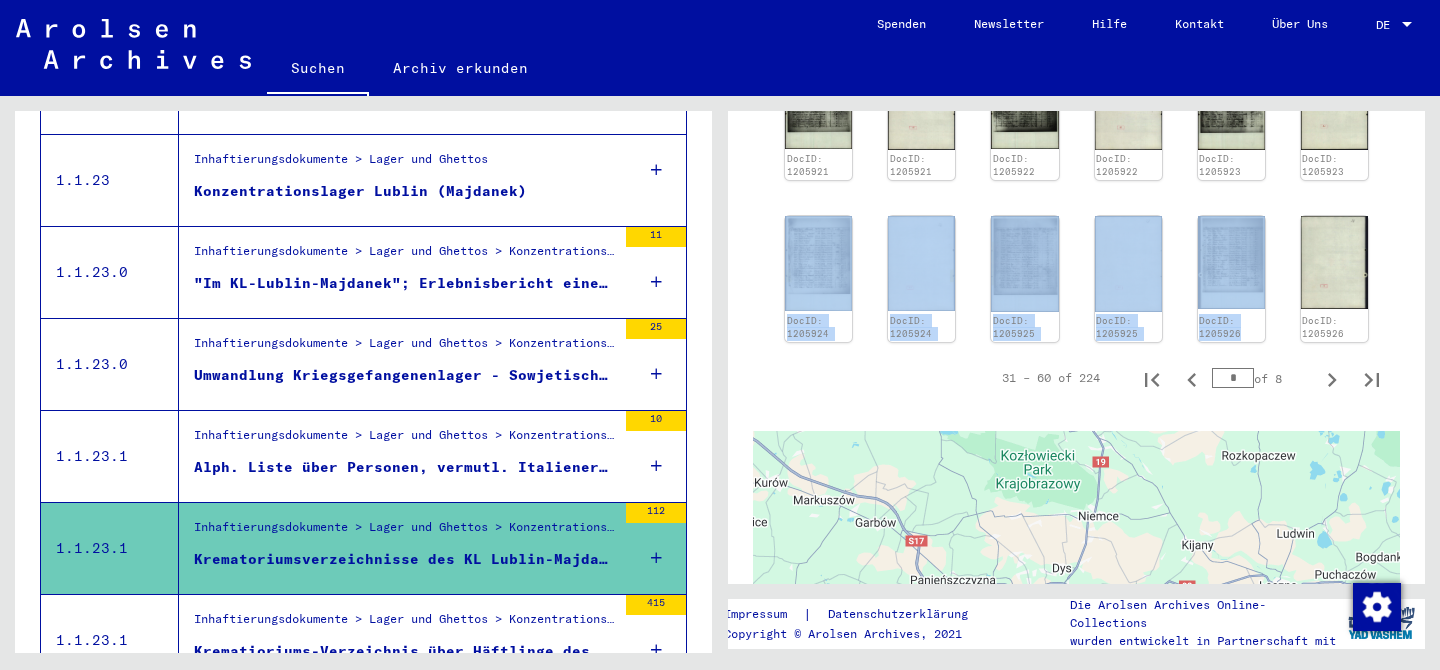 click on "DocID: 1205912 DocID: 1205912 DocID: 1205913 DocID: 1205913 DocID: 1205914 DocID: 1205914 DocID: 1205915 DocID: 1205915 DocID: 1205916 DocID: 1205916 DocID: 1205917 DocID: 1205917 DocID: 1205918 DocID: 1205918 DocID: 1205919 DocID: 1205919 DocID: 1205920 DocID: 1205920 DocID: 1205921 DocID: 1205921 DocID: 1205922 DocID: 1205922 DocID: 1205923 DocID: 1205923 DocID: 1205924 DocID: 1205924 DocID: 1205925 DocID: 1205925 DocID: 1205926 DocID: 1205926" 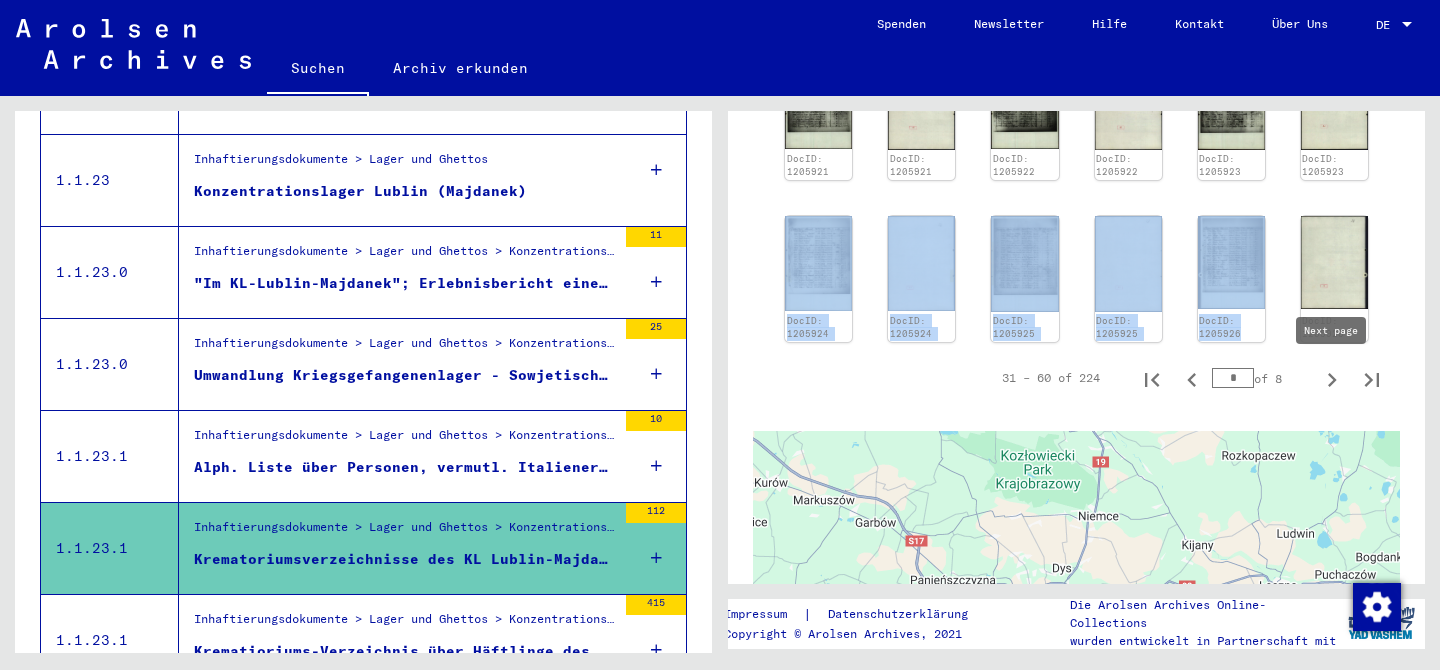 click 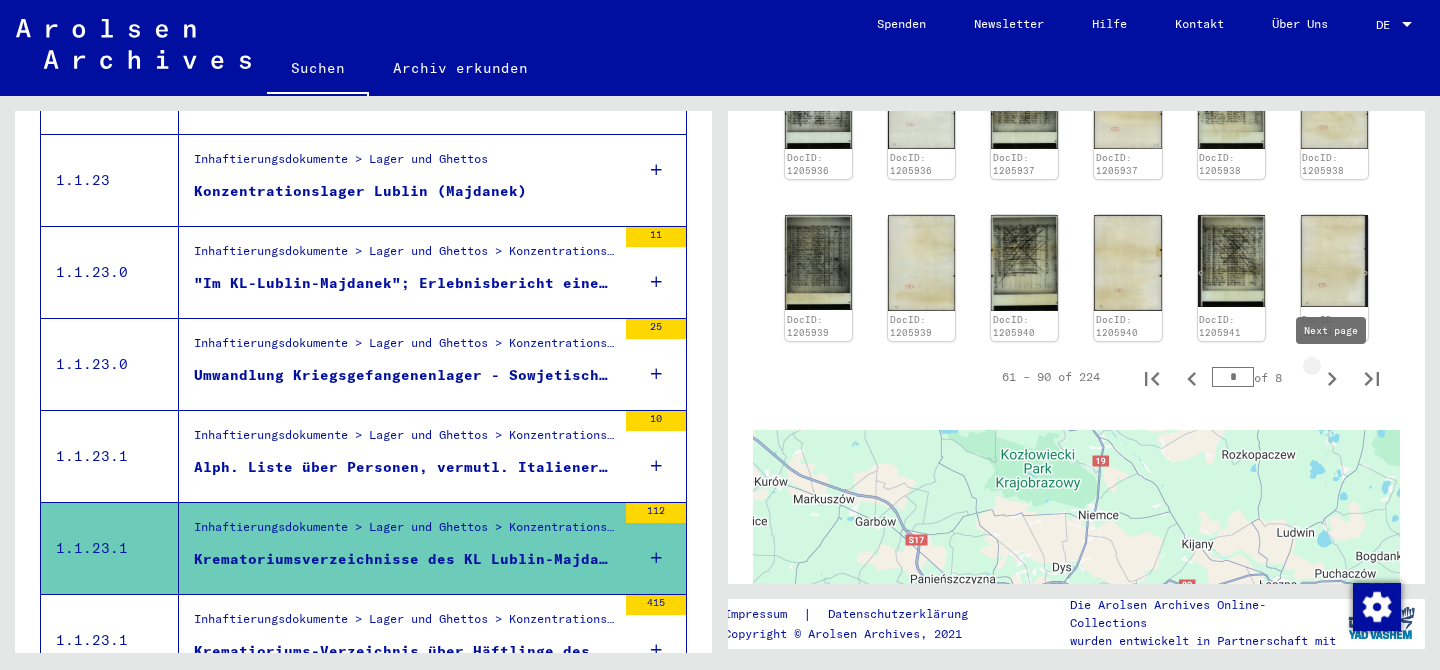 type on "*" 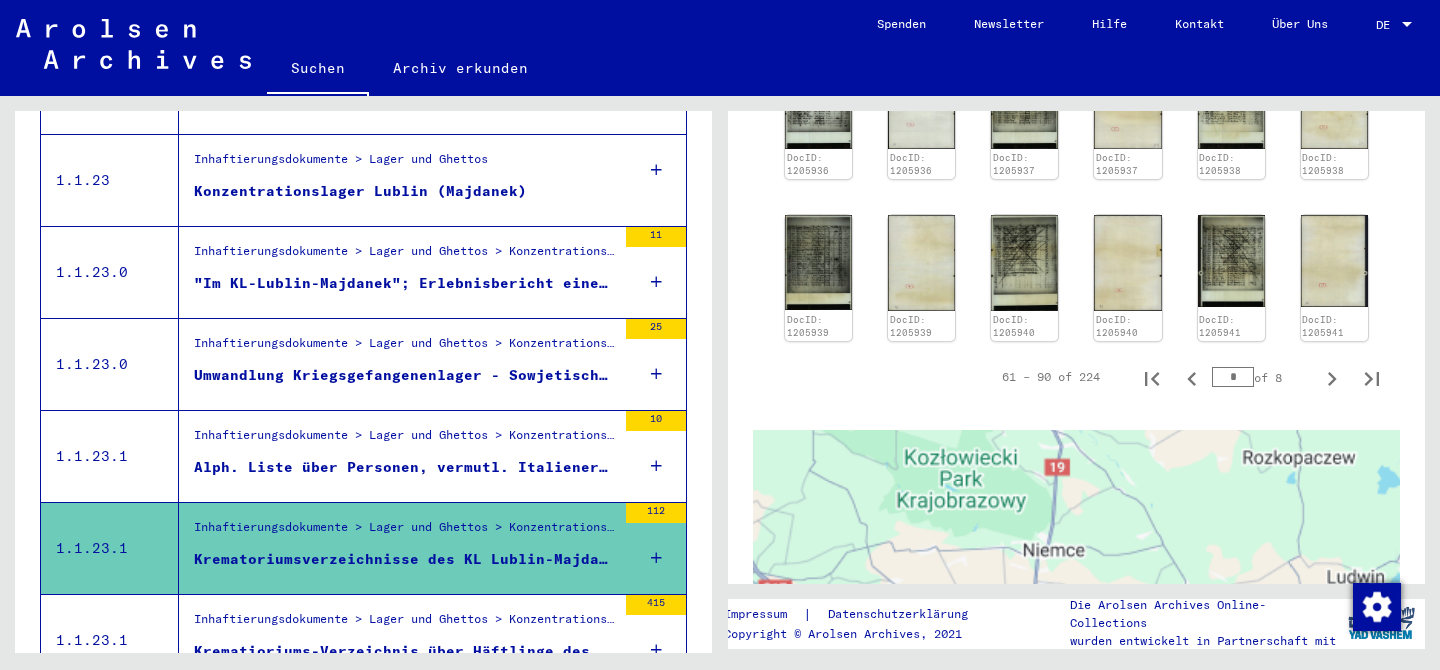 scroll, scrollTop: 1178, scrollLeft: 0, axis: vertical 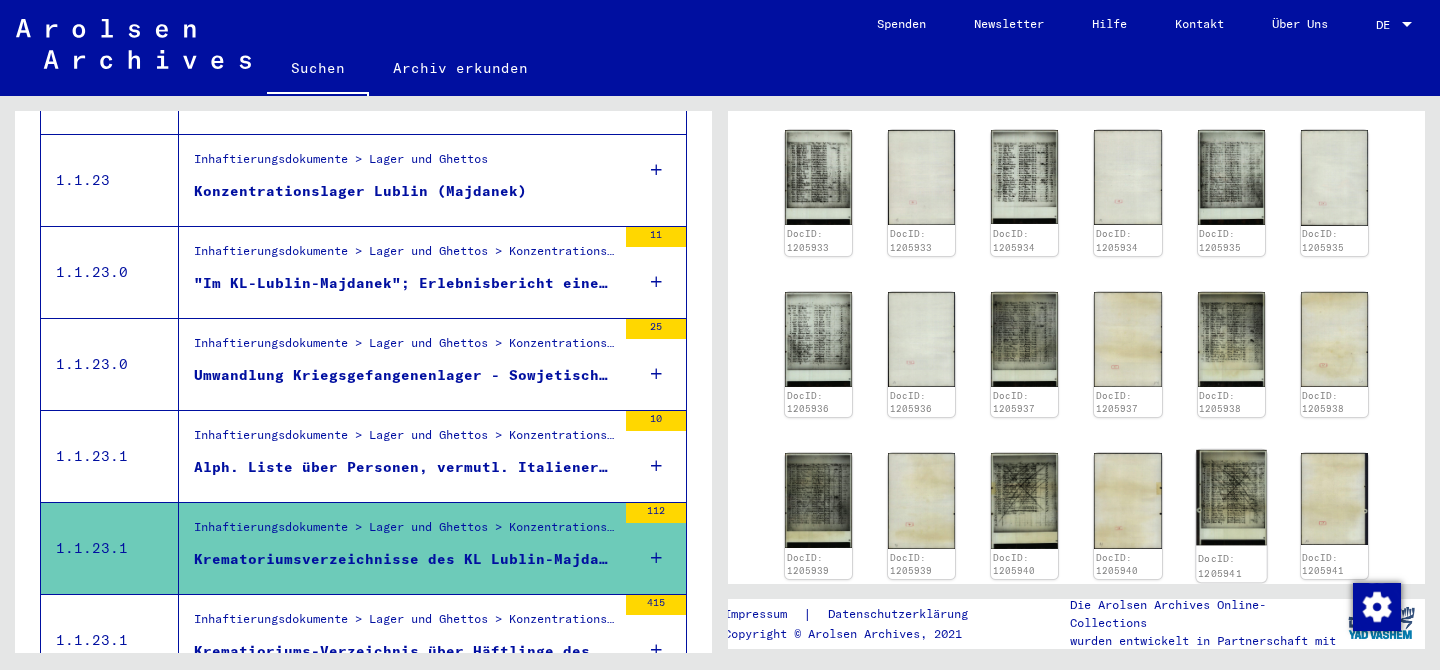click 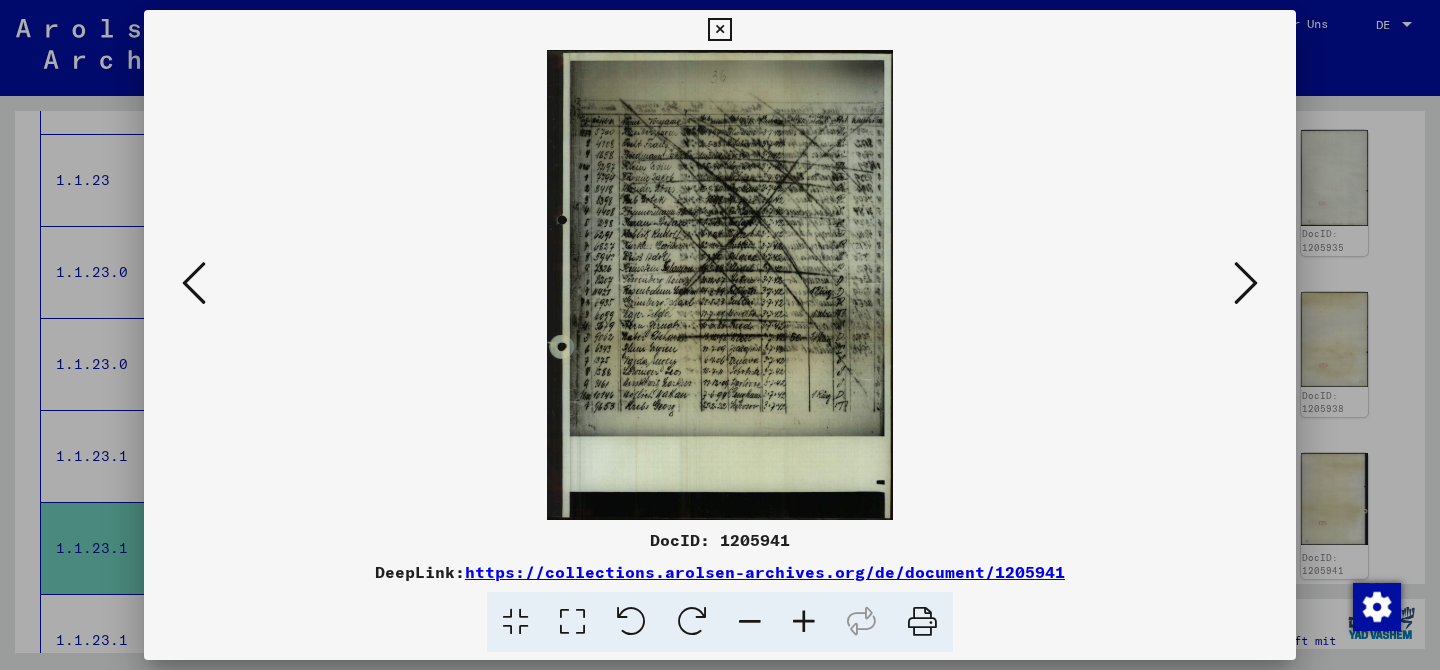 type 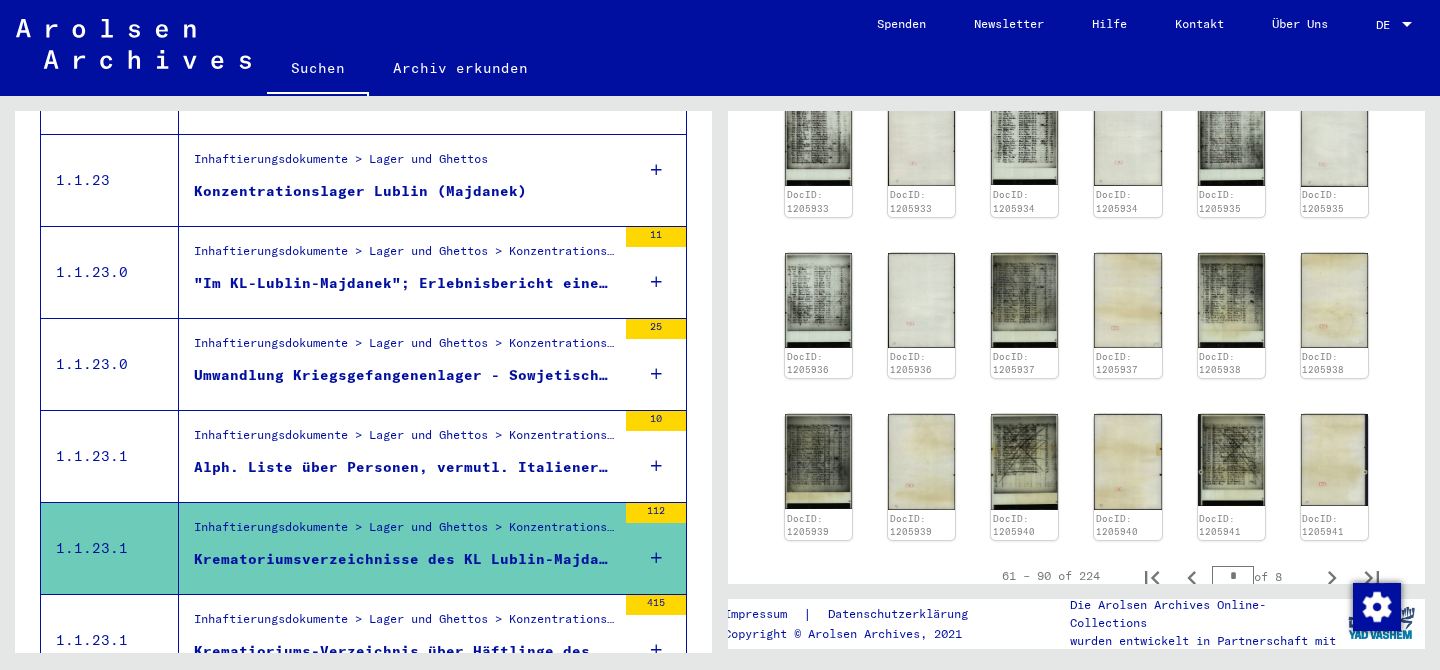 scroll, scrollTop: 1234, scrollLeft: 0, axis: vertical 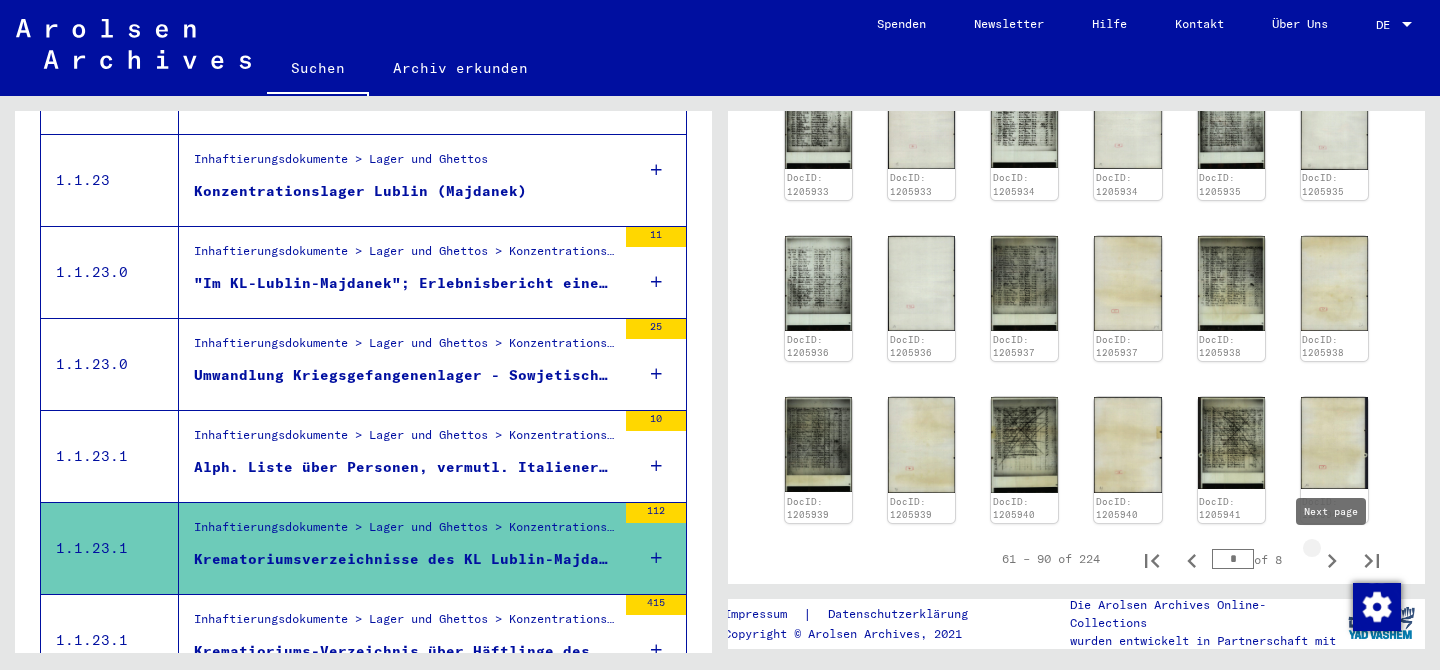 click 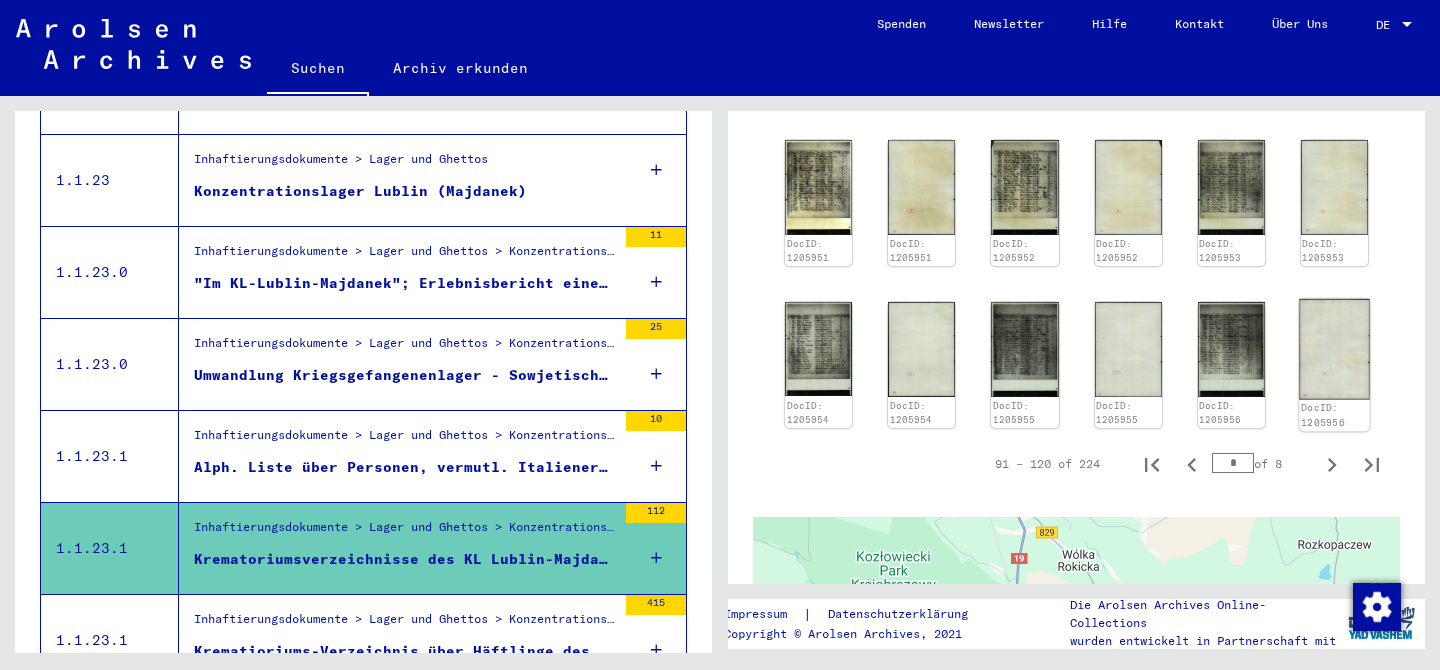 scroll, scrollTop: 1330, scrollLeft: 0, axis: vertical 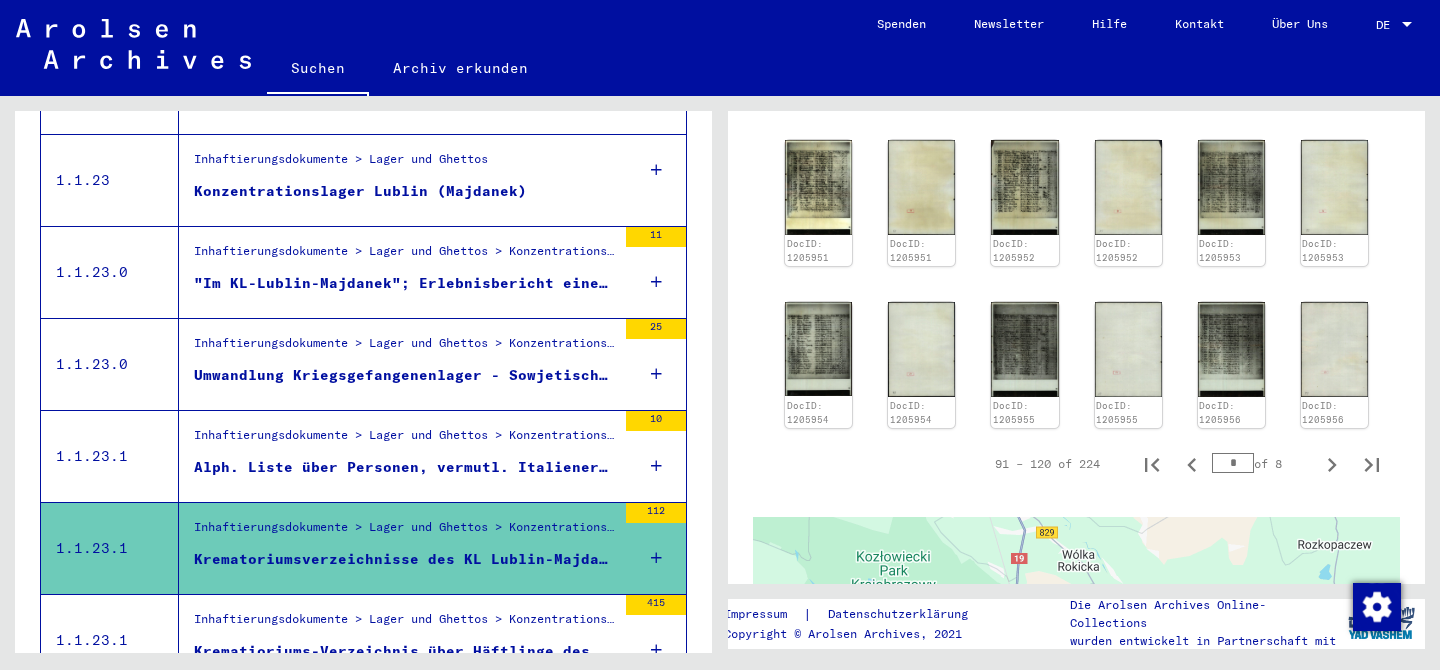 click 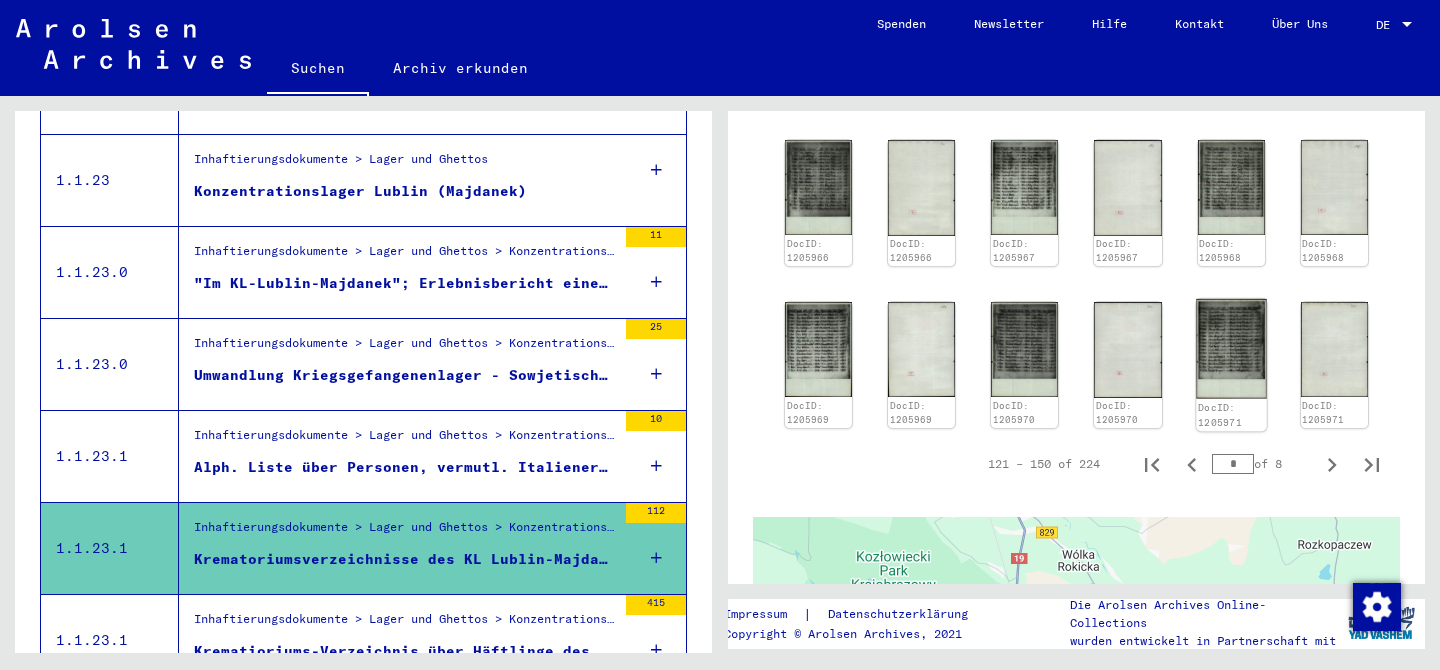 click 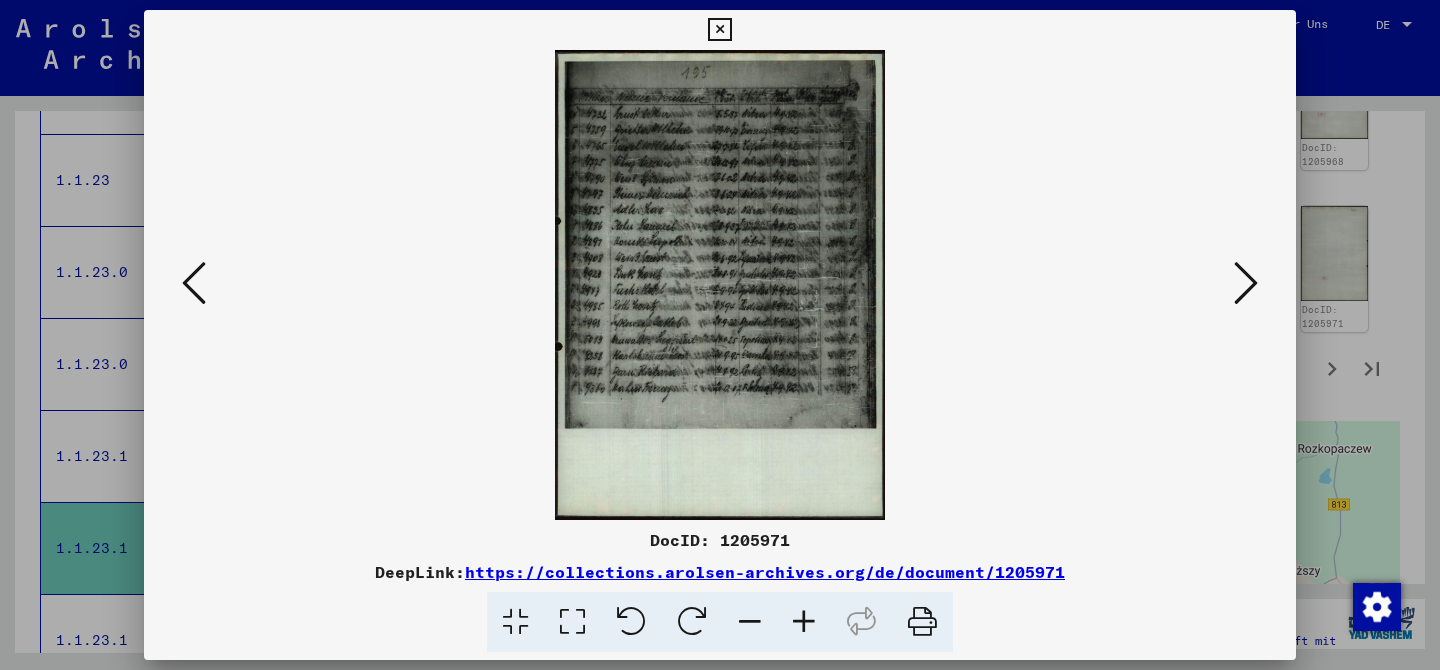type 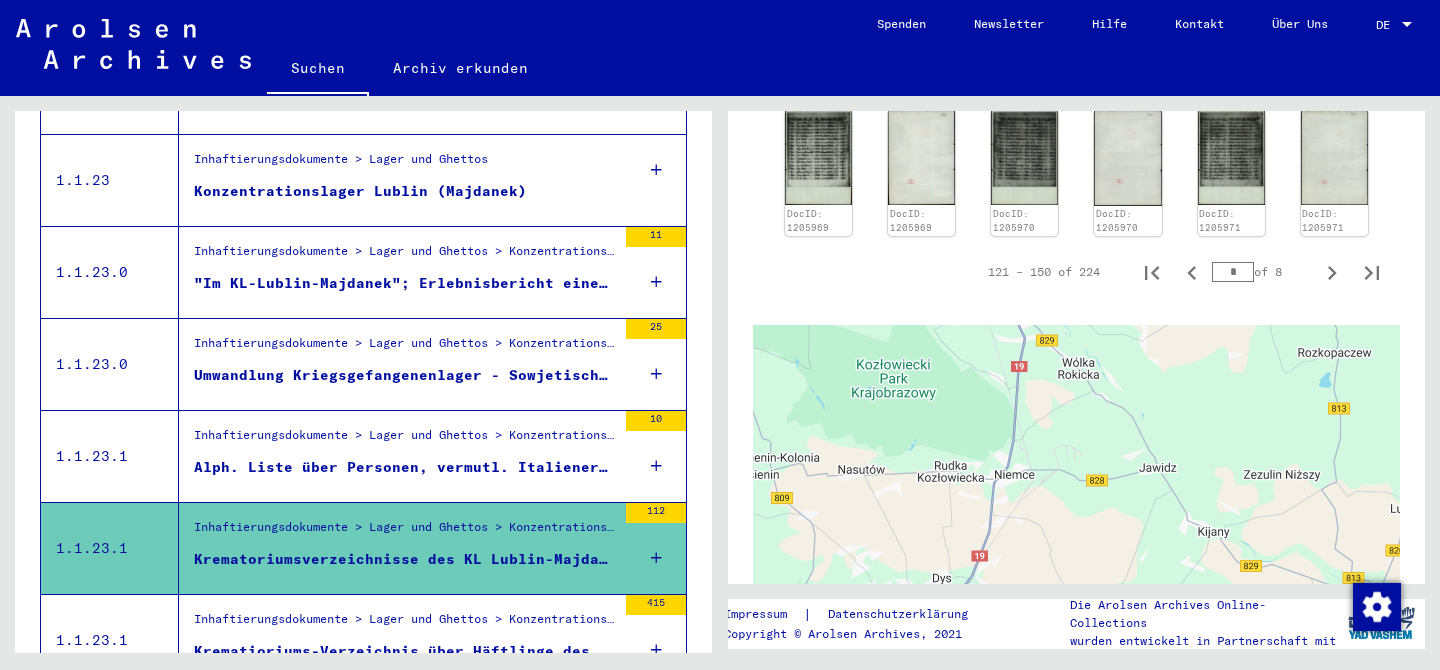 click on "*" at bounding box center [1233, 272] 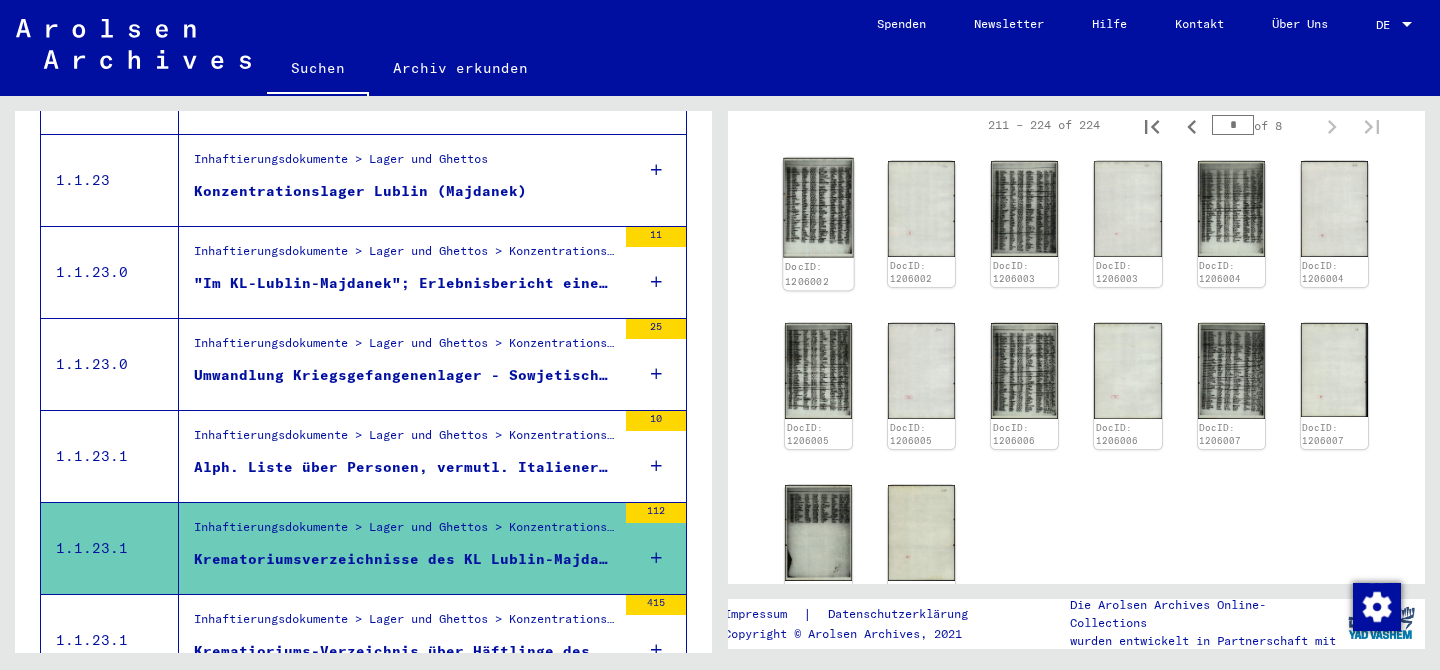 scroll, scrollTop: 820, scrollLeft: 0, axis: vertical 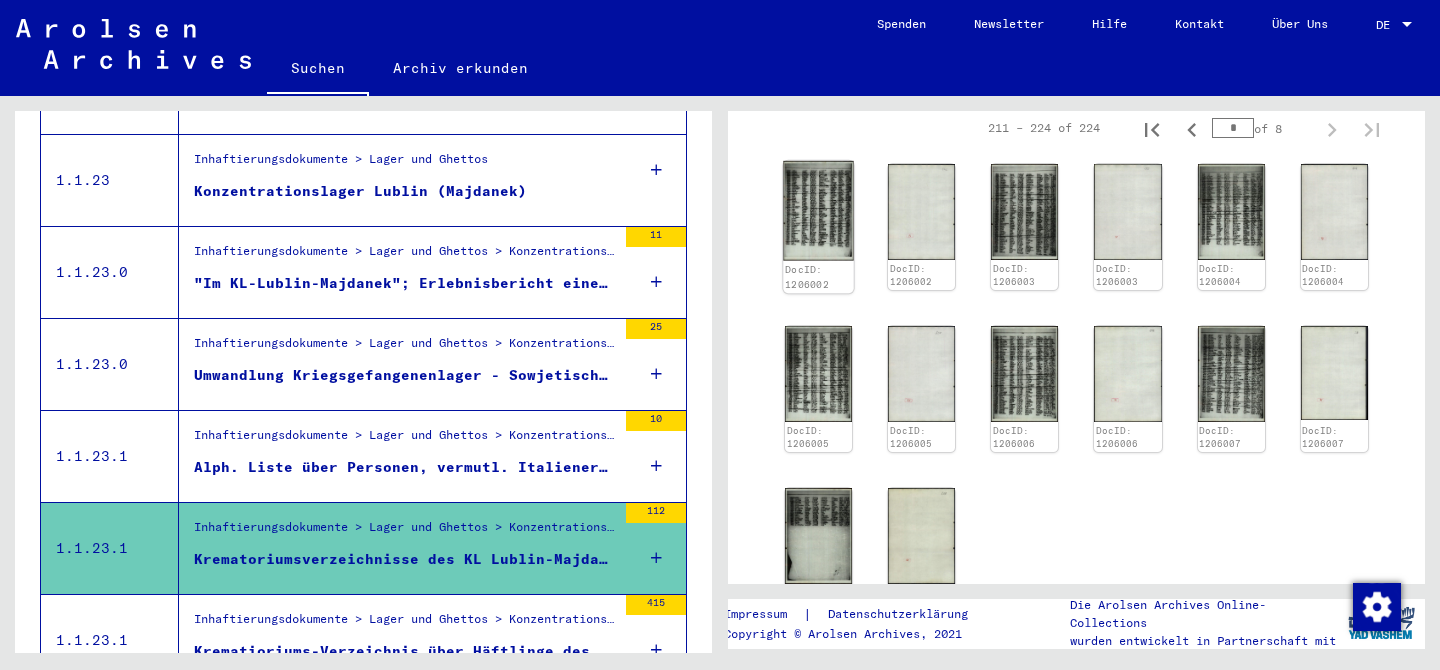 click 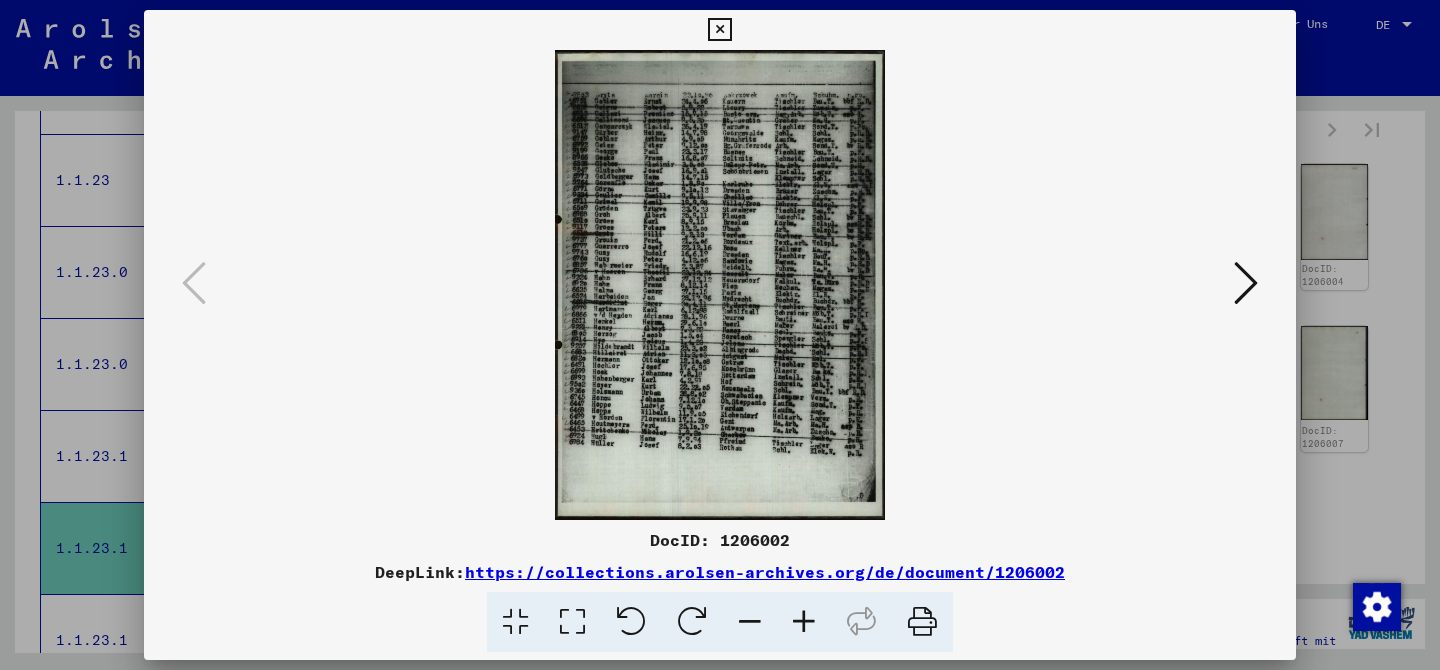 type 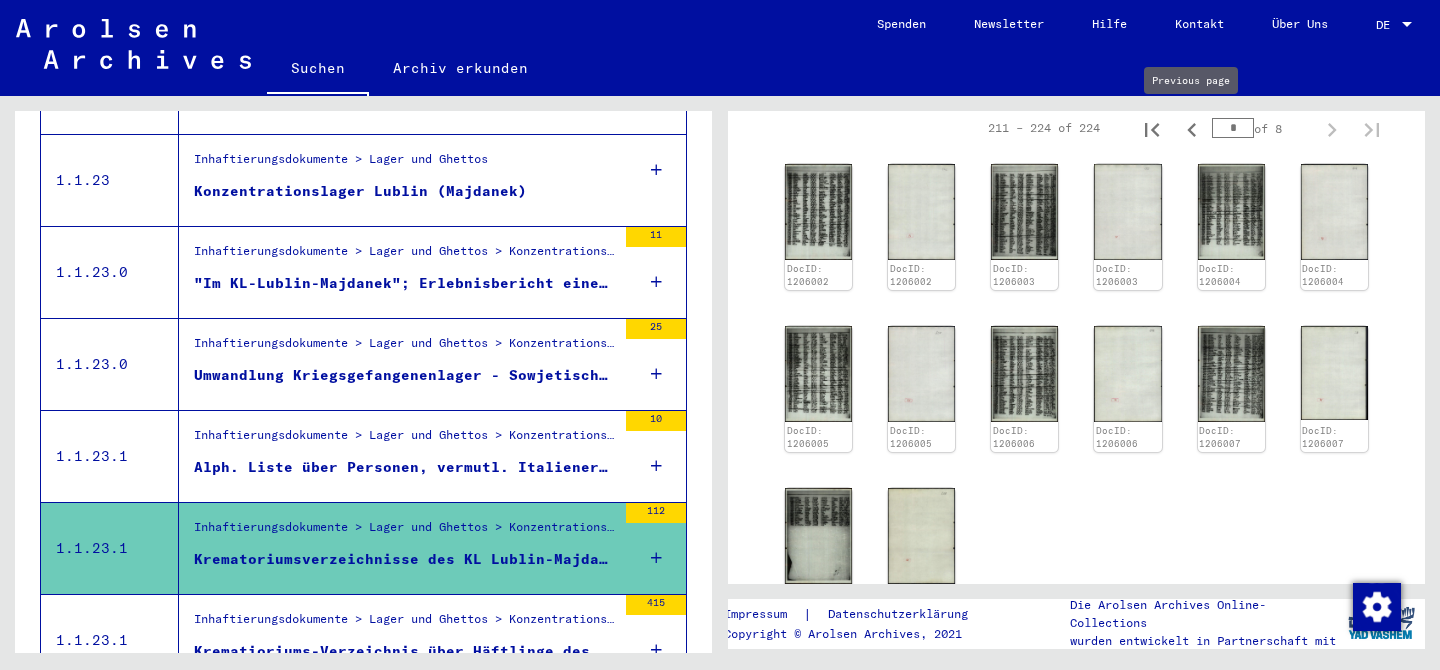 click 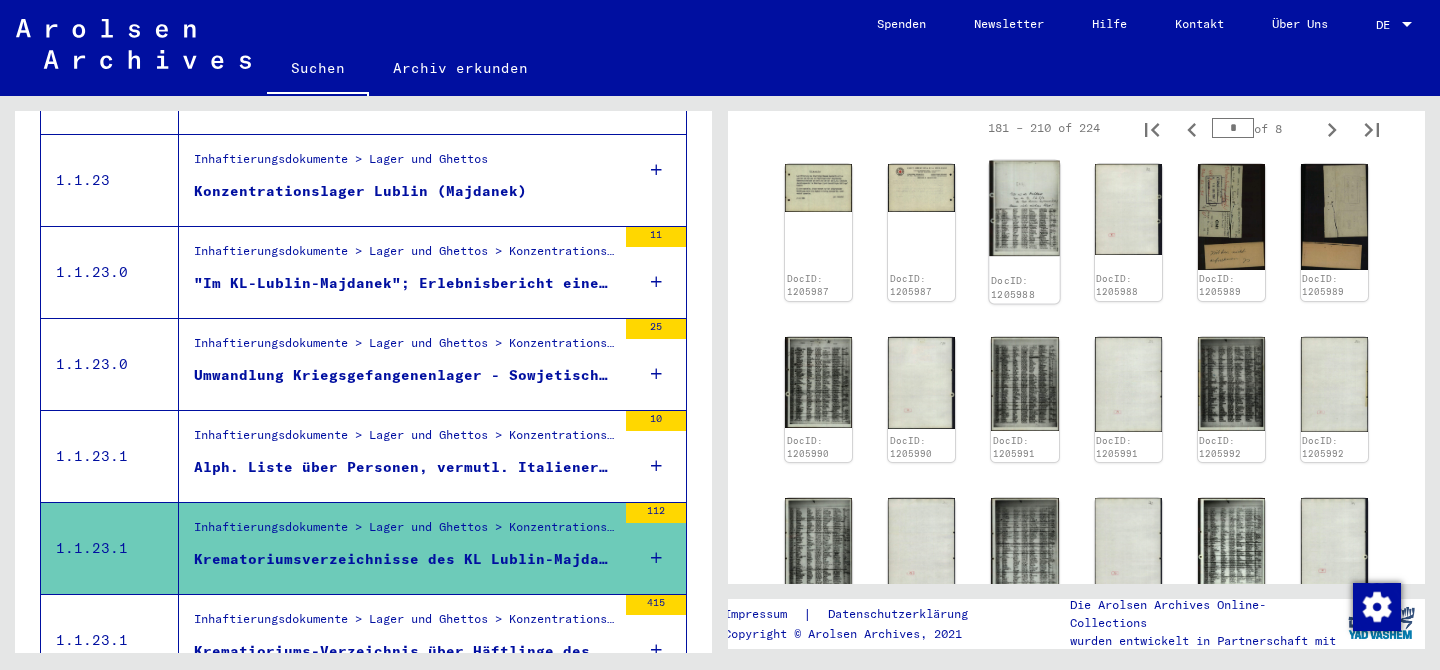 click 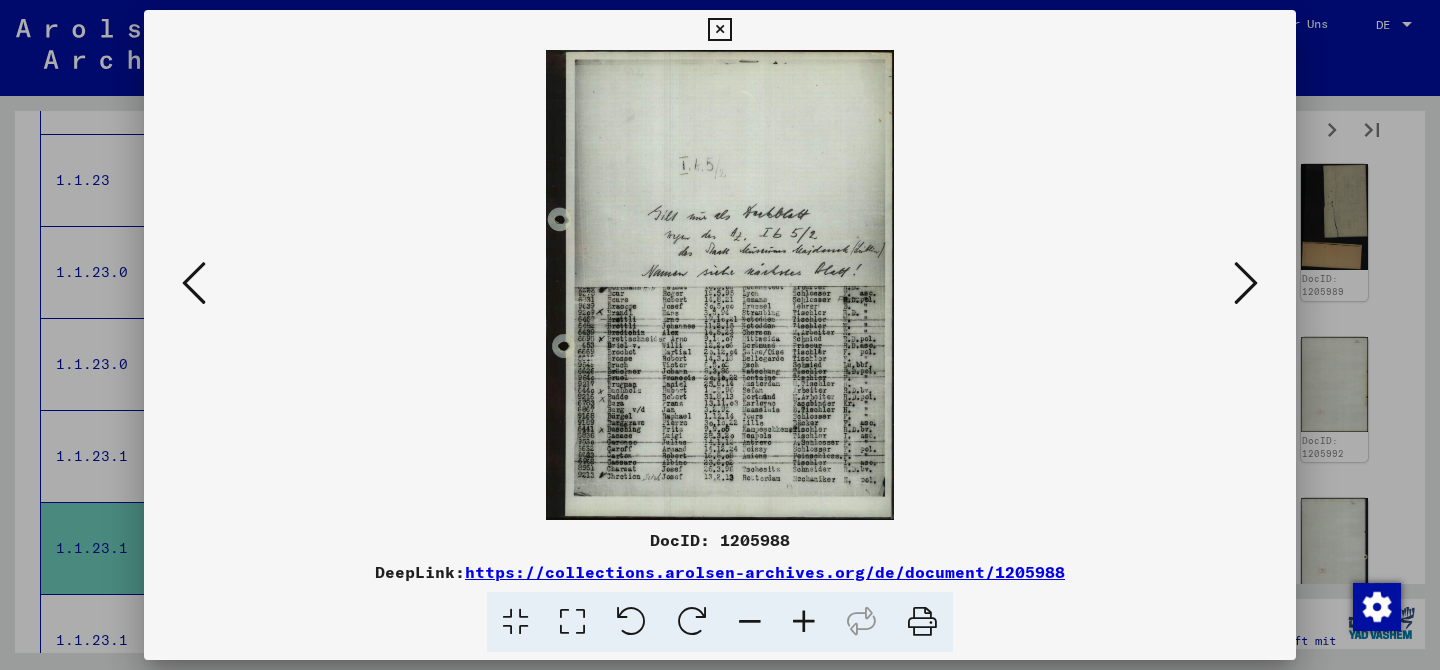 type 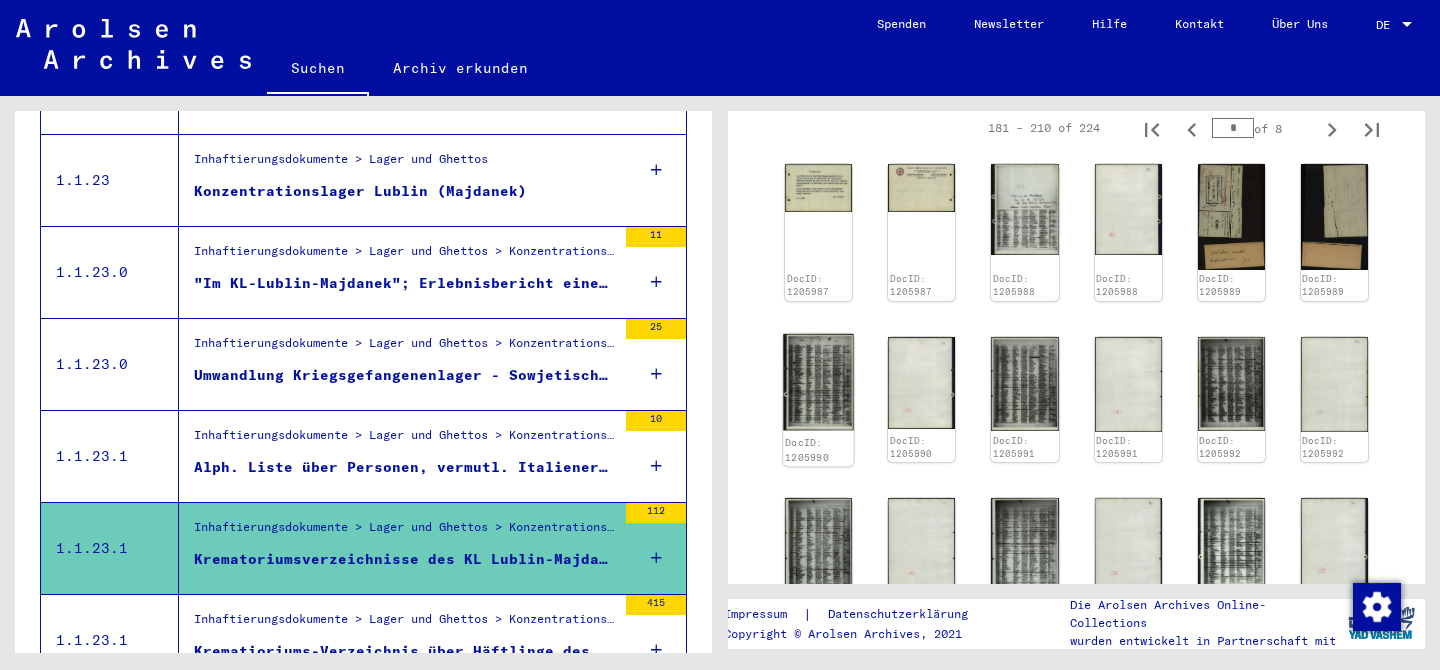 click 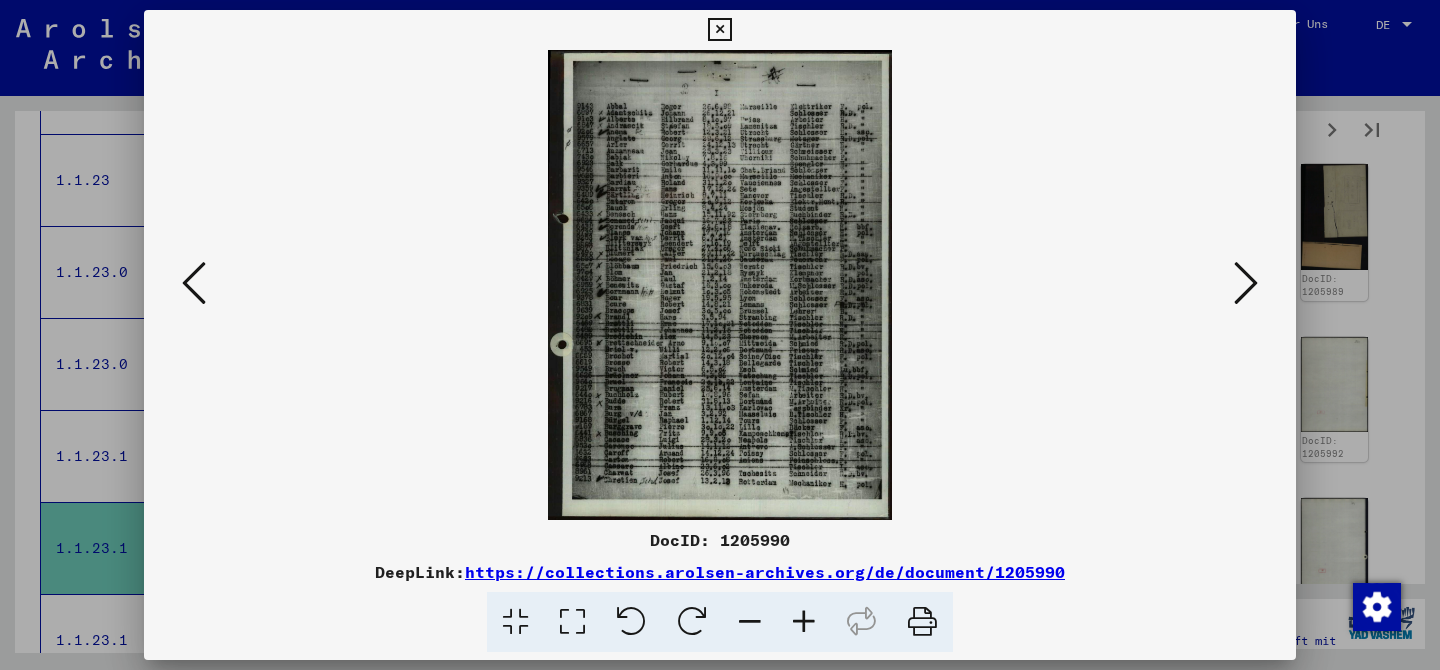 type 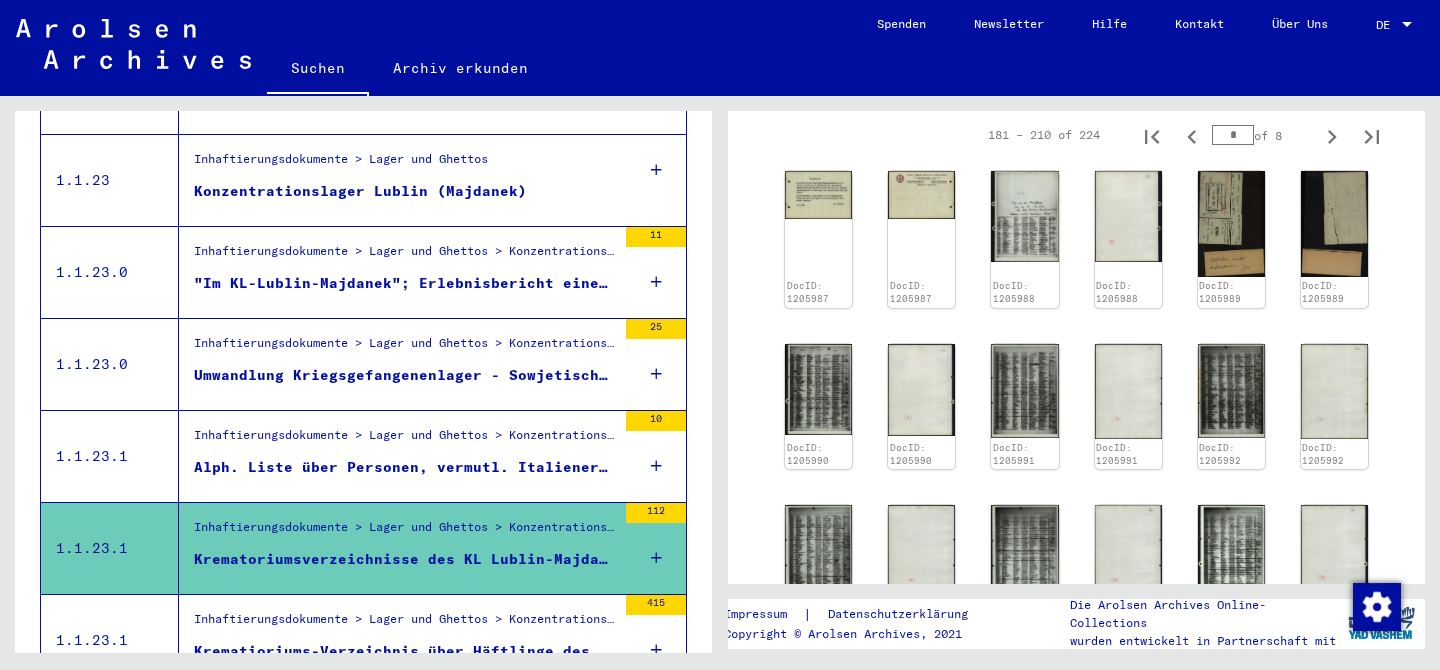 scroll, scrollTop: 821, scrollLeft: 0, axis: vertical 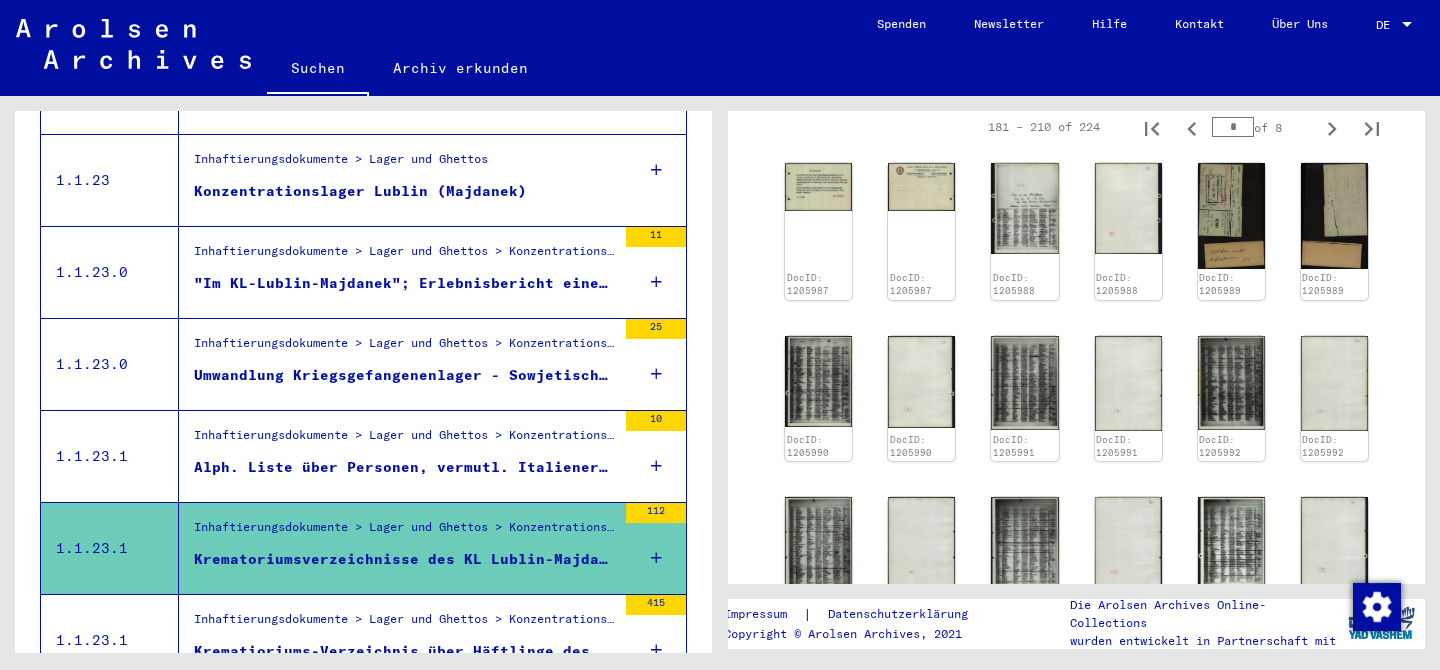 click 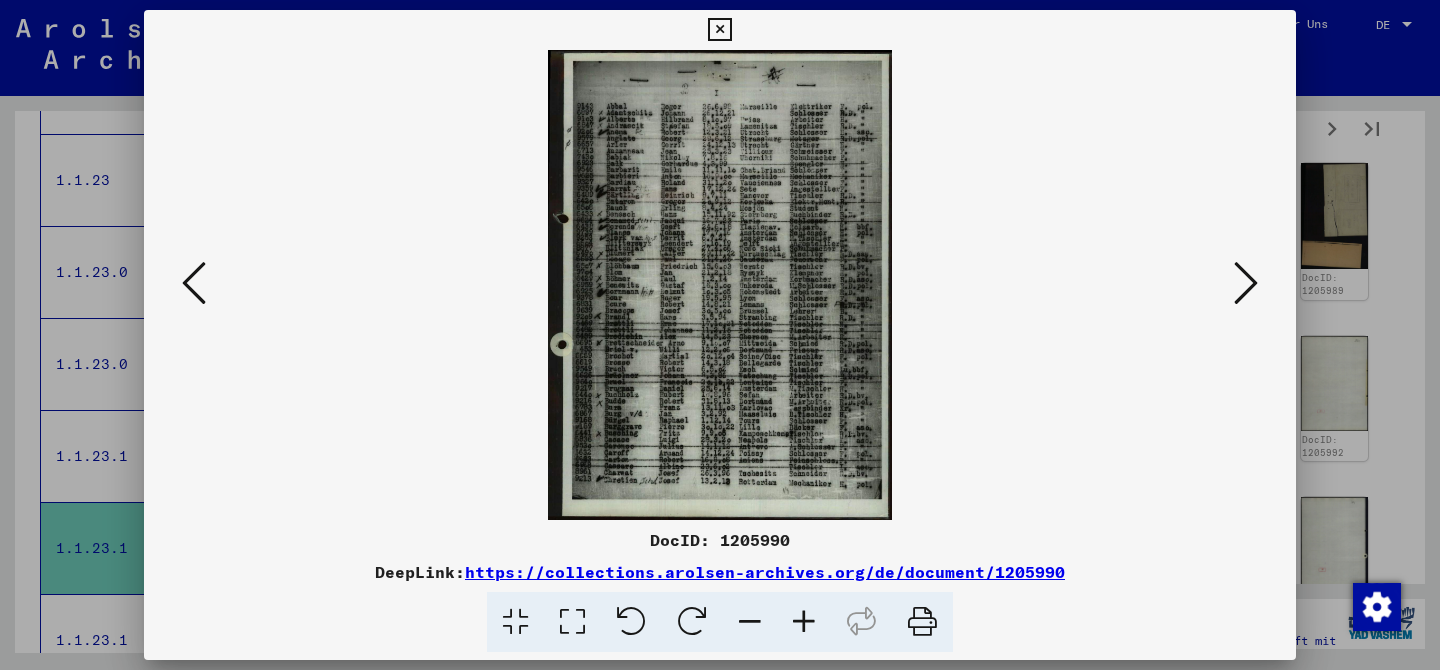 type 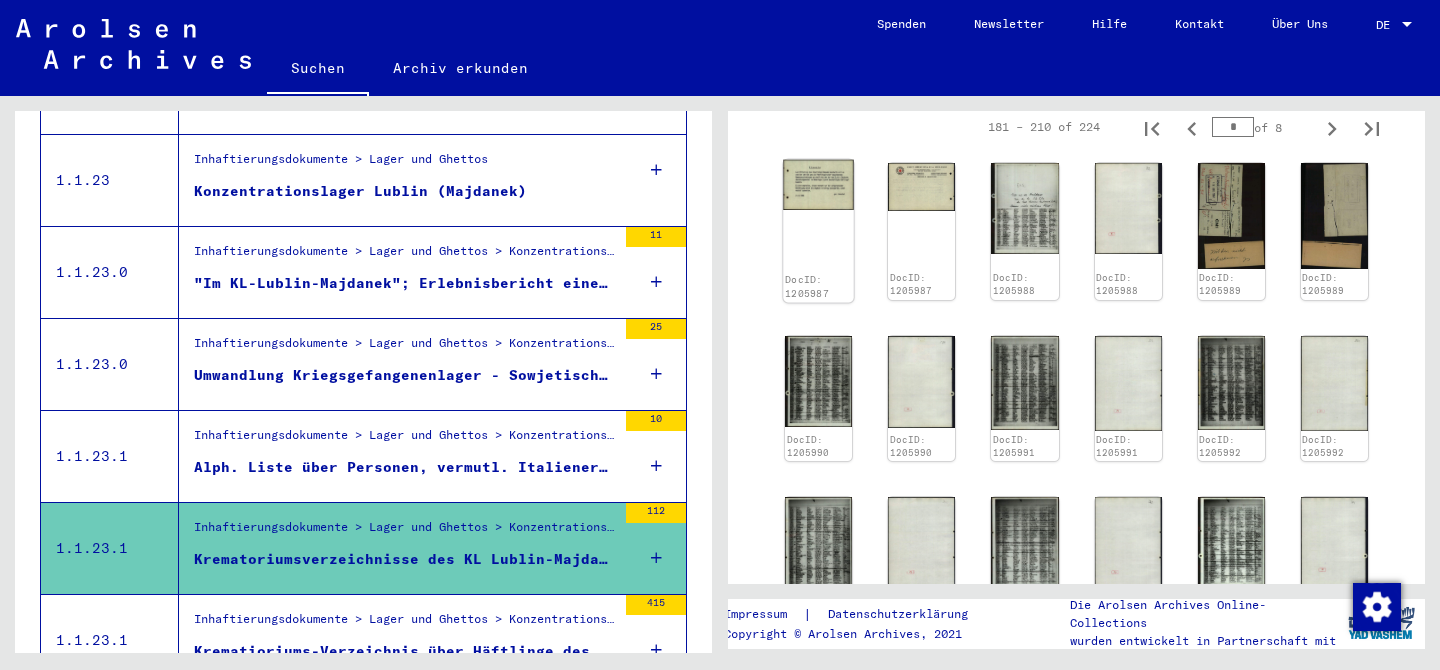 click 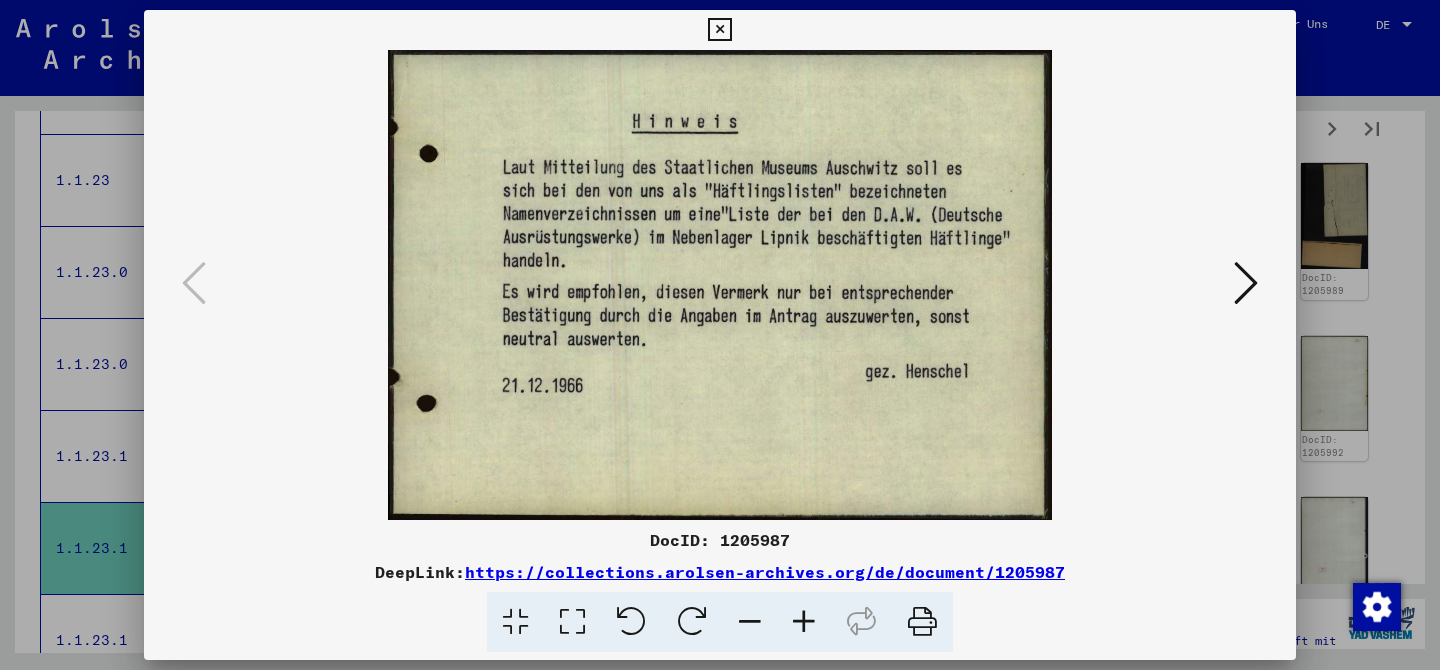 type 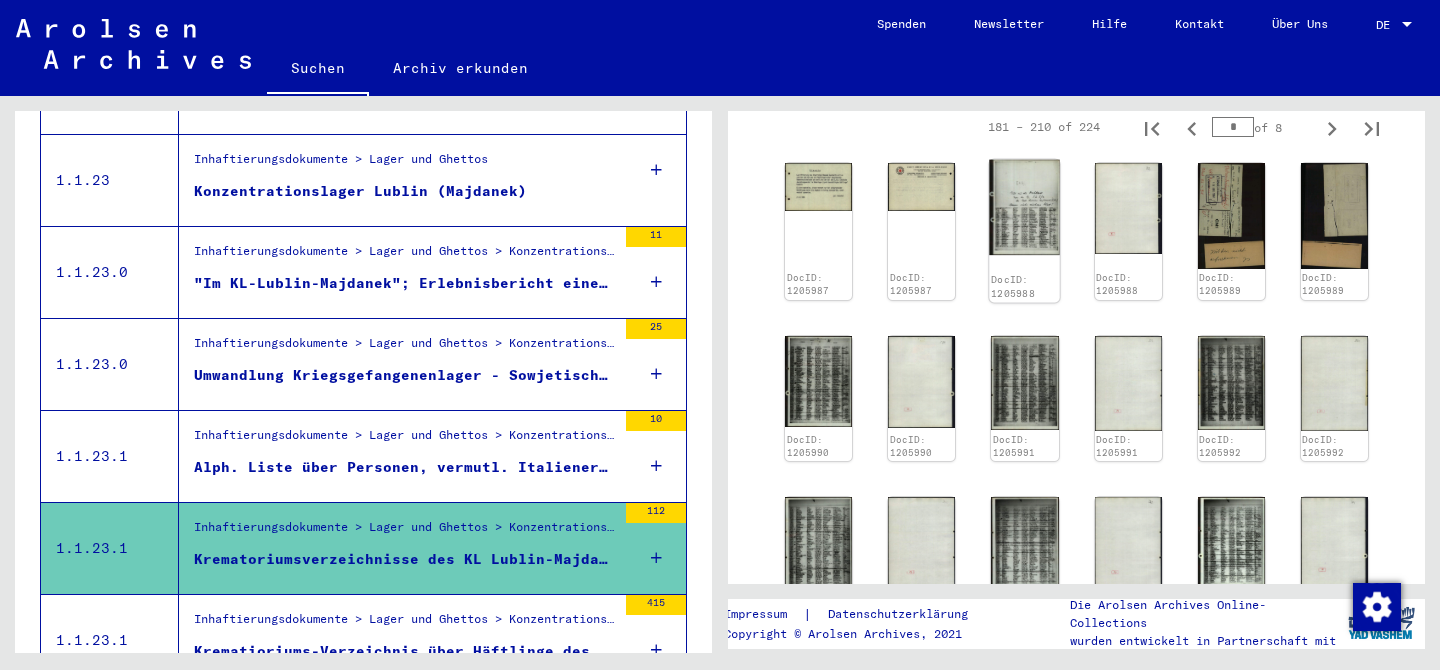 click 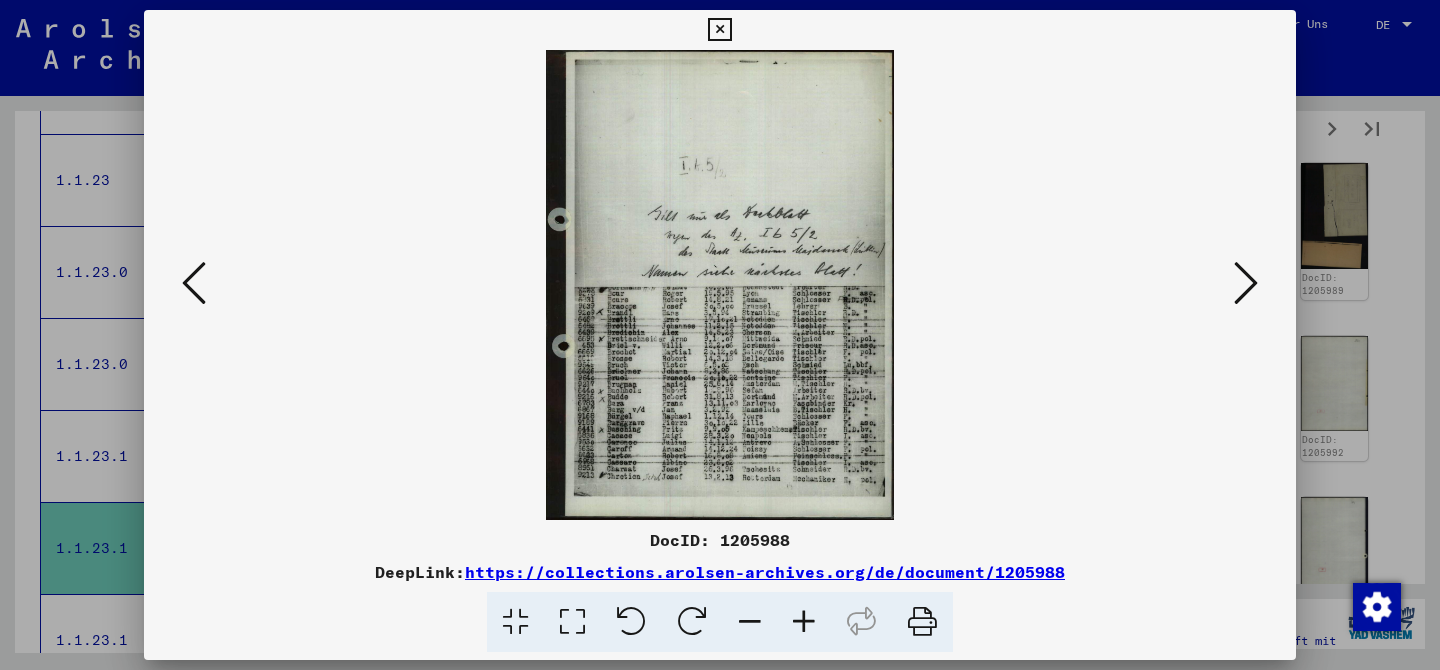 type 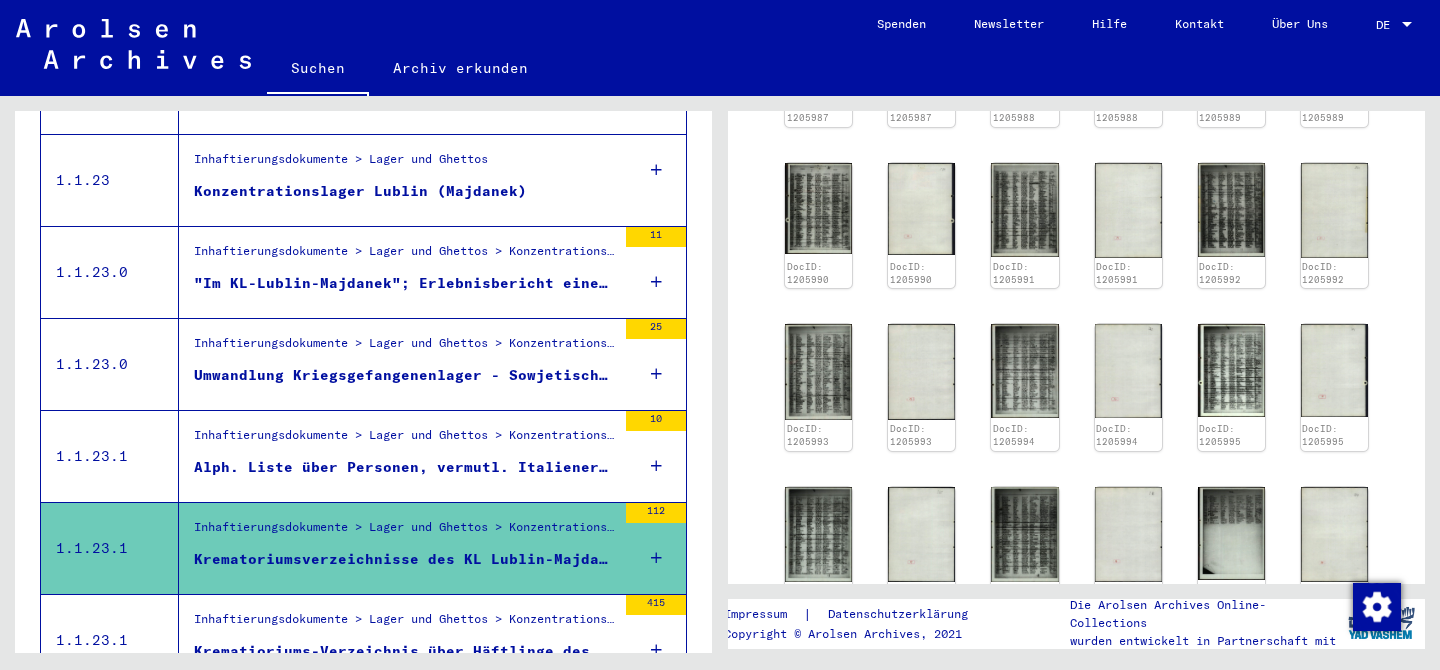 scroll, scrollTop: 1076, scrollLeft: 0, axis: vertical 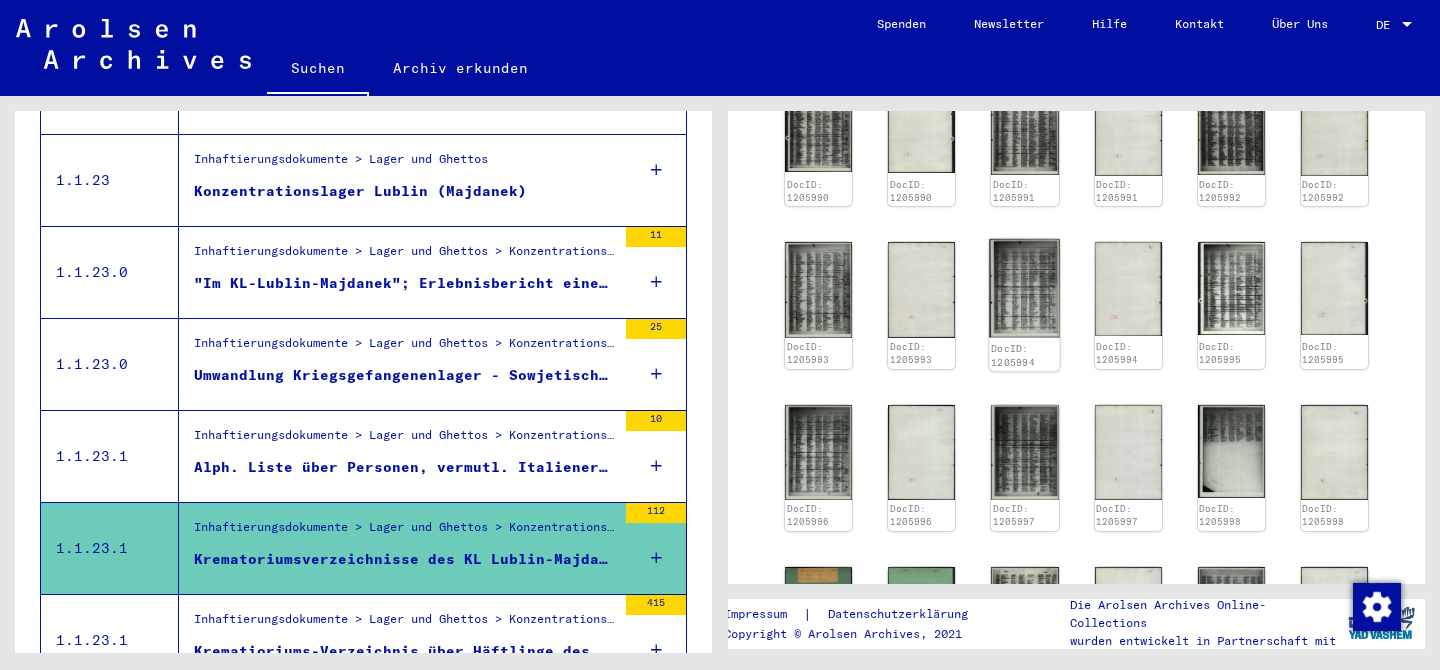 click 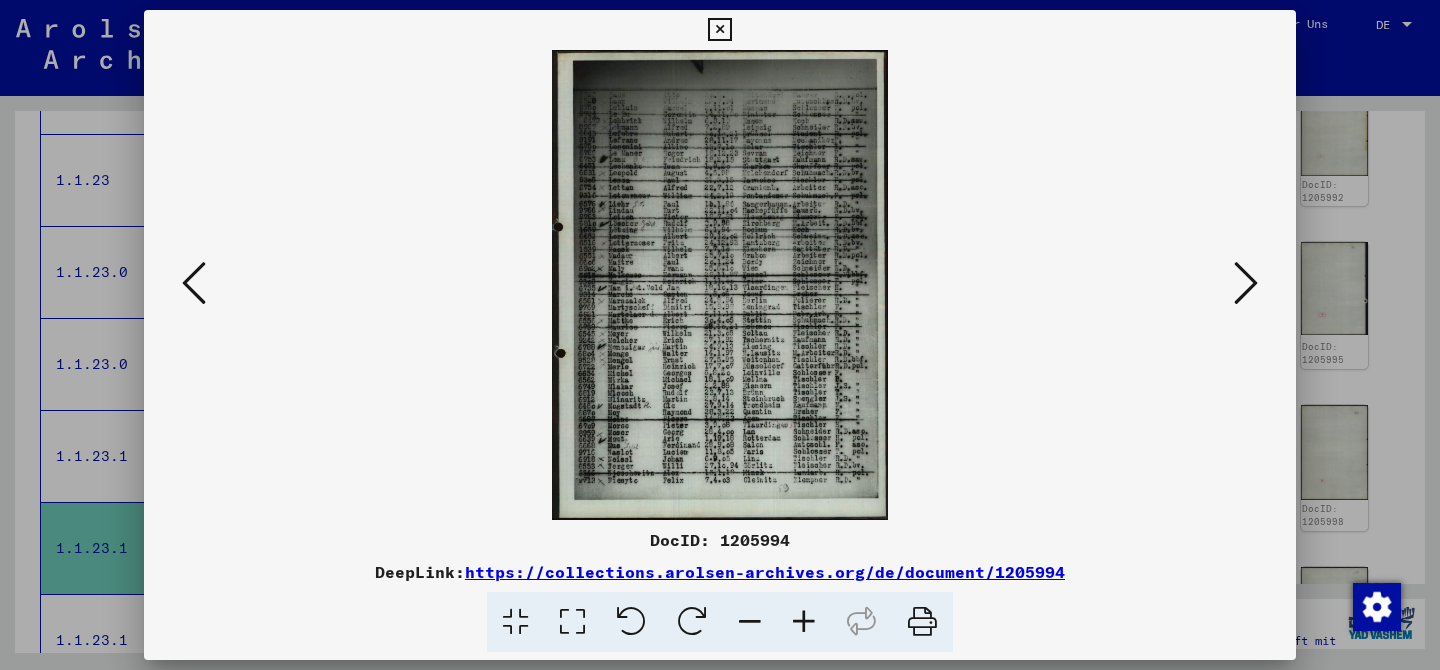 type 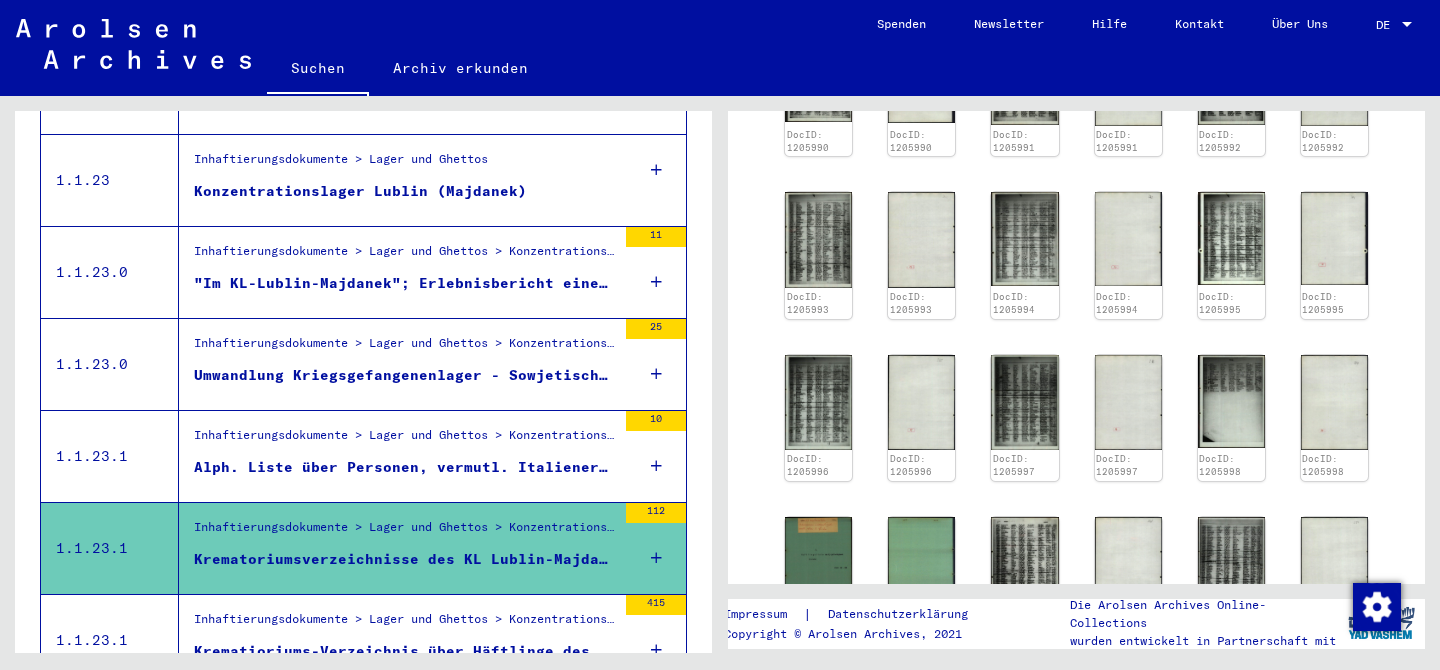scroll, scrollTop: 1241, scrollLeft: 0, axis: vertical 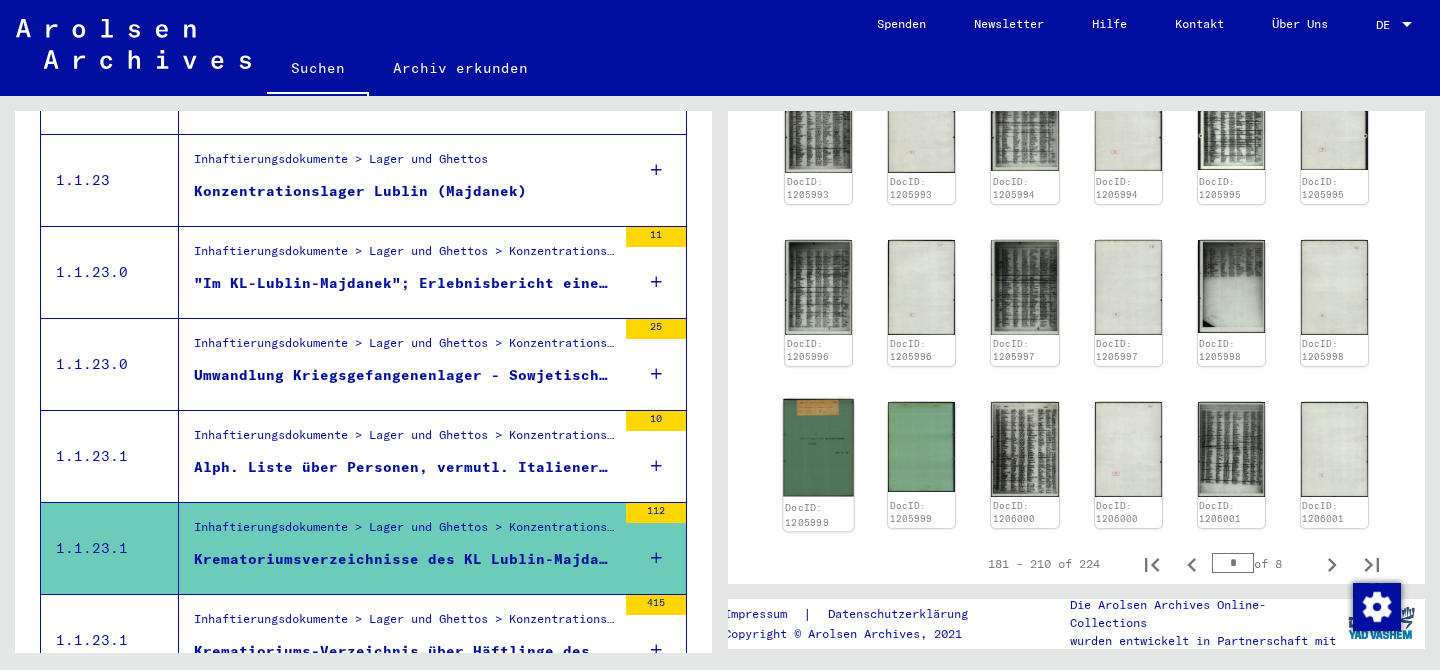 click 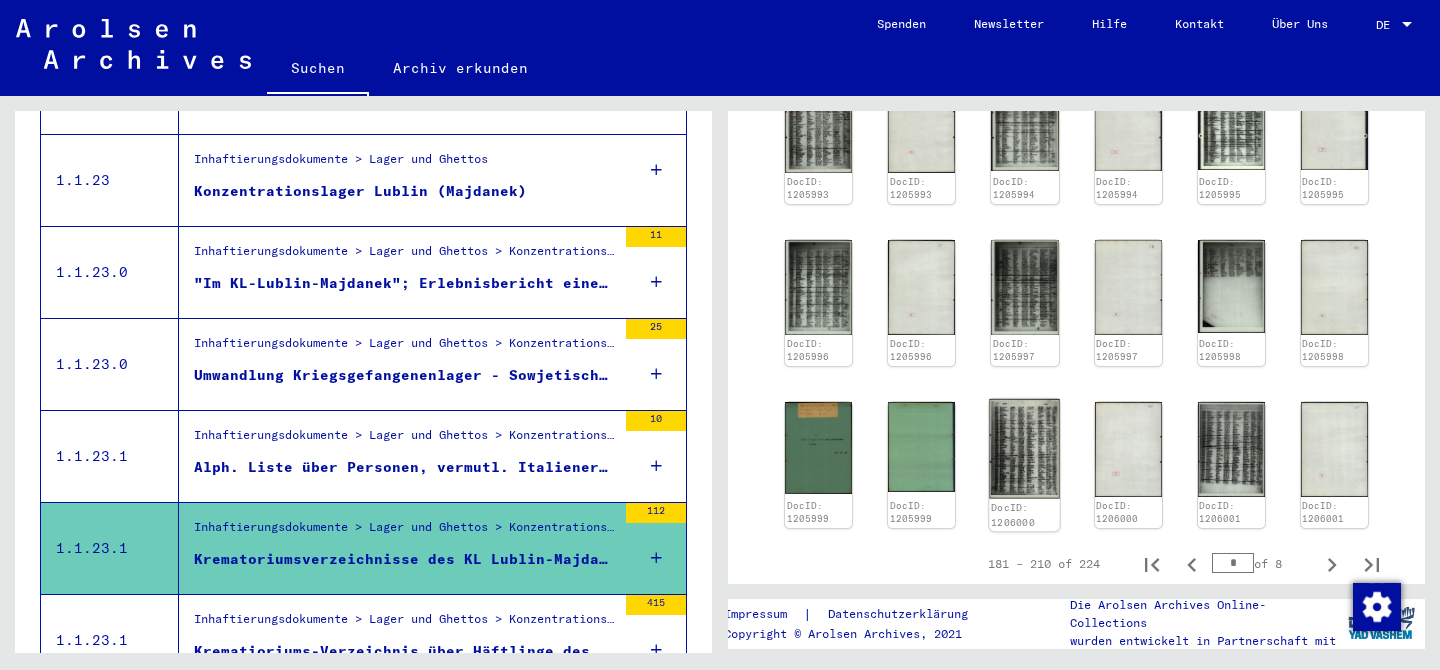 click 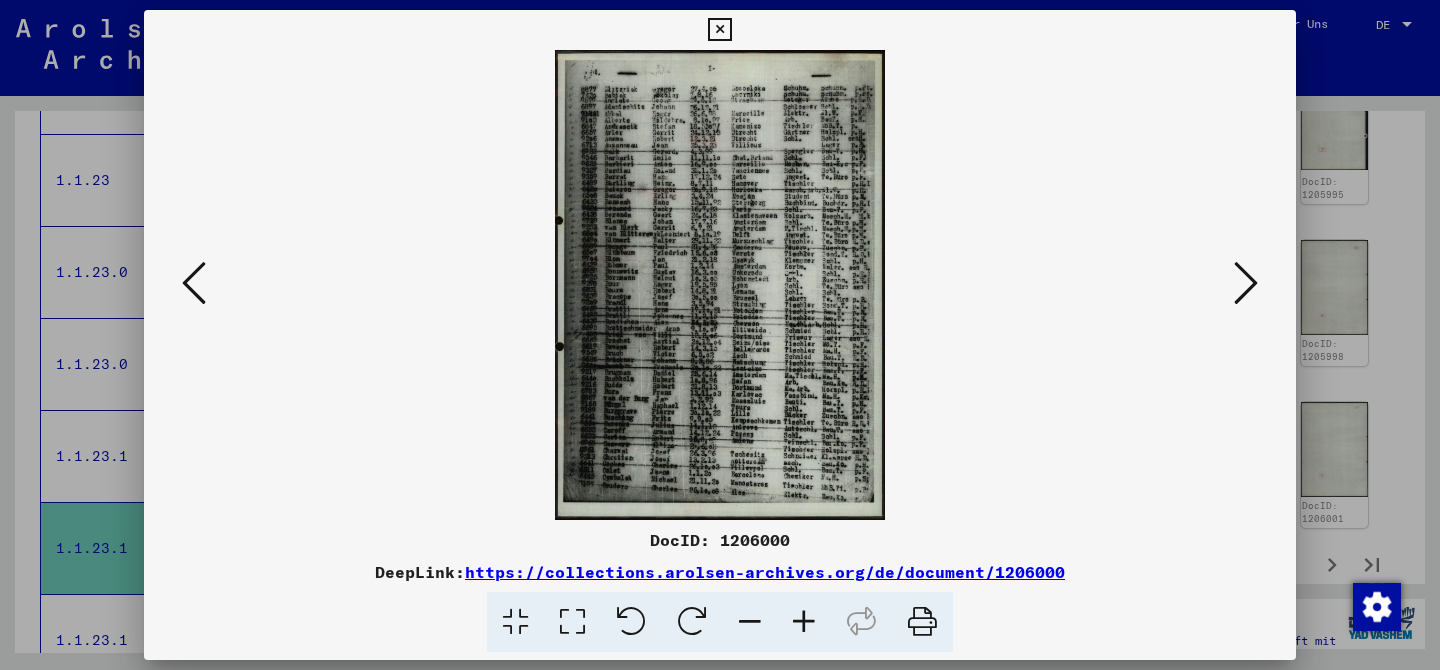 type 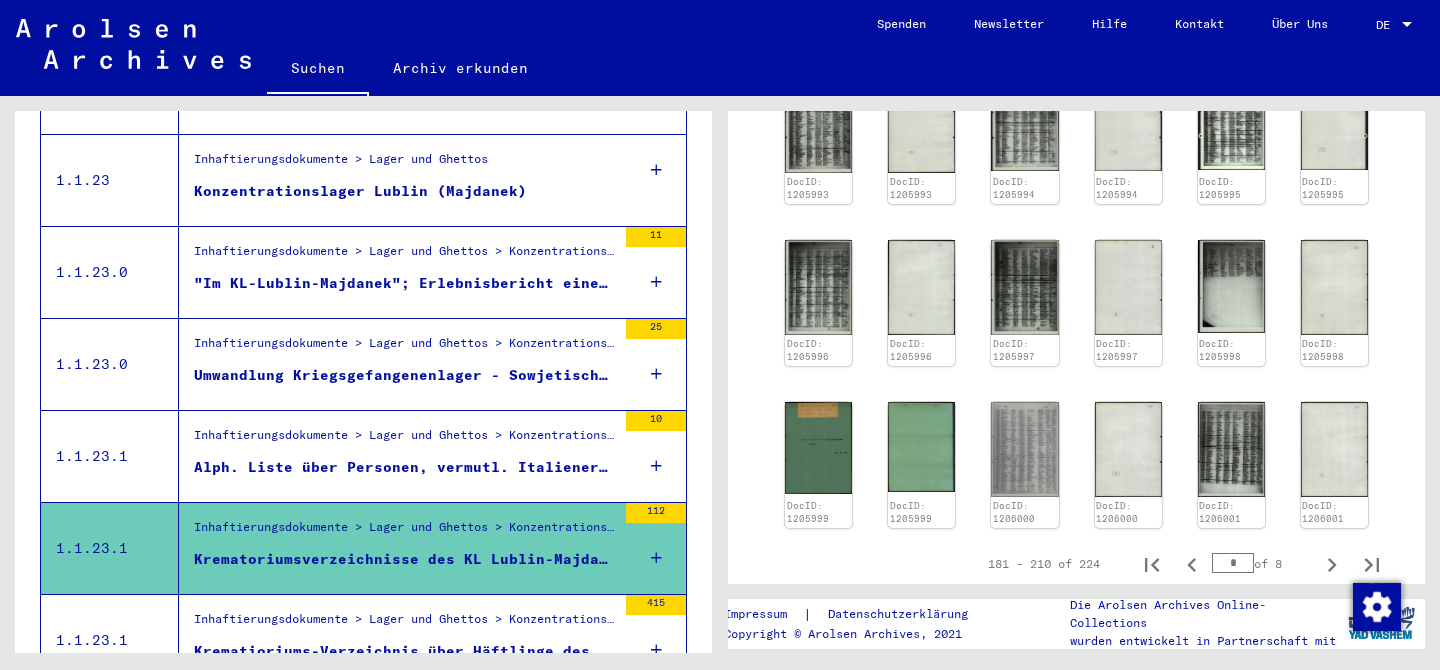 drag, startPoint x: 1036, startPoint y: 453, endPoint x: 423, endPoint y: 40, distance: 739.1468 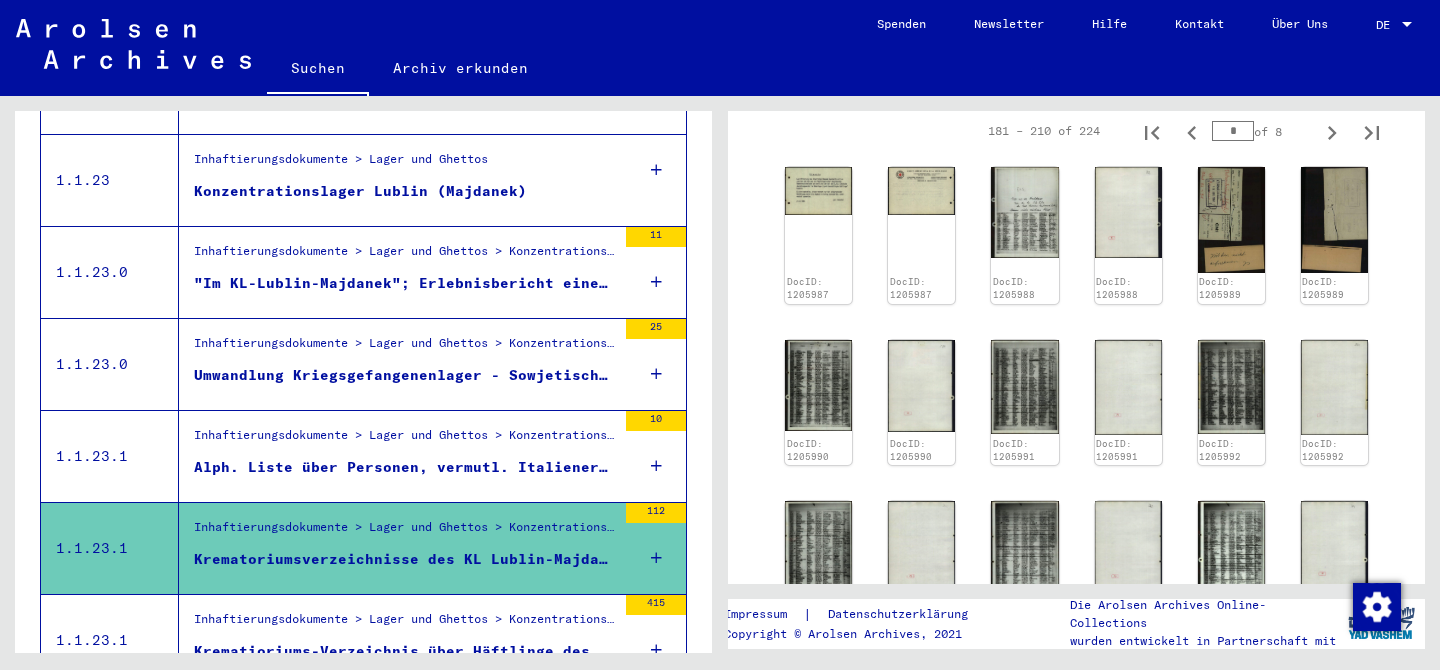 scroll, scrollTop: 735, scrollLeft: 0, axis: vertical 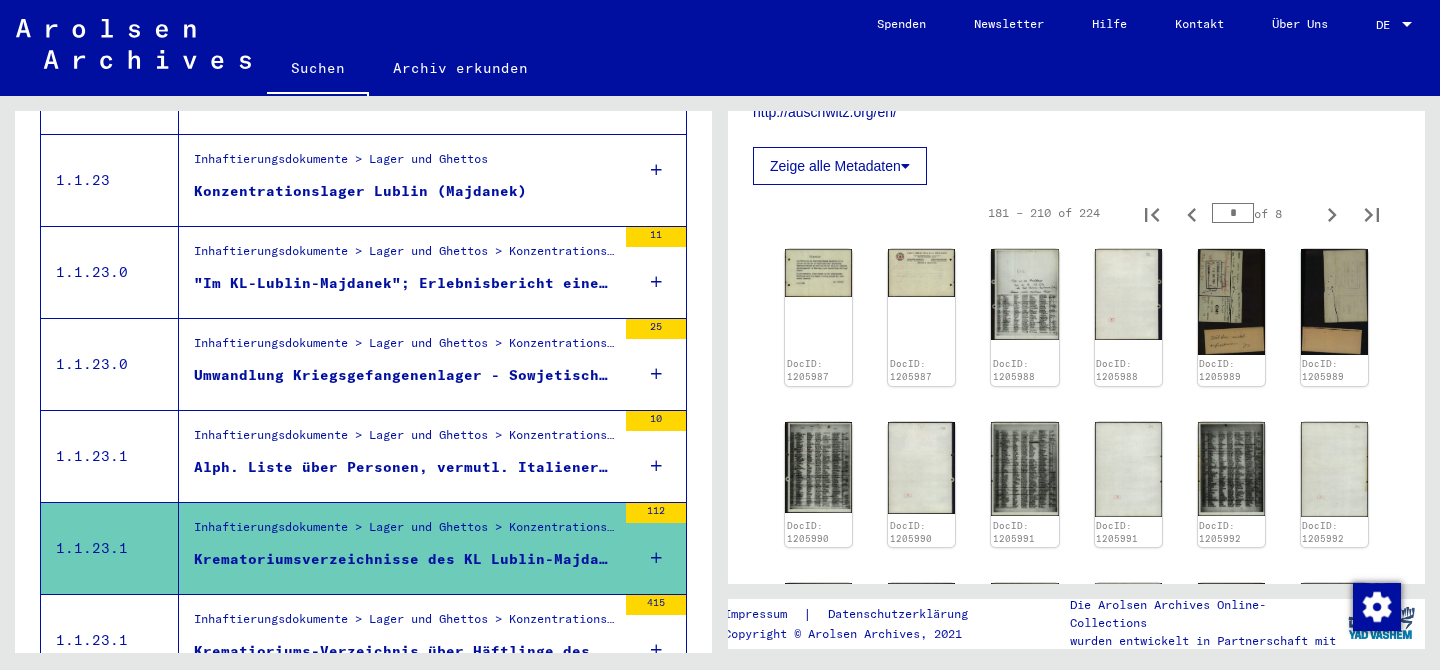 click on "*" at bounding box center [1233, 213] 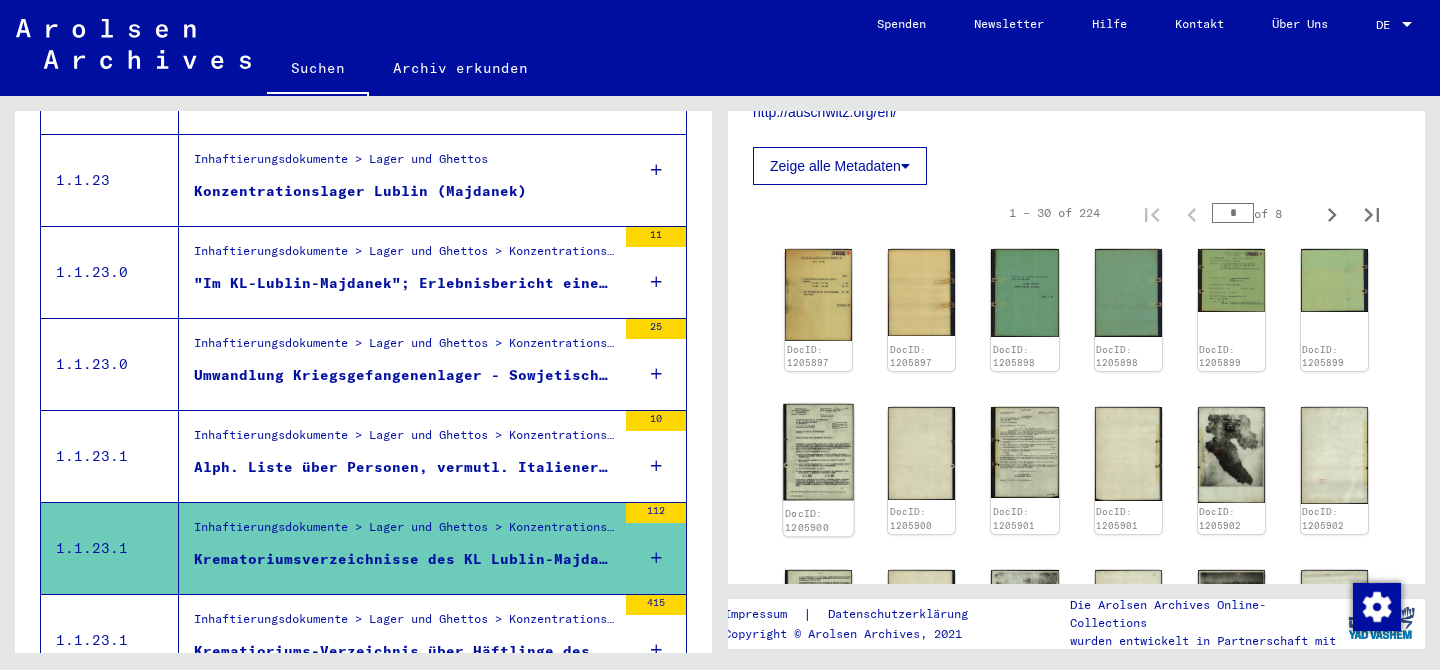 click 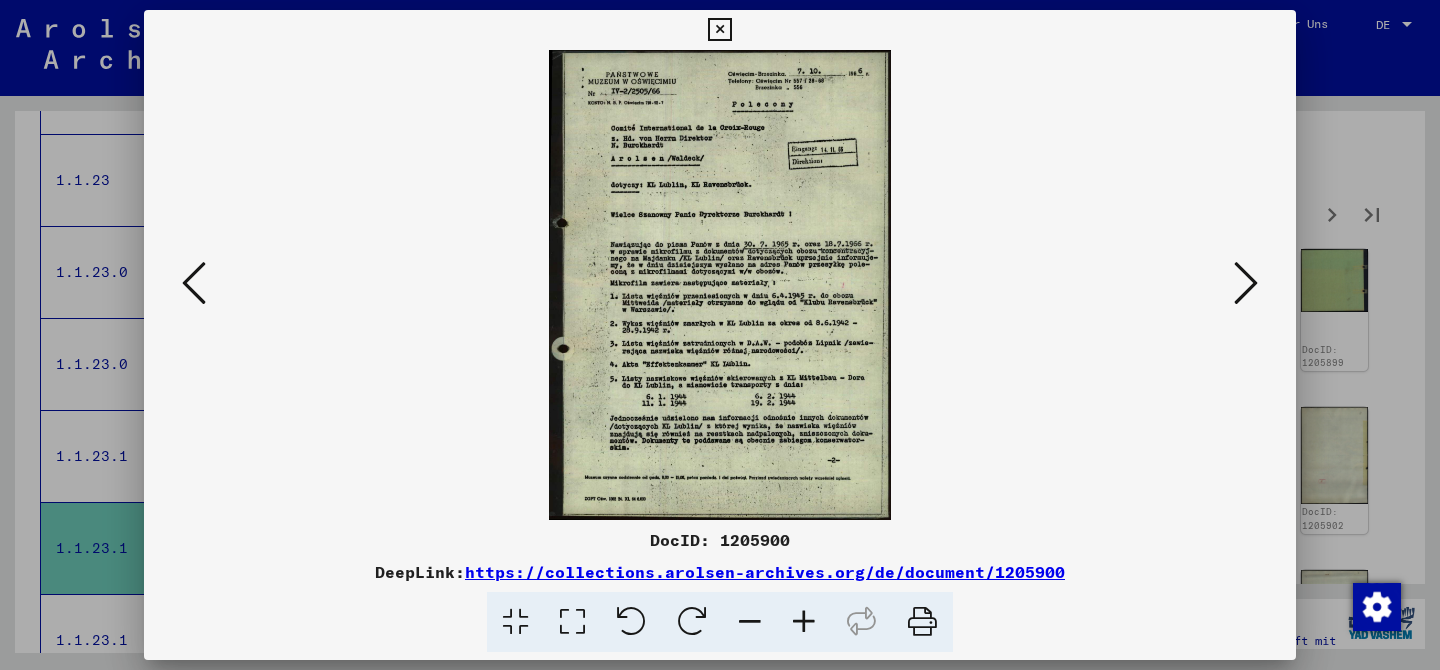 type 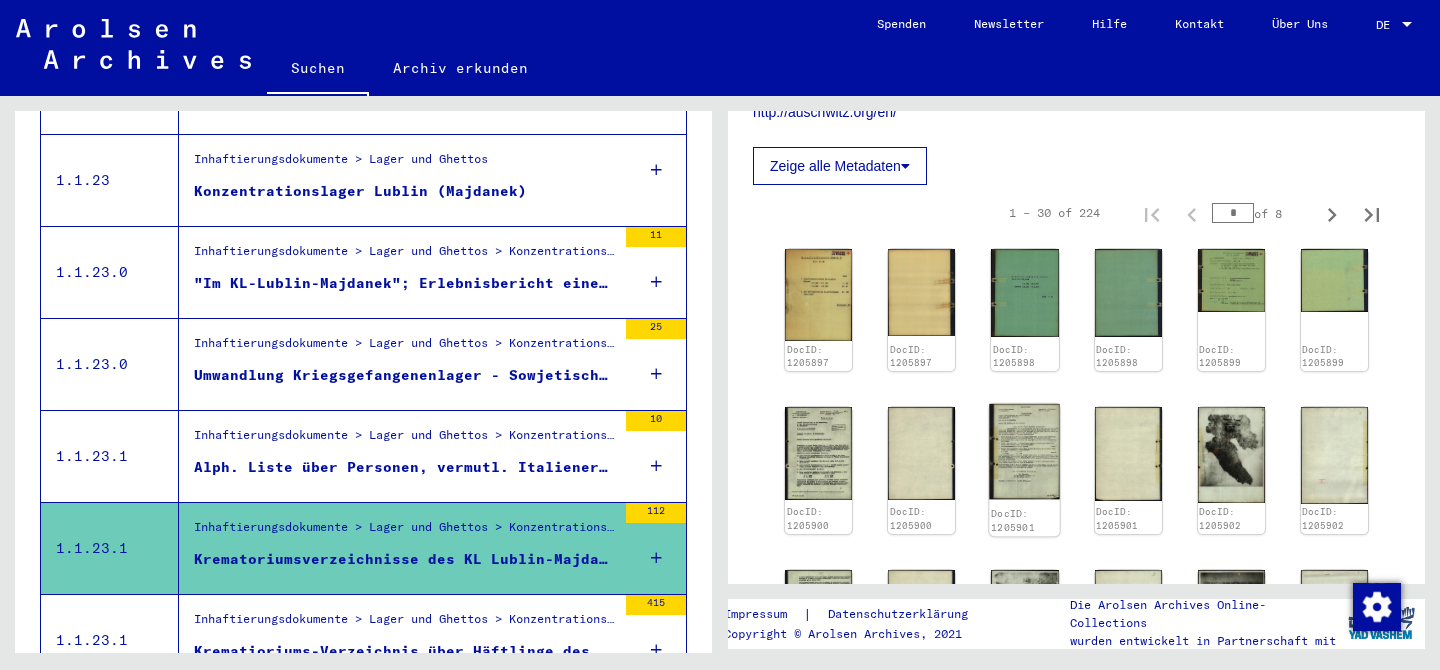 click 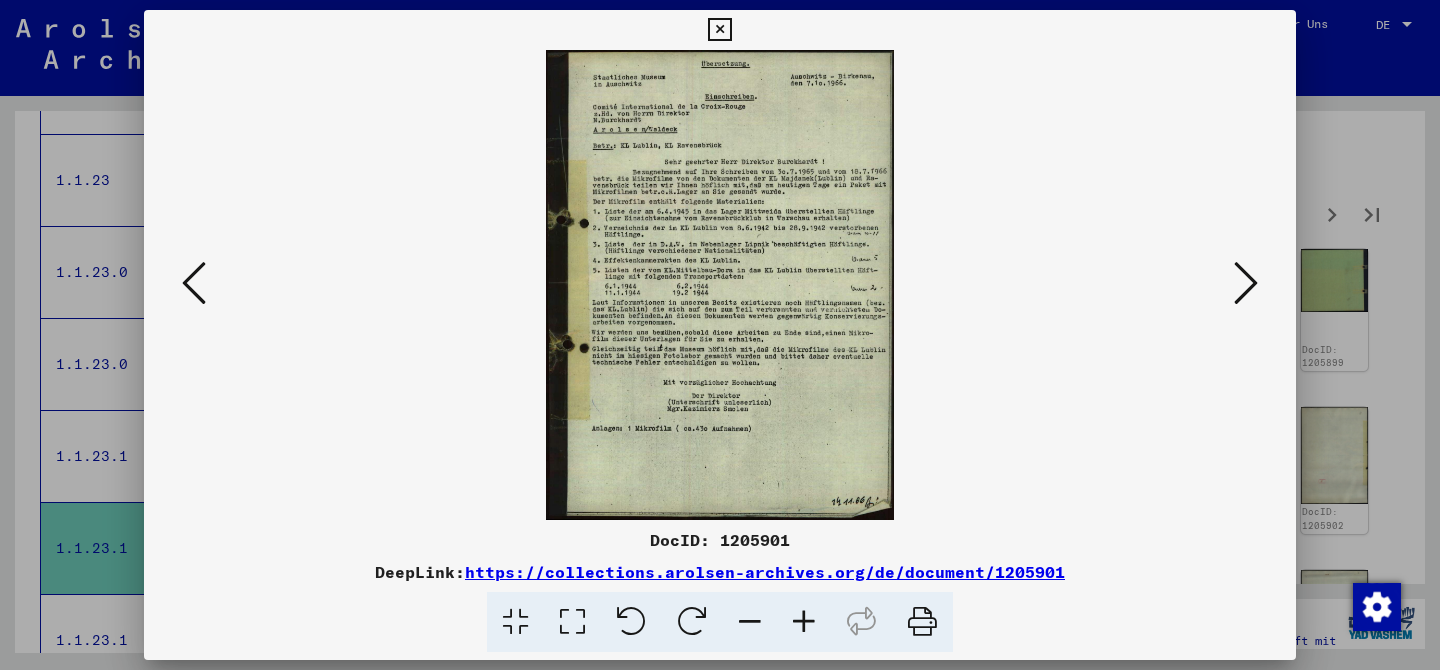 type 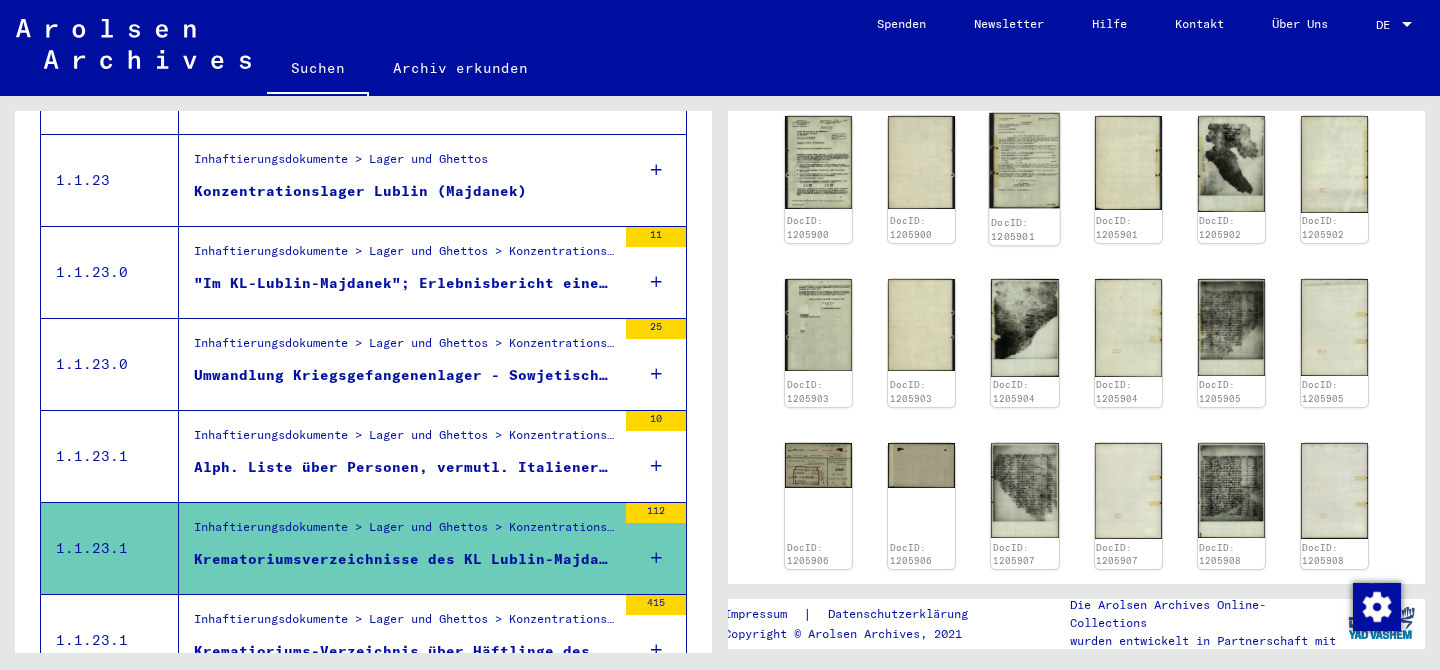 scroll, scrollTop: 1056, scrollLeft: 0, axis: vertical 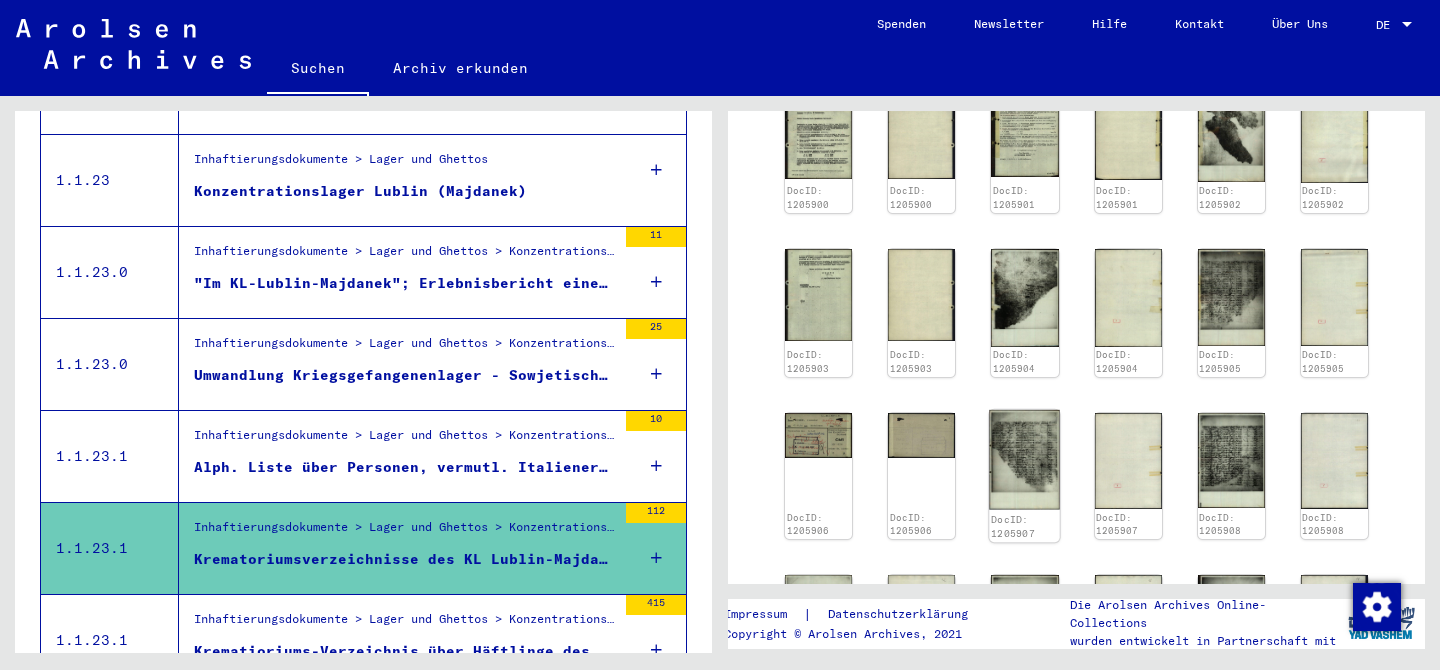 click 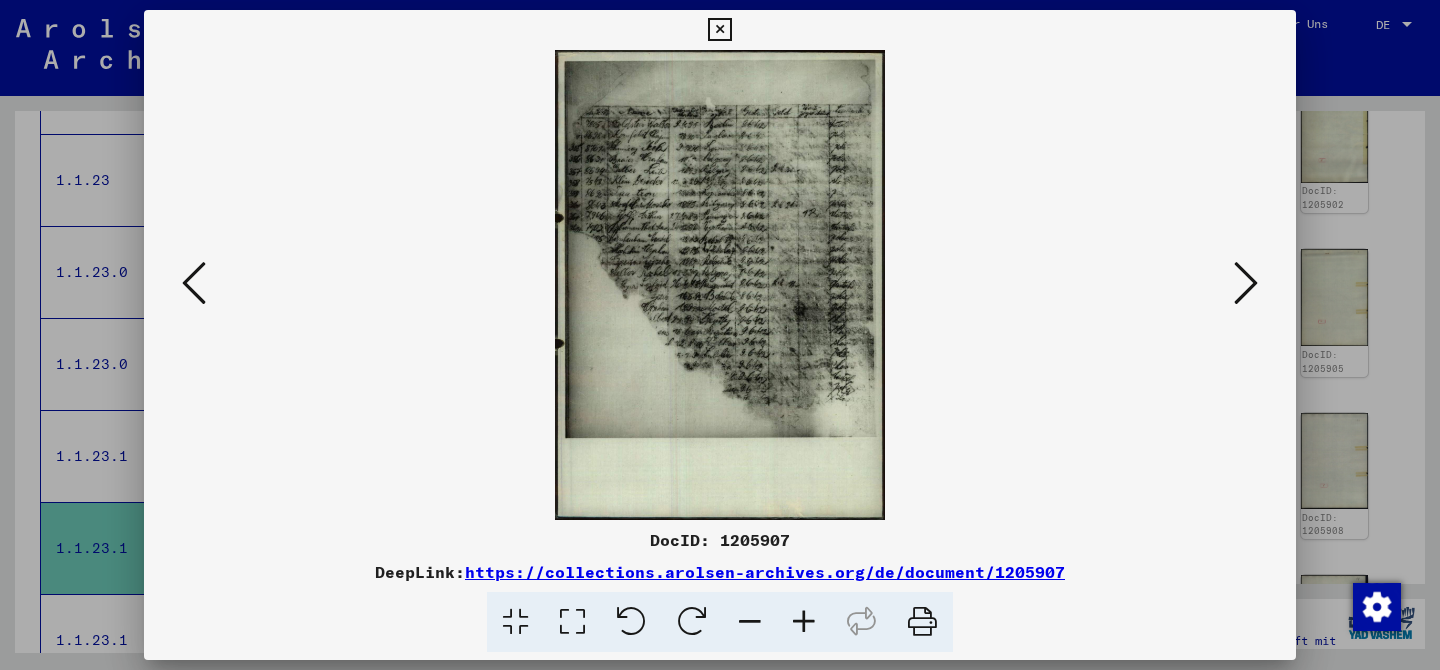 type 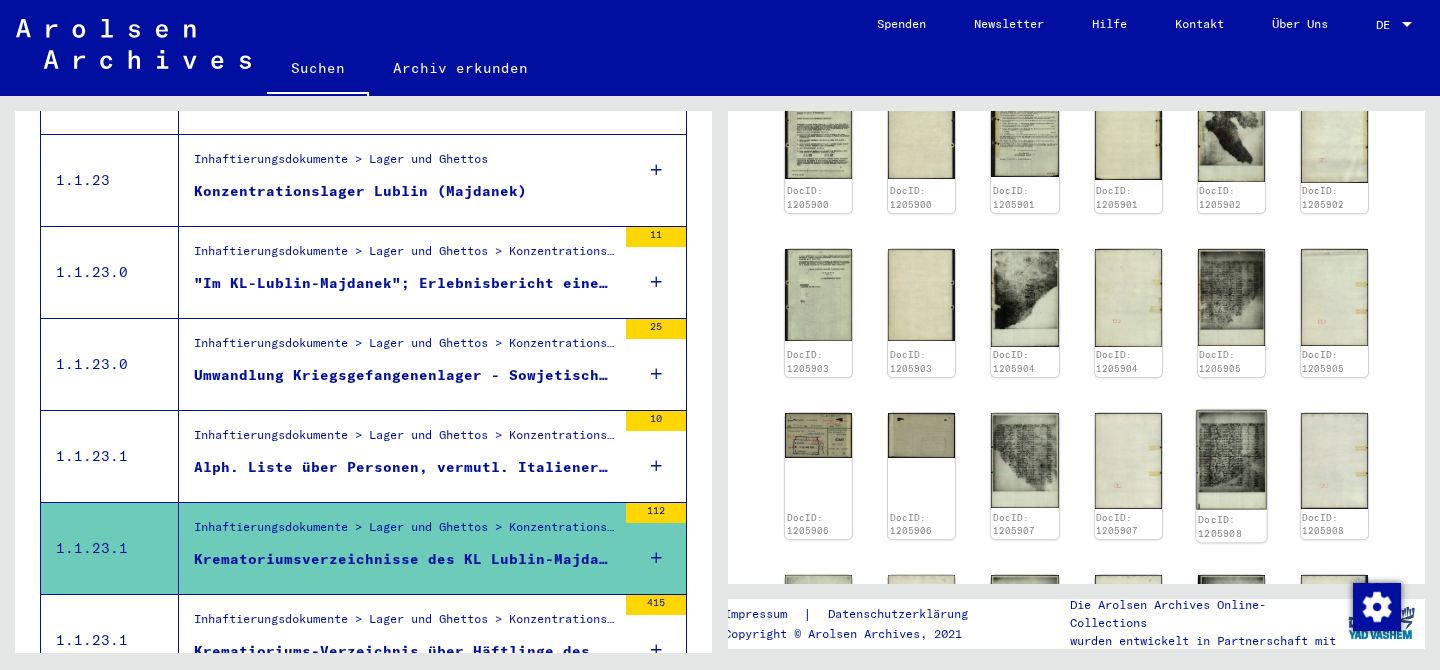 click 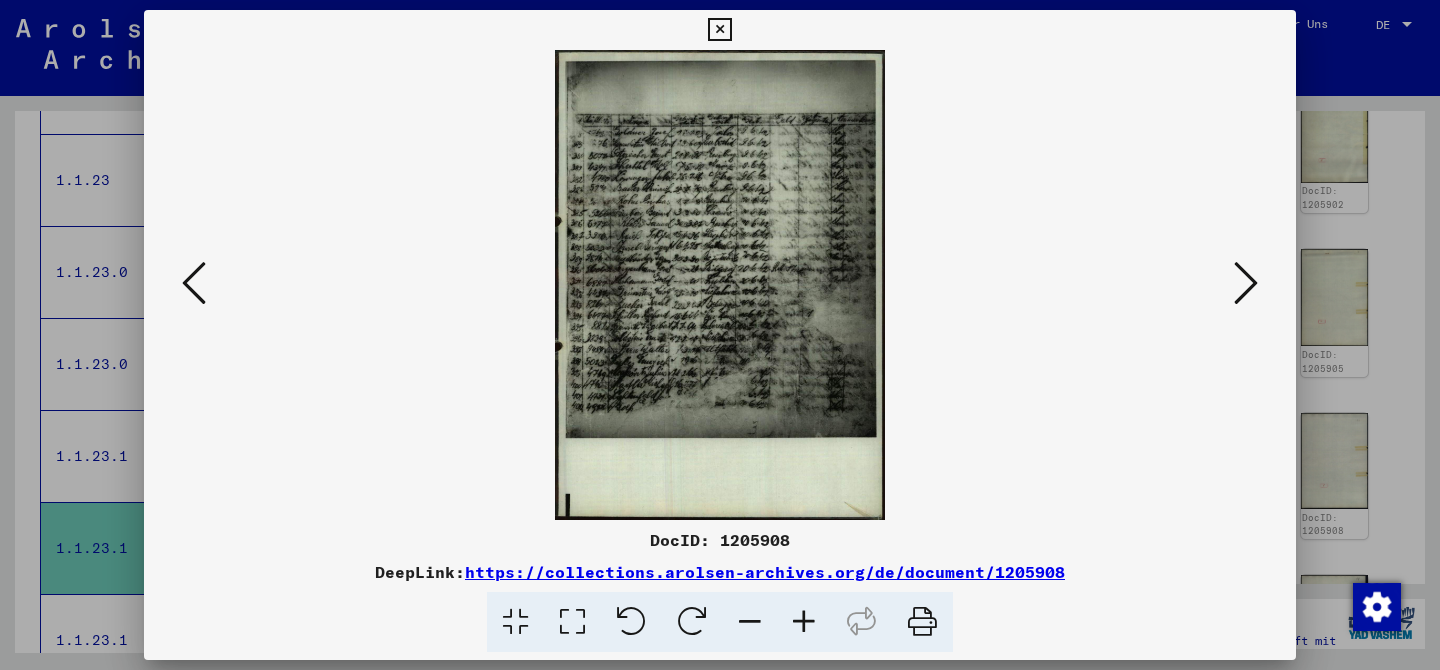 type 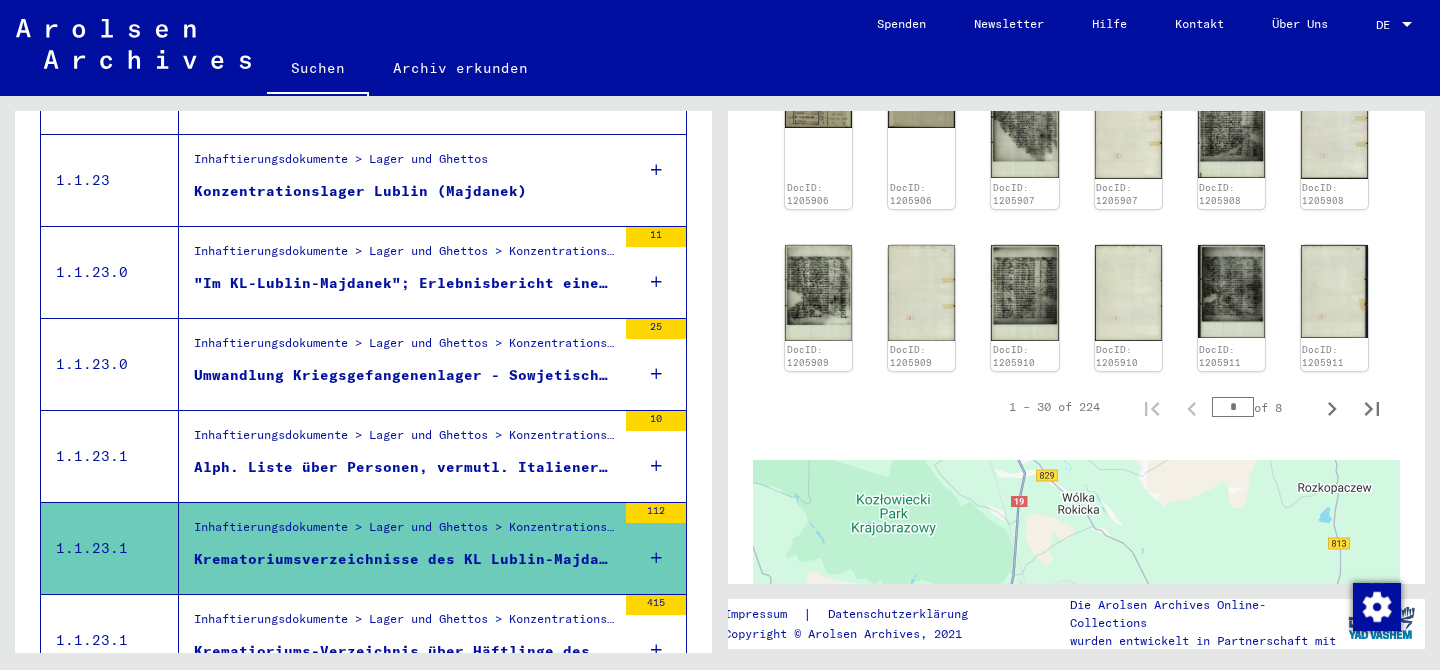 scroll, scrollTop: 1390, scrollLeft: 0, axis: vertical 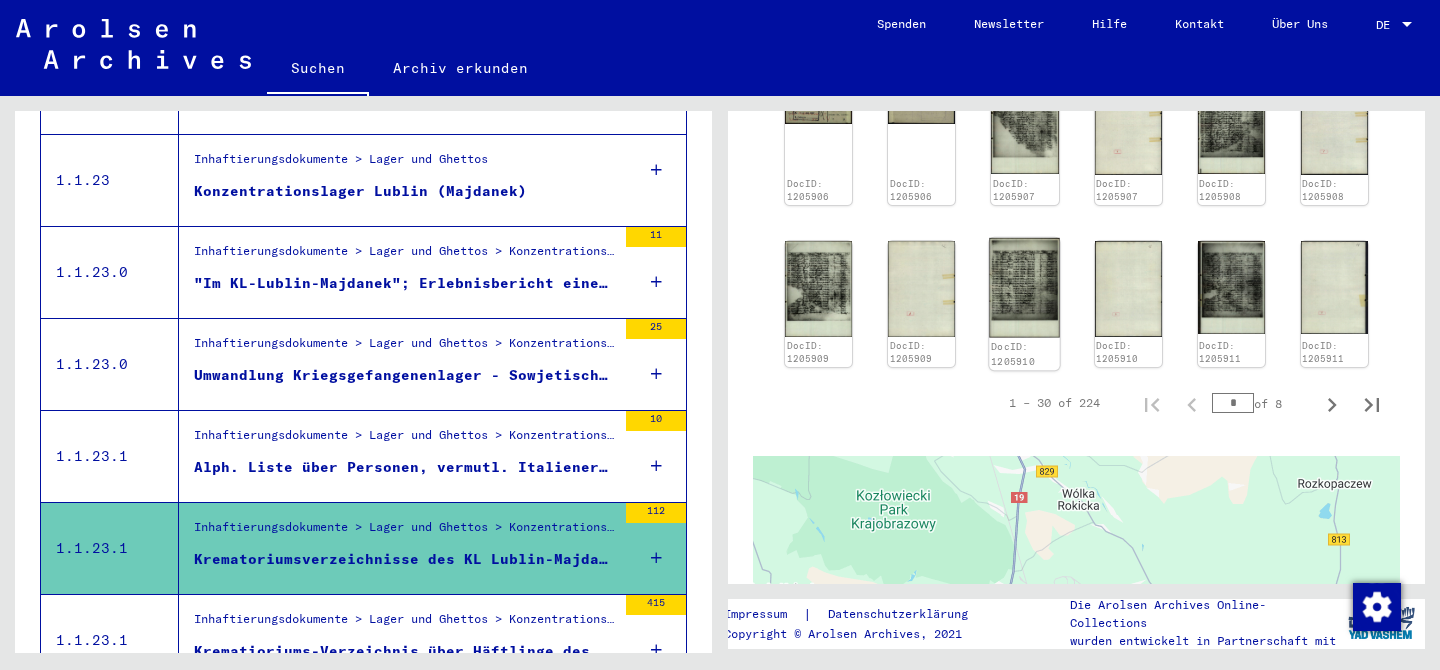 click 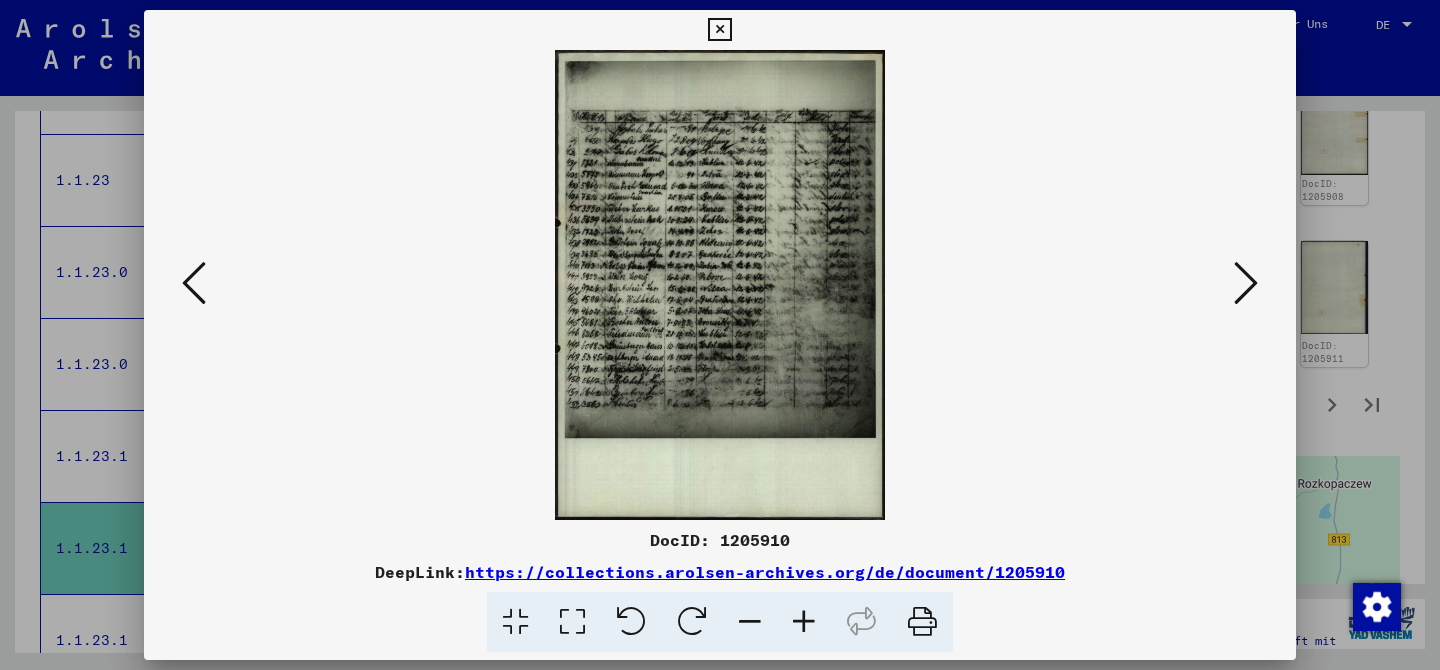 type 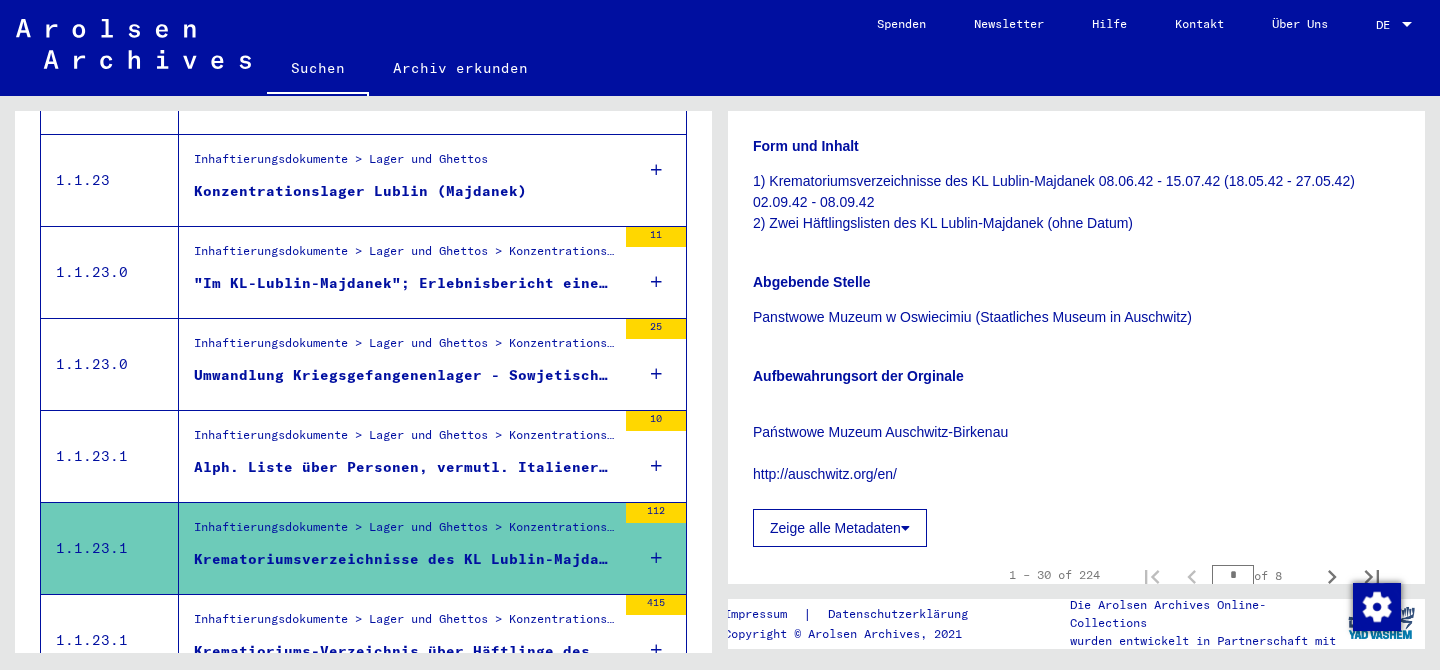 scroll, scrollTop: 378, scrollLeft: 0, axis: vertical 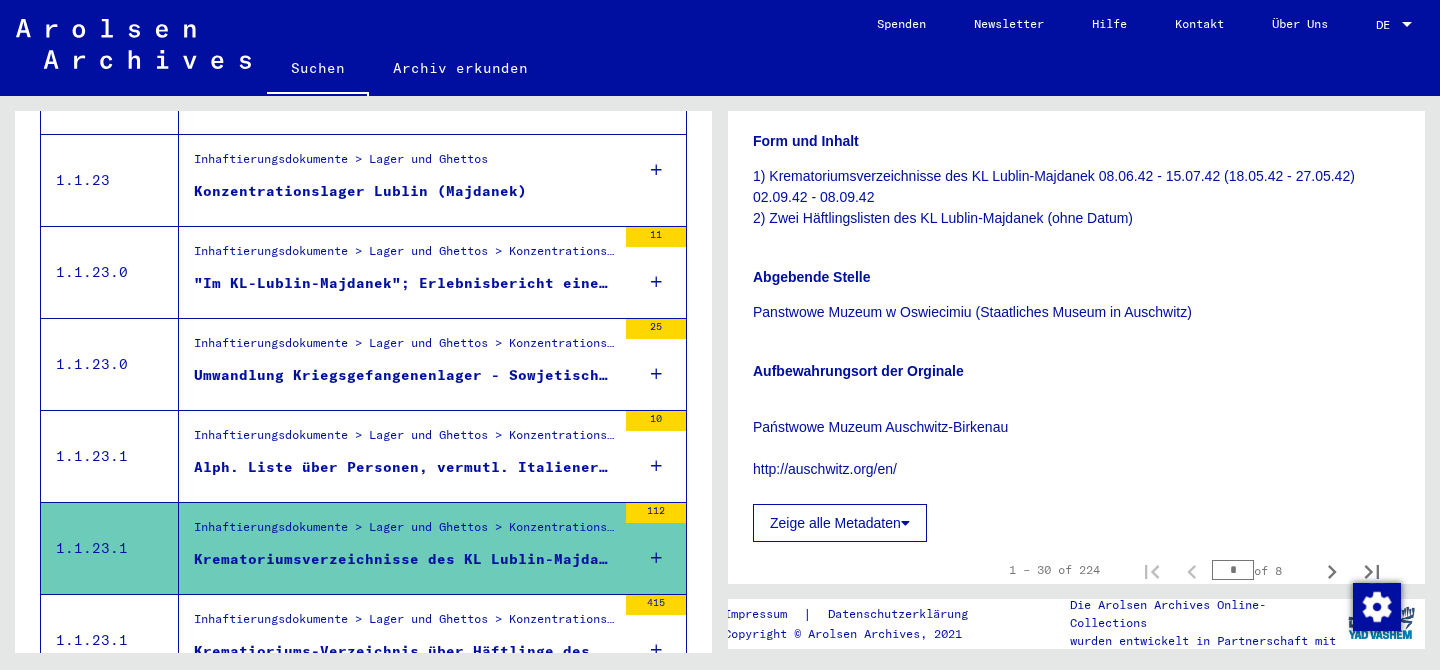 click on "Zeige alle Metadaten" 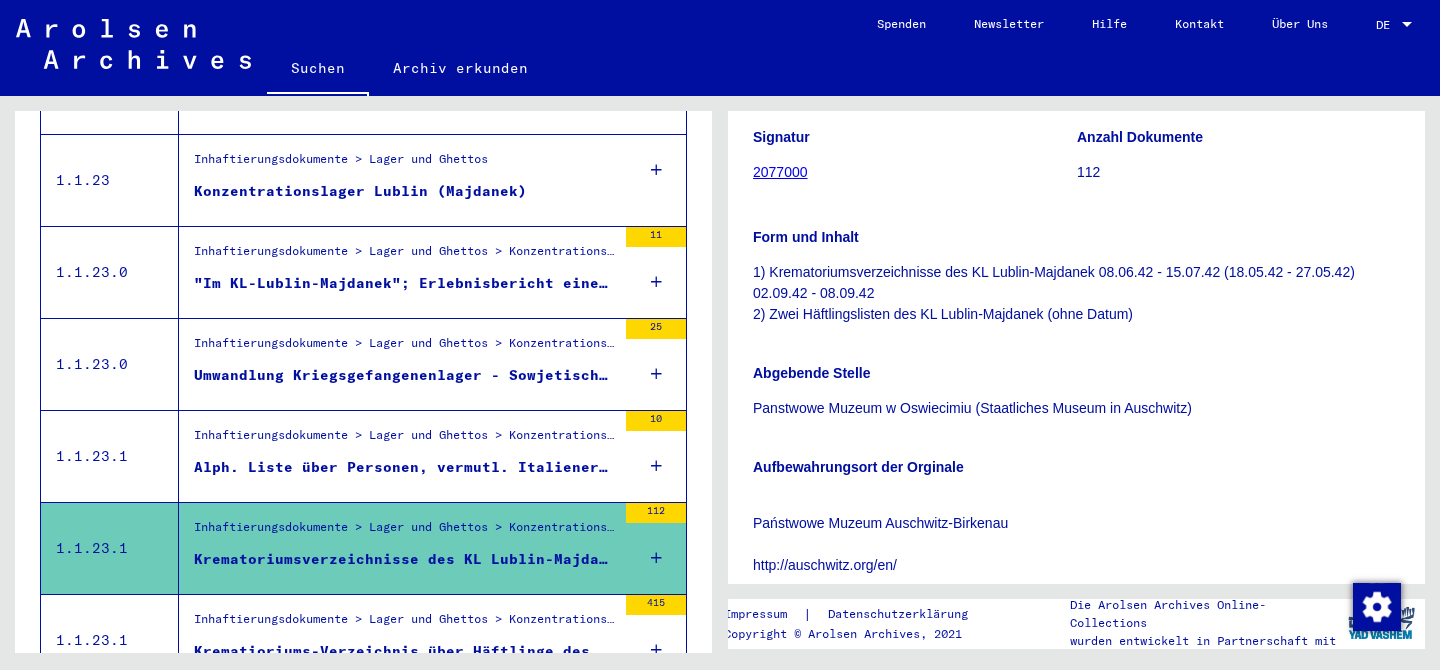 scroll, scrollTop: 139, scrollLeft: 0, axis: vertical 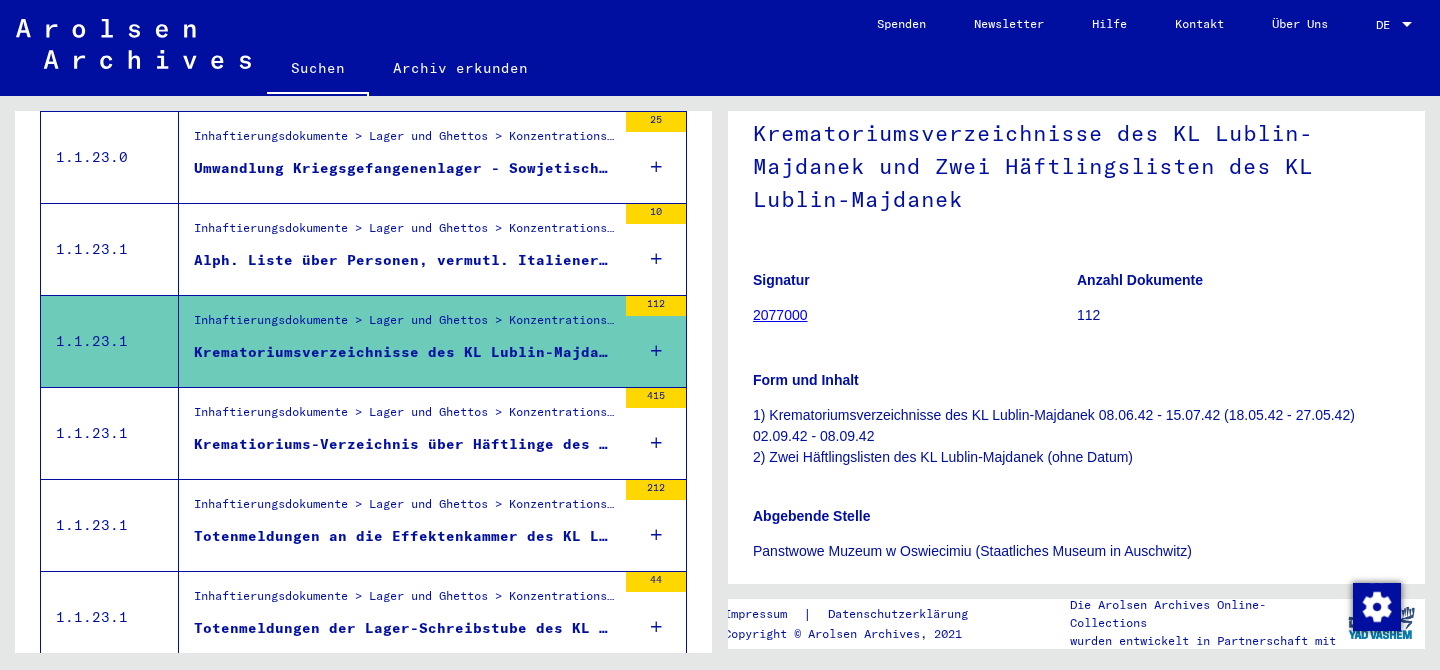 click on "Krematioriums-Verzeichnis über Häftlinge des KL Lublin-Majdanek 15.07.42 - 28.09.42" at bounding box center [405, 444] 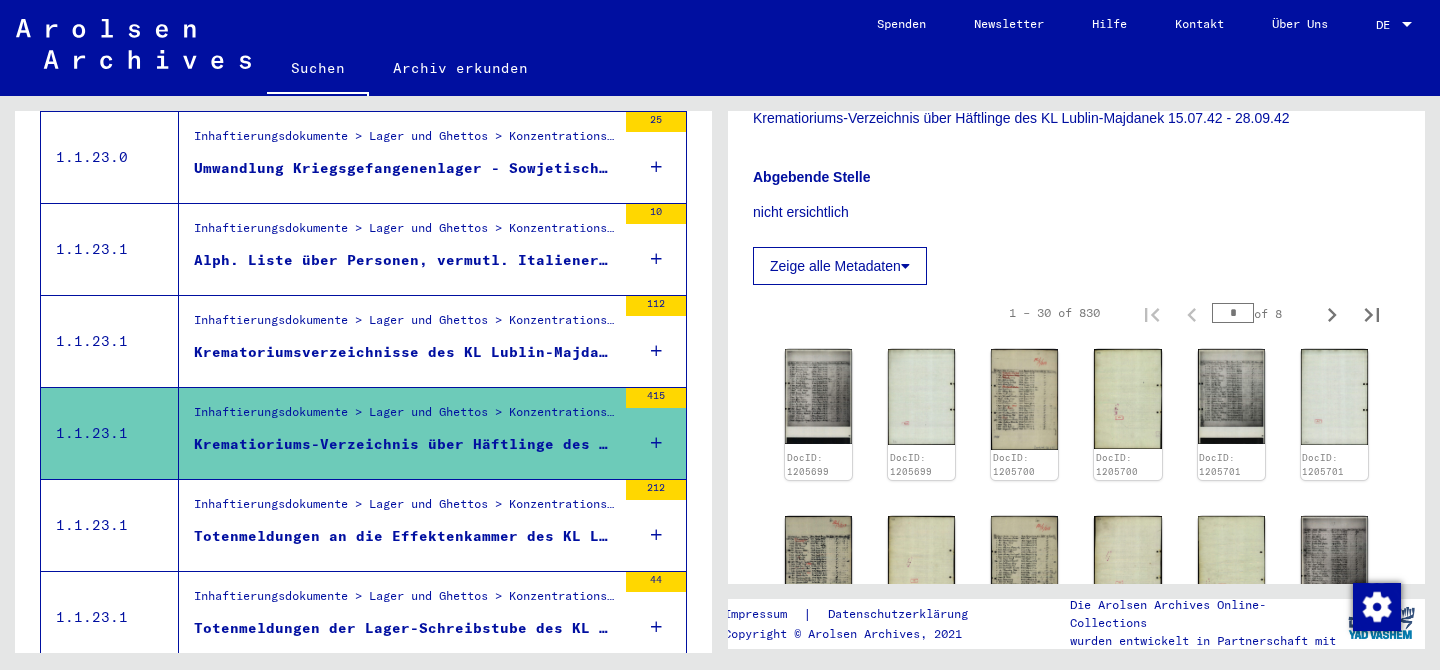 scroll, scrollTop: 544, scrollLeft: 0, axis: vertical 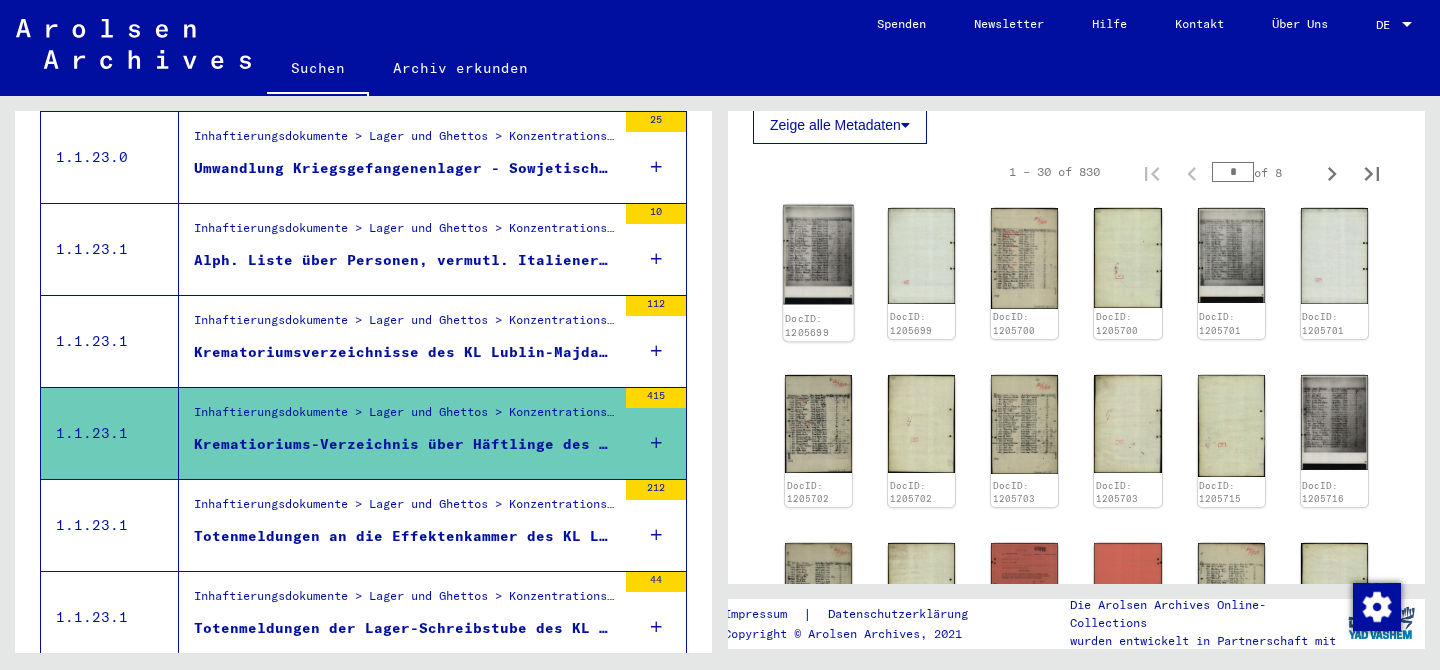click 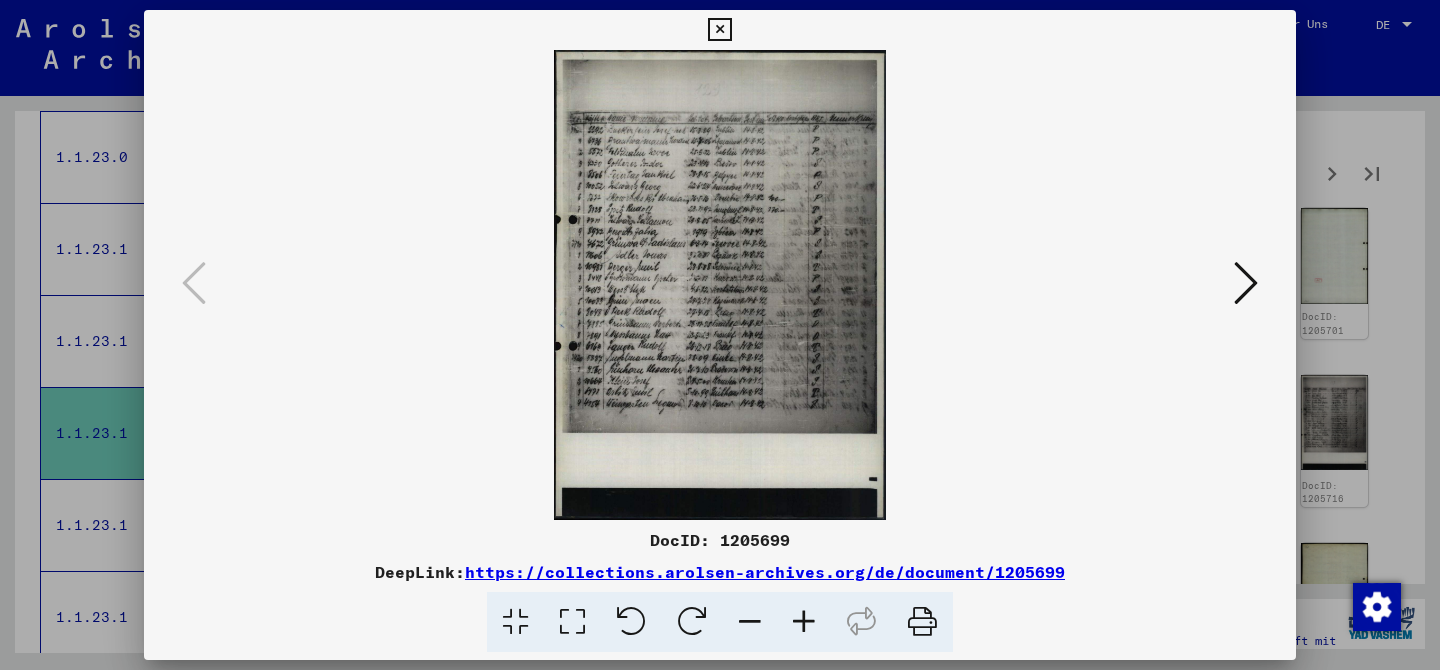 type 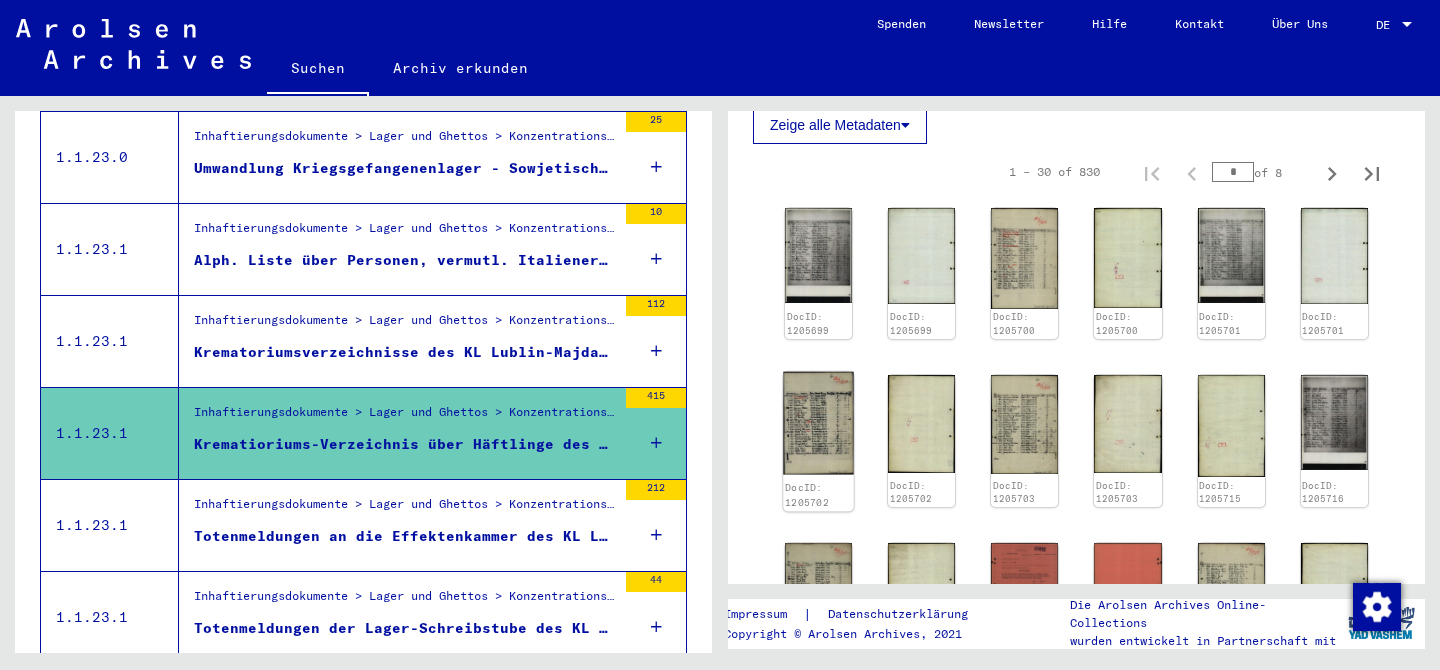 click 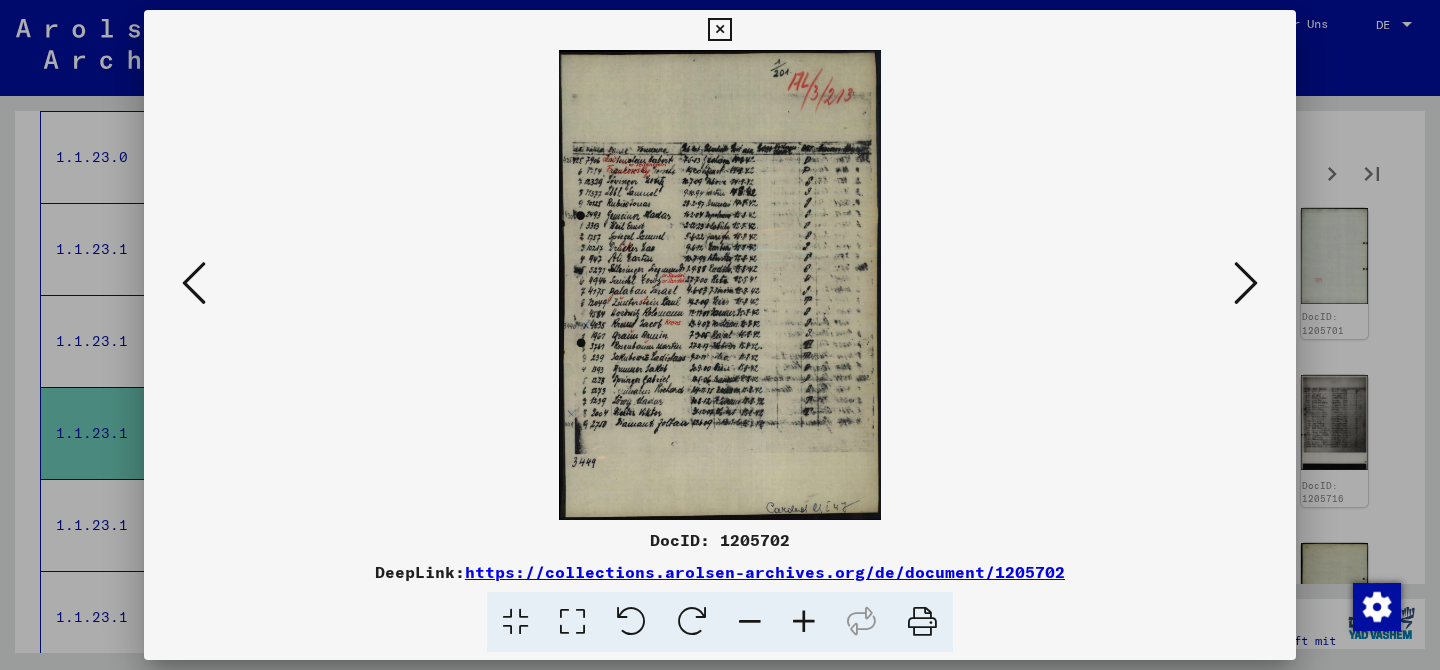 type 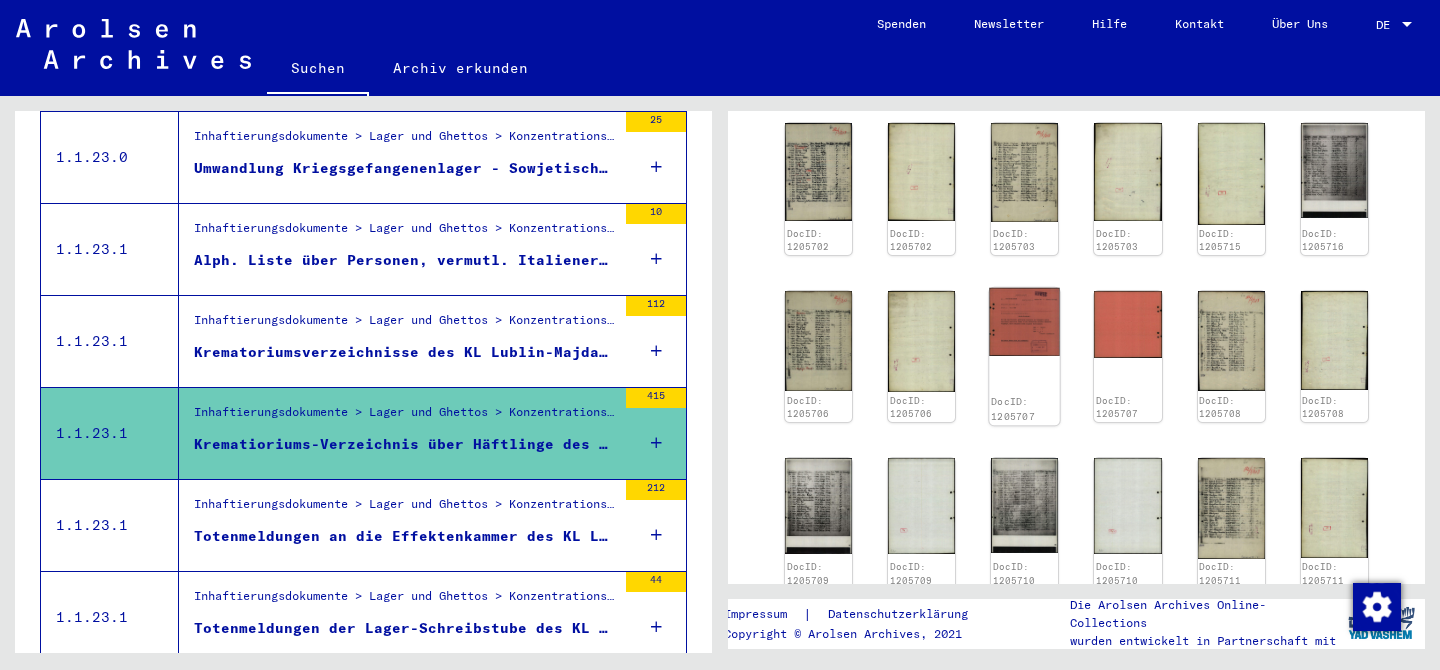 scroll, scrollTop: 822, scrollLeft: 0, axis: vertical 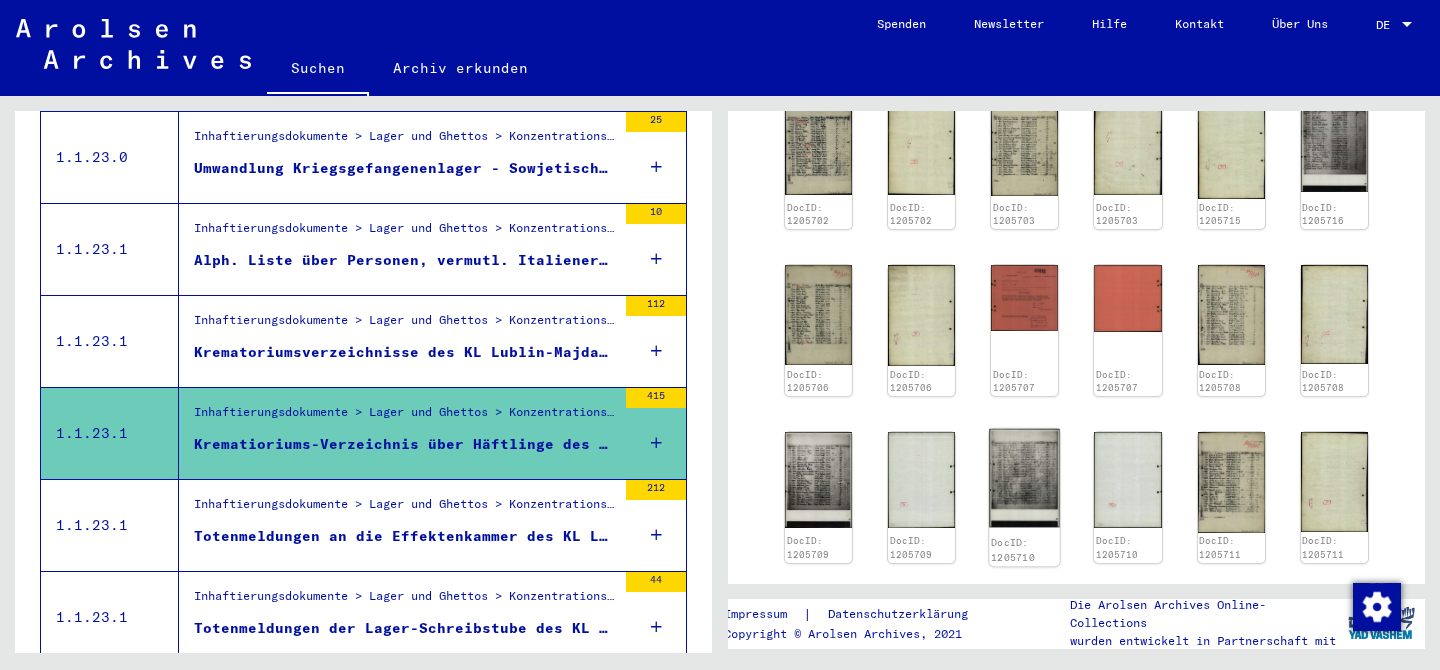 click 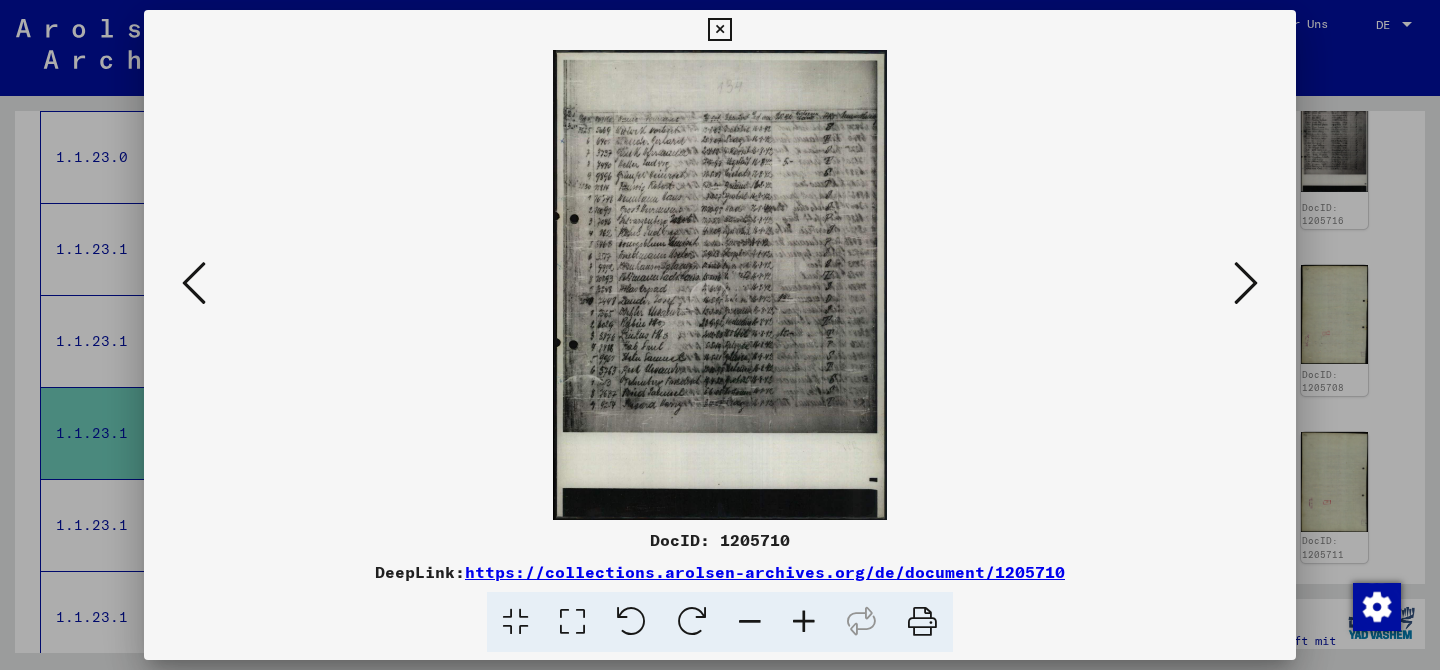 type 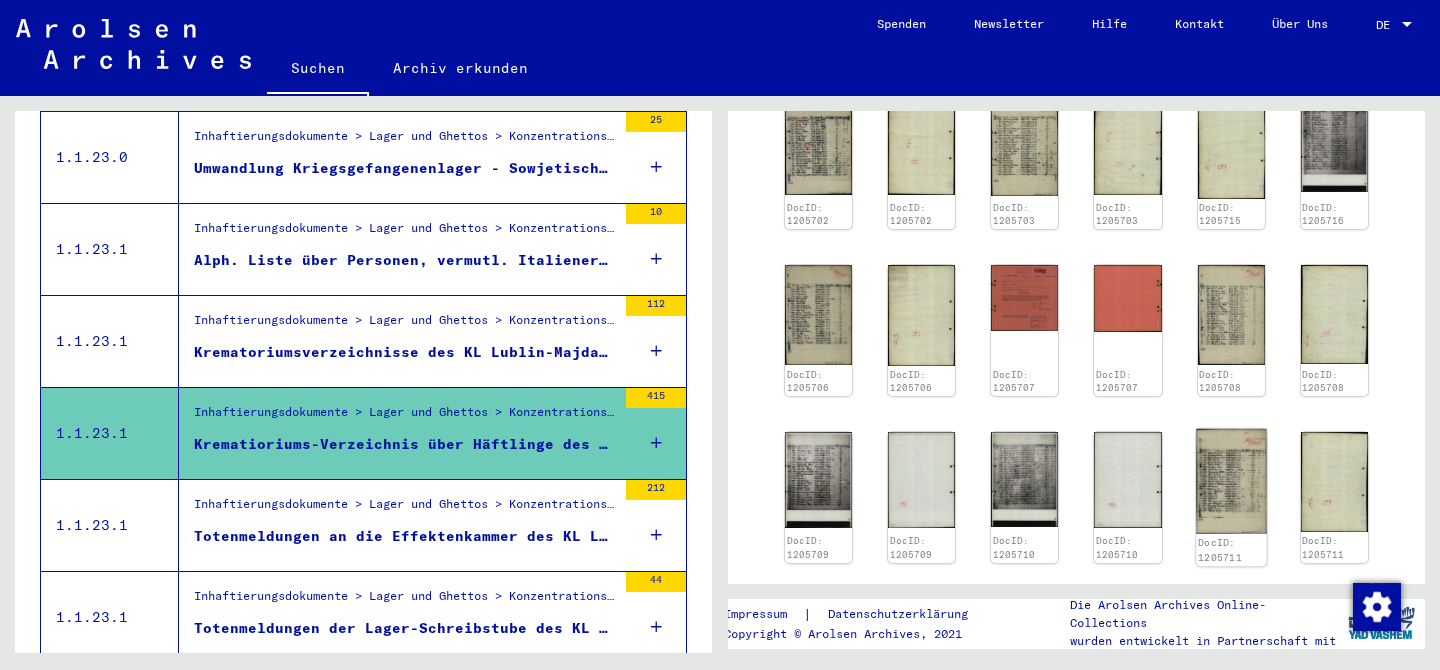 click 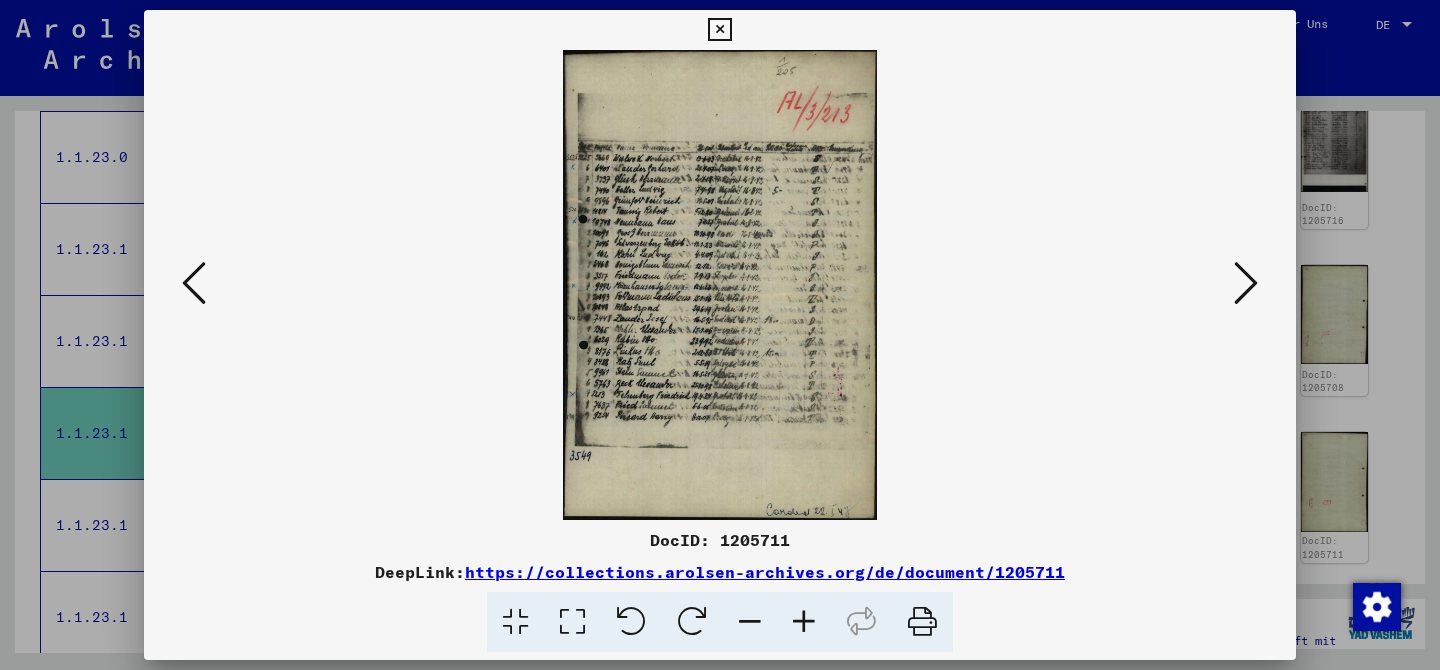 type 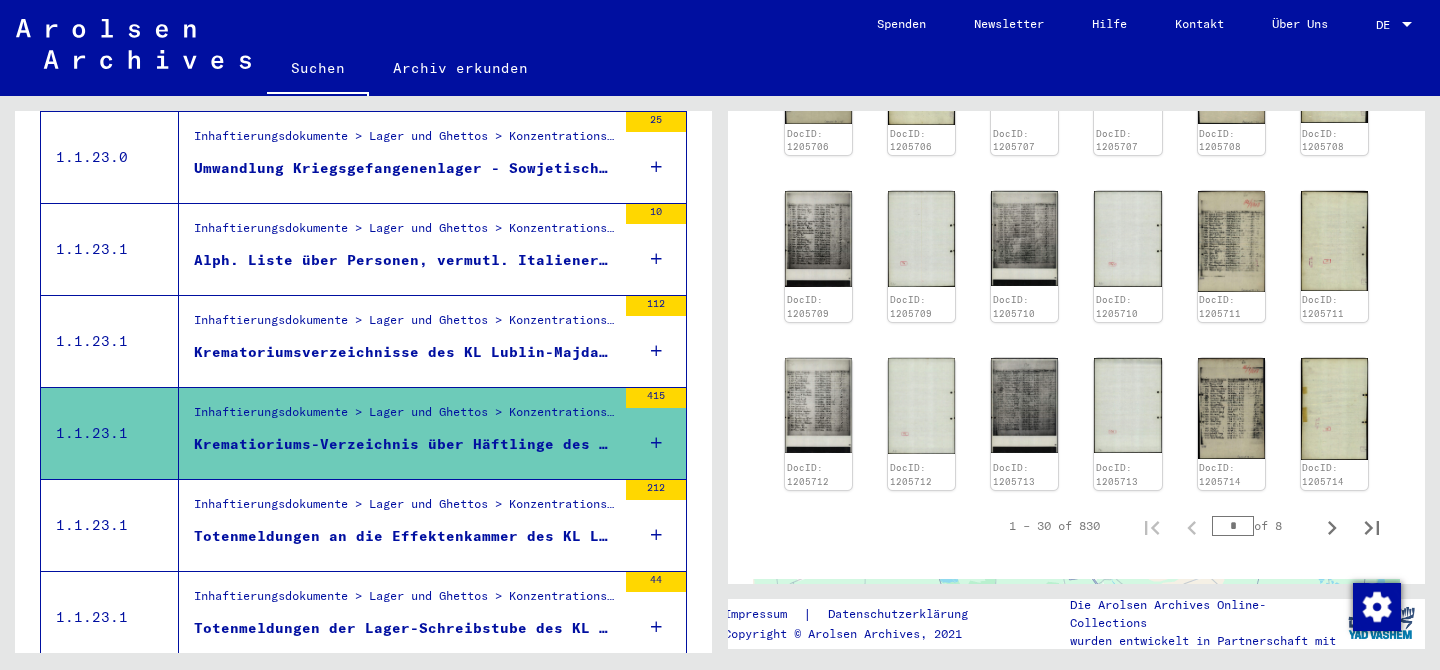 scroll, scrollTop: 1064, scrollLeft: 0, axis: vertical 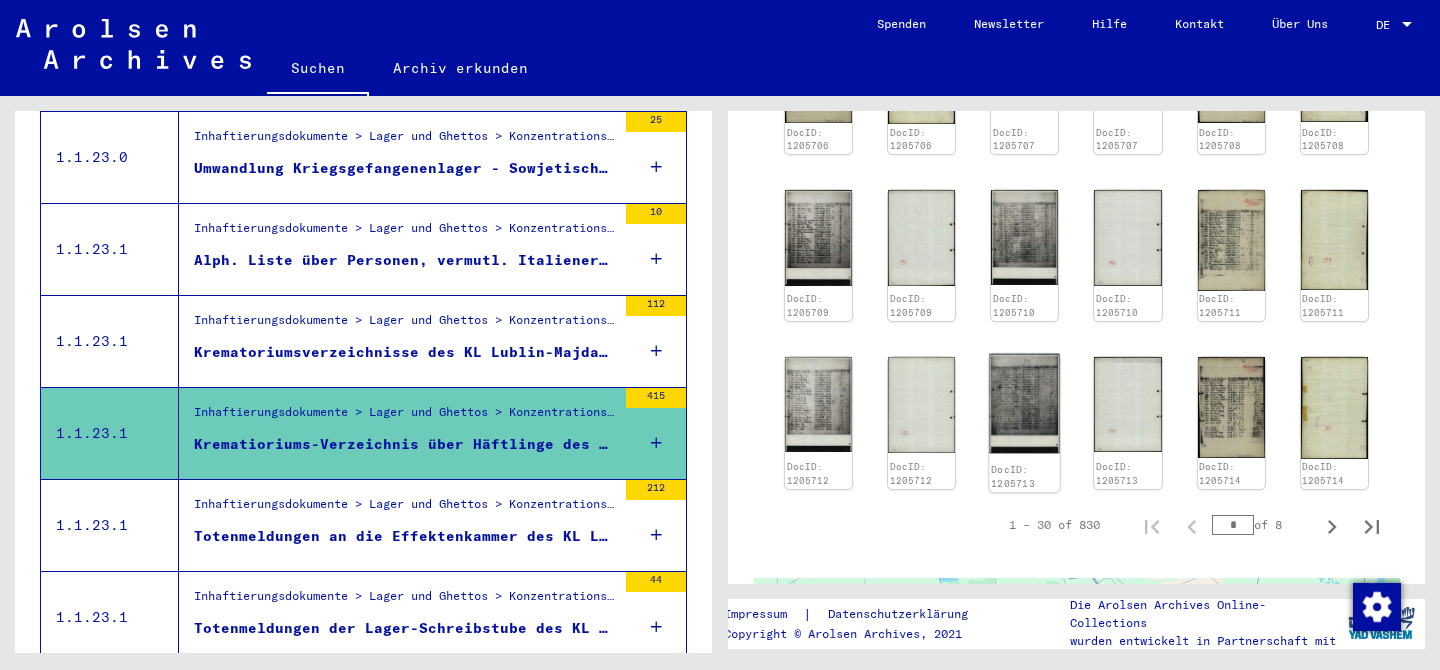 click 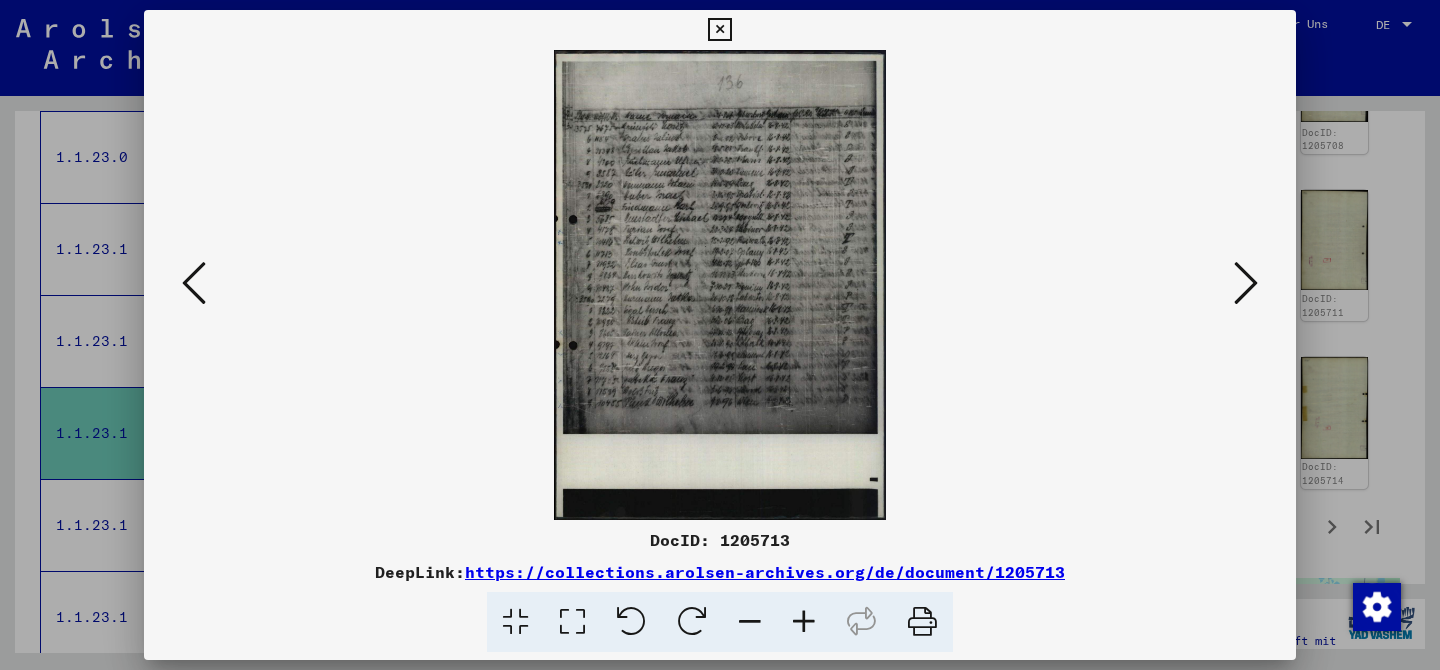 type 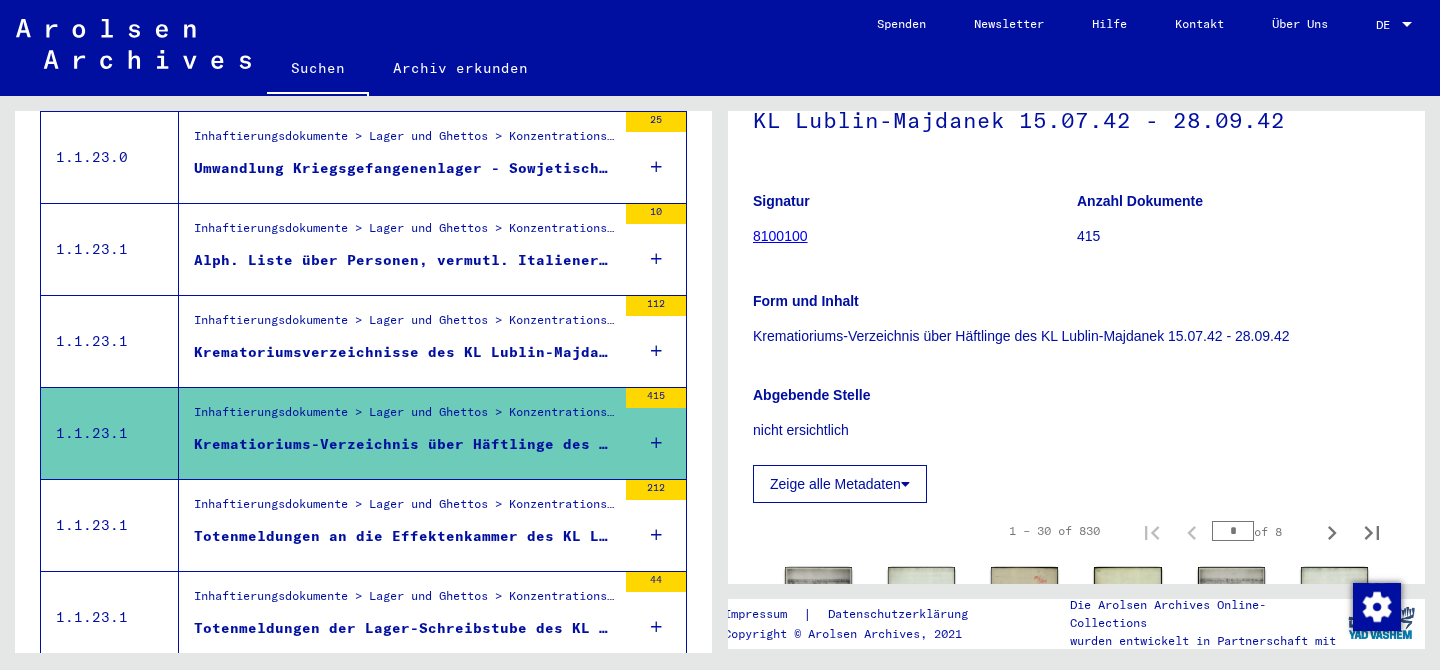 scroll, scrollTop: 165, scrollLeft: 0, axis: vertical 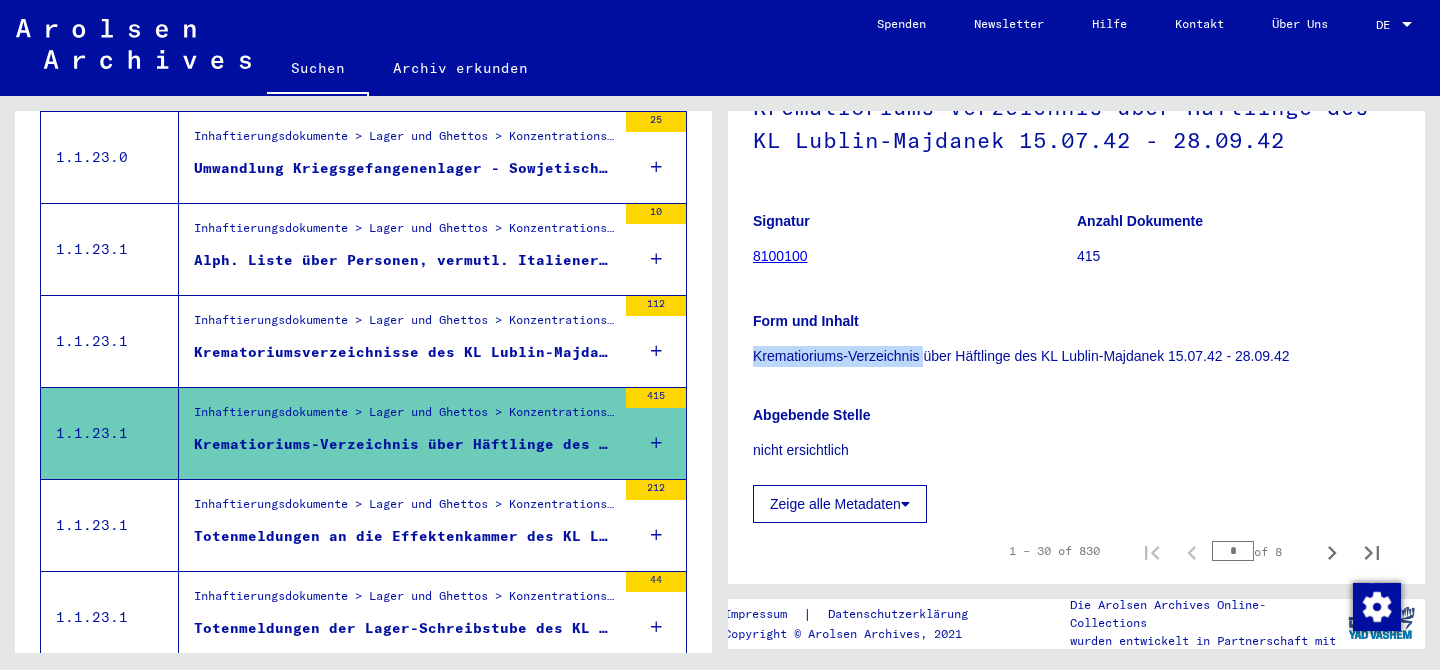 drag, startPoint x: 921, startPoint y: 353, endPoint x: 738, endPoint y: 354, distance: 183.00273 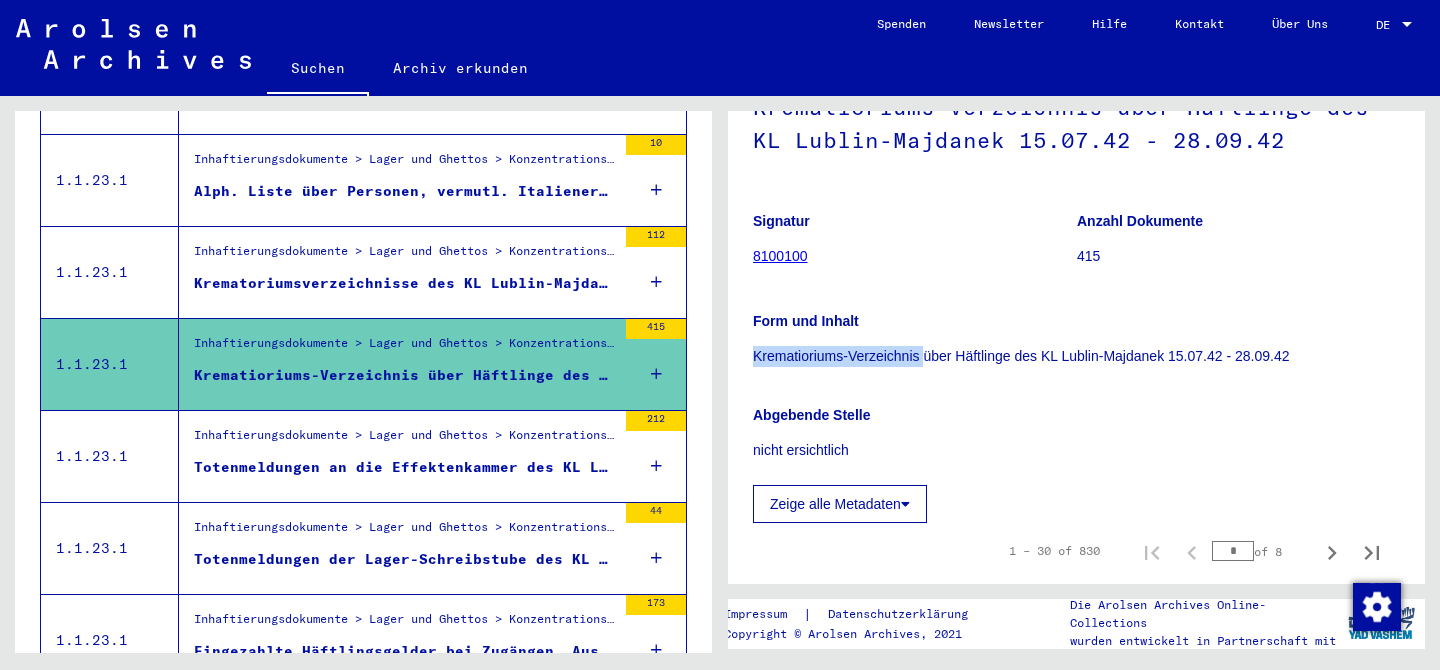 scroll, scrollTop: 964, scrollLeft: 0, axis: vertical 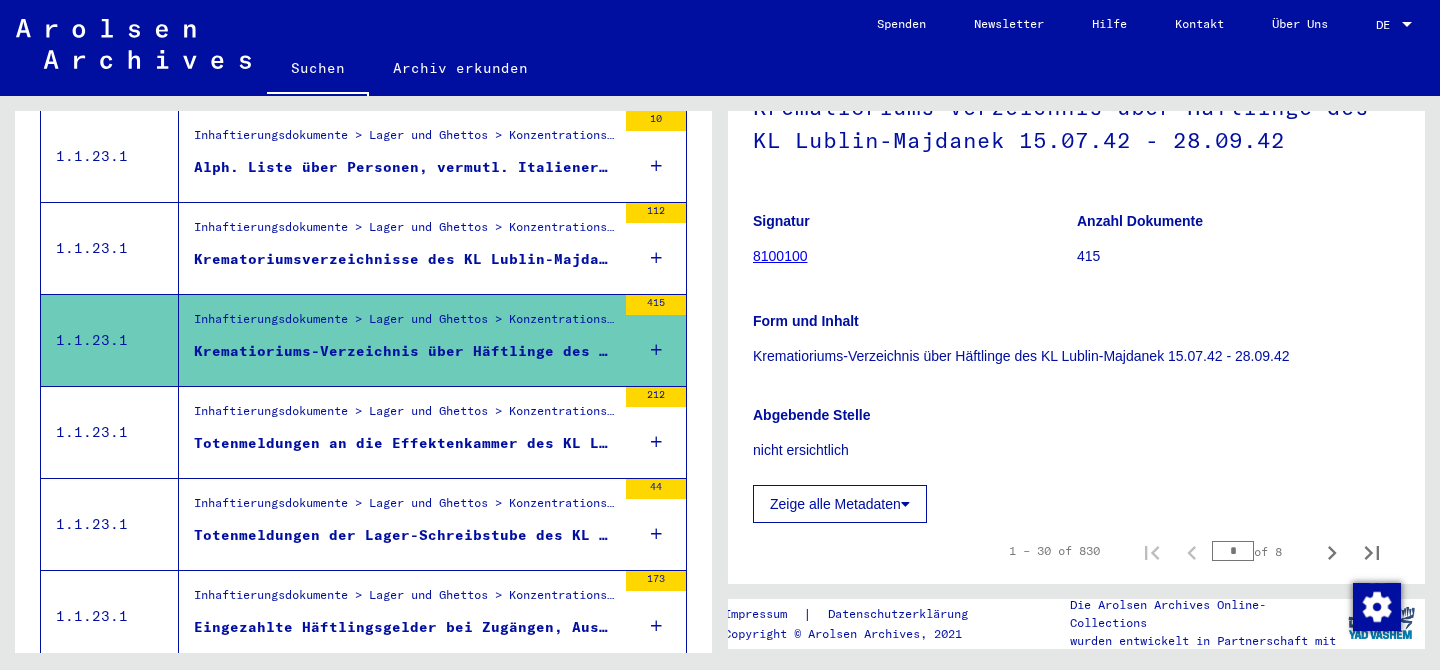 click on "Totenmeldungen an die Effektenkammer des KL Lublin (zum Teil fragmentarisches Material) [DATE] - [DATE]" at bounding box center [405, 443] 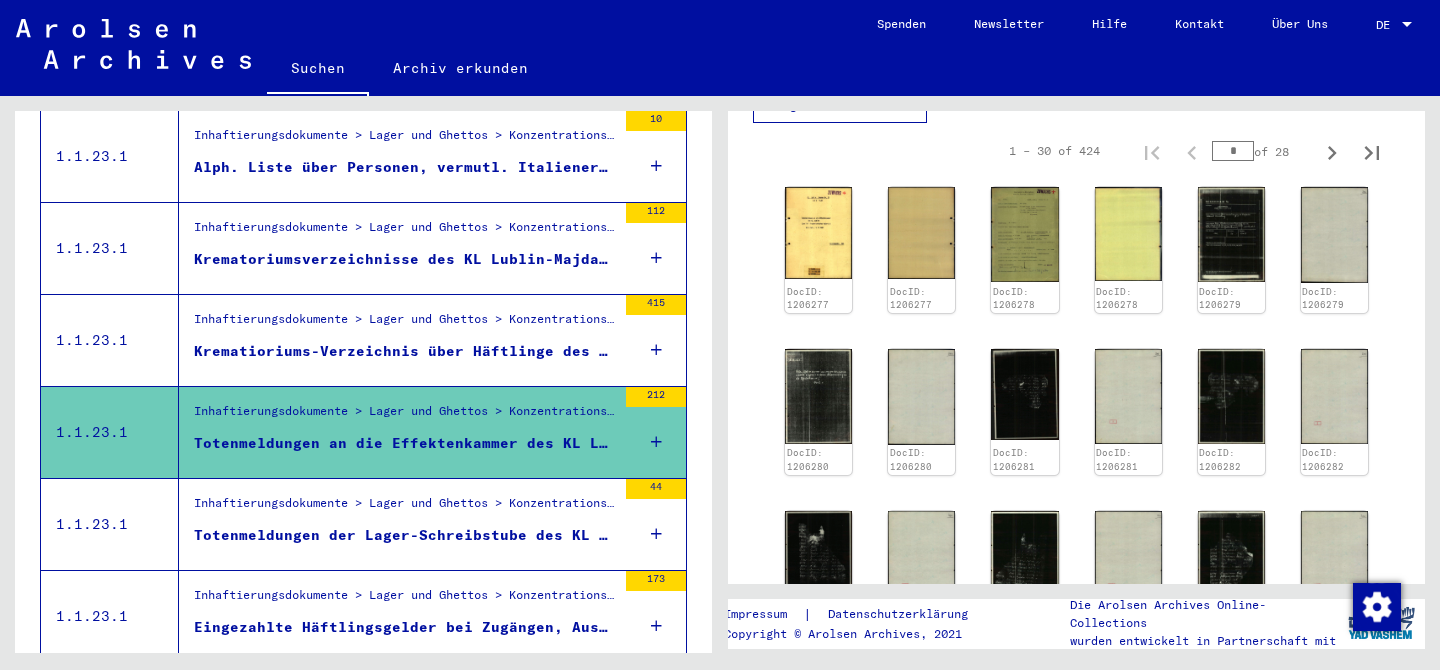 scroll, scrollTop: 784, scrollLeft: 0, axis: vertical 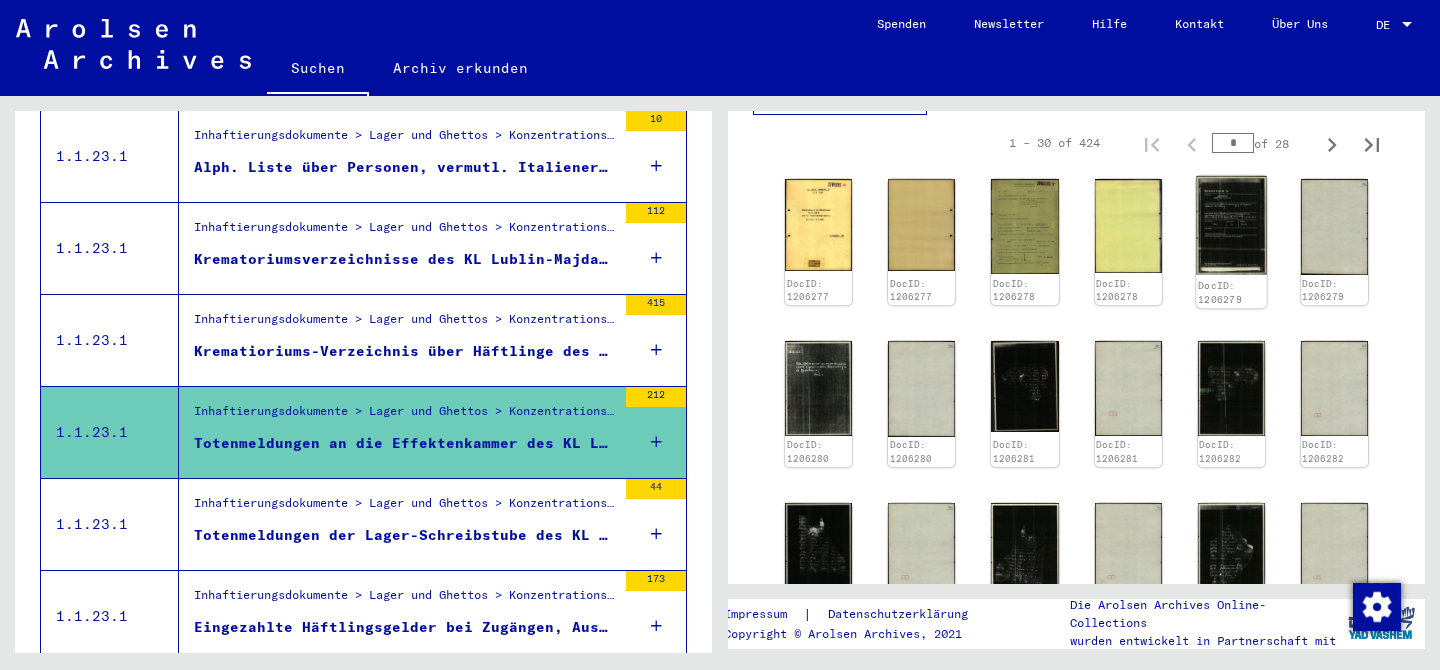 click 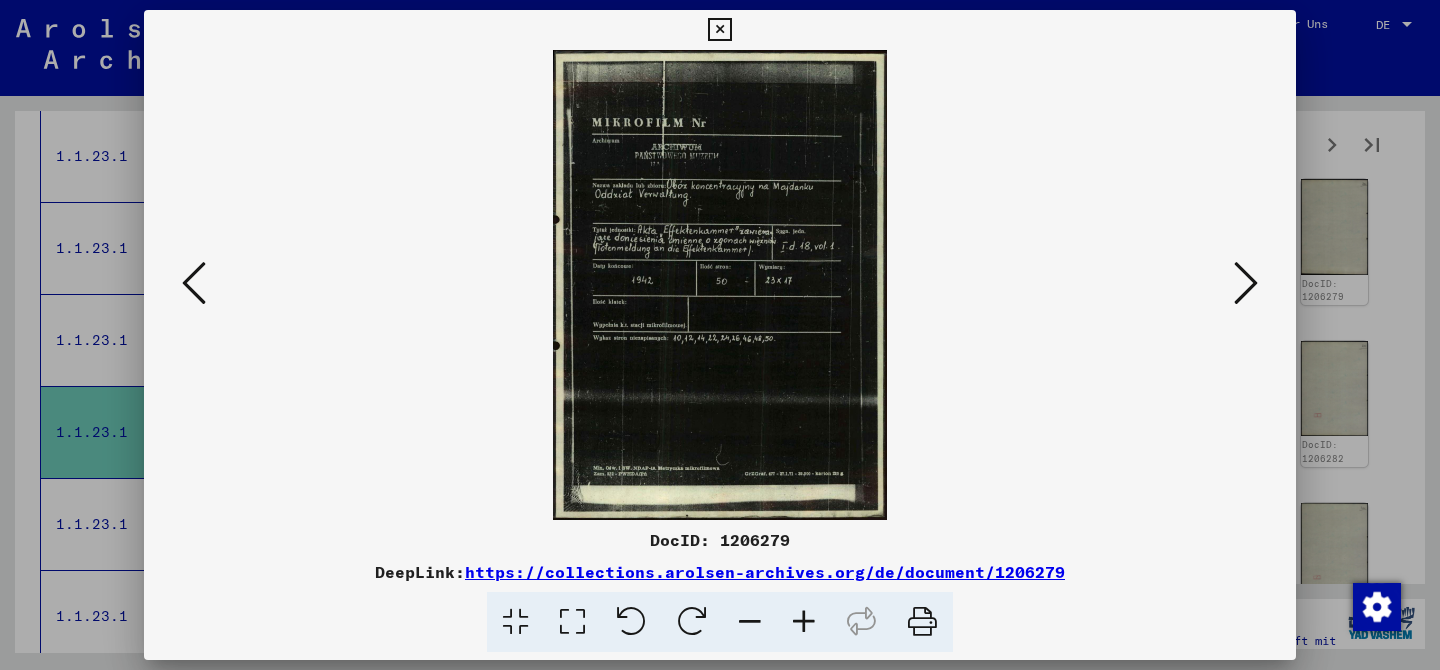type 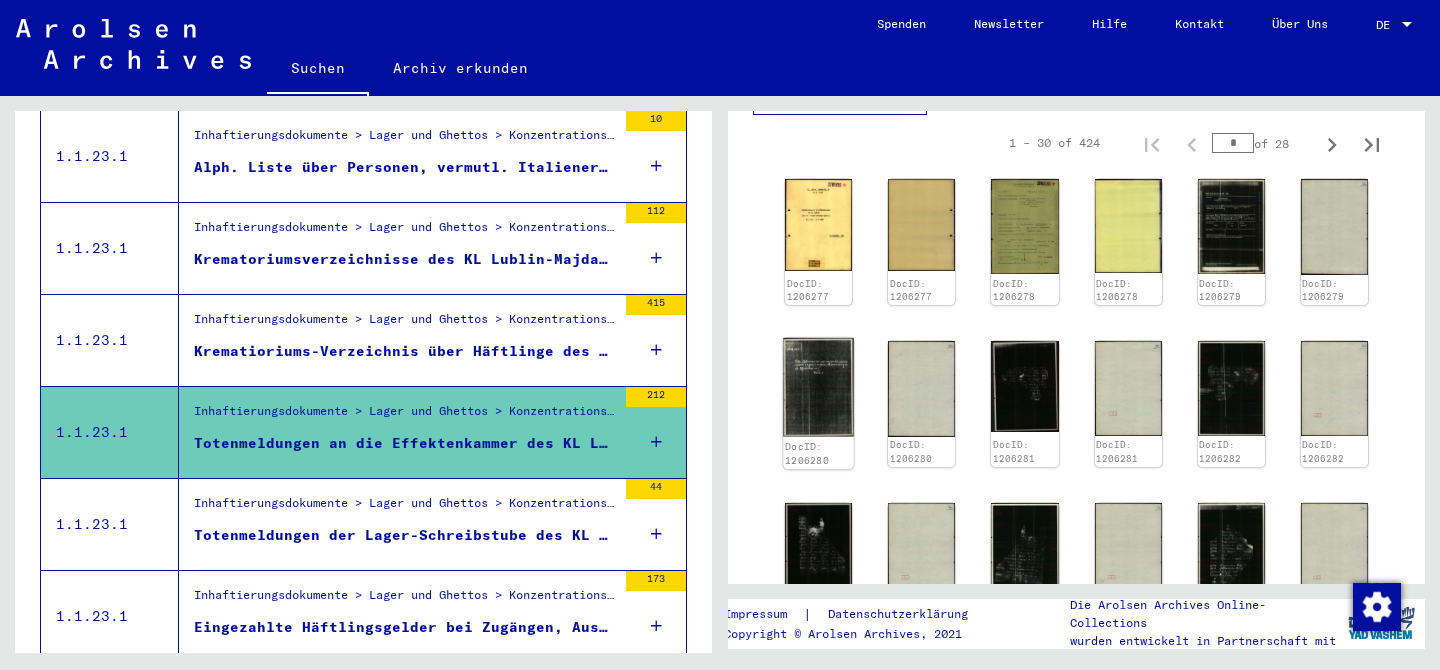 click 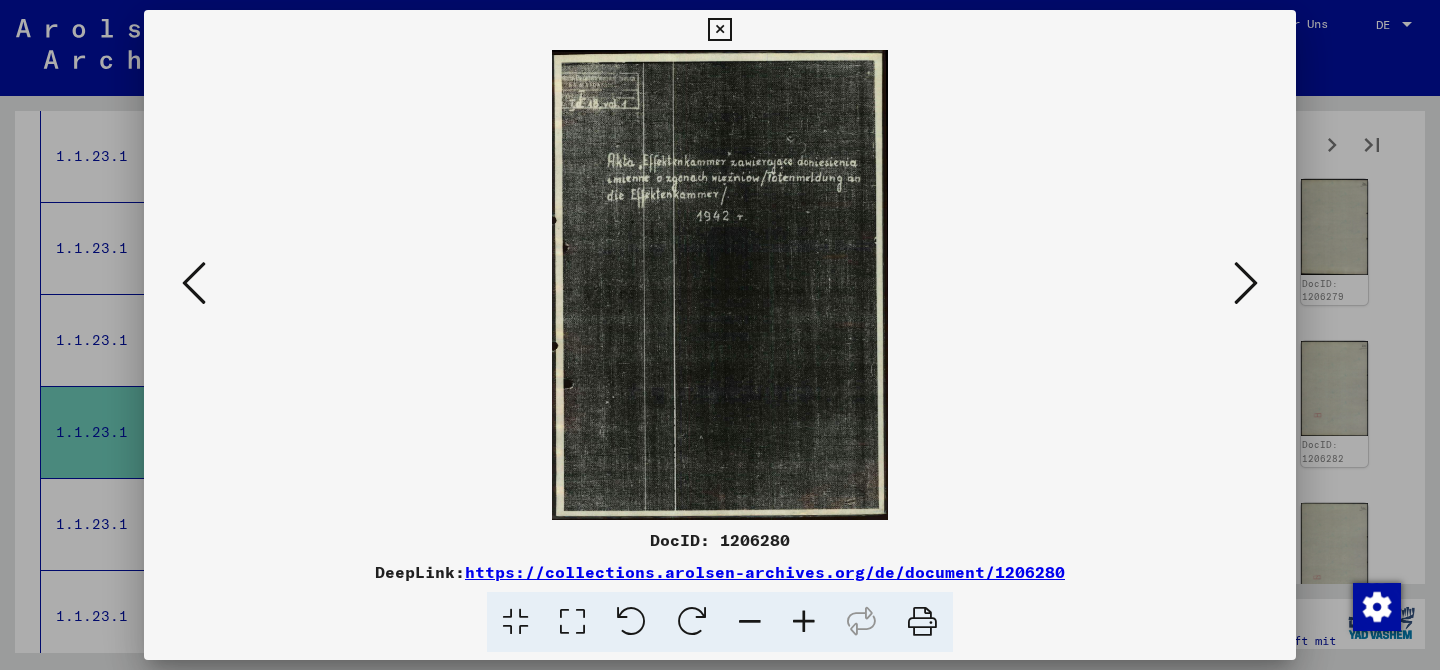 type 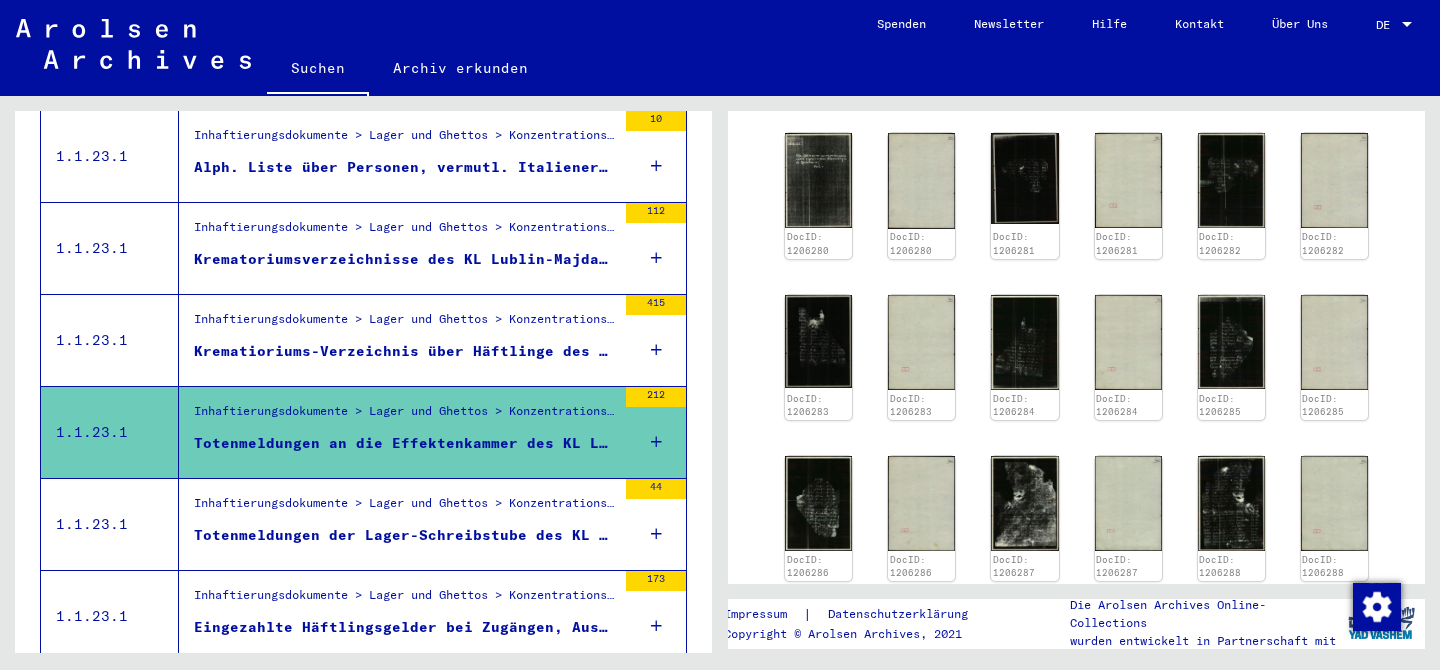 scroll, scrollTop: 1017, scrollLeft: 0, axis: vertical 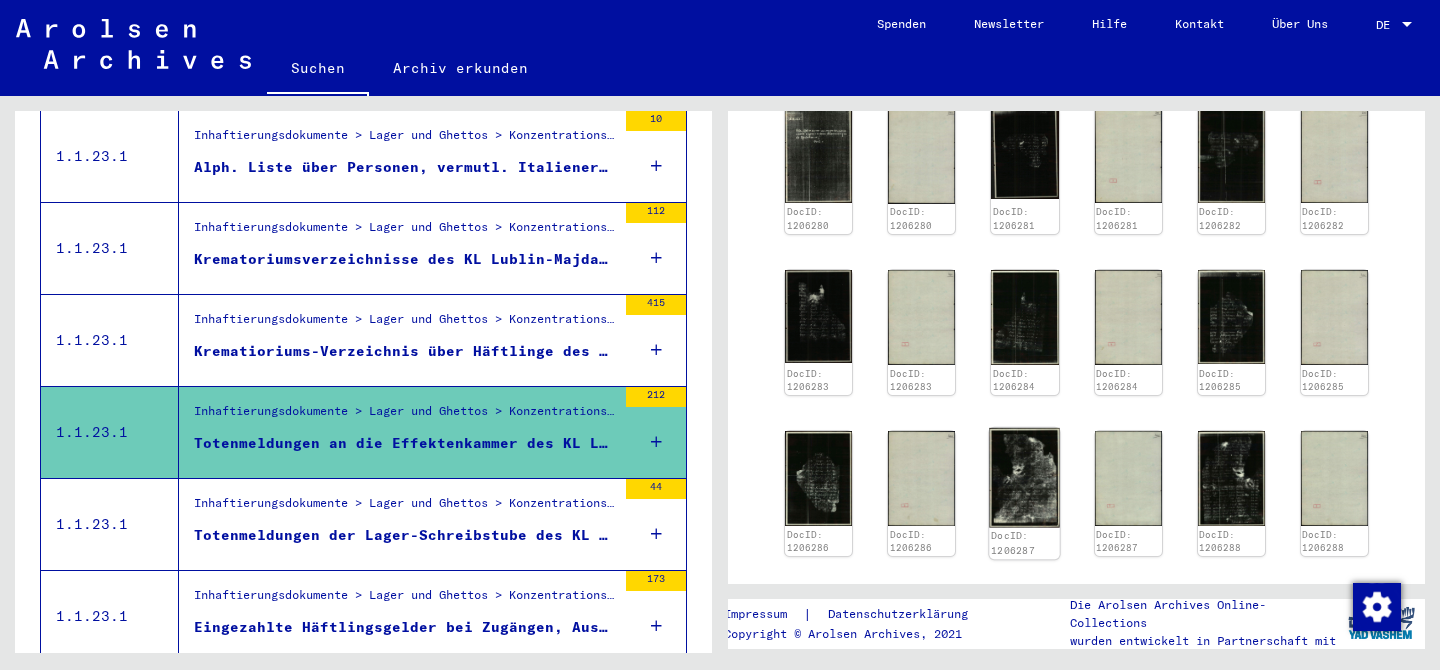 click 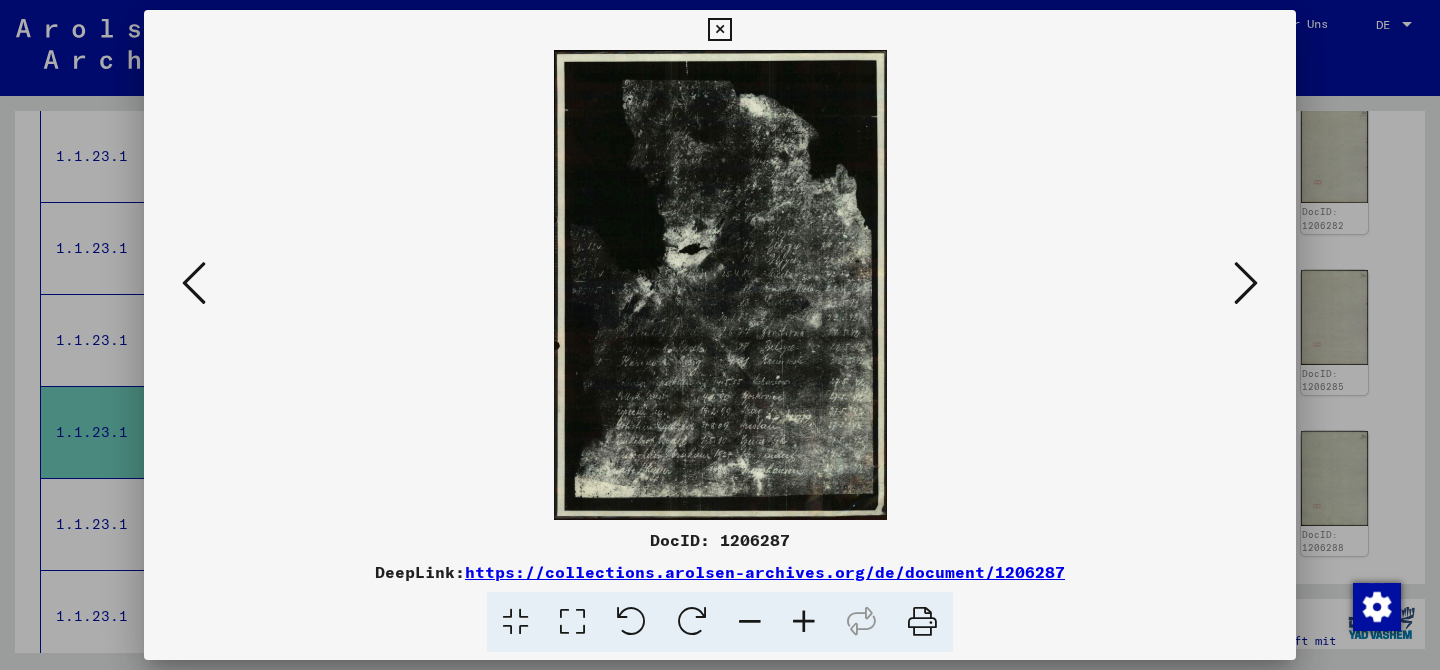 type 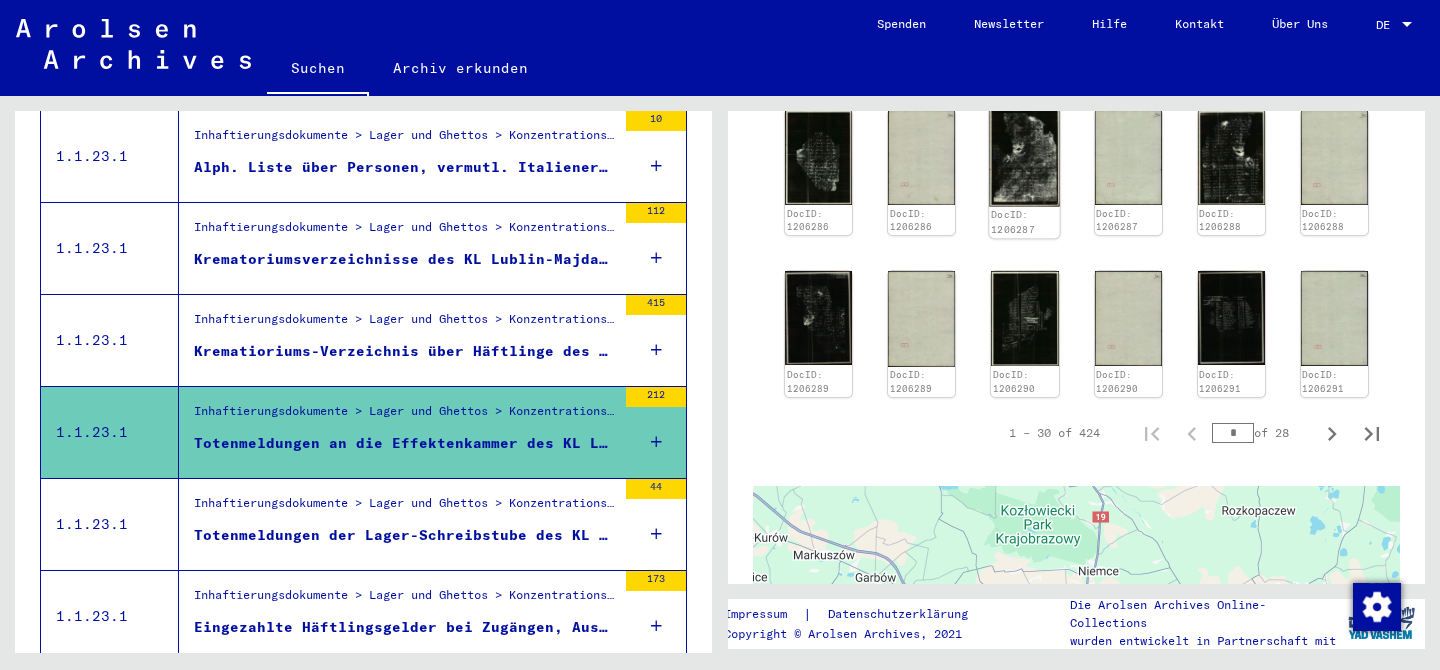 scroll, scrollTop: 1355, scrollLeft: 0, axis: vertical 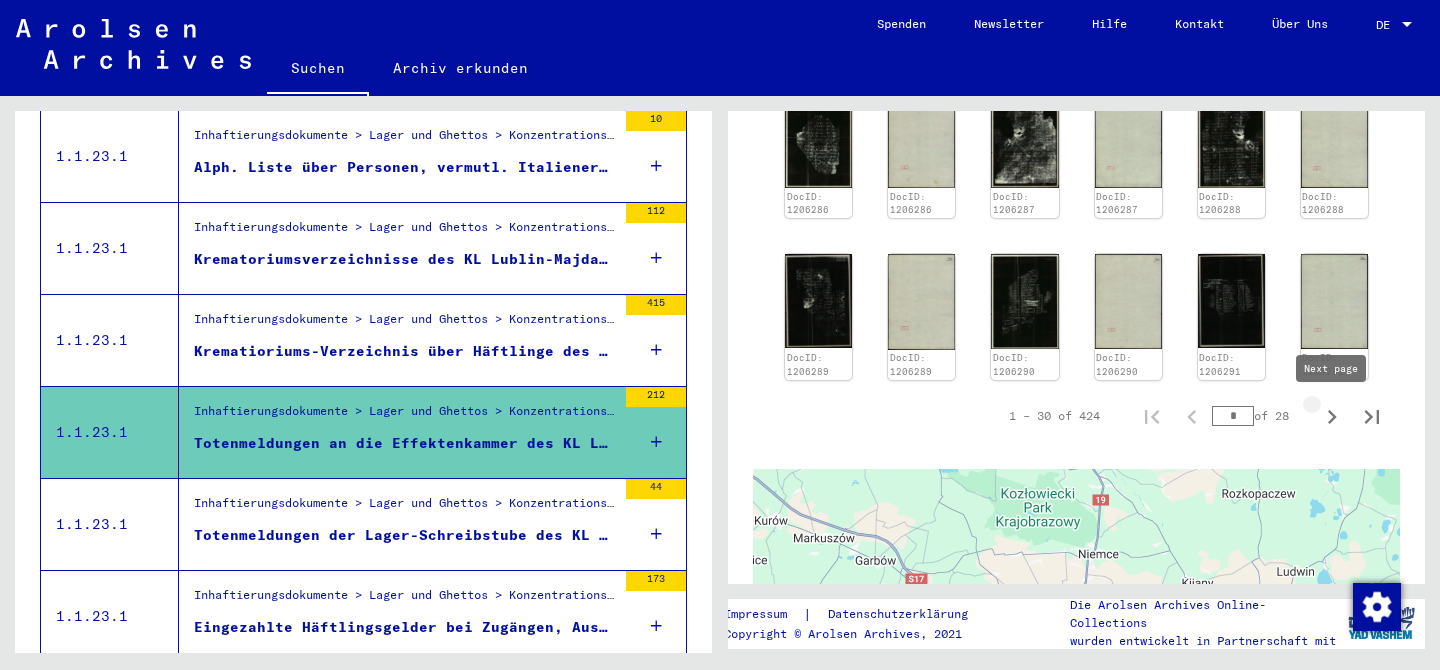 click 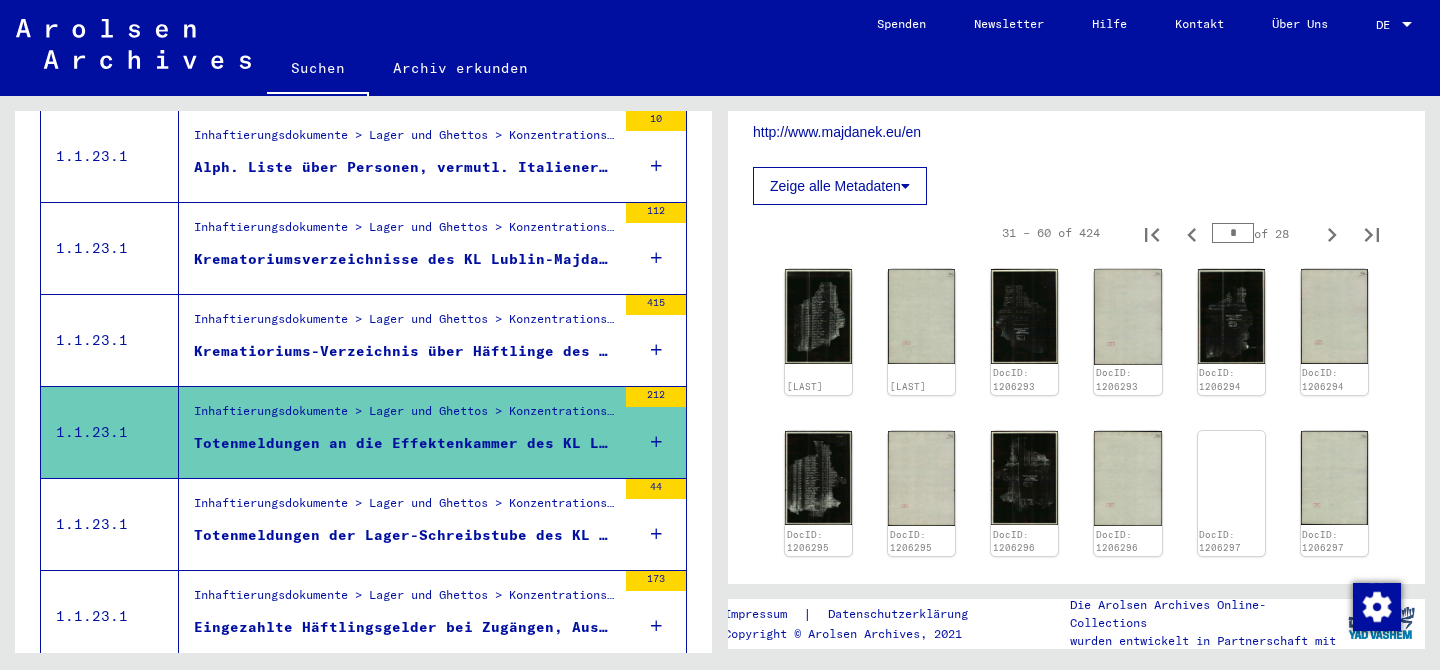 scroll, scrollTop: 684, scrollLeft: 0, axis: vertical 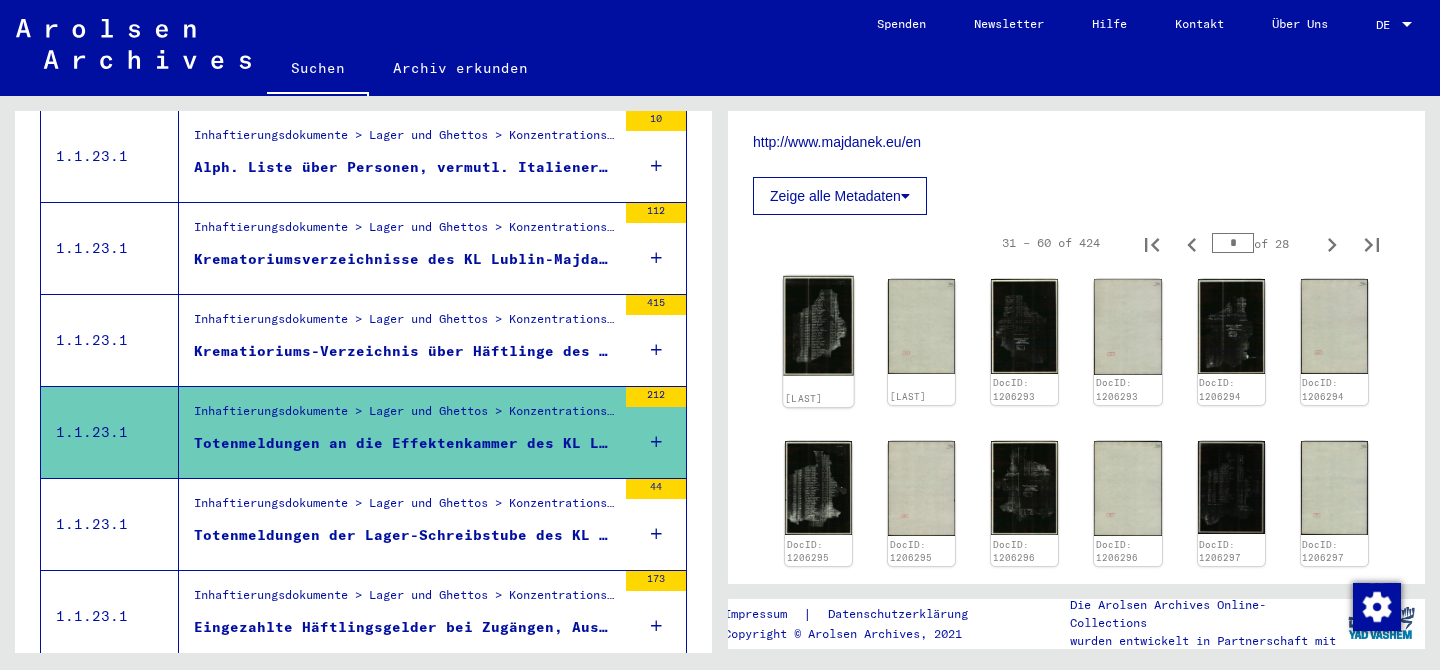 click 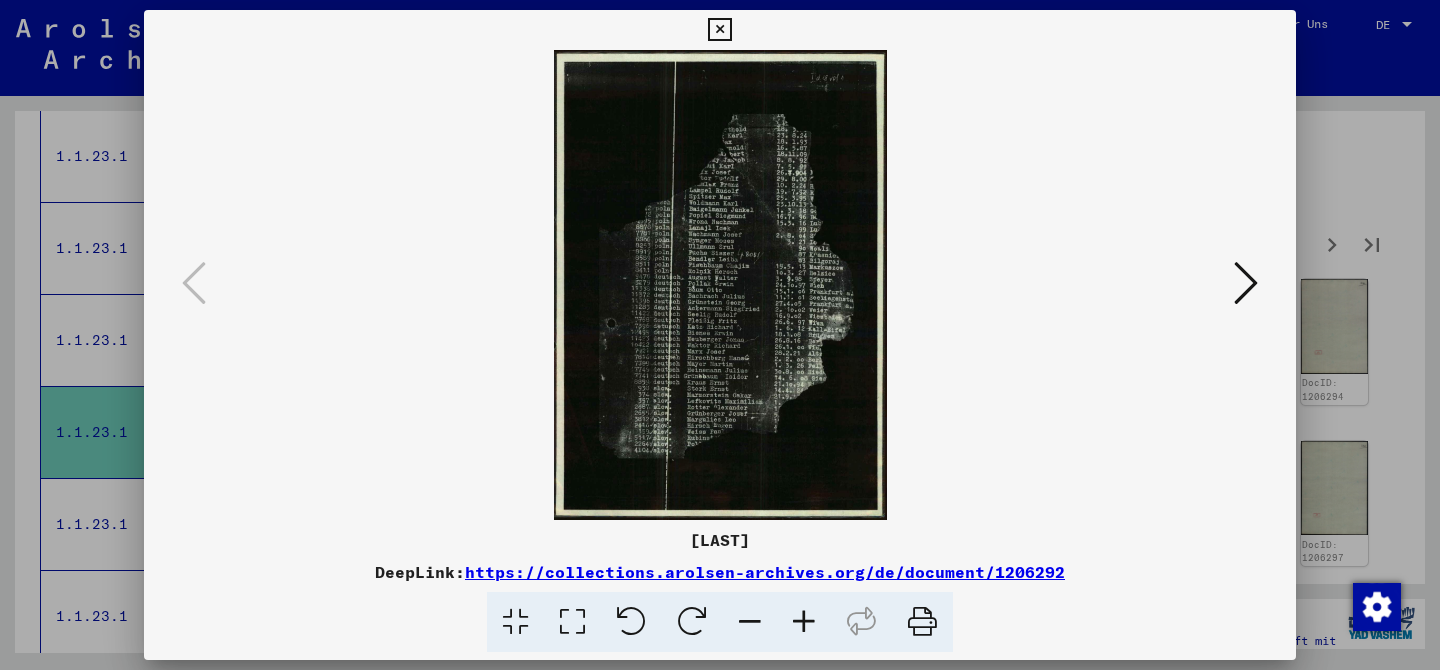 type 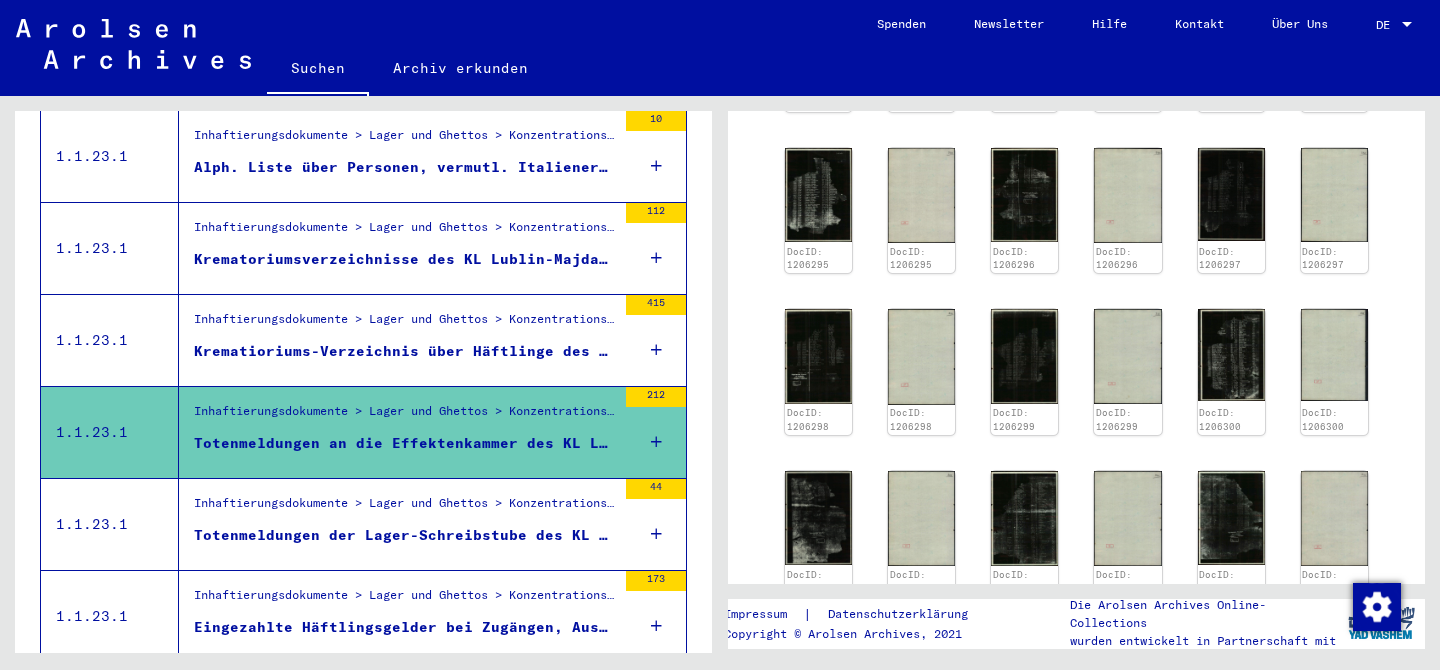 scroll, scrollTop: 978, scrollLeft: 0, axis: vertical 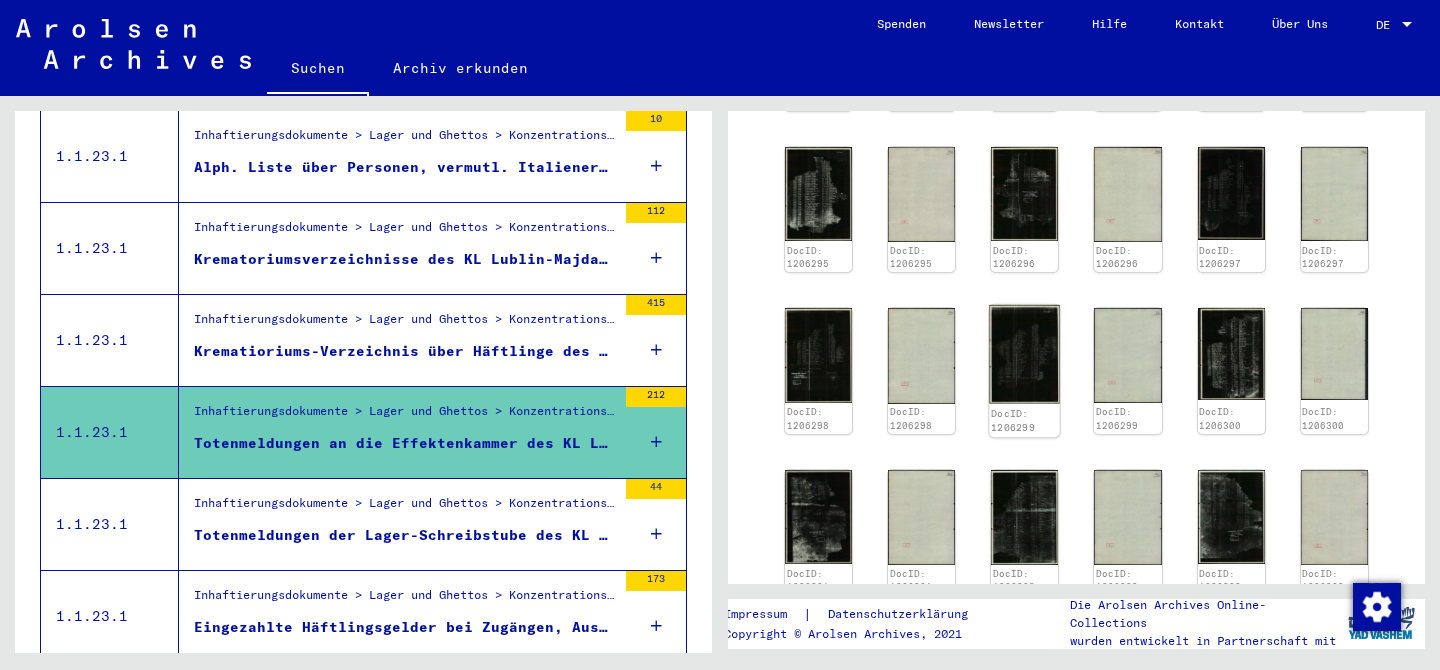 click 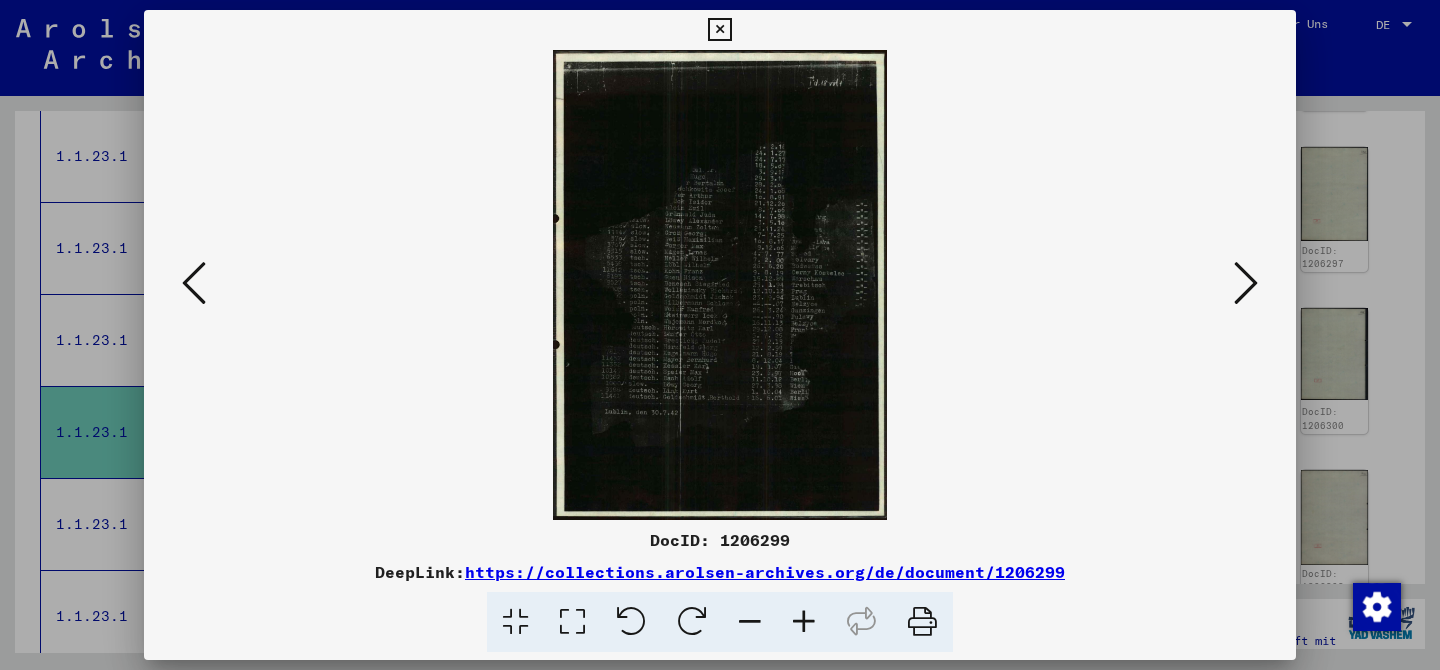 type 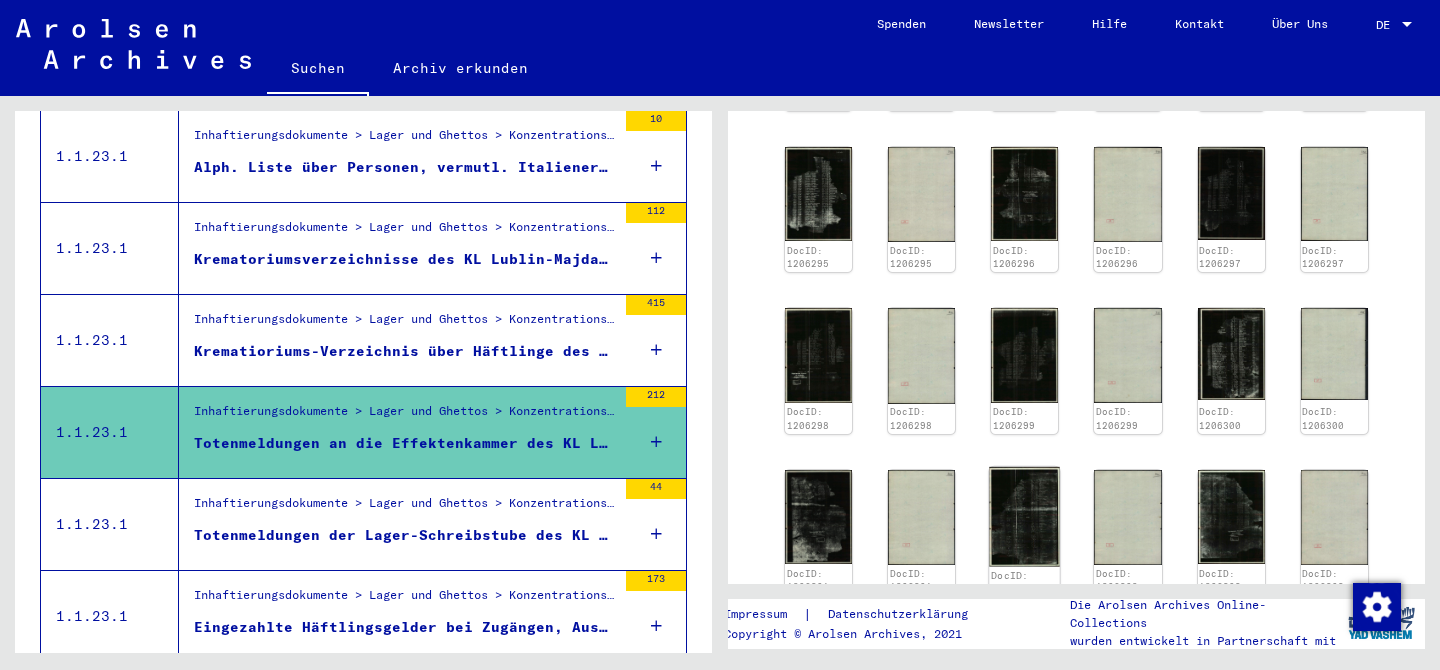 click 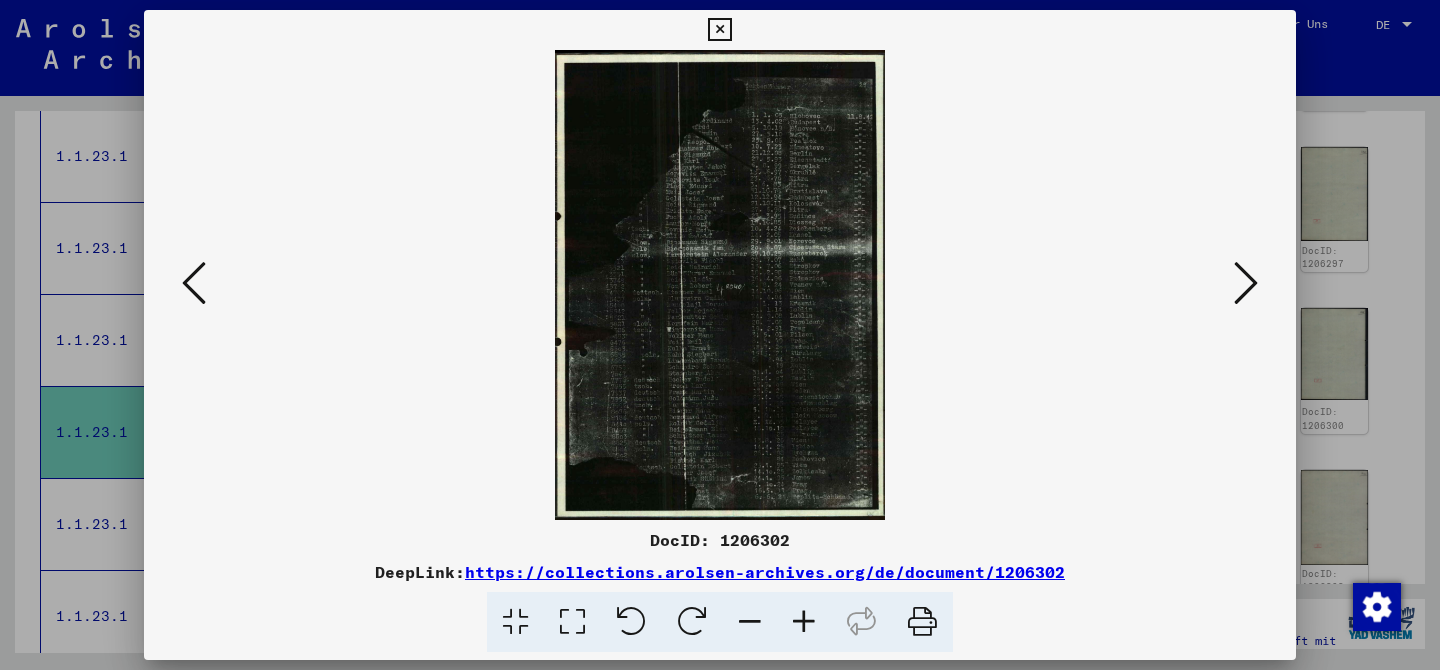 type 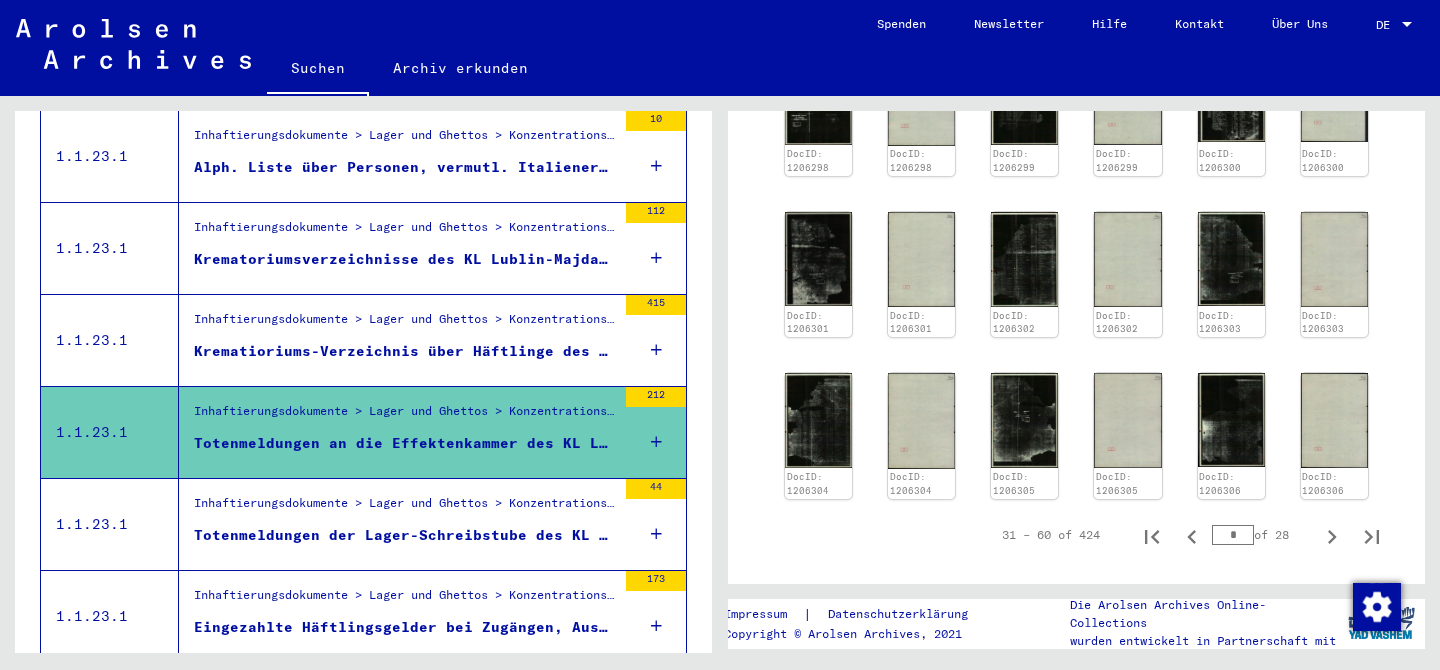 scroll, scrollTop: 1246, scrollLeft: 0, axis: vertical 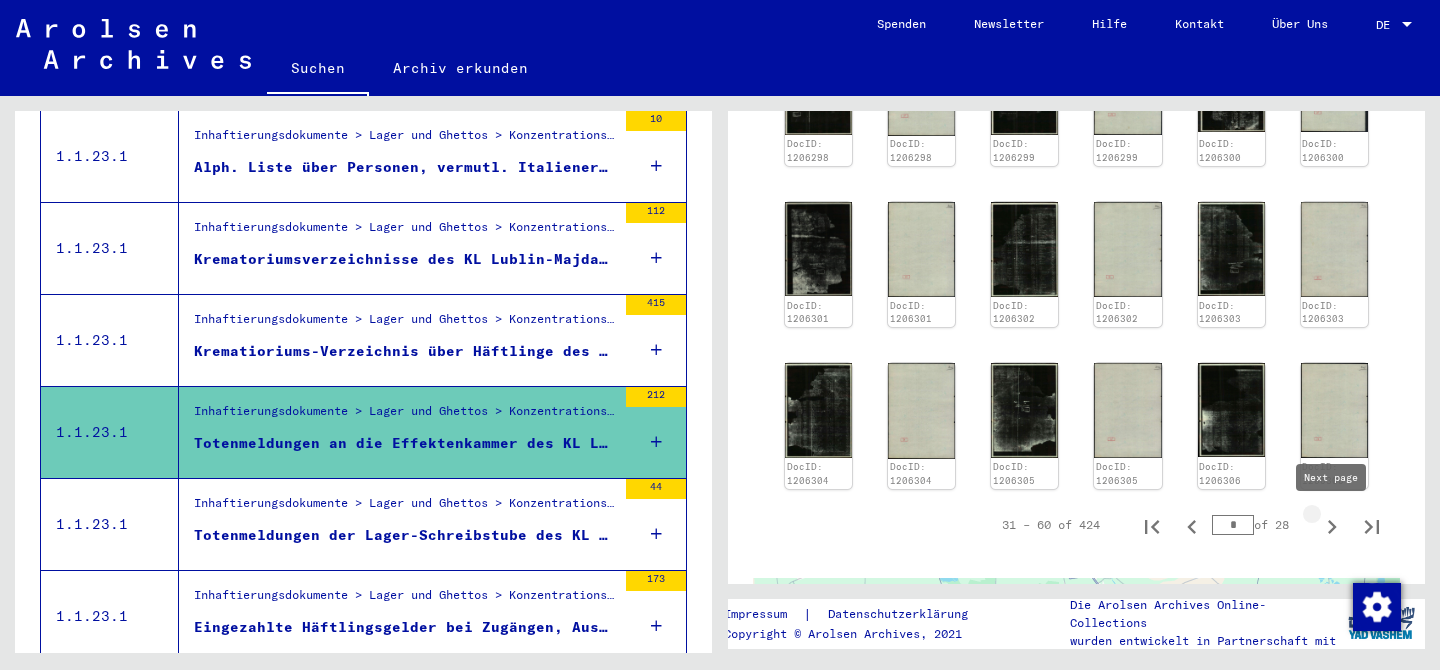 click 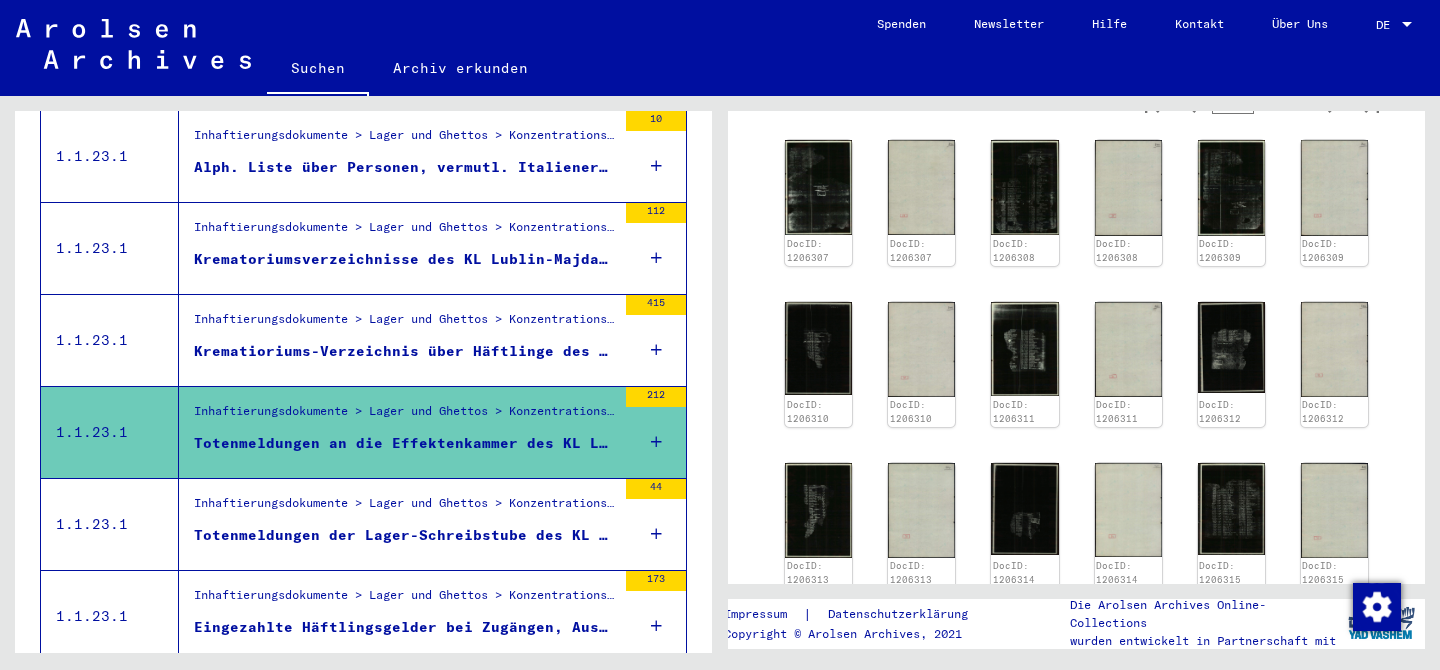 scroll, scrollTop: 817, scrollLeft: 0, axis: vertical 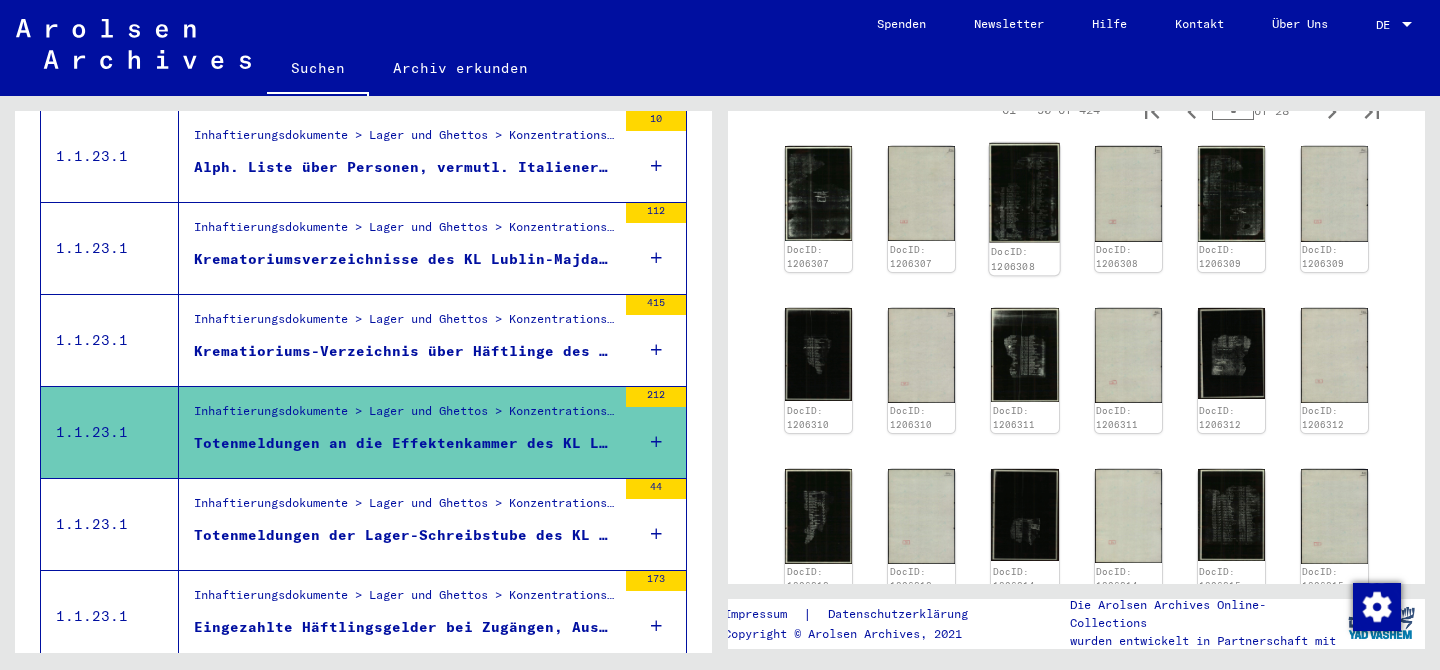 click 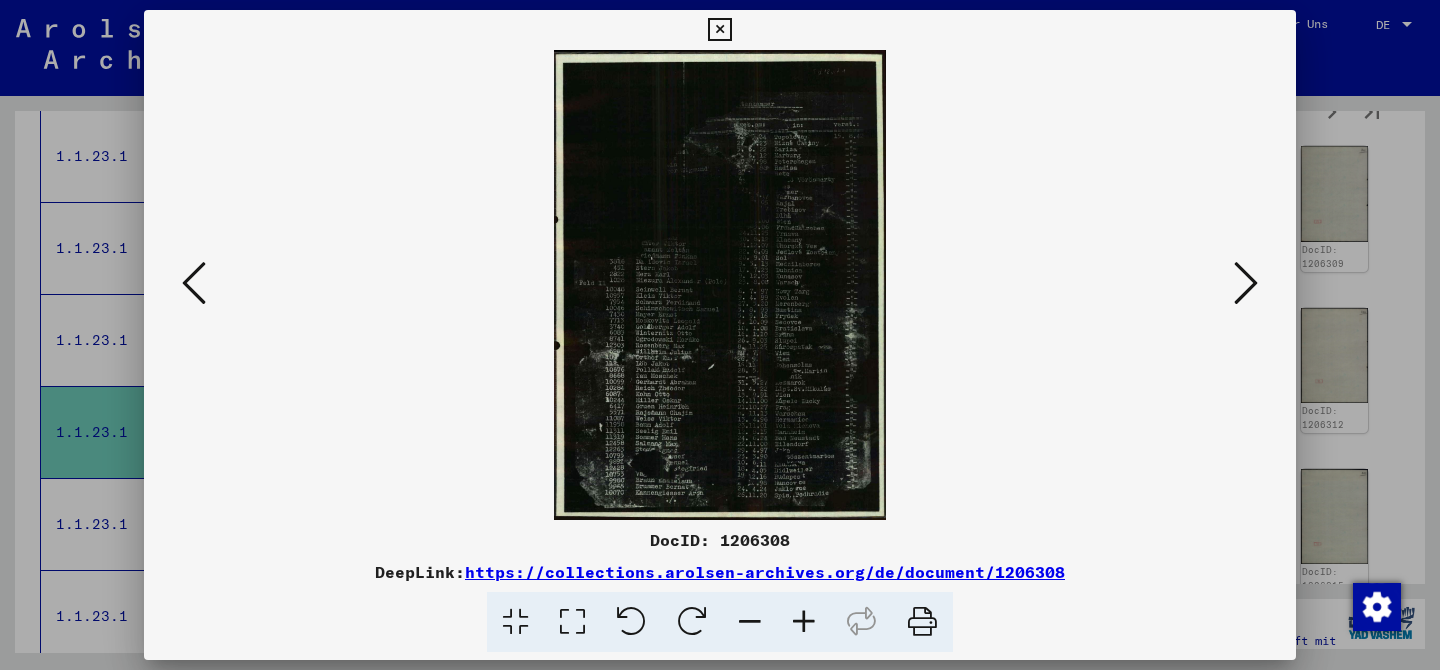 type 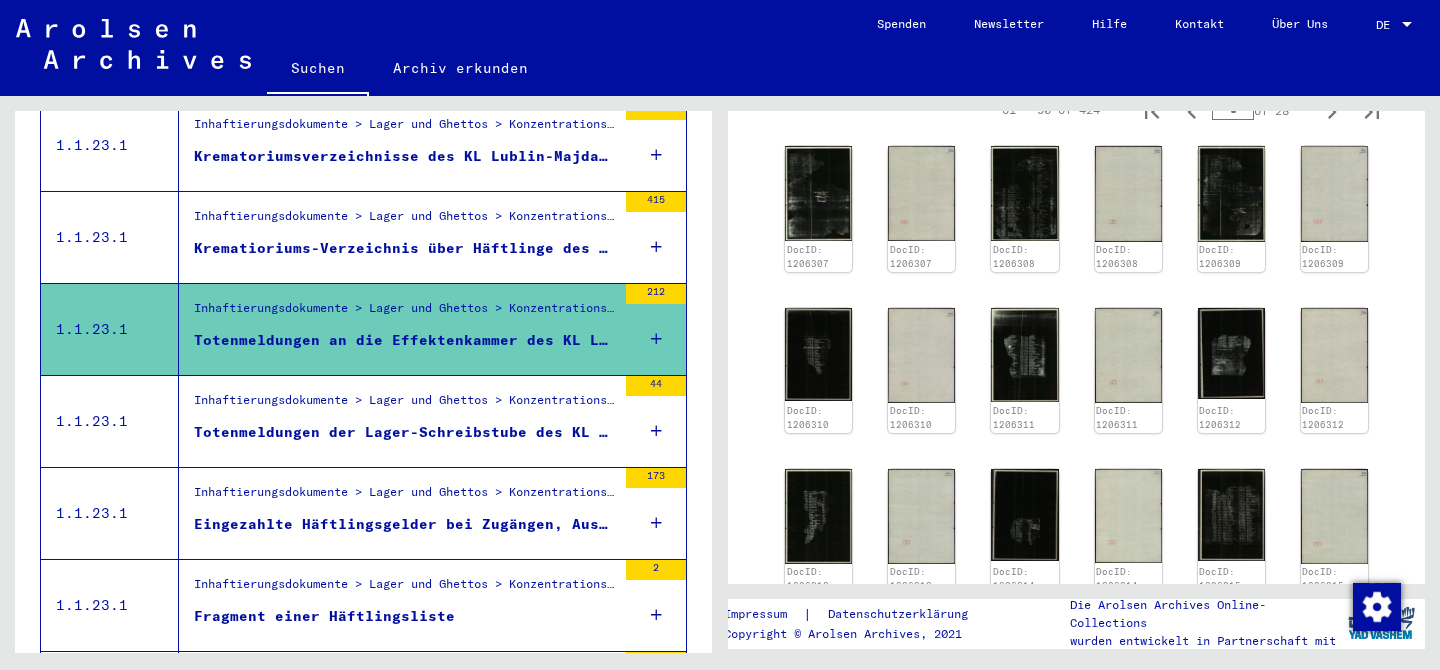 scroll, scrollTop: 1071, scrollLeft: 0, axis: vertical 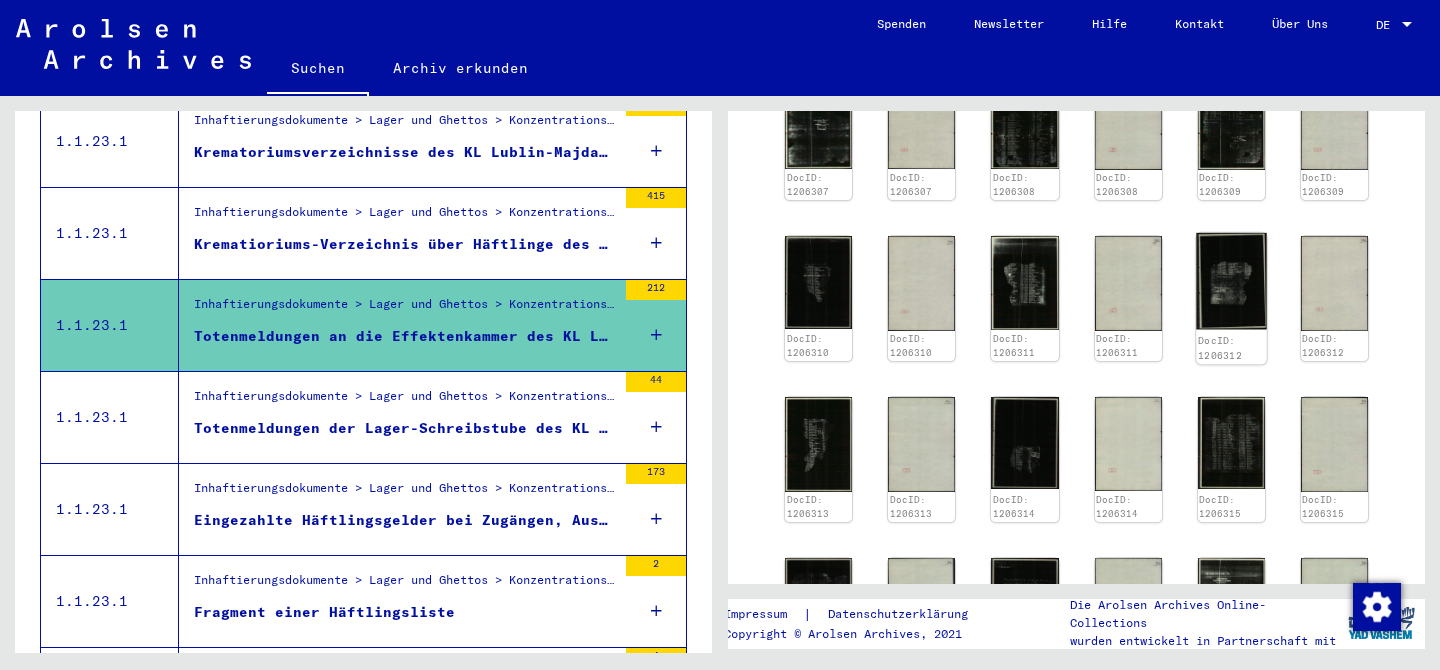 click 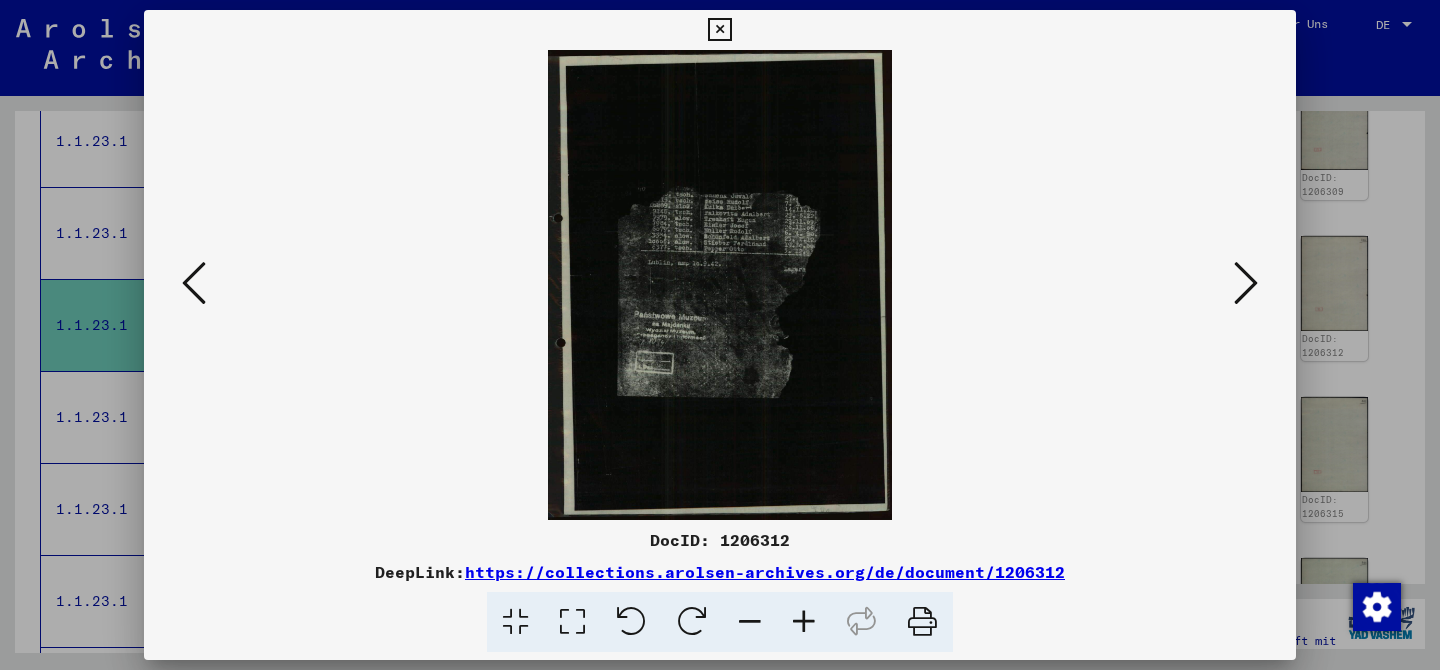 type 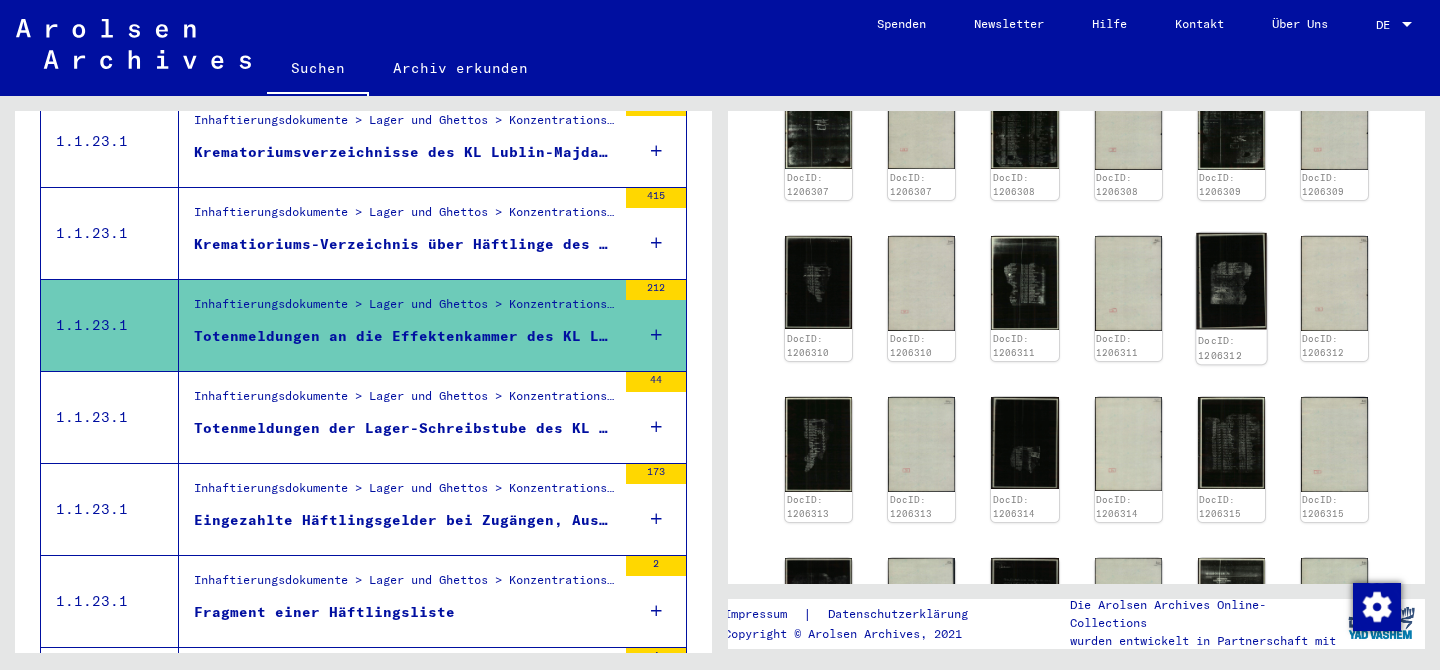 click on "DocID: 1206312" 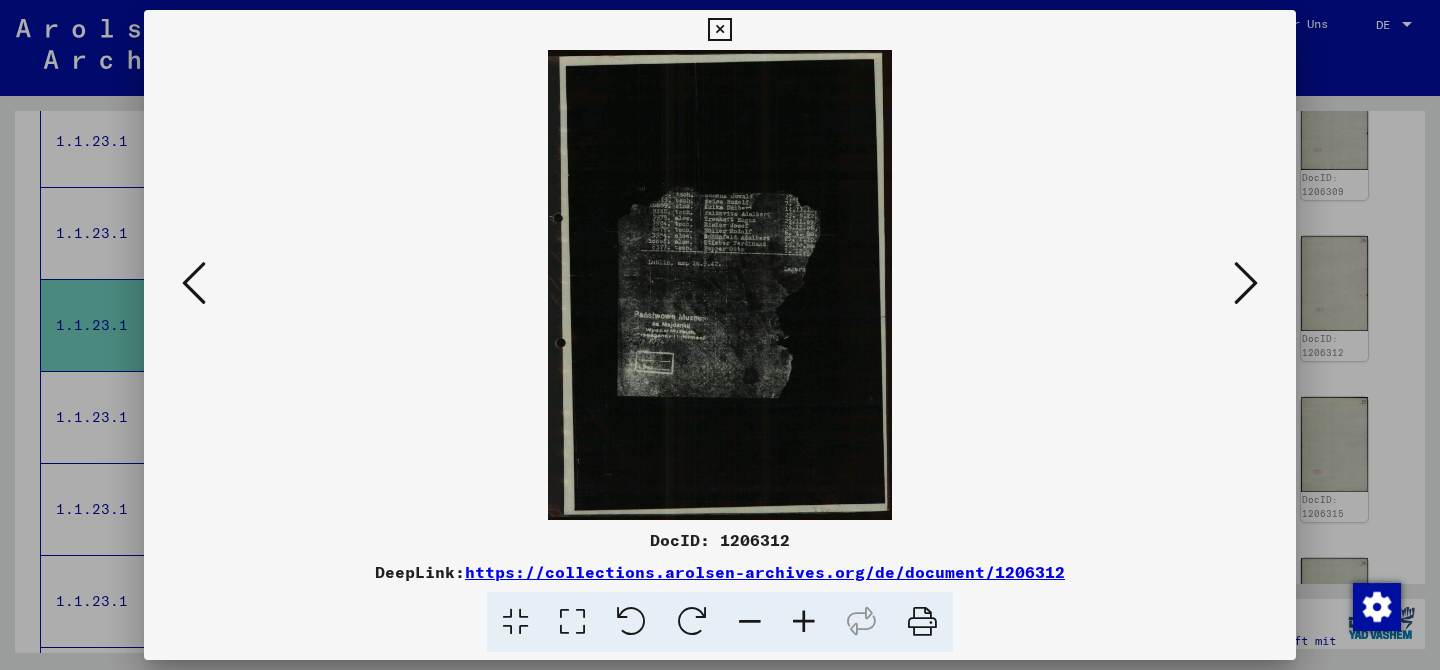 type 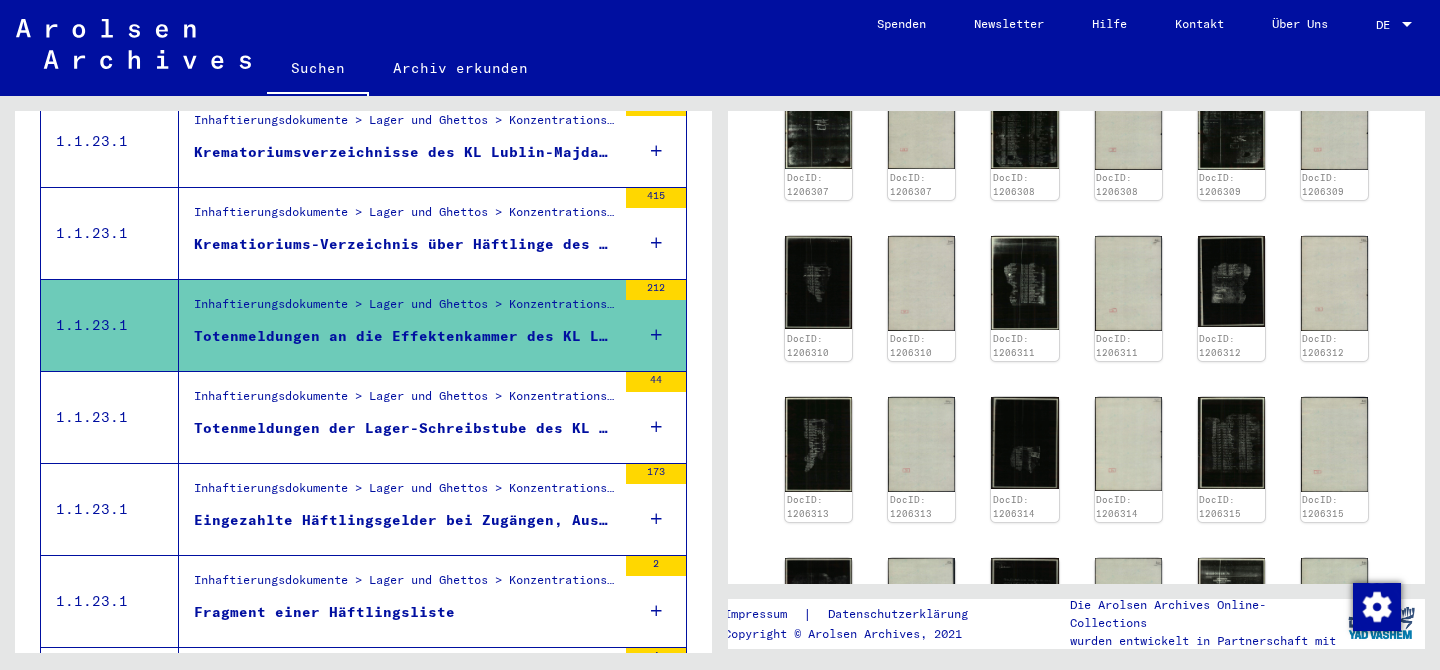 drag, startPoint x: 1220, startPoint y: 296, endPoint x: 579, endPoint y: 28, distance: 694.7698 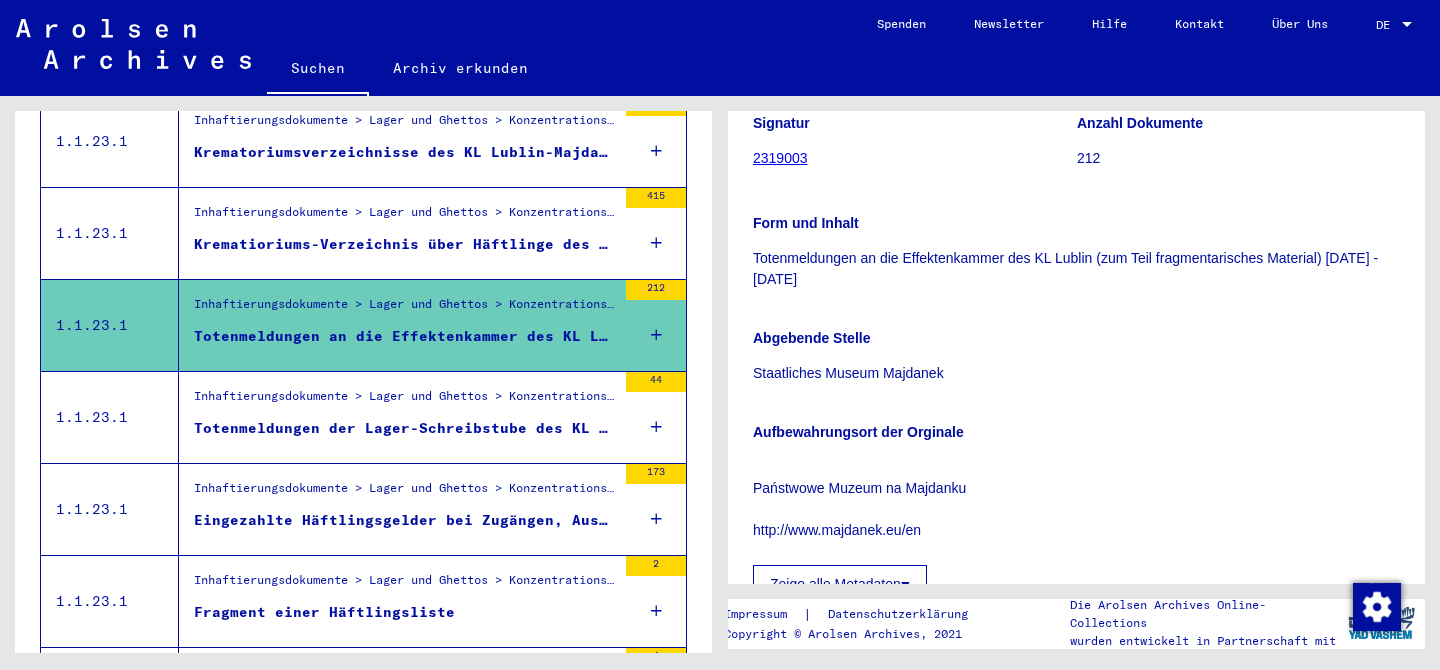 scroll, scrollTop: 255, scrollLeft: 0, axis: vertical 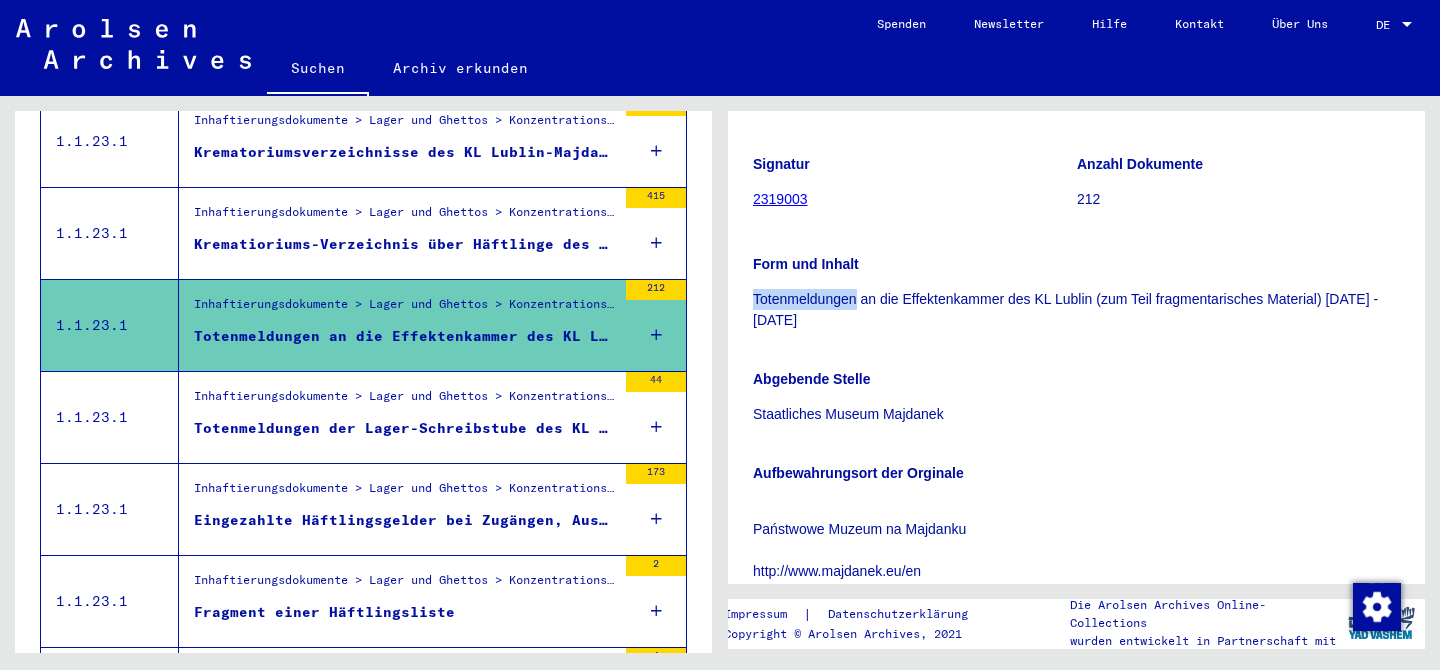 drag, startPoint x: 748, startPoint y: 303, endPoint x: 853, endPoint y: 303, distance: 105 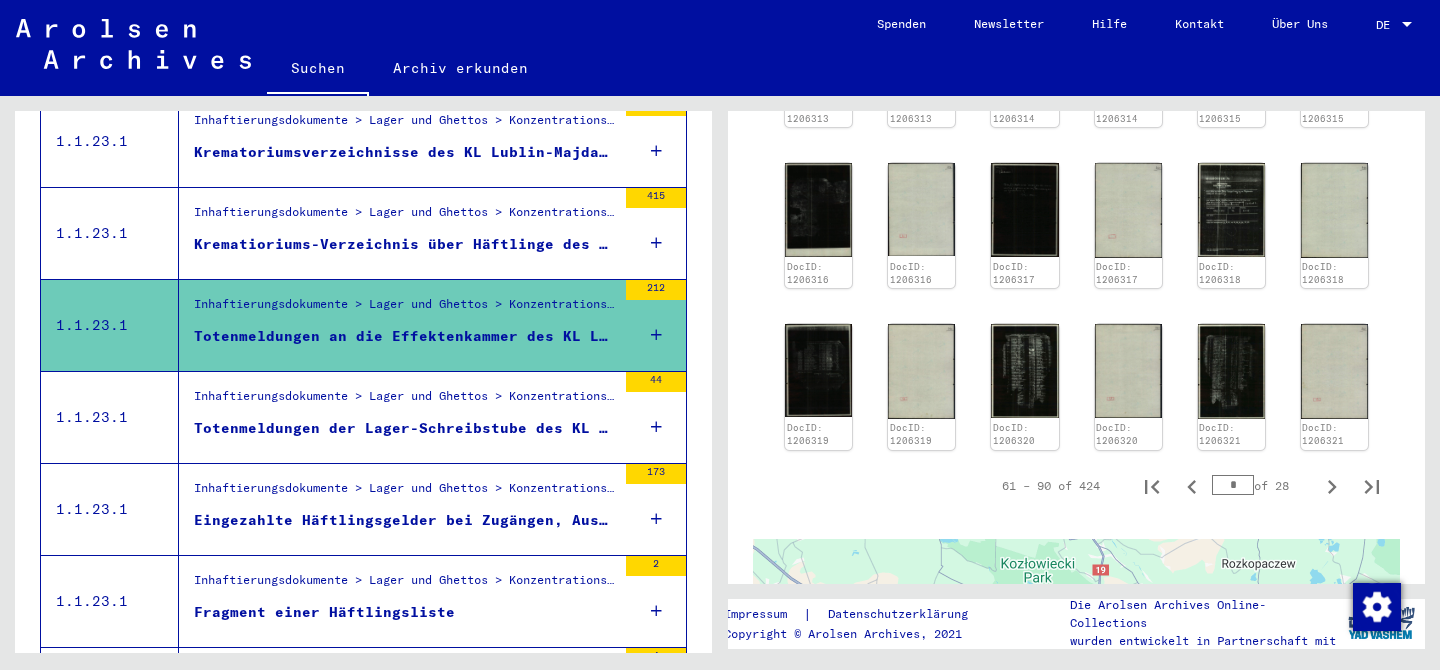 scroll, scrollTop: 1306, scrollLeft: 0, axis: vertical 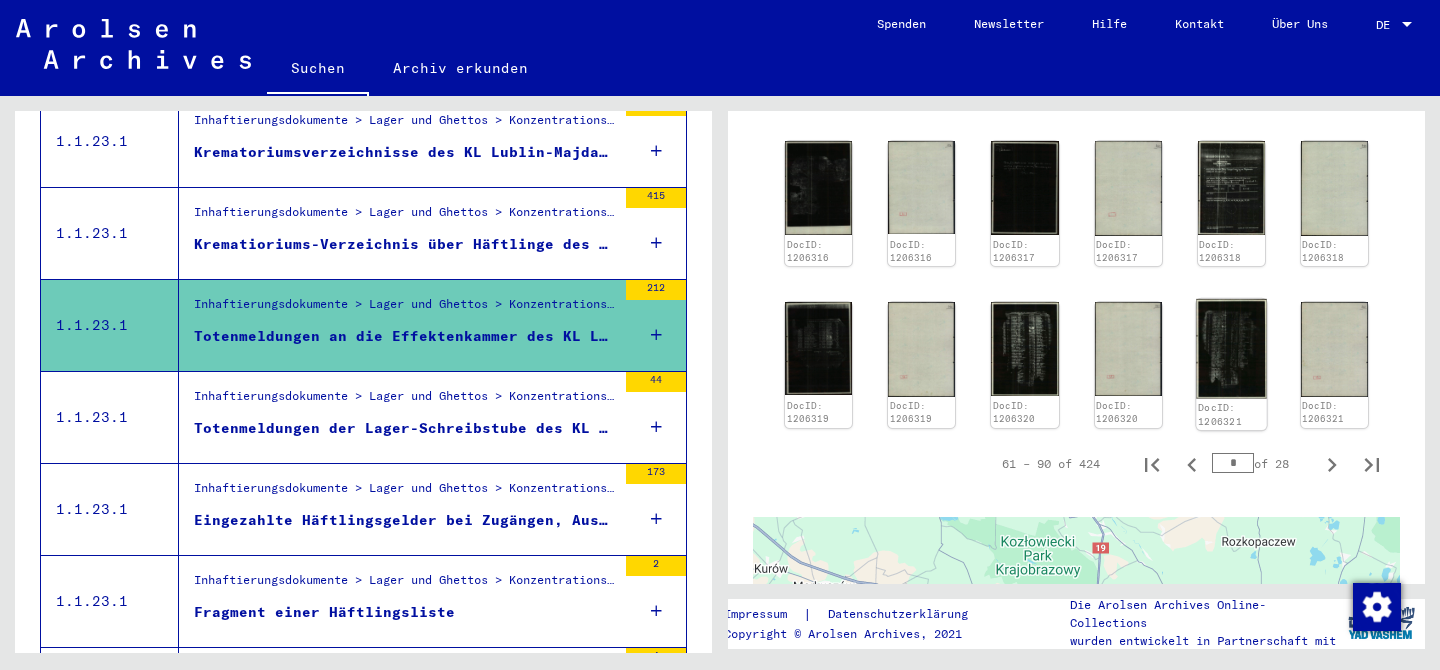 click 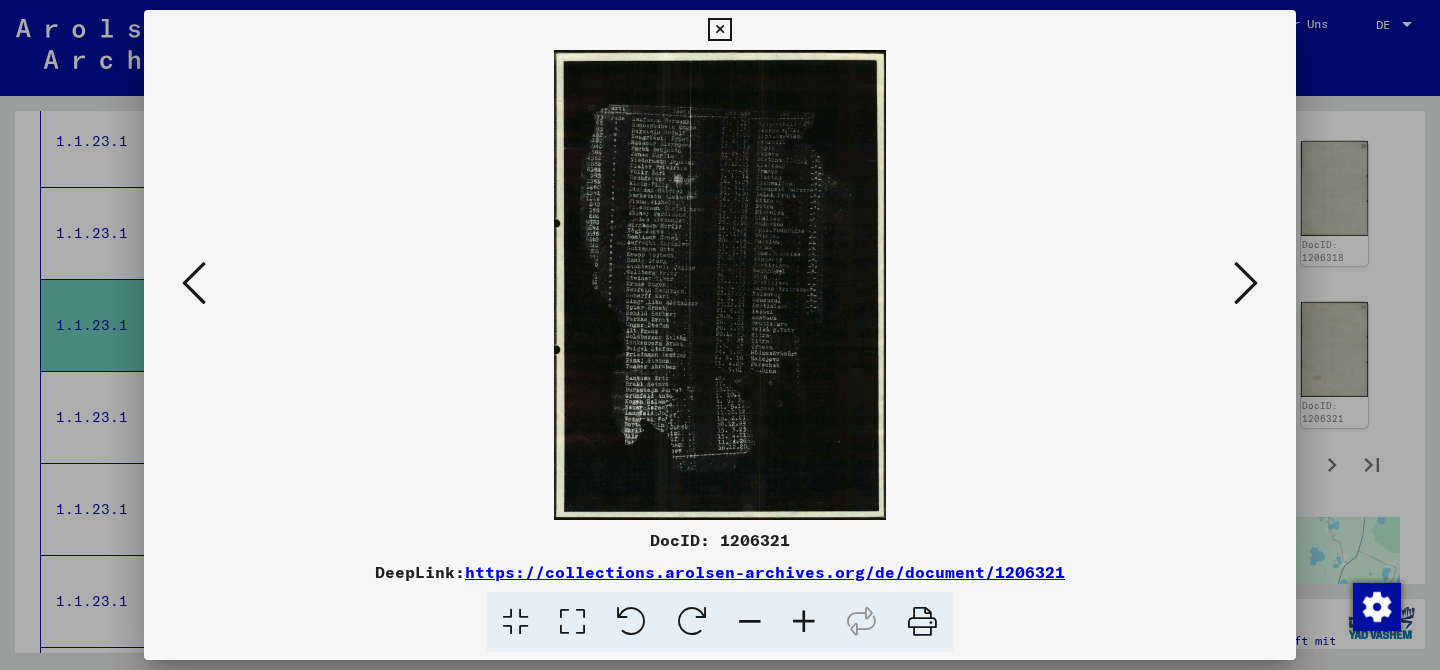 type 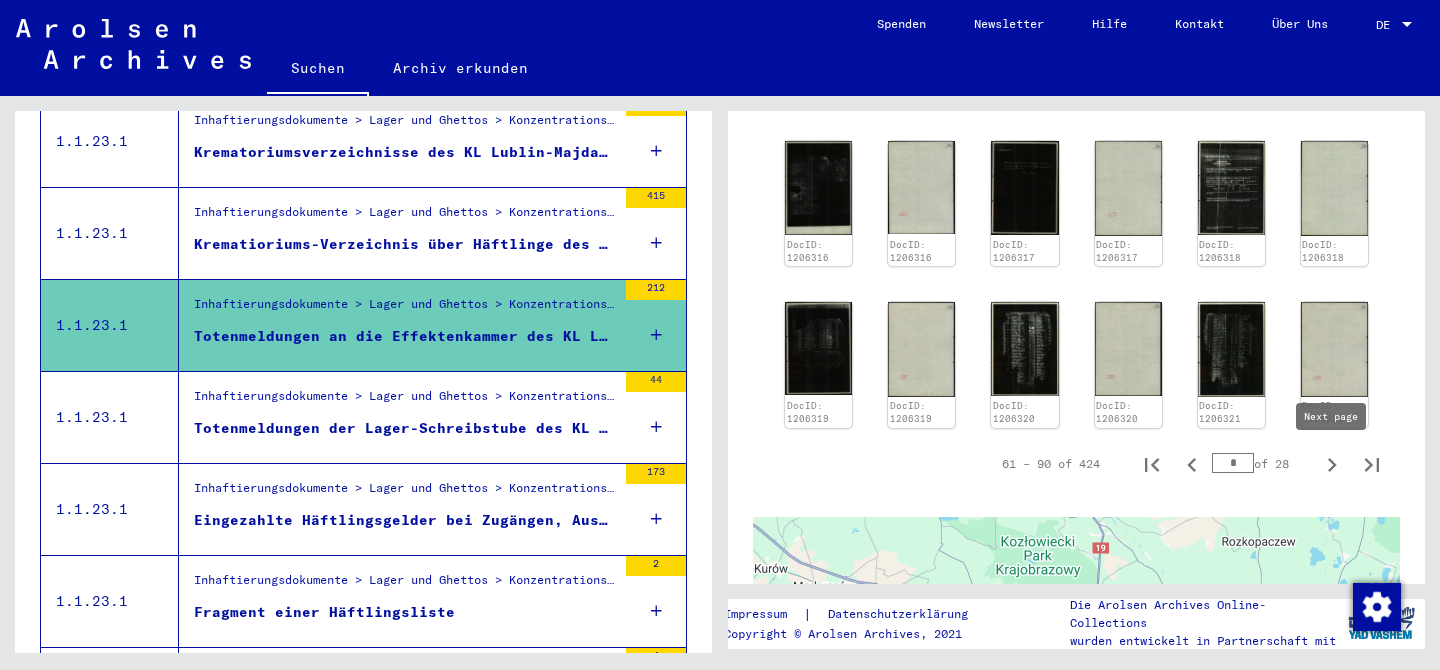 click 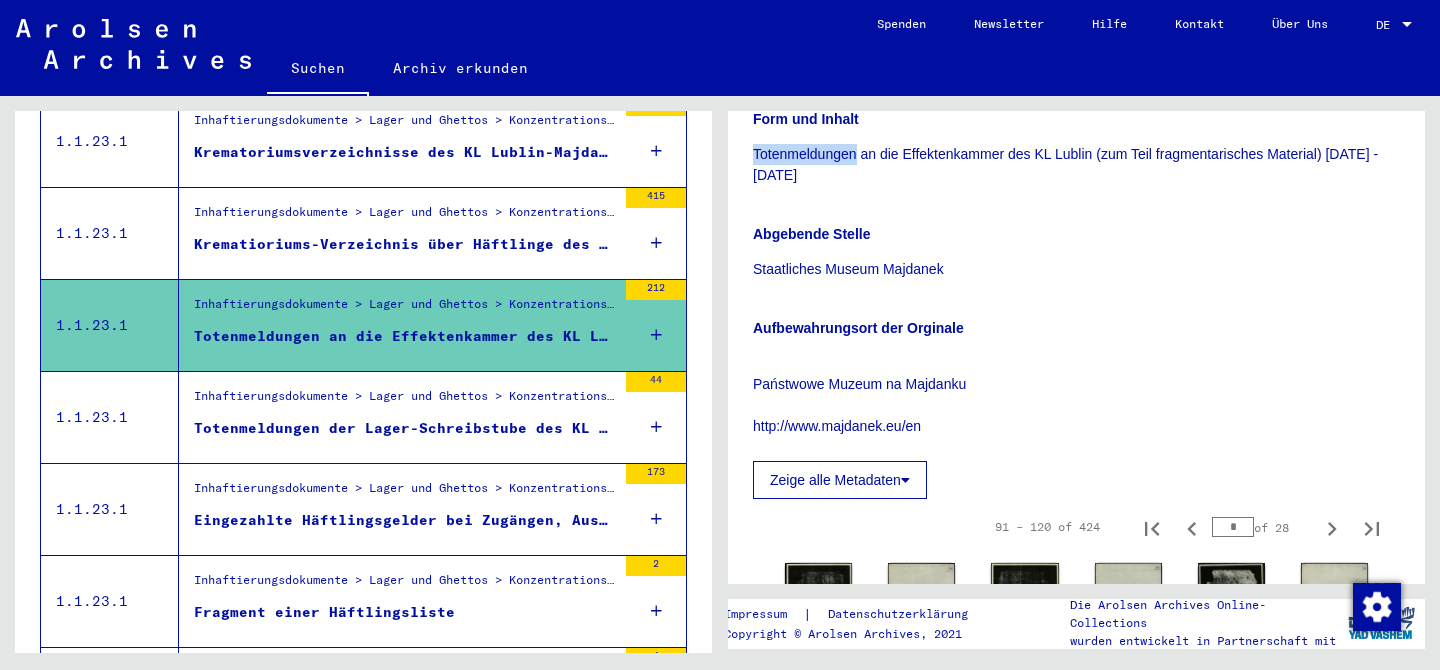 scroll, scrollTop: 695, scrollLeft: 0, axis: vertical 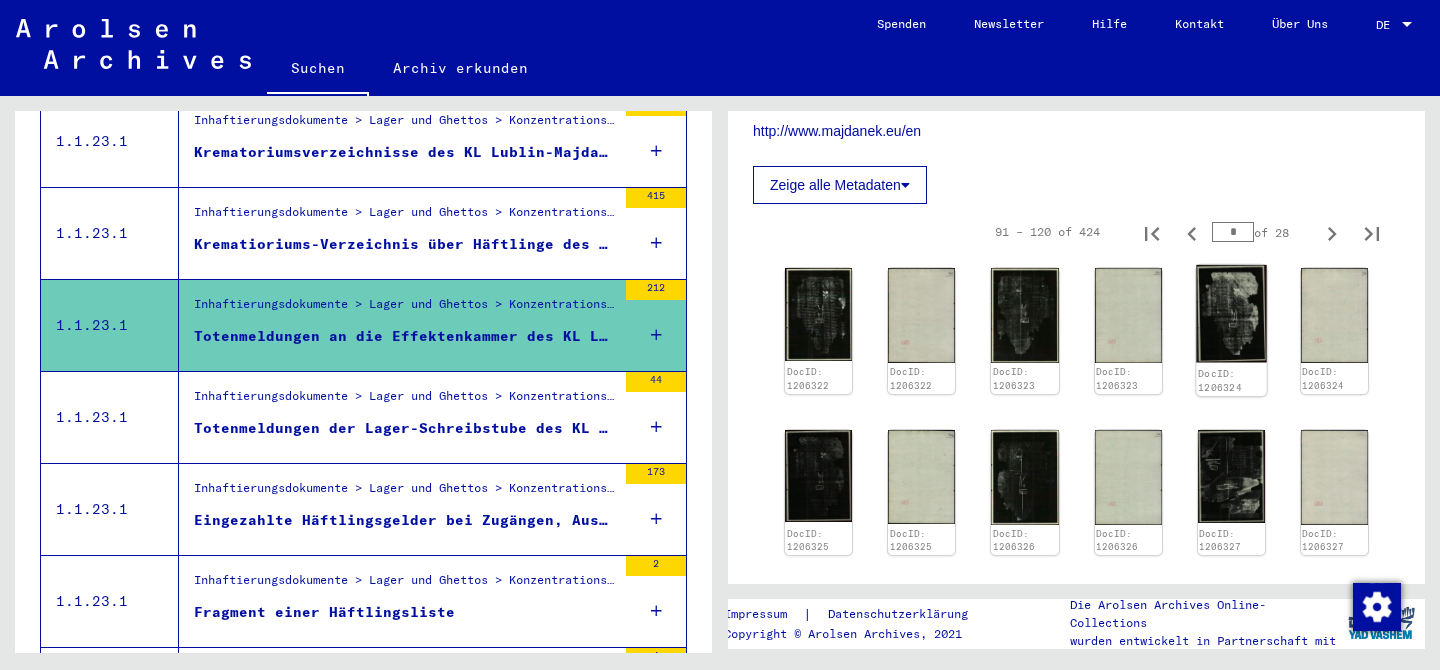click 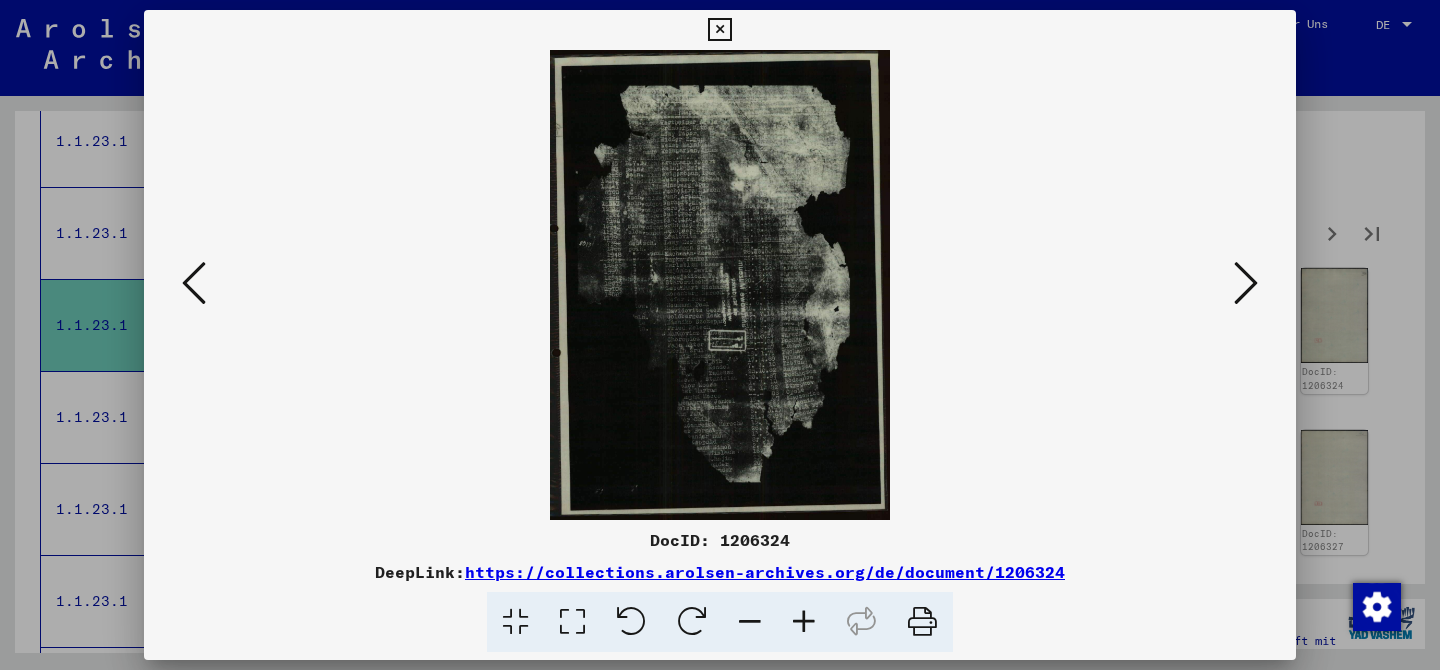 type 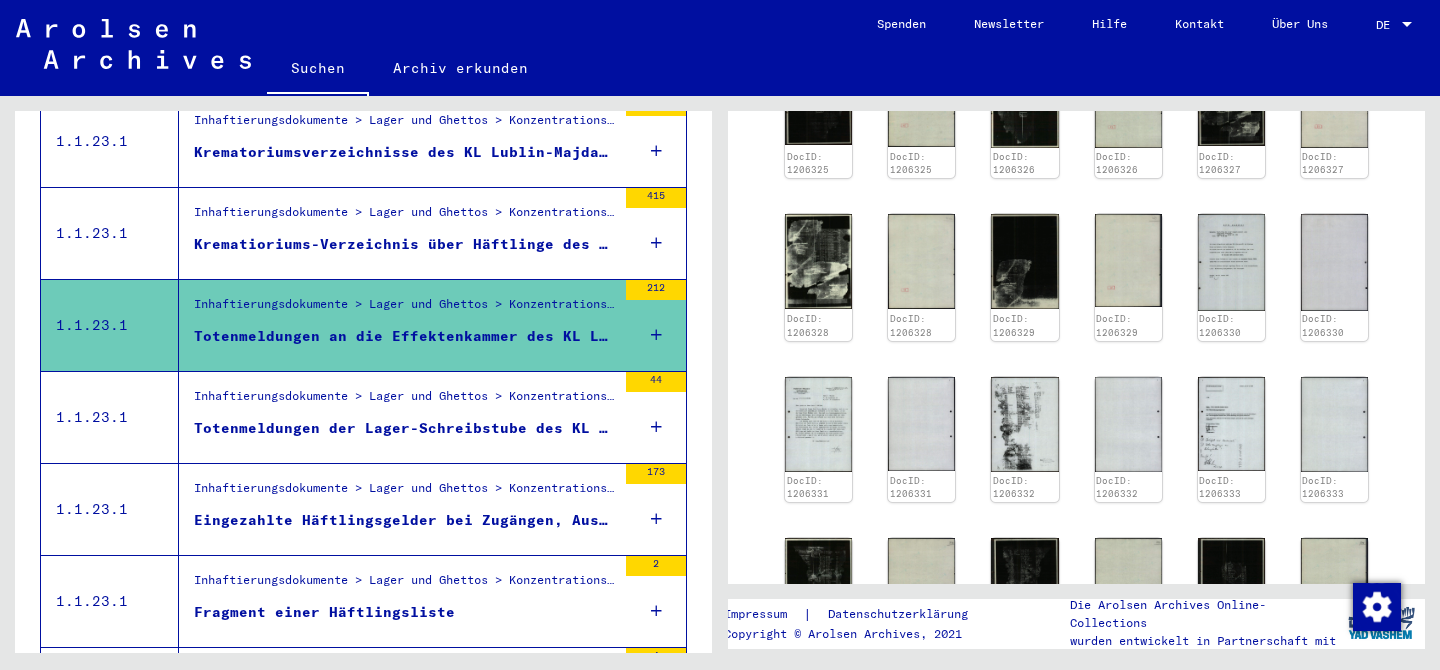 scroll, scrollTop: 1079, scrollLeft: 0, axis: vertical 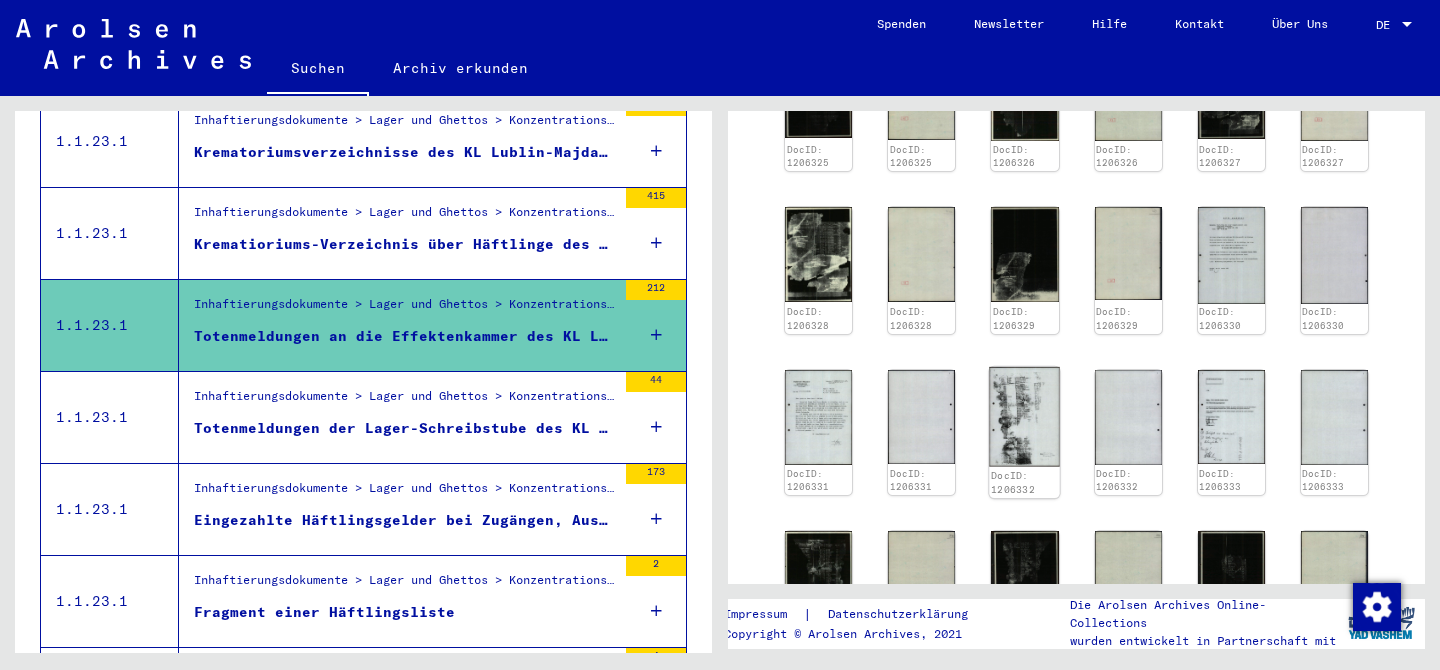 click 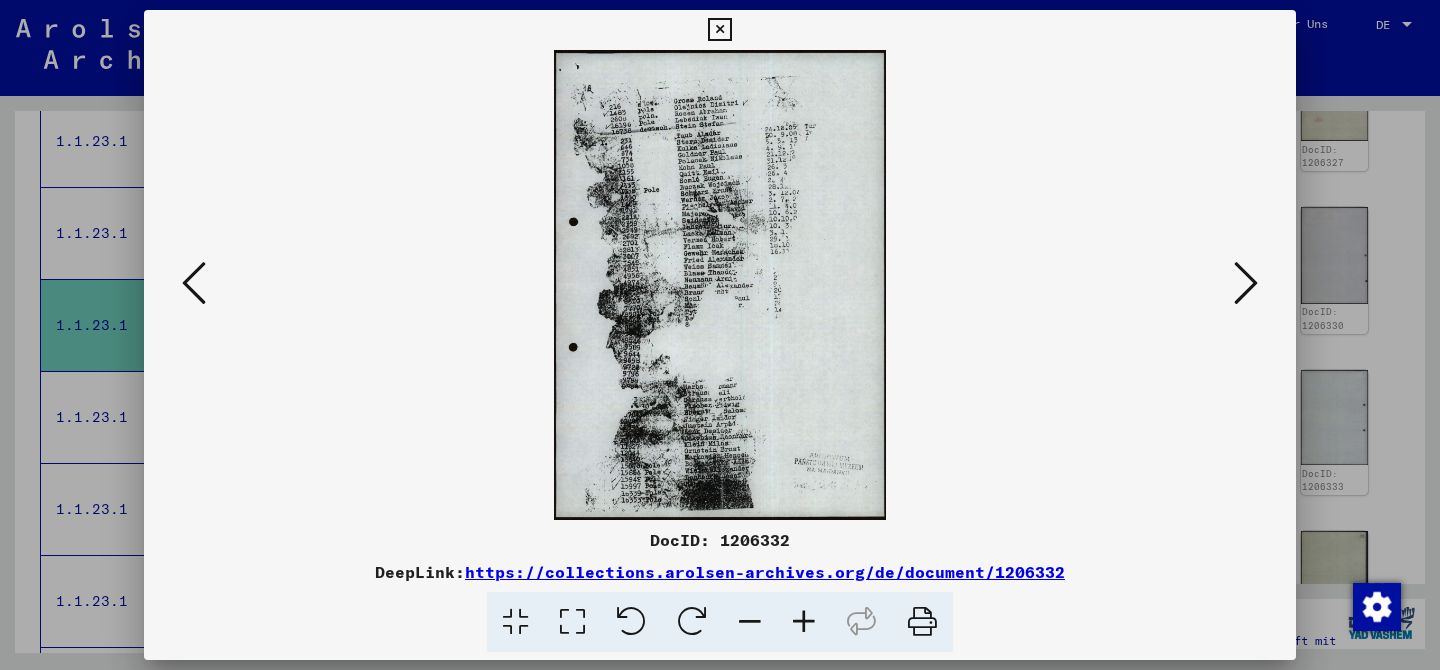 type 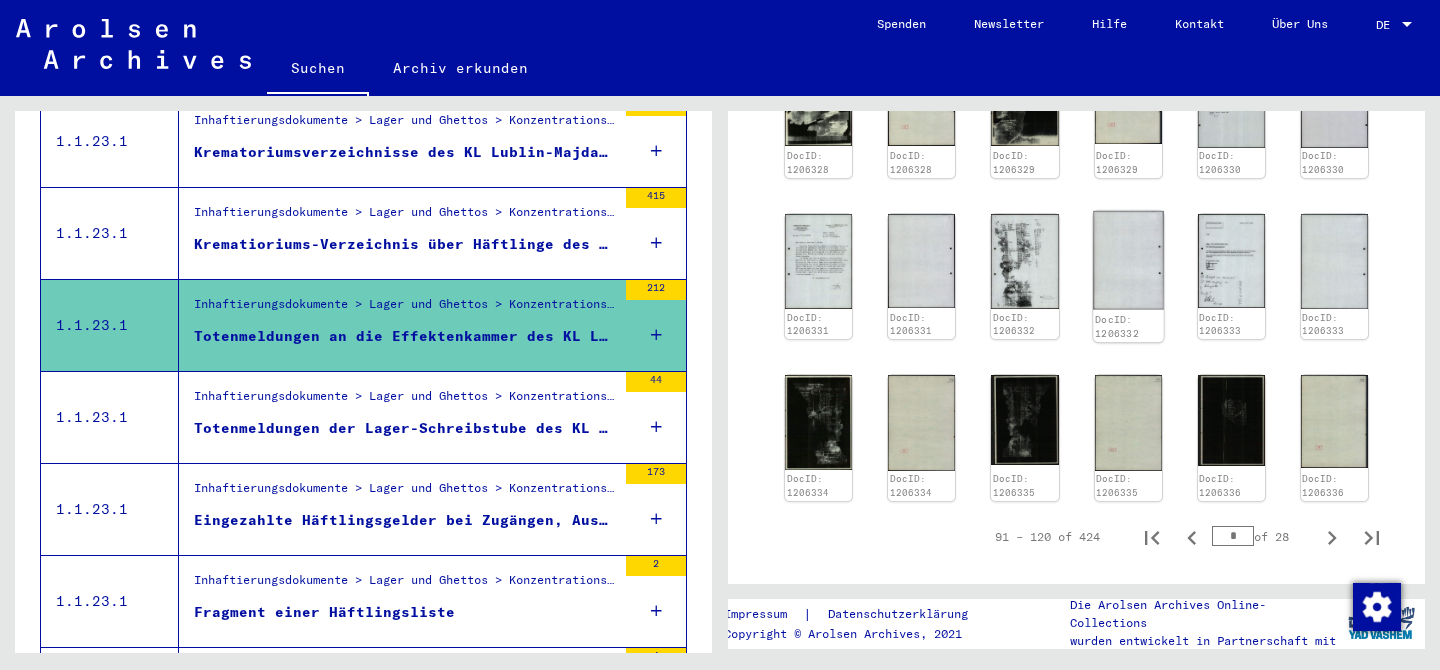 scroll, scrollTop: 1311, scrollLeft: 0, axis: vertical 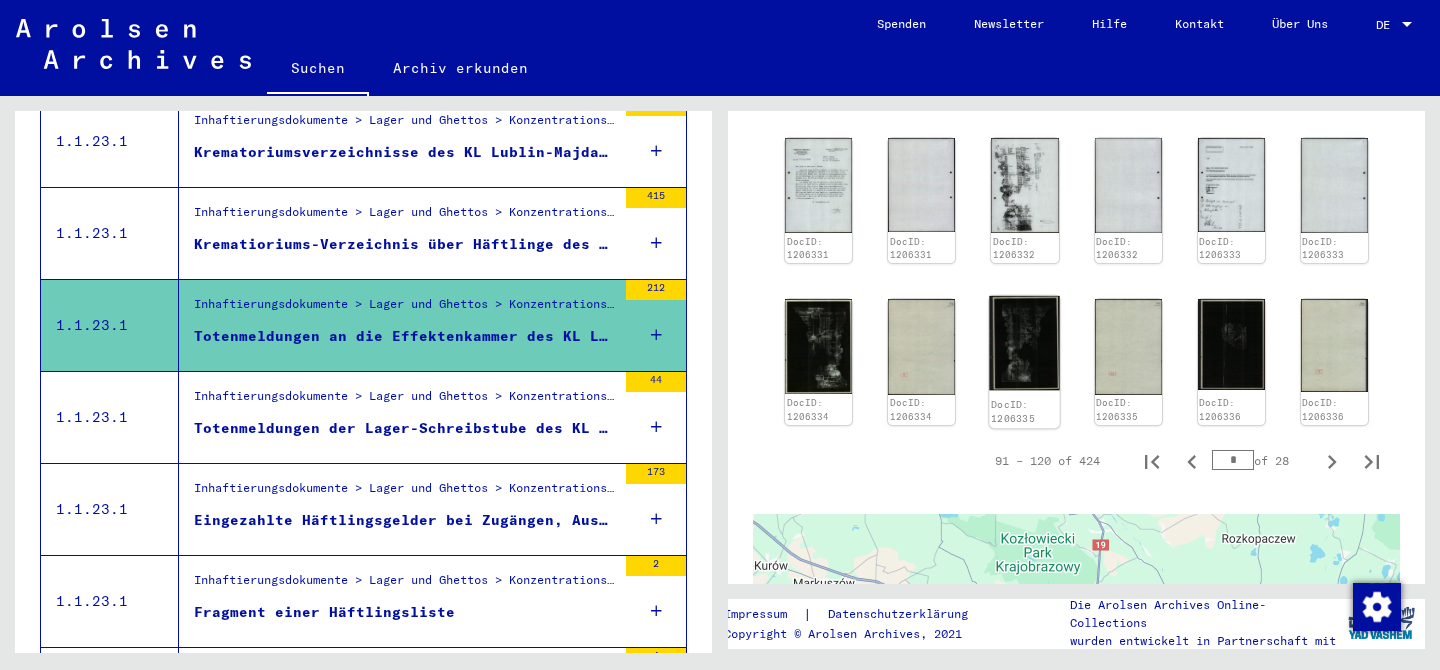 click 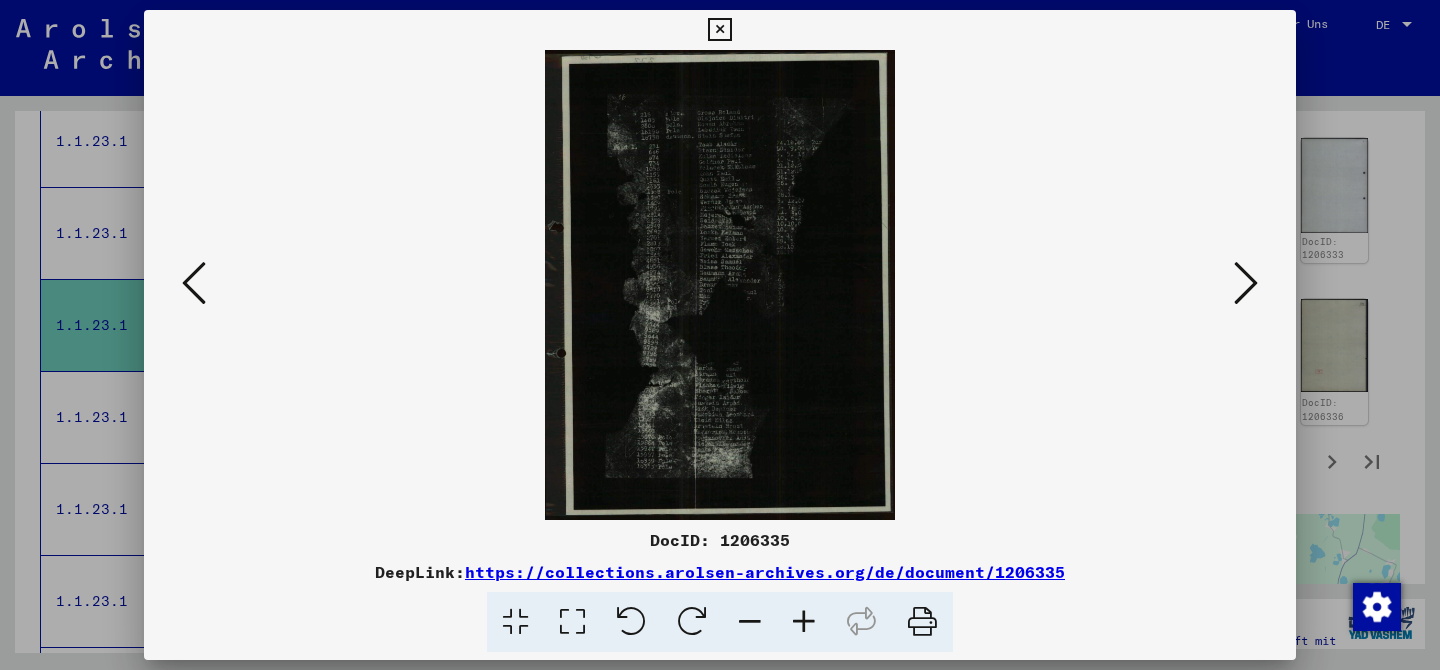 type 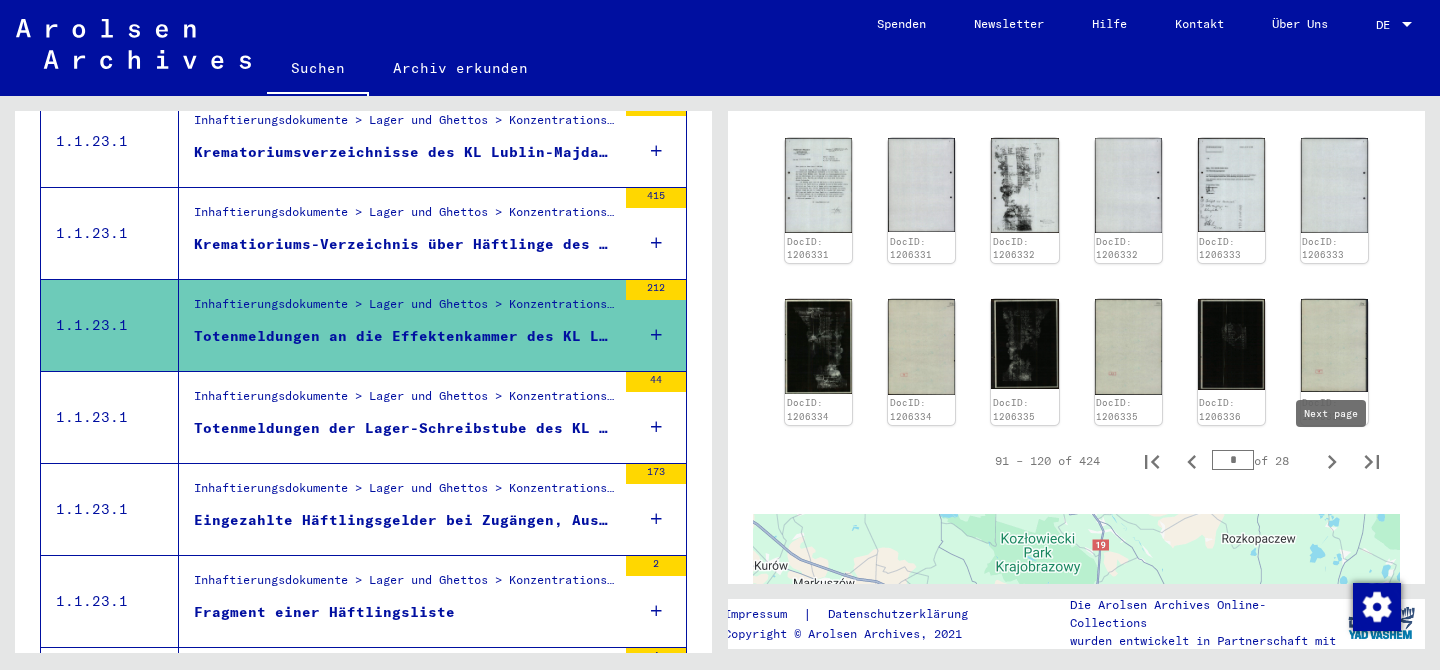 click 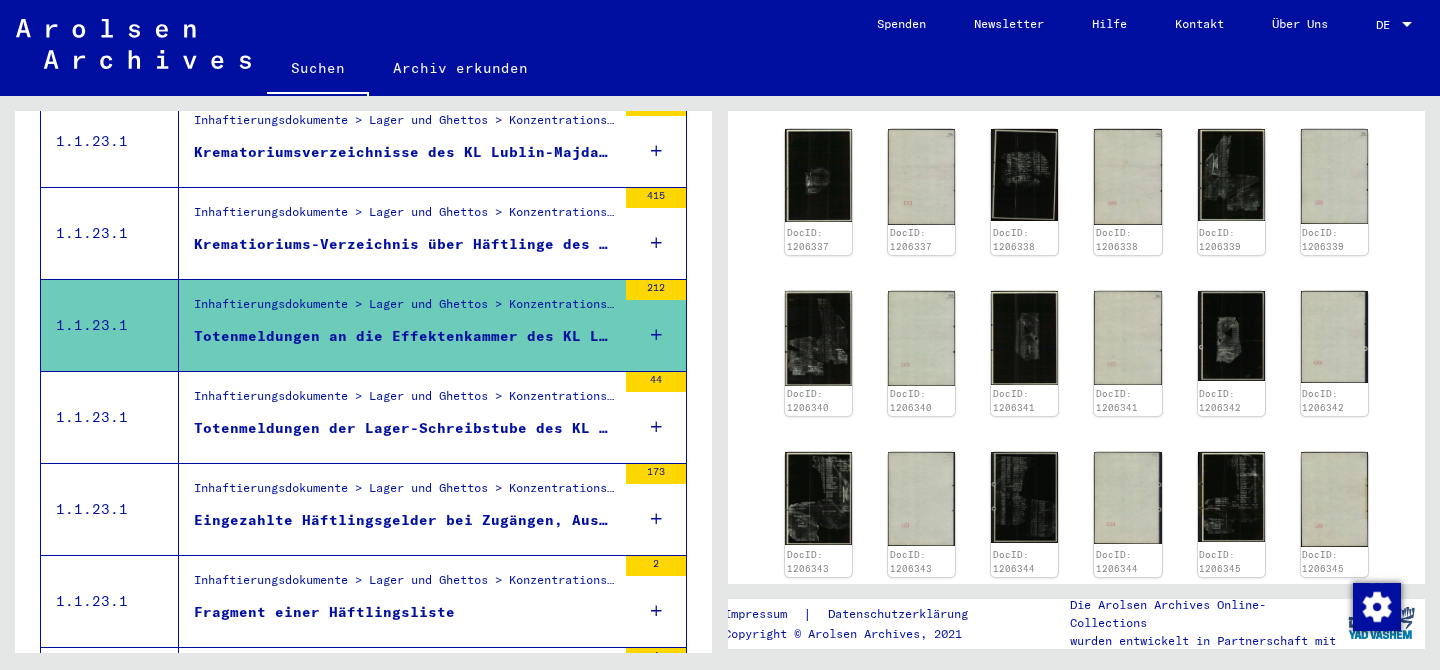 scroll, scrollTop: 732, scrollLeft: 0, axis: vertical 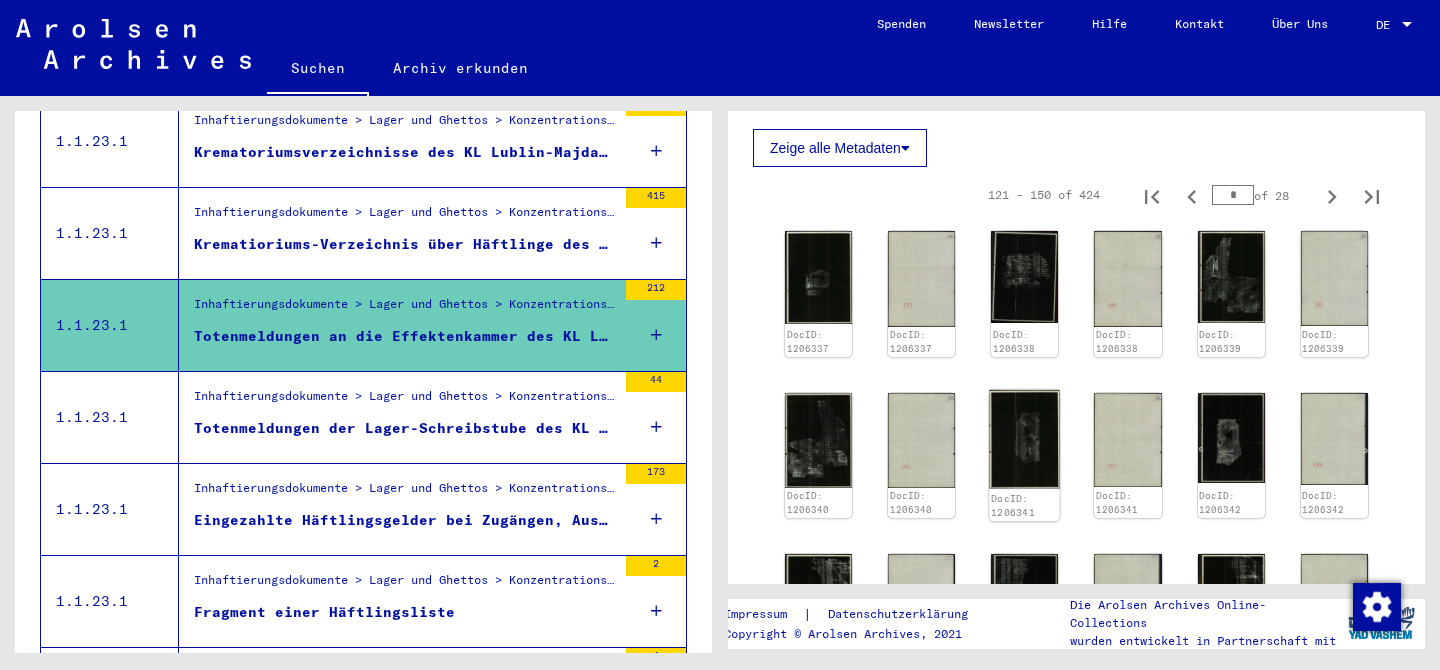 click 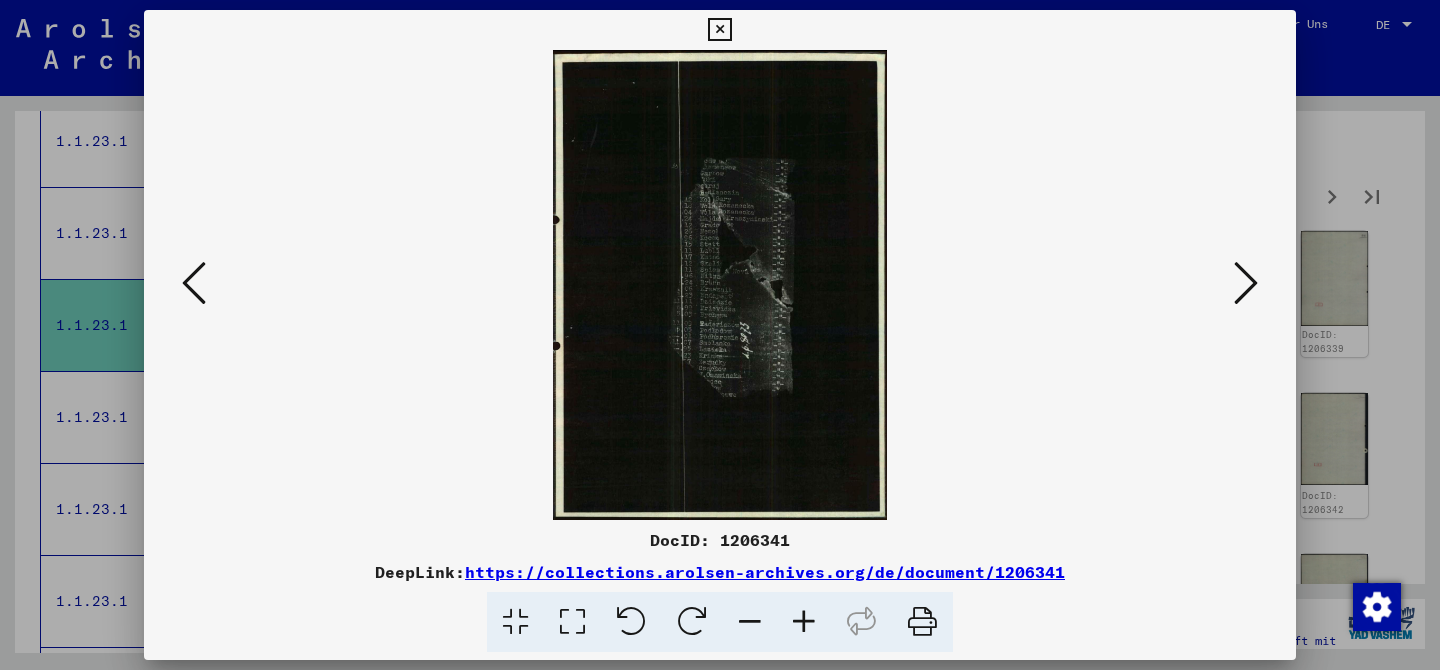 type 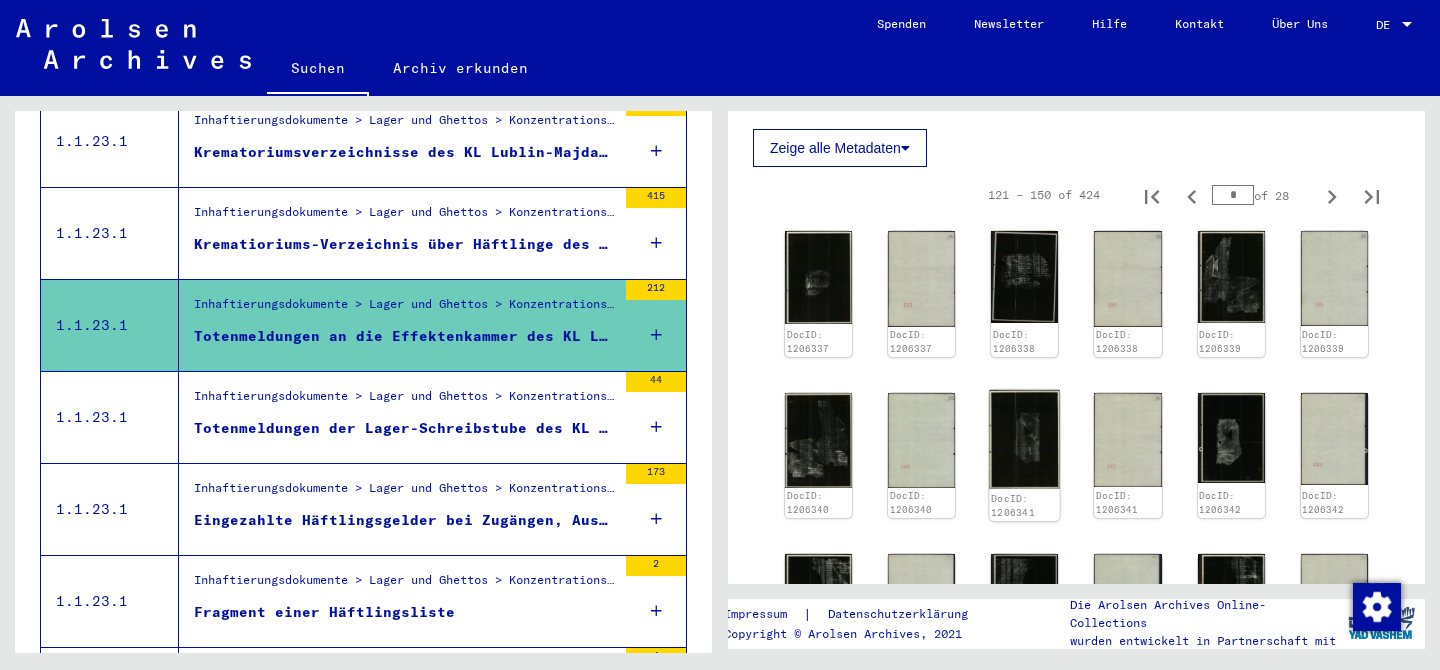 scroll, scrollTop: 1210, scrollLeft: 0, axis: vertical 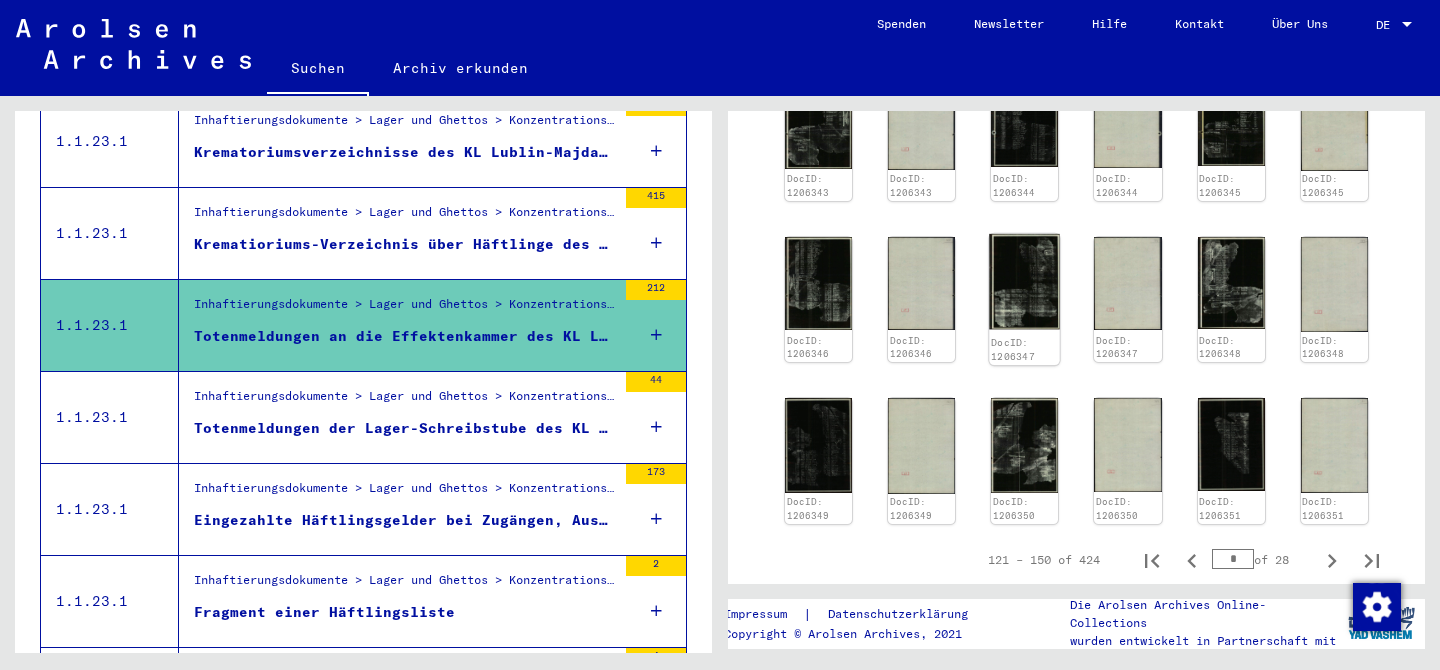 click 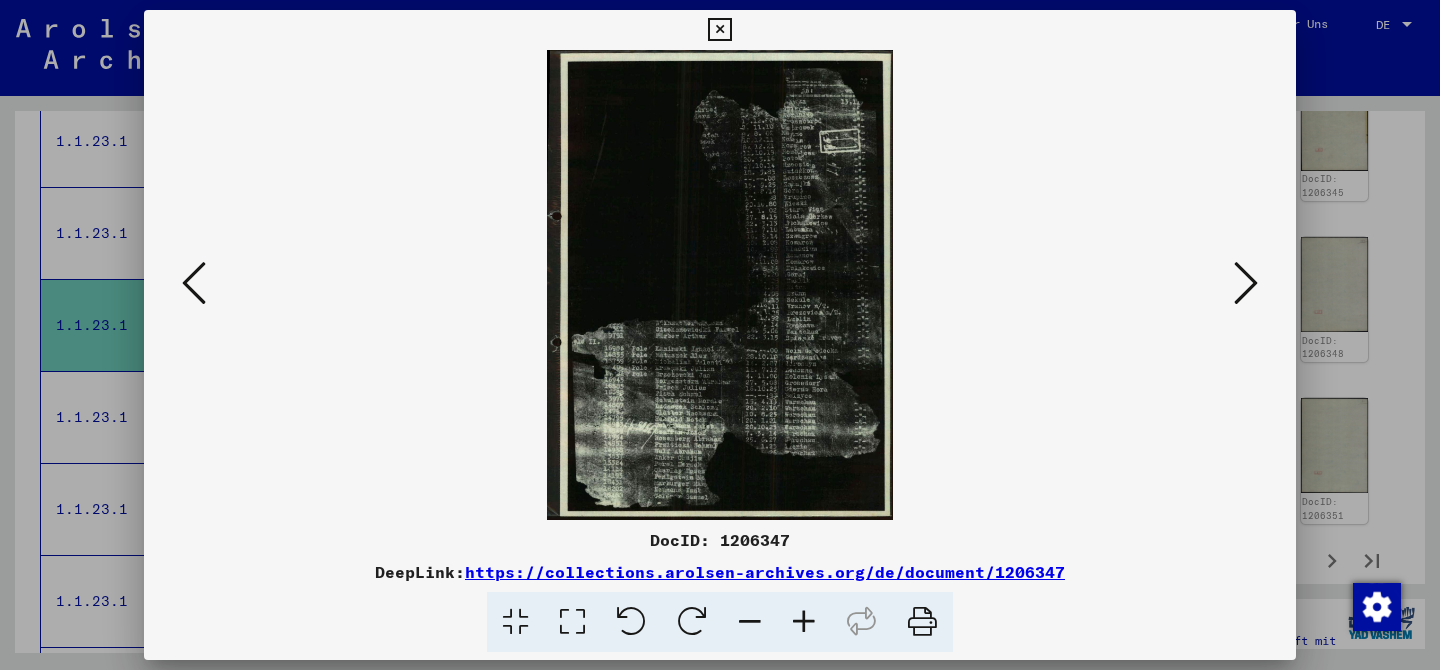 type 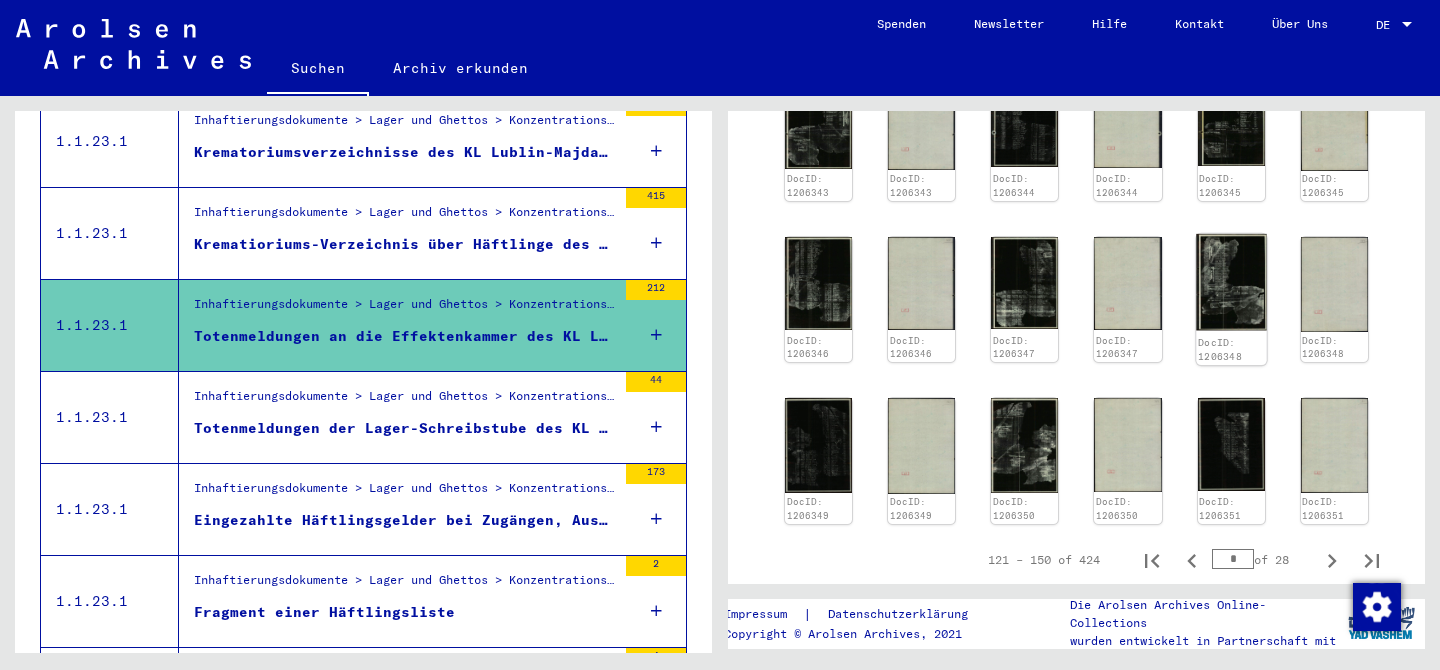 click 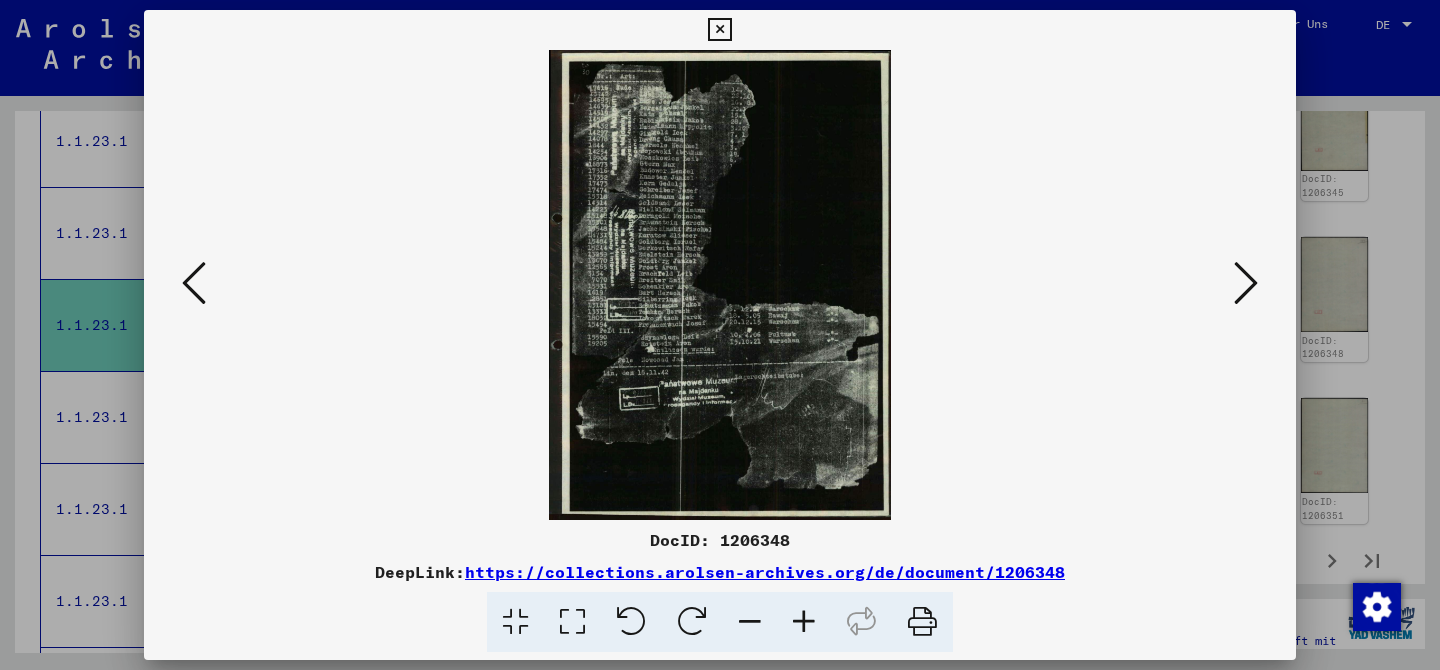 type 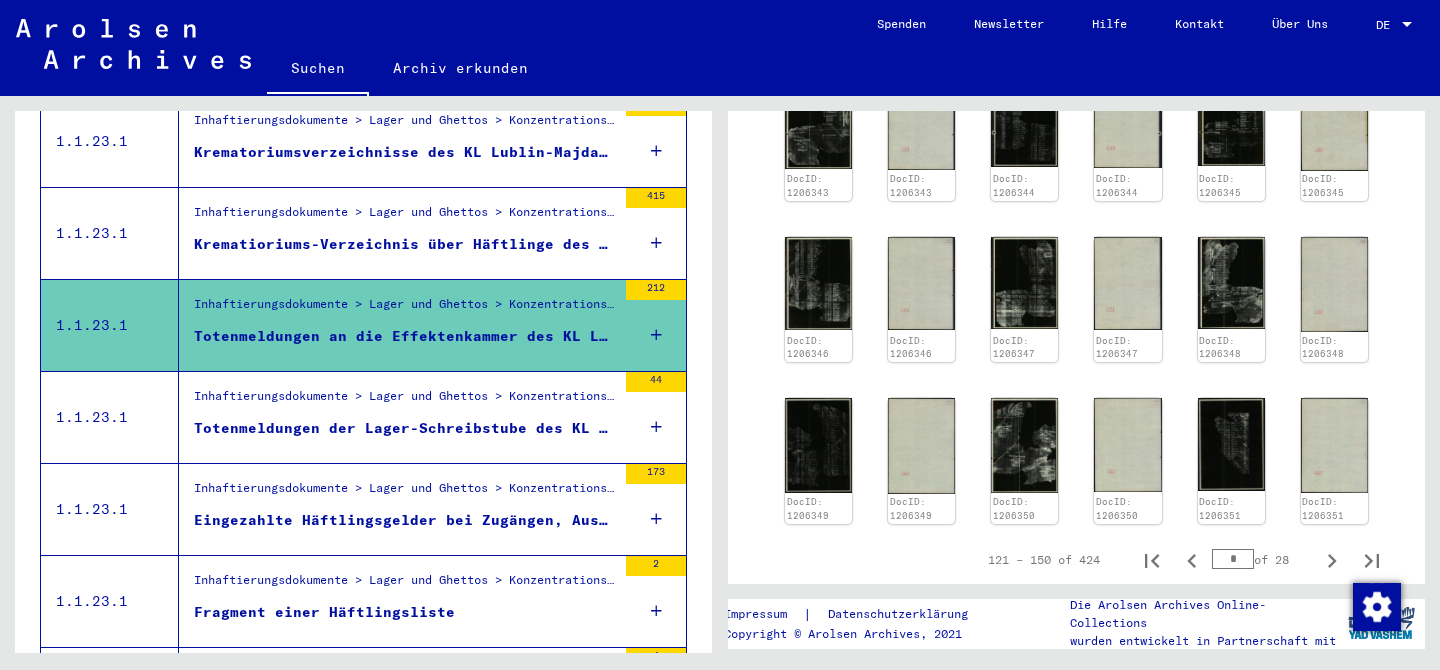 drag, startPoint x: 1224, startPoint y: 289, endPoint x: 451, endPoint y: 20, distance: 818.4681 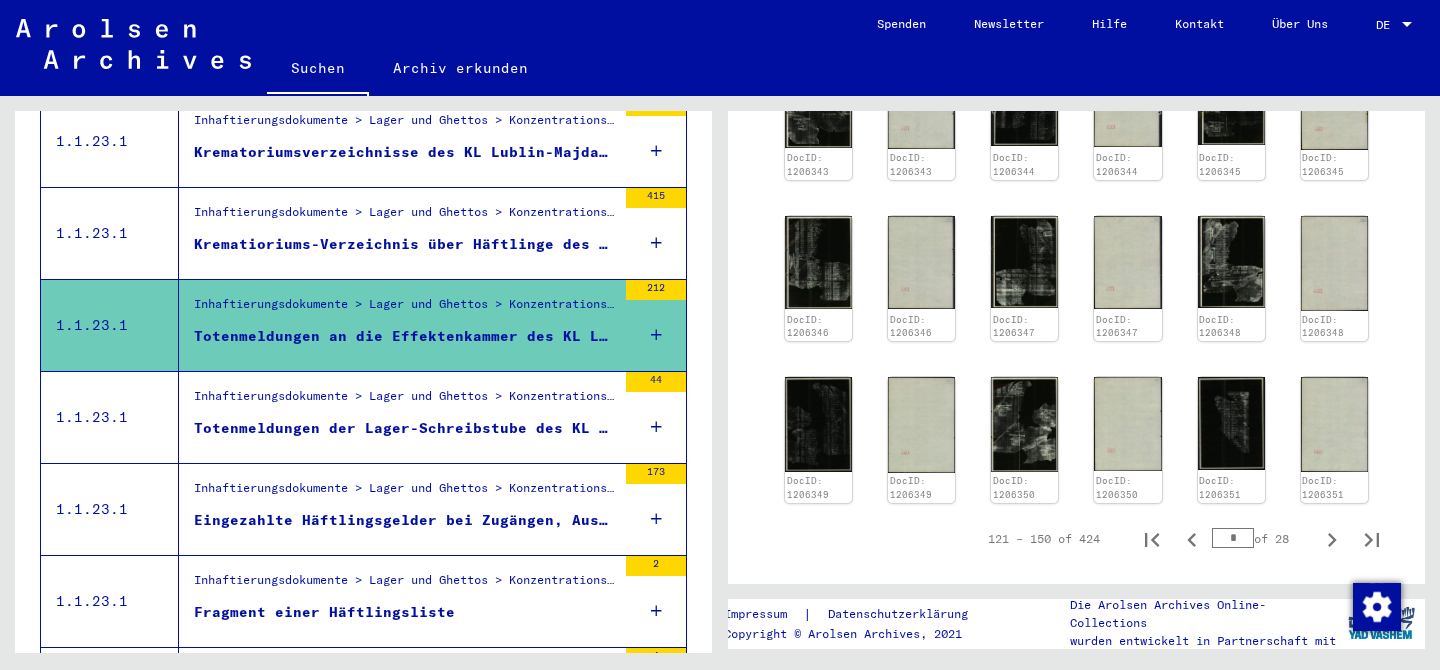 scroll, scrollTop: 1265, scrollLeft: 0, axis: vertical 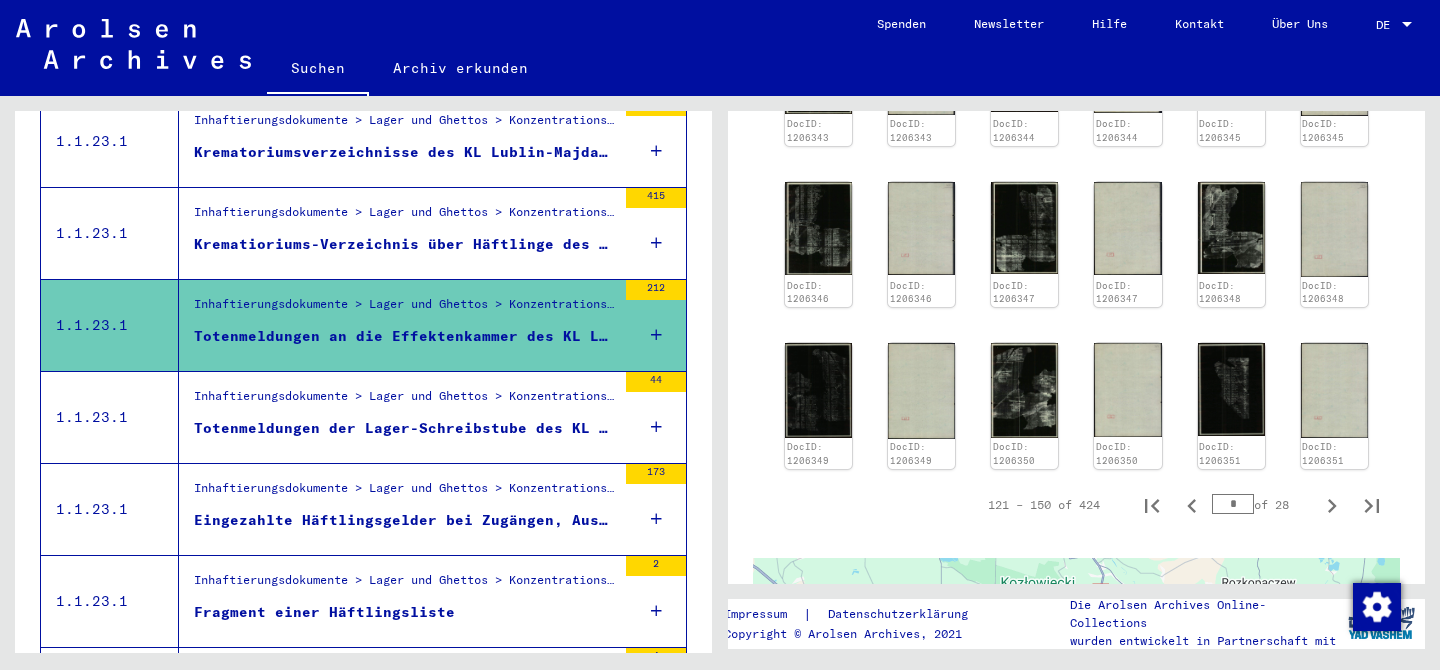 click on "*" at bounding box center (1233, 504) 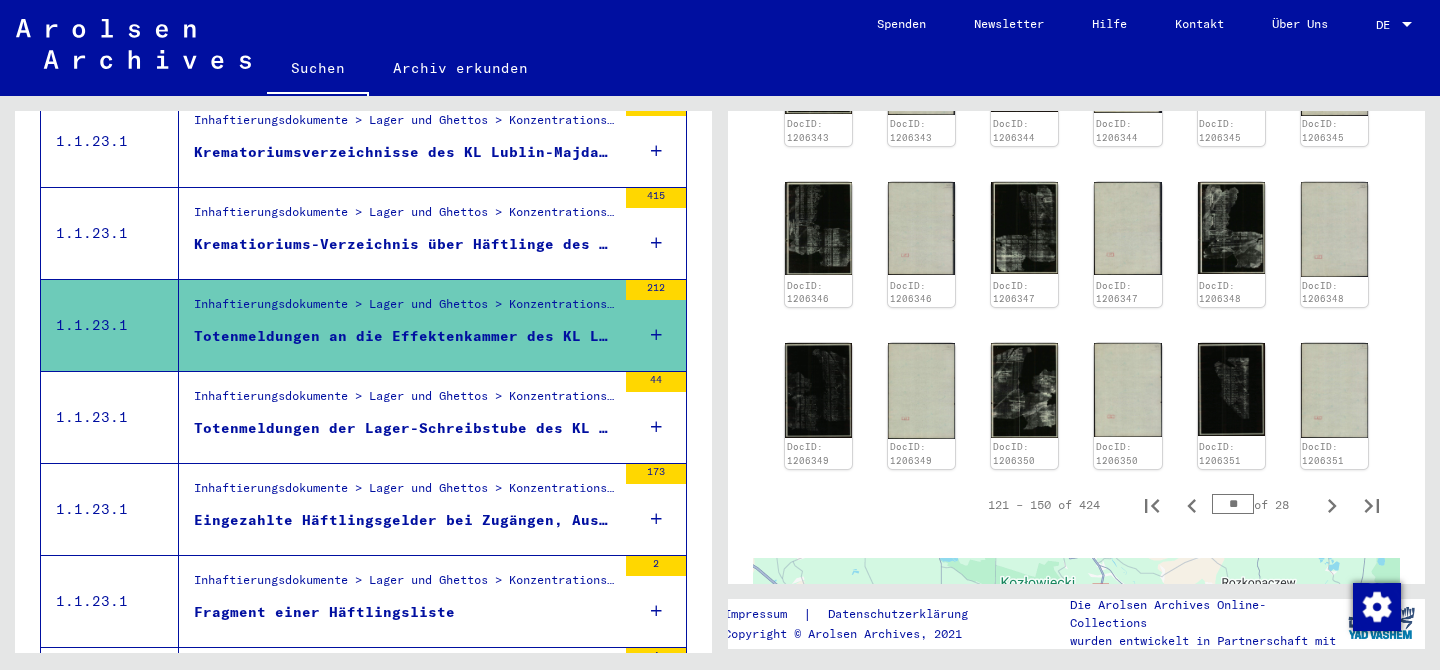 type on "**" 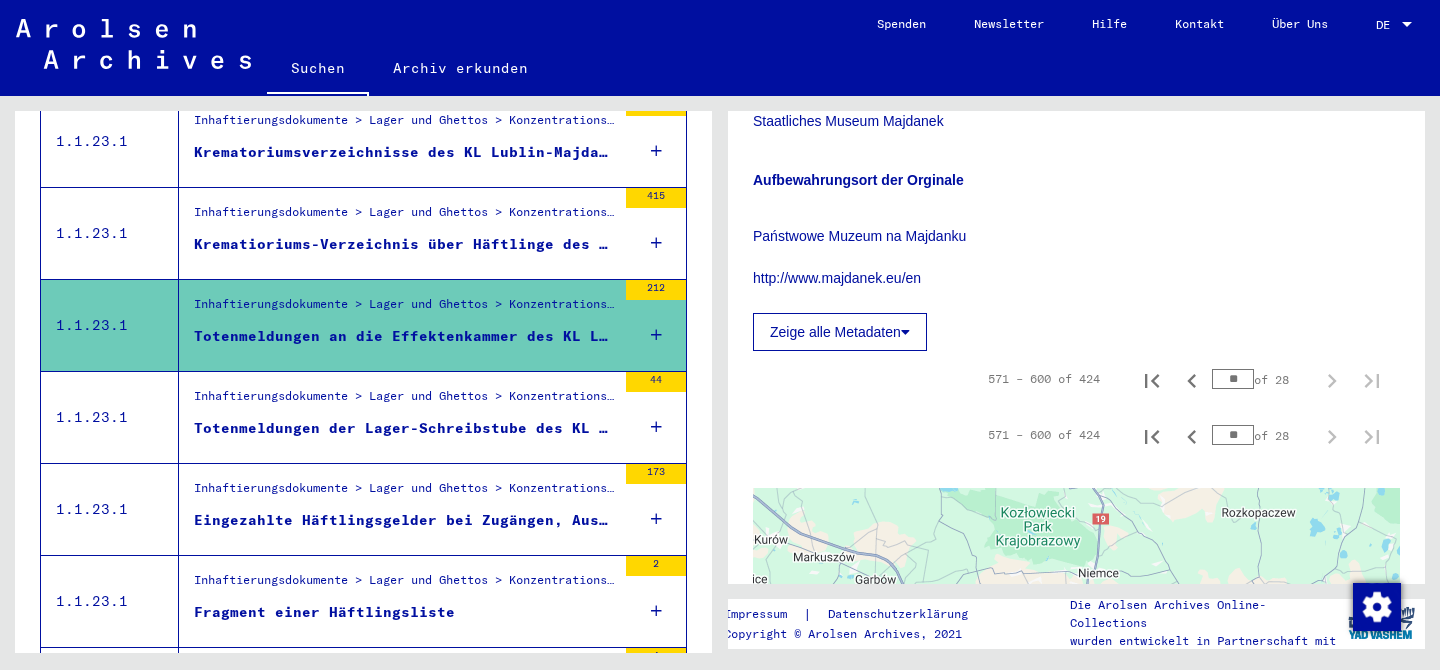 scroll, scrollTop: 438, scrollLeft: 0, axis: vertical 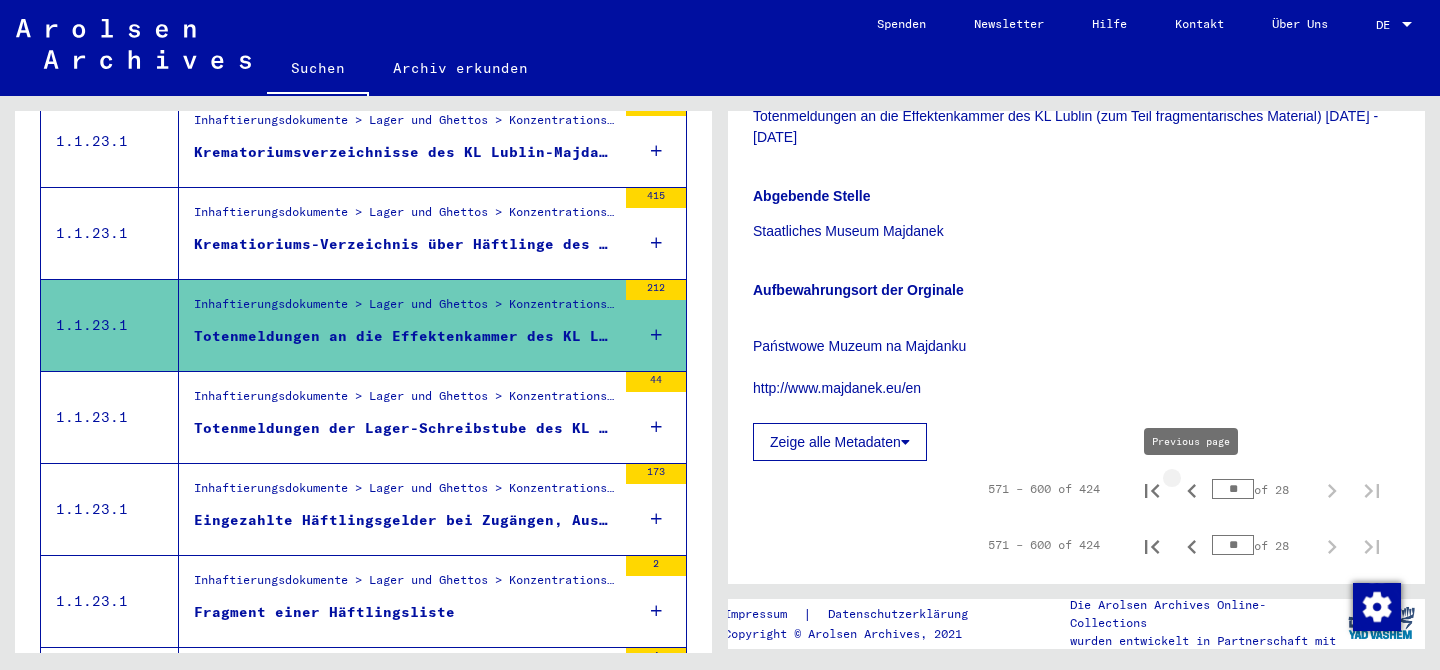 click 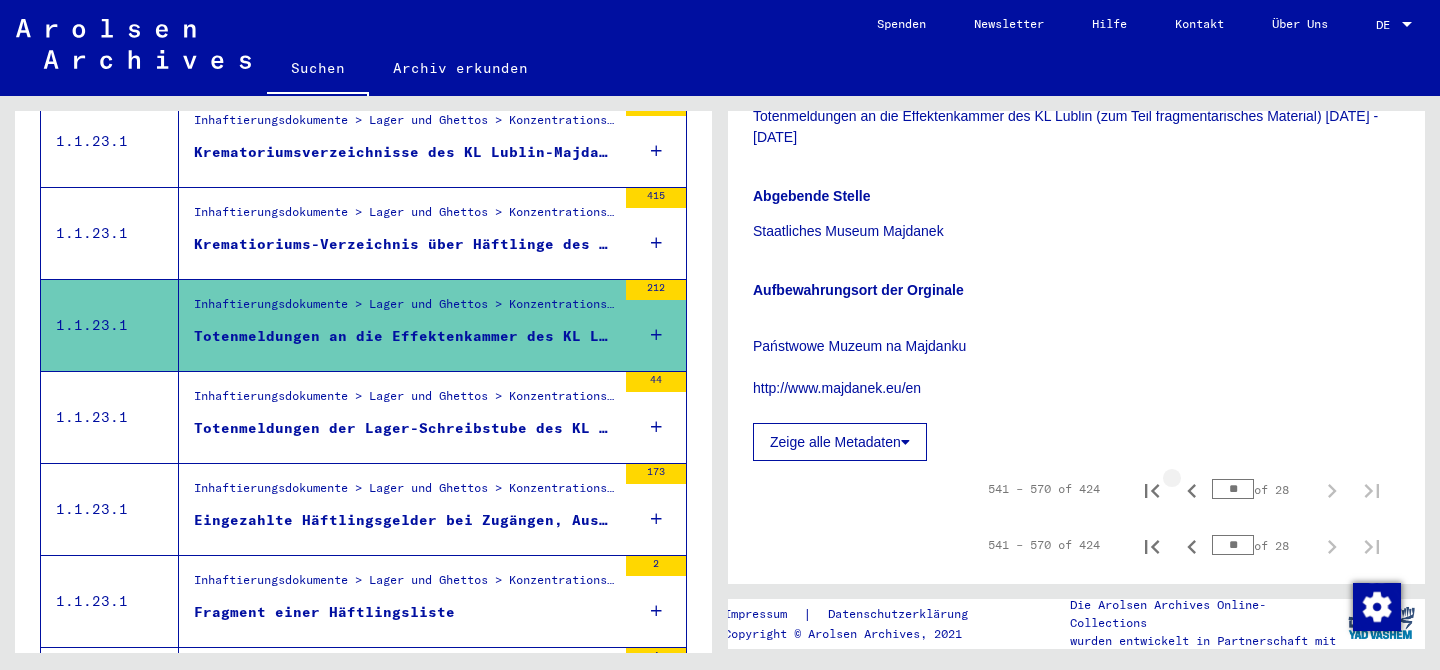 click 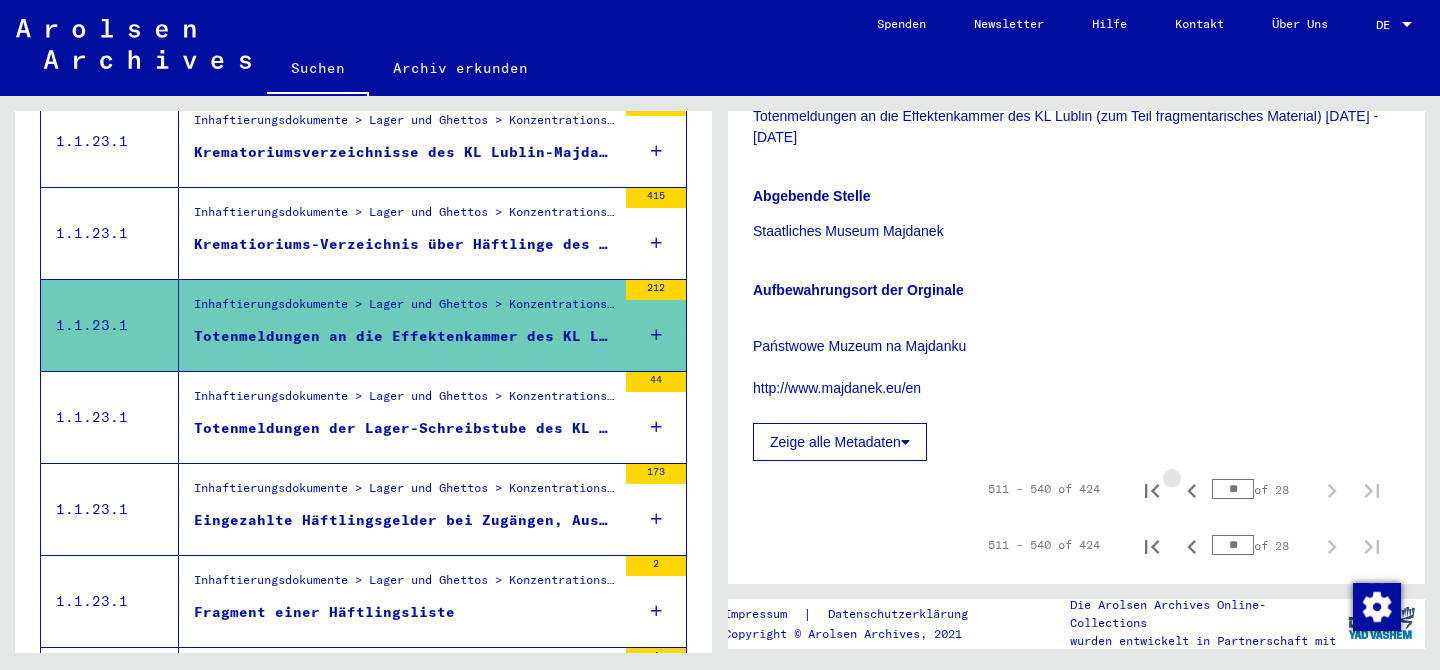 click 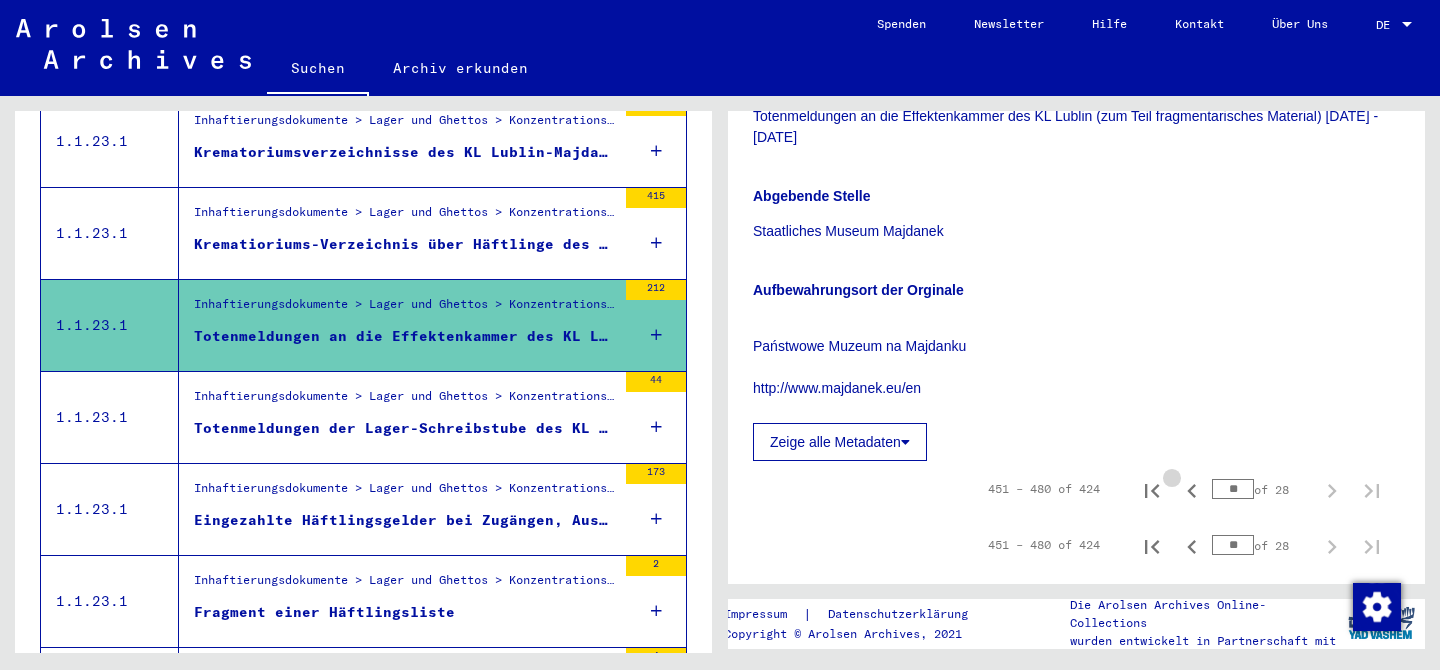 click 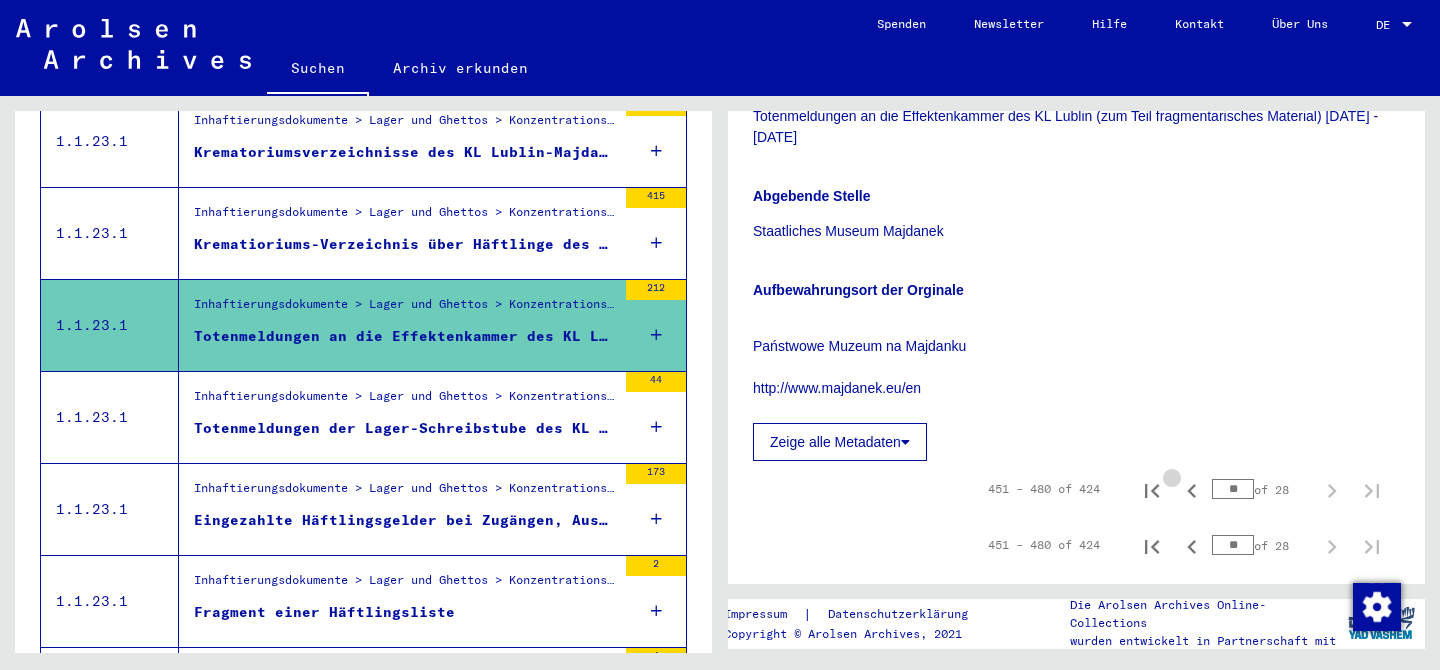 type on "**" 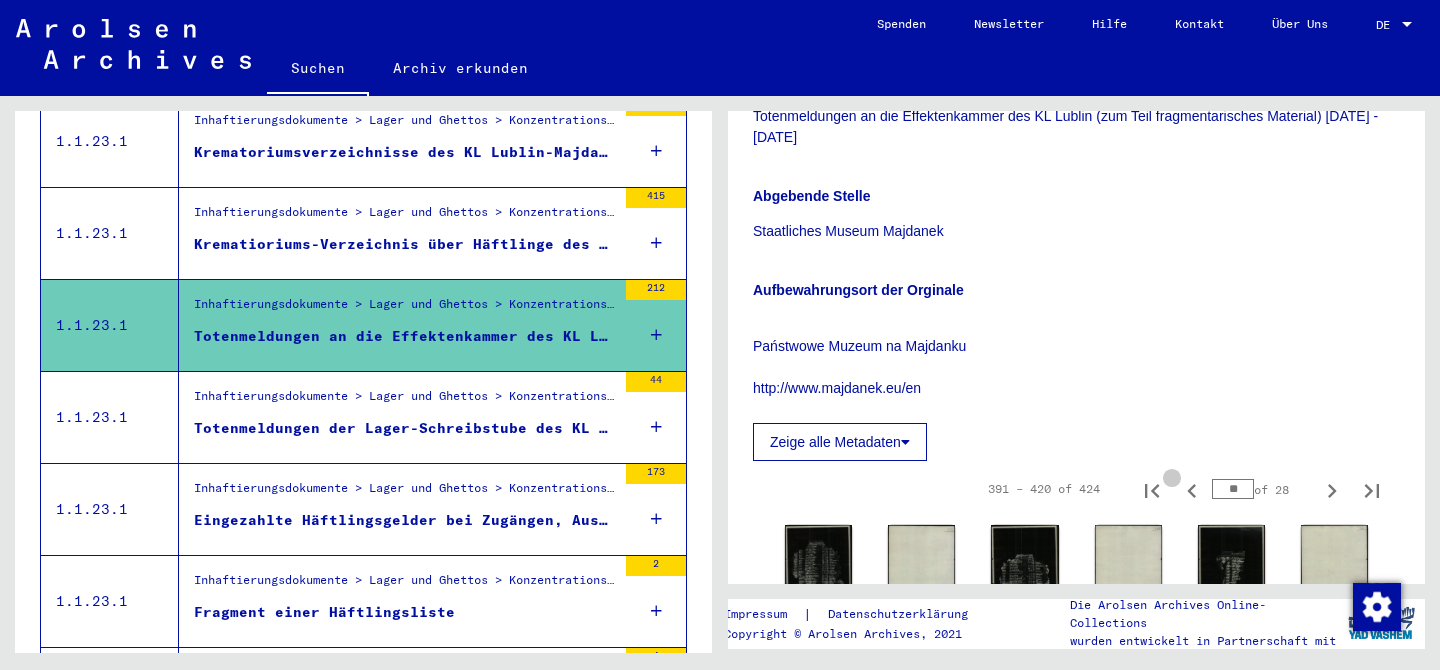 click 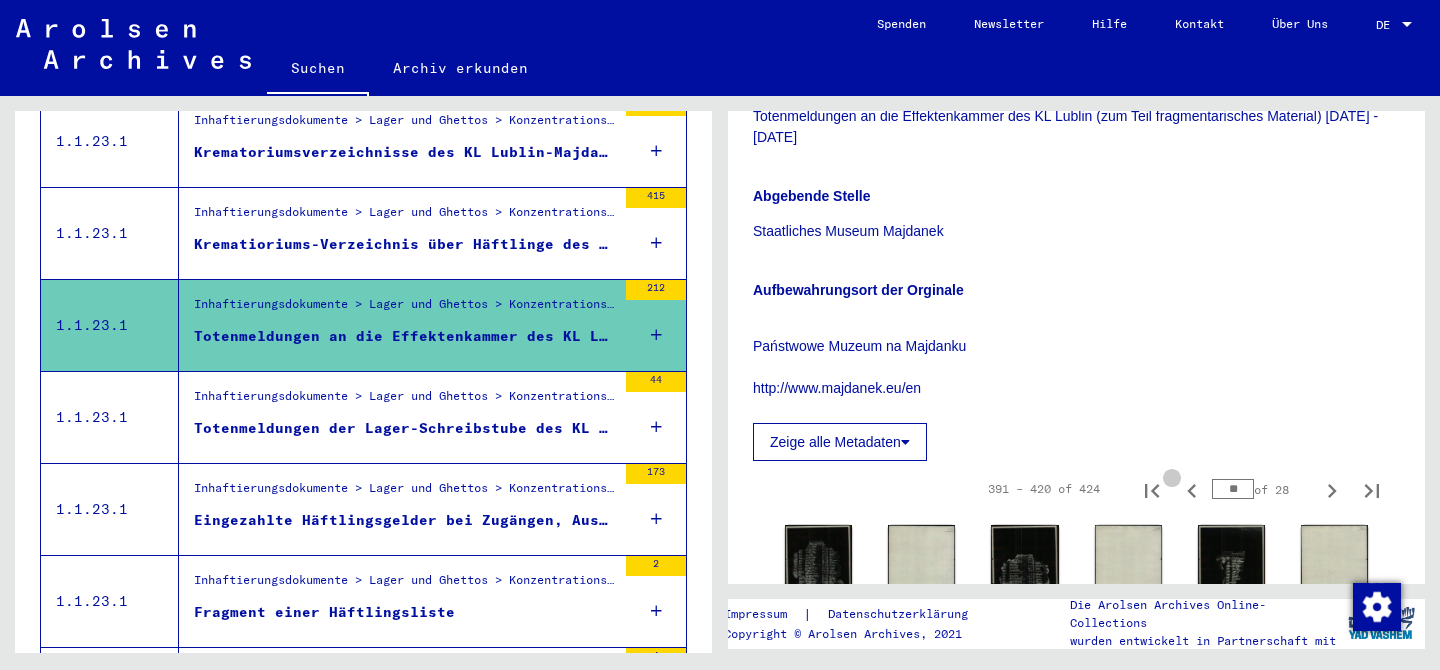 type on "**" 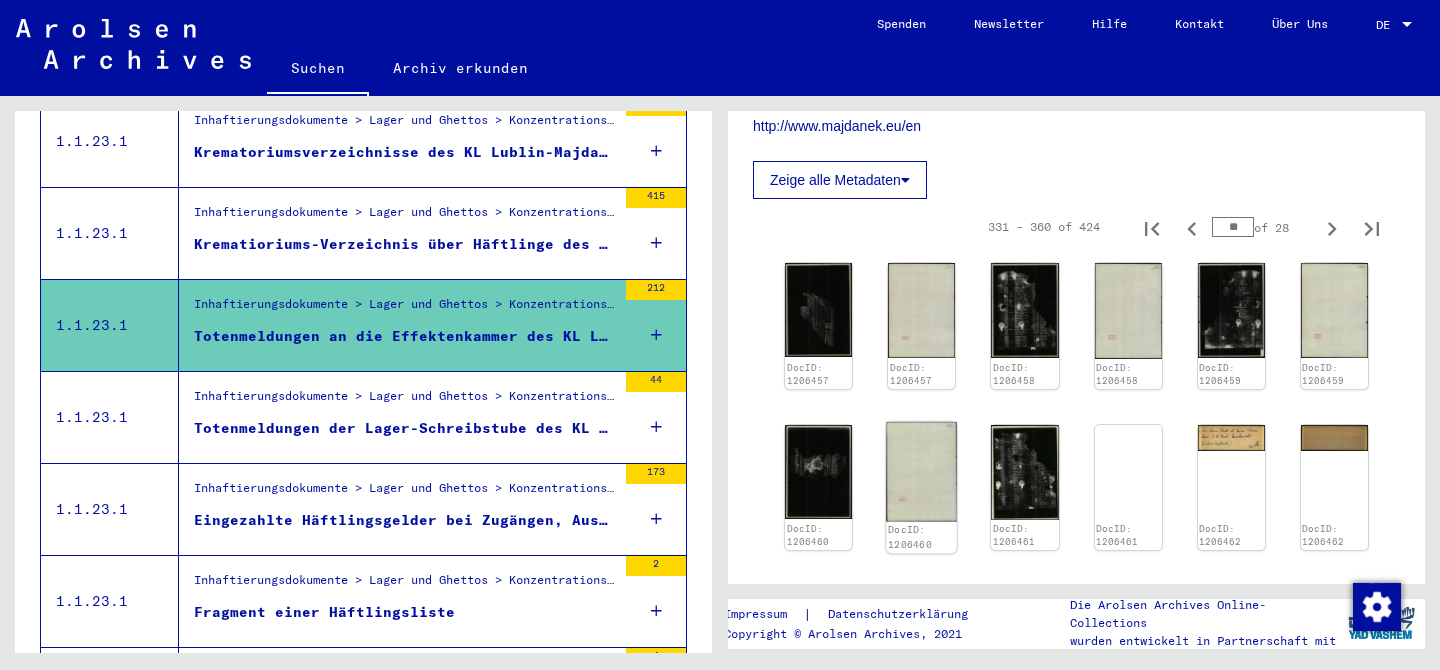 scroll, scrollTop: 740, scrollLeft: 0, axis: vertical 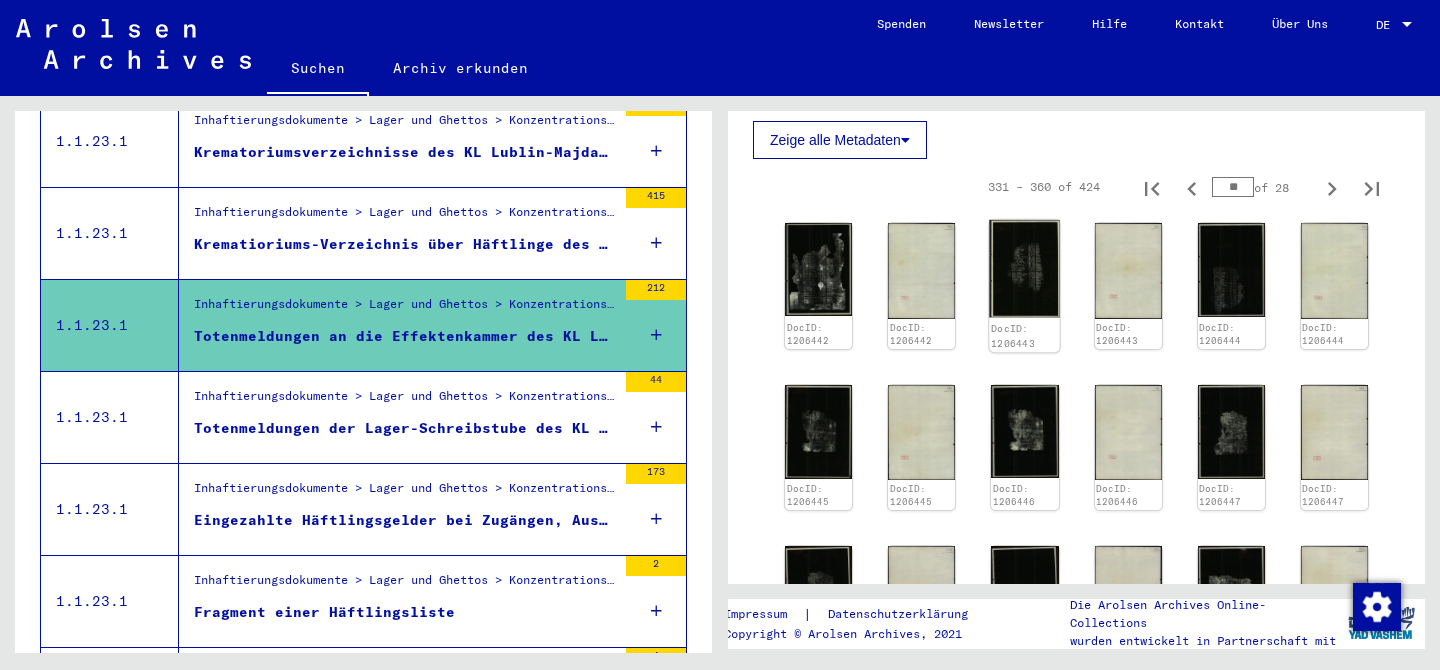 click 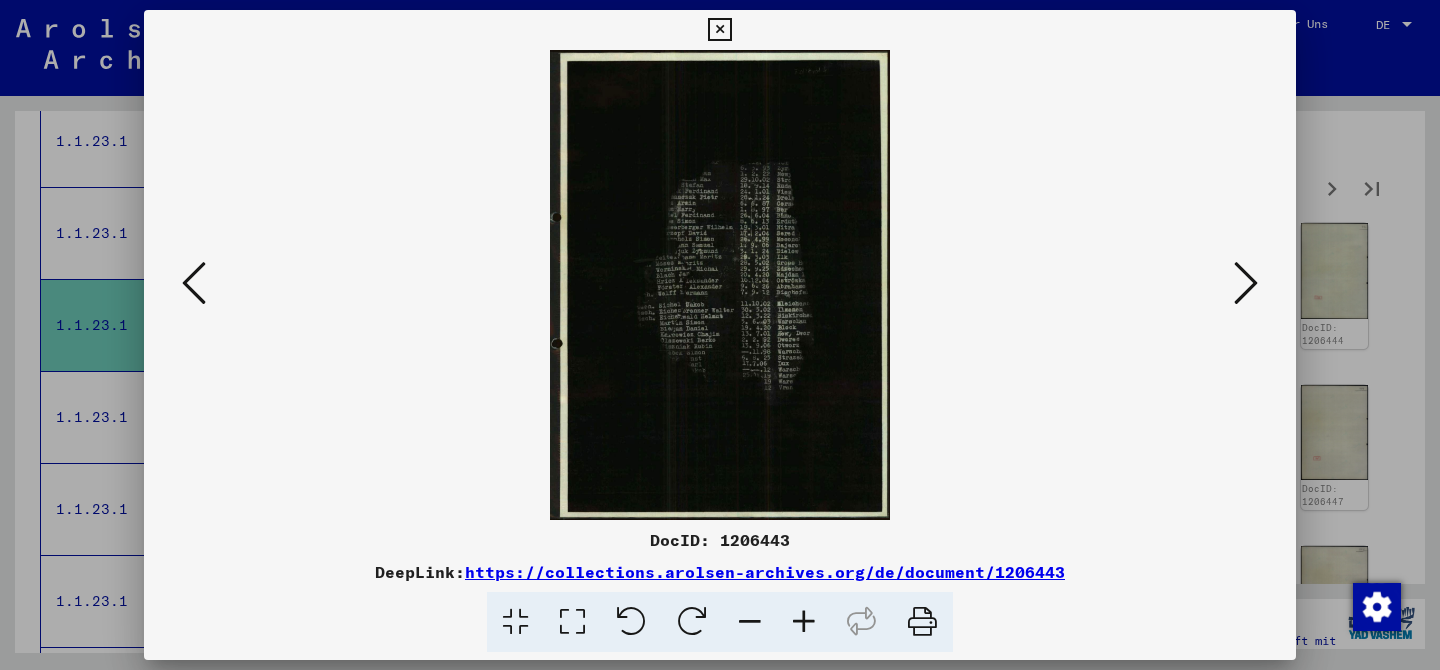 type 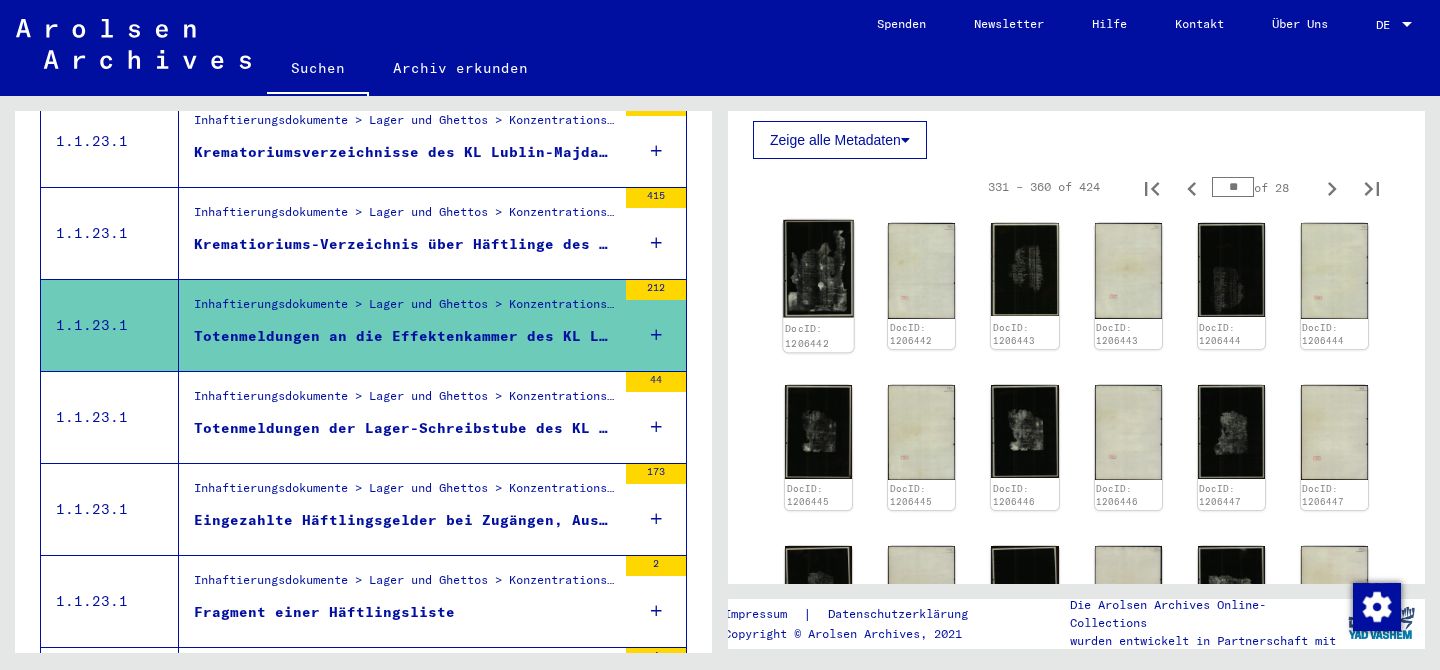 click 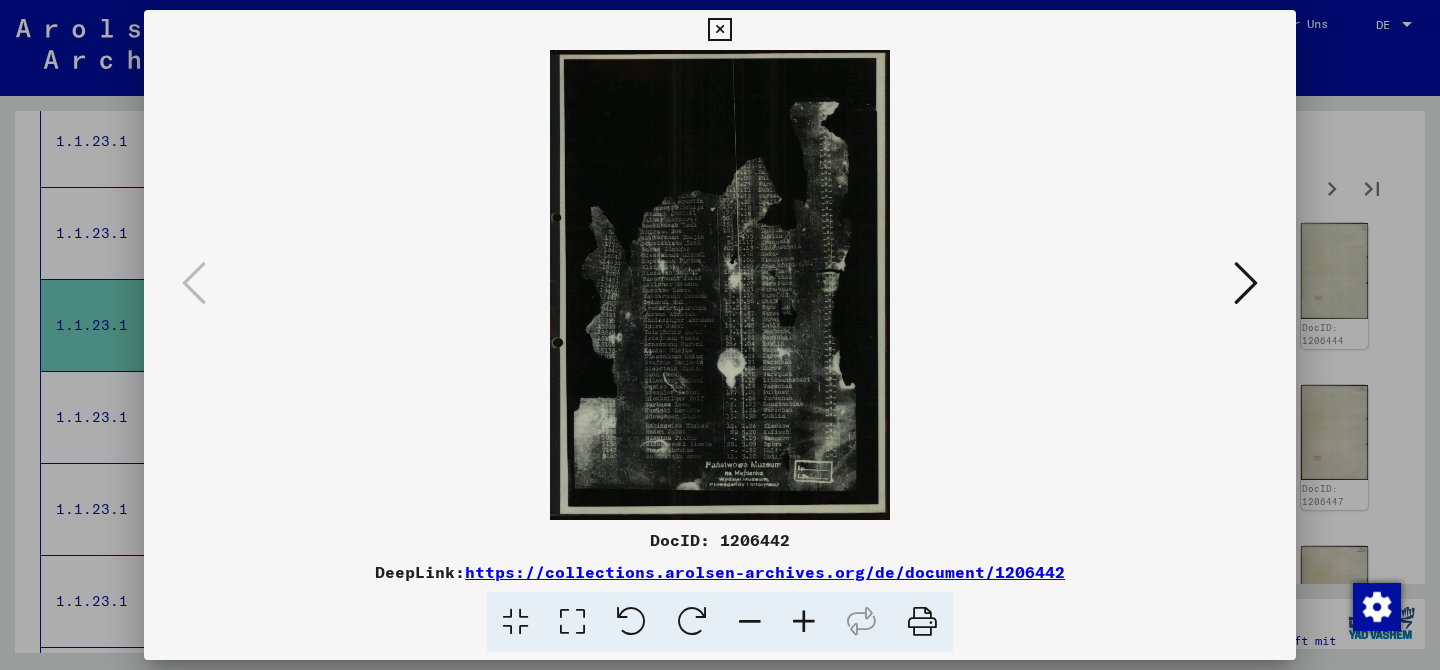 type 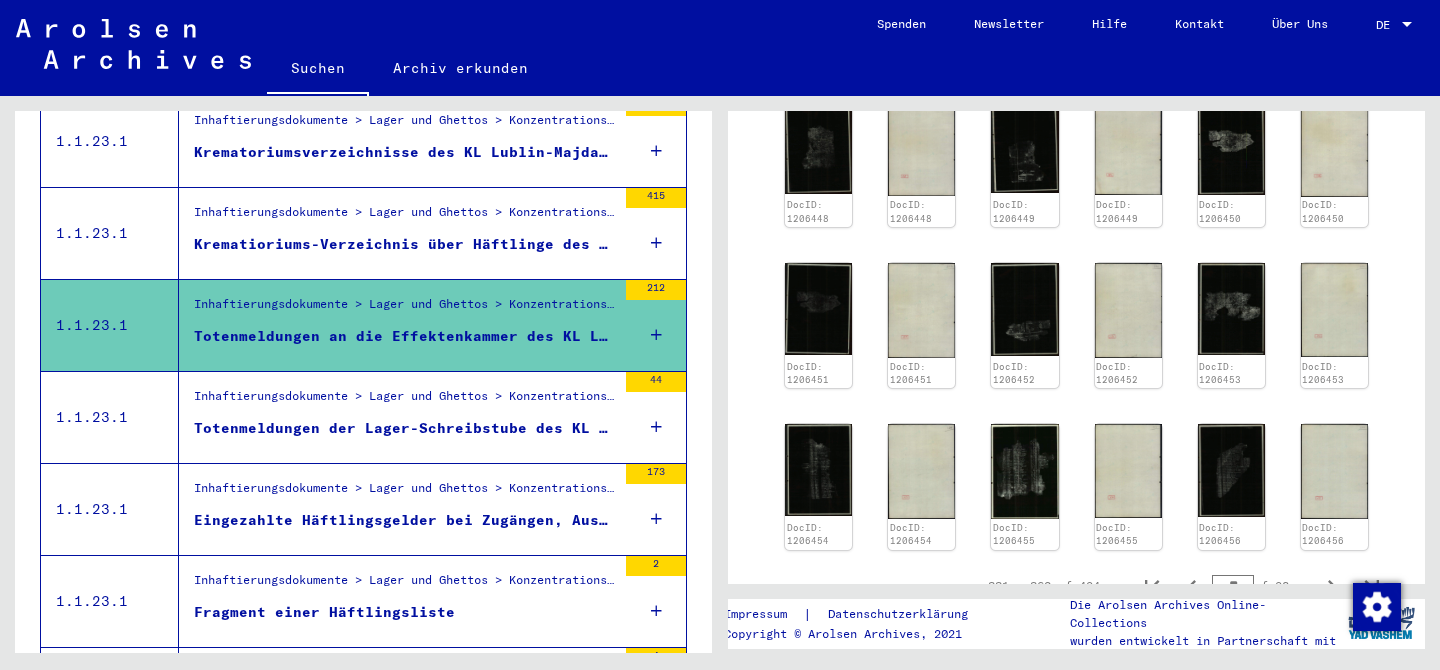 scroll, scrollTop: 1318, scrollLeft: 0, axis: vertical 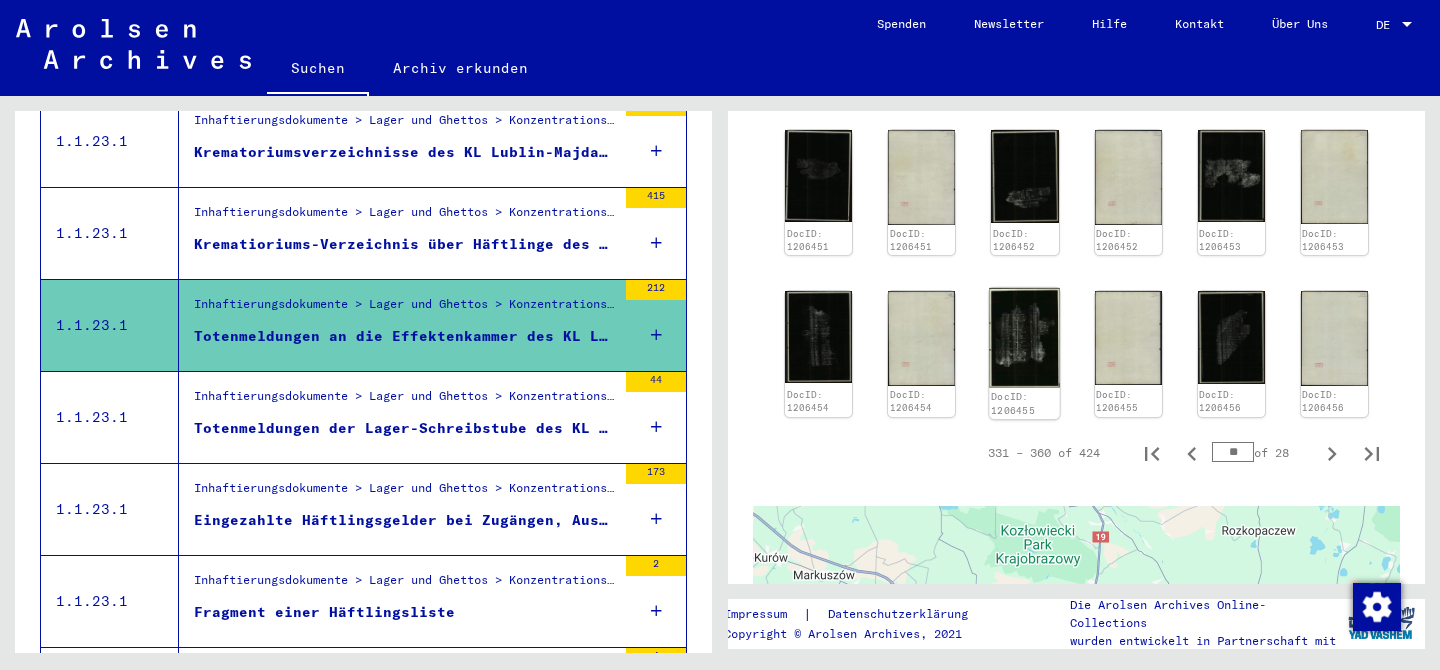 click 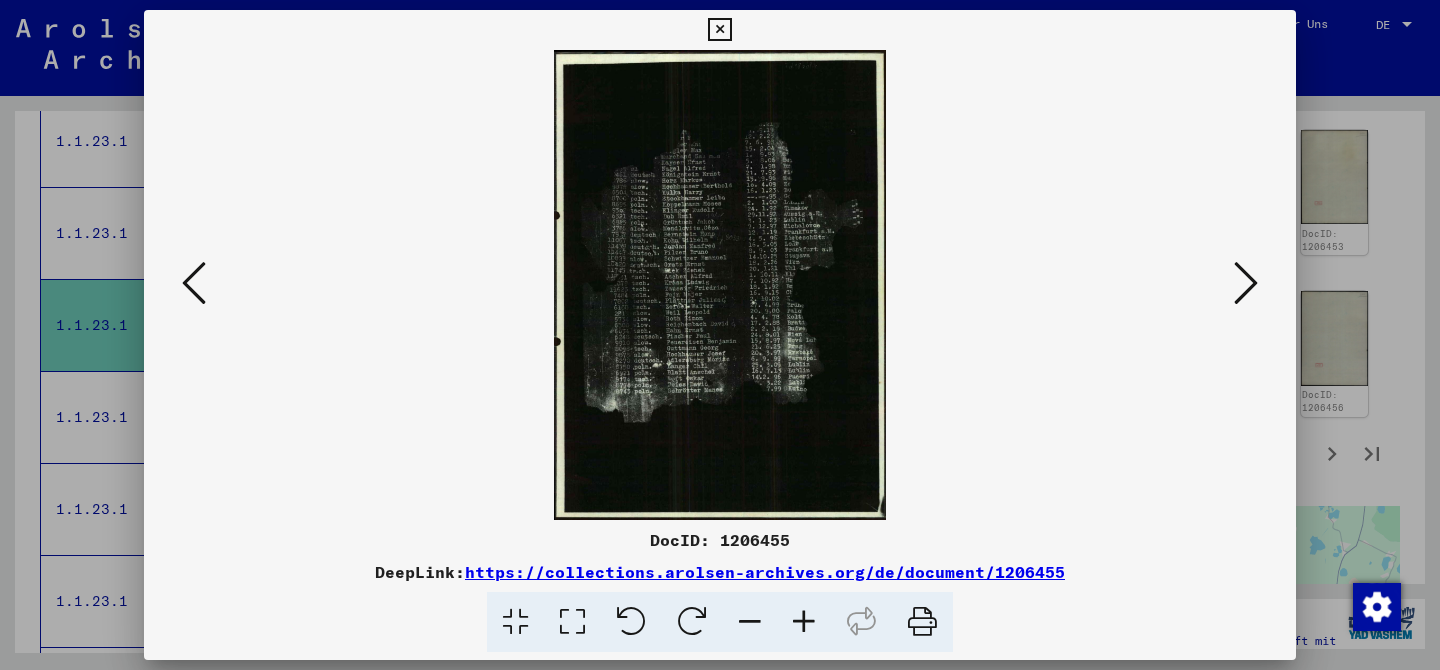 type 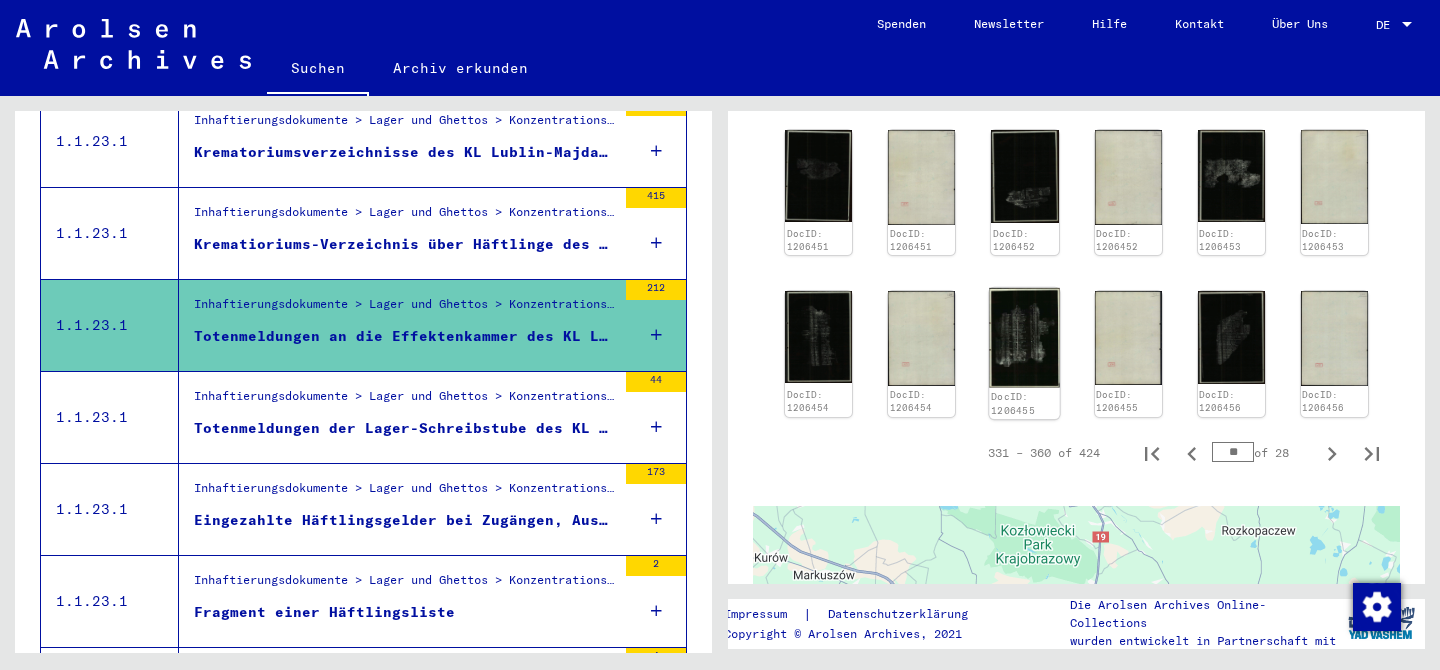 scroll, scrollTop: 1207, scrollLeft: 0, axis: vertical 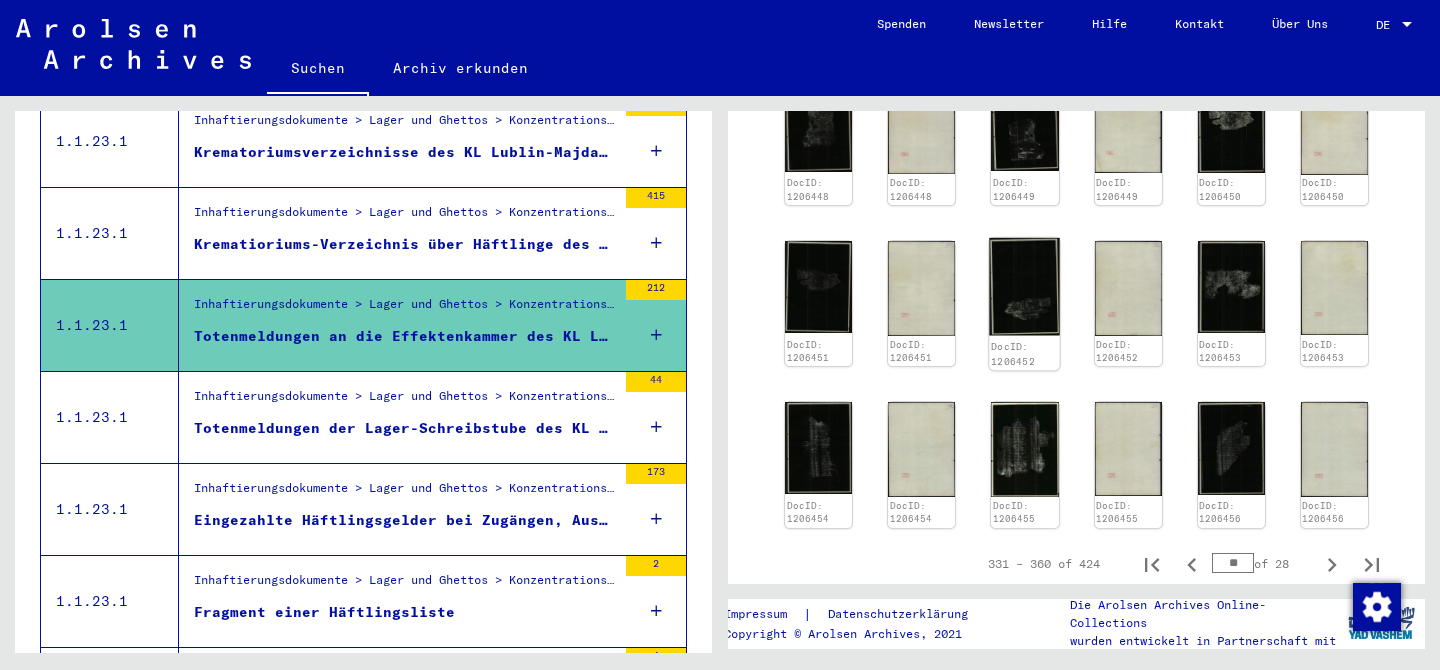 click 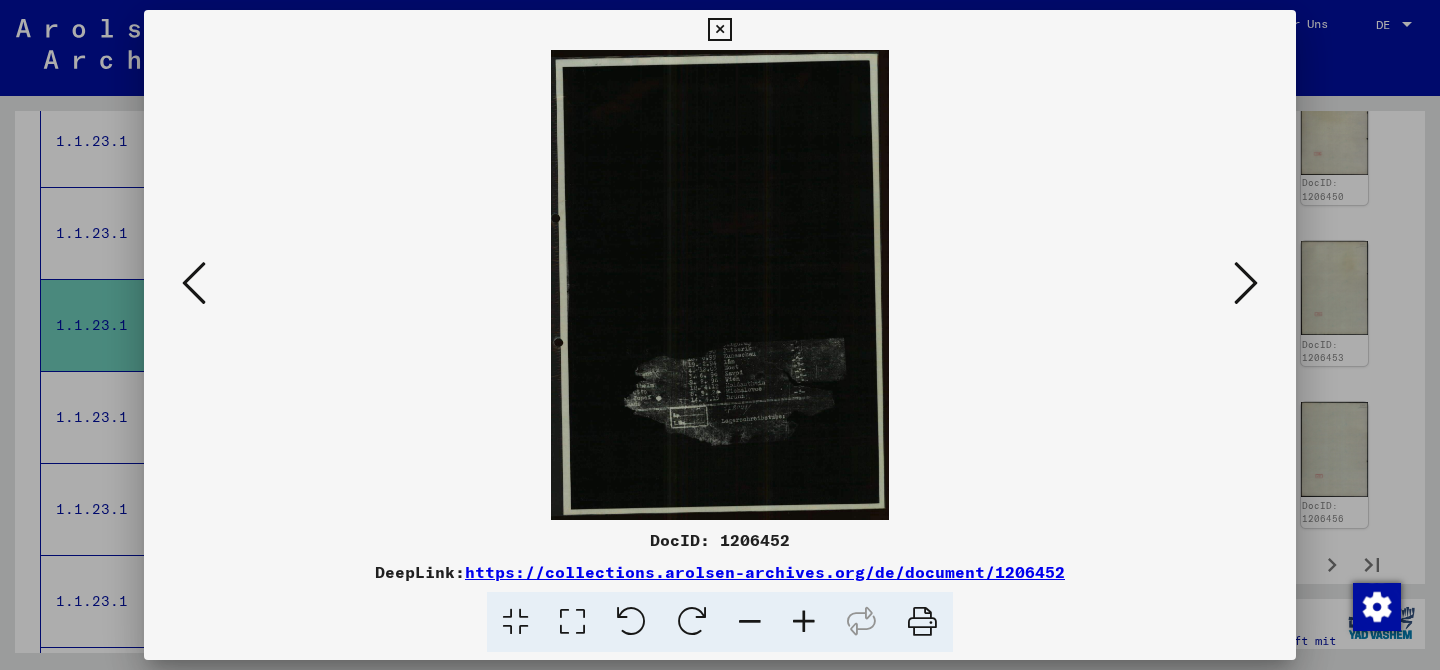 type 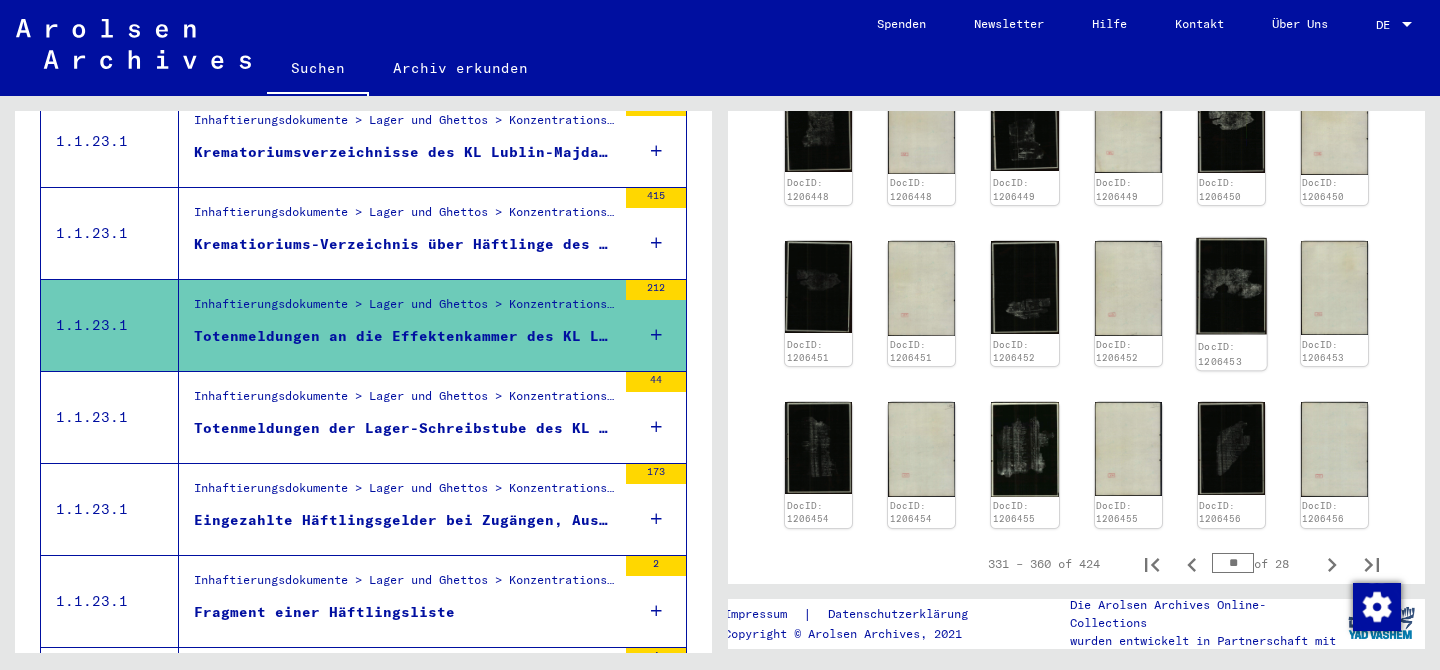 click 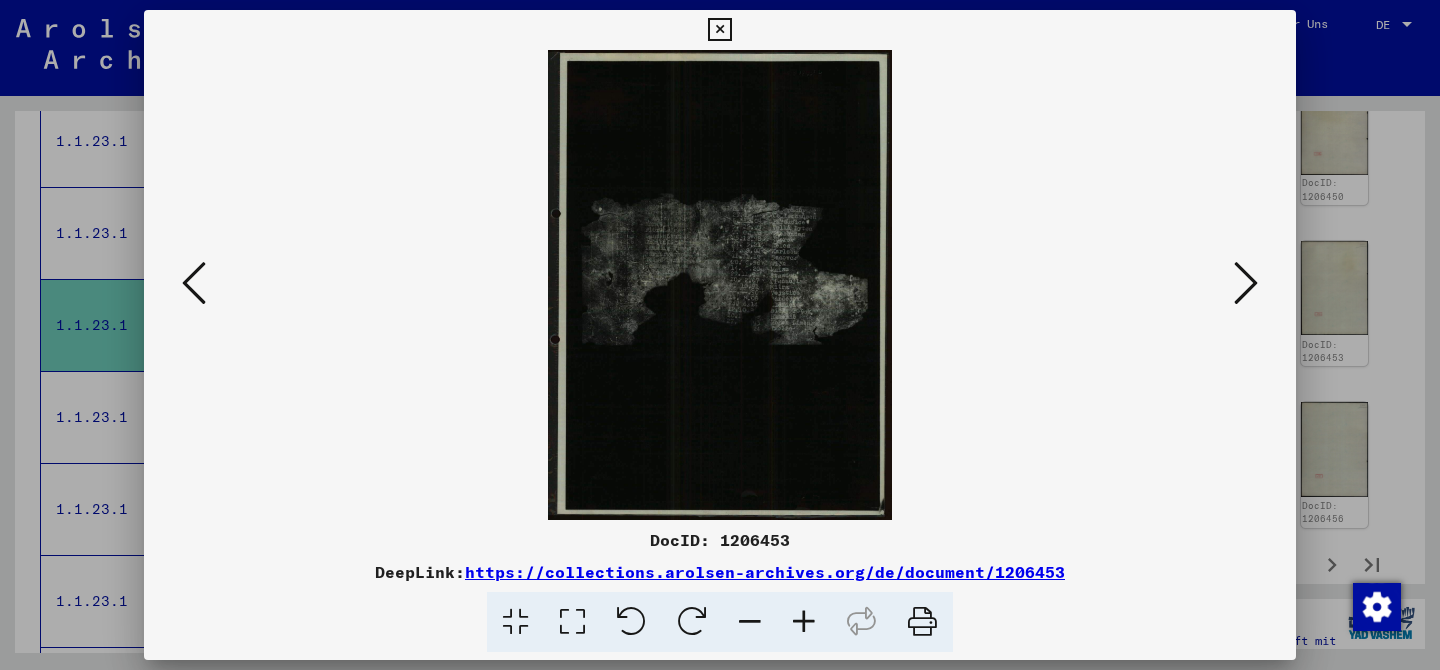 type 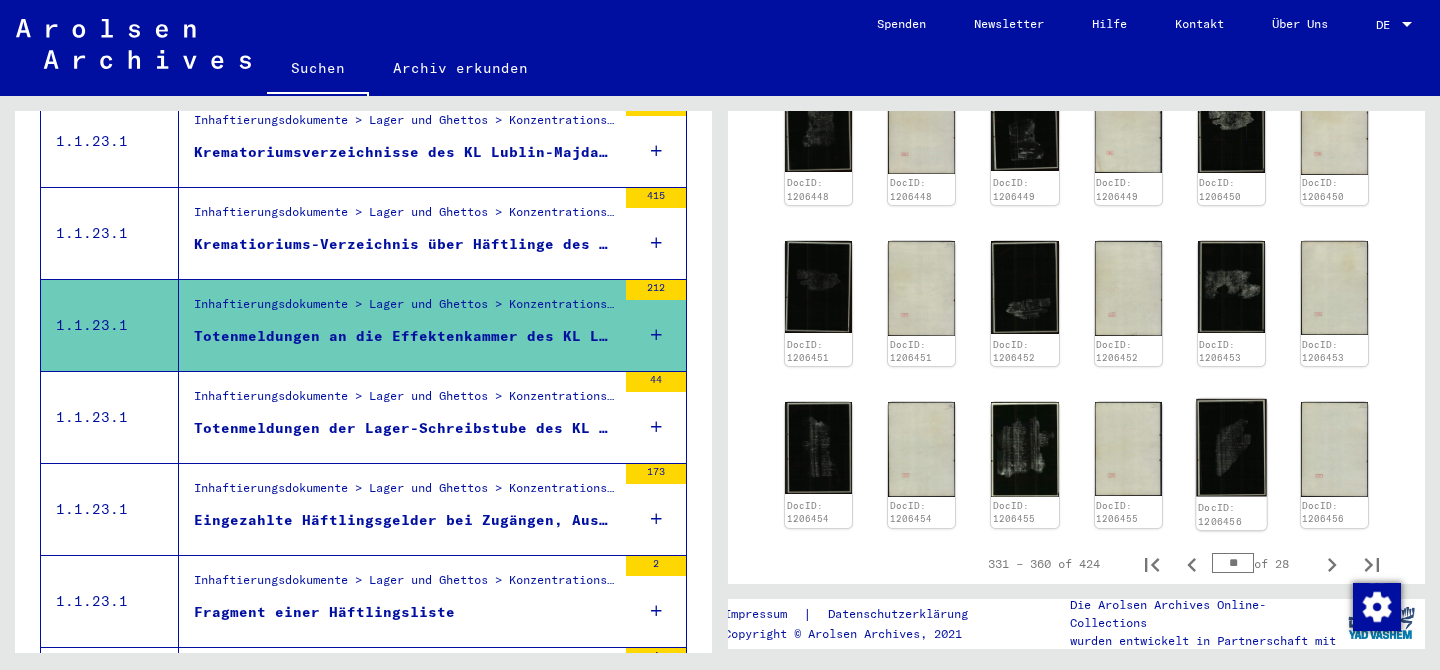 click 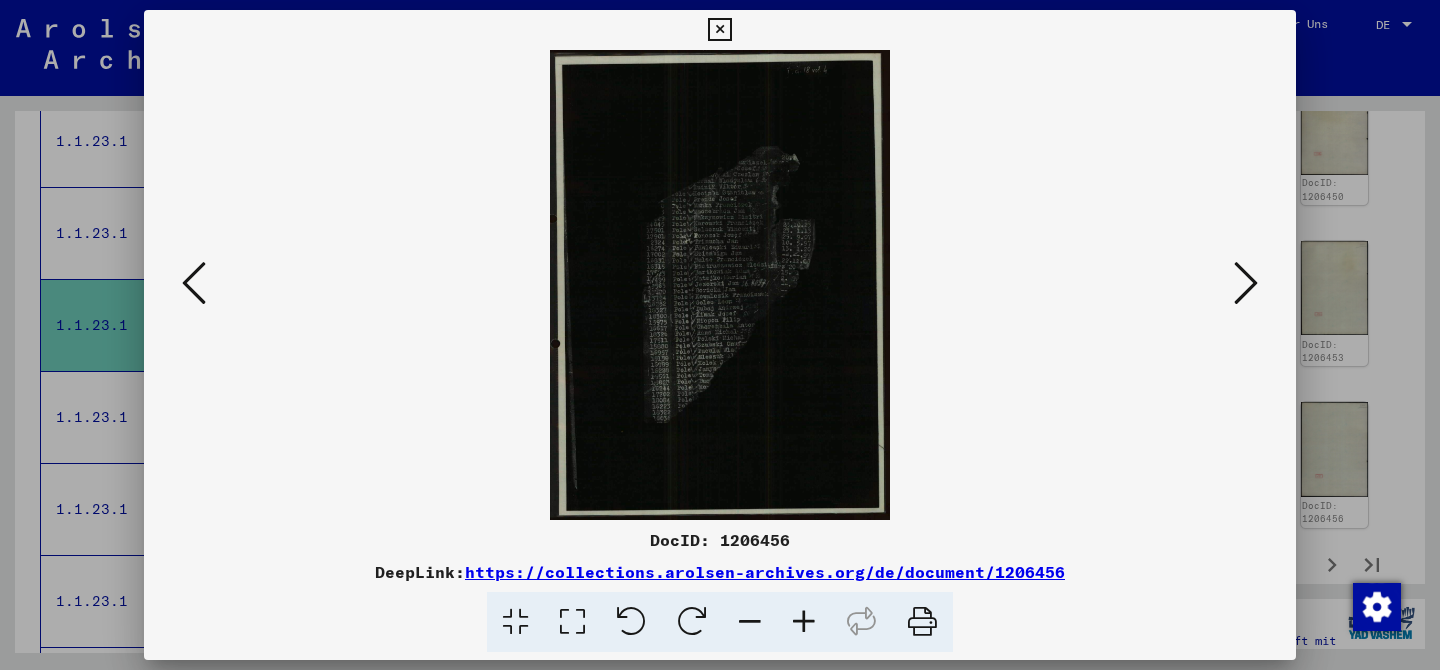 type 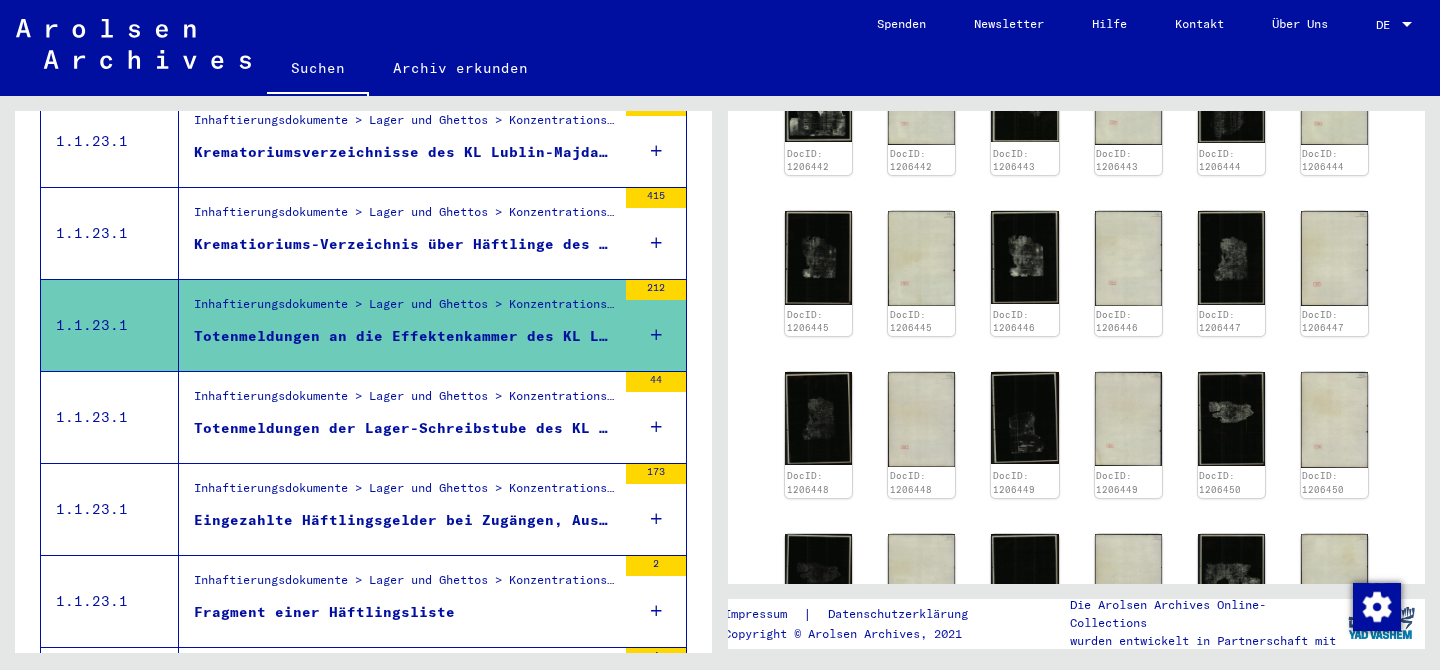 scroll, scrollTop: 833, scrollLeft: 0, axis: vertical 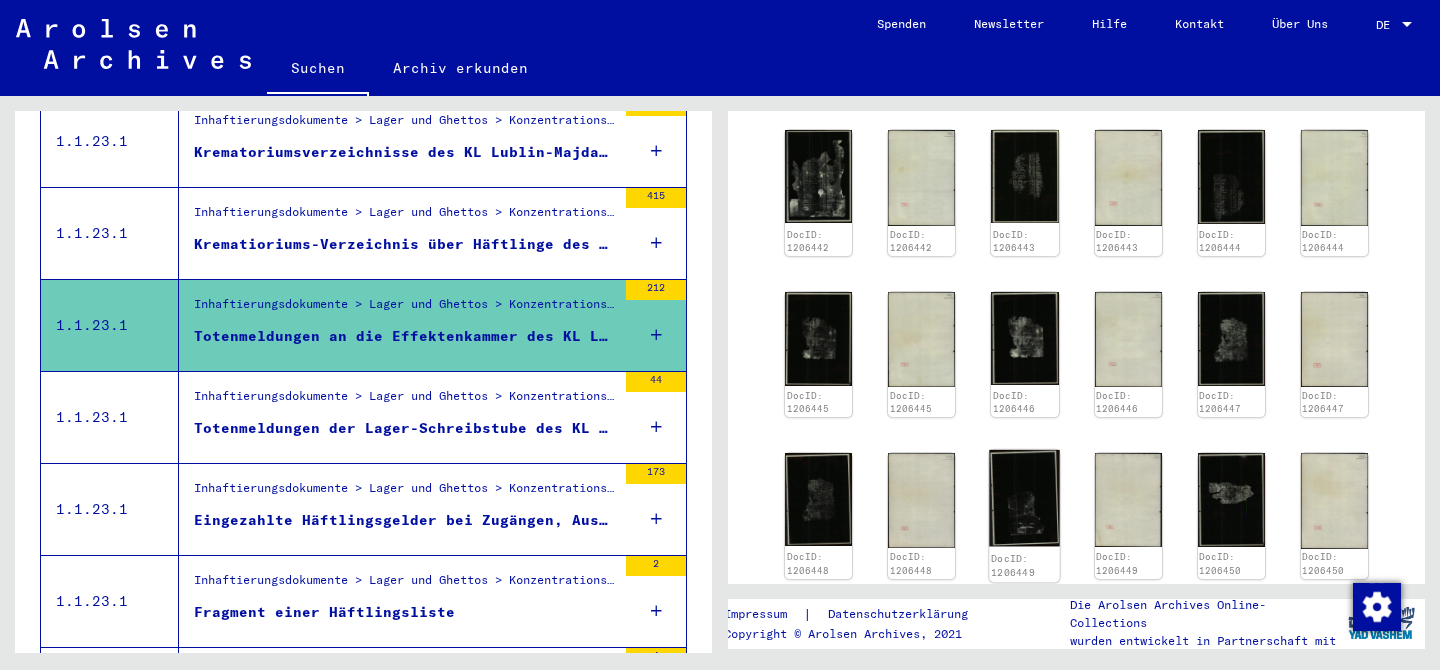 click 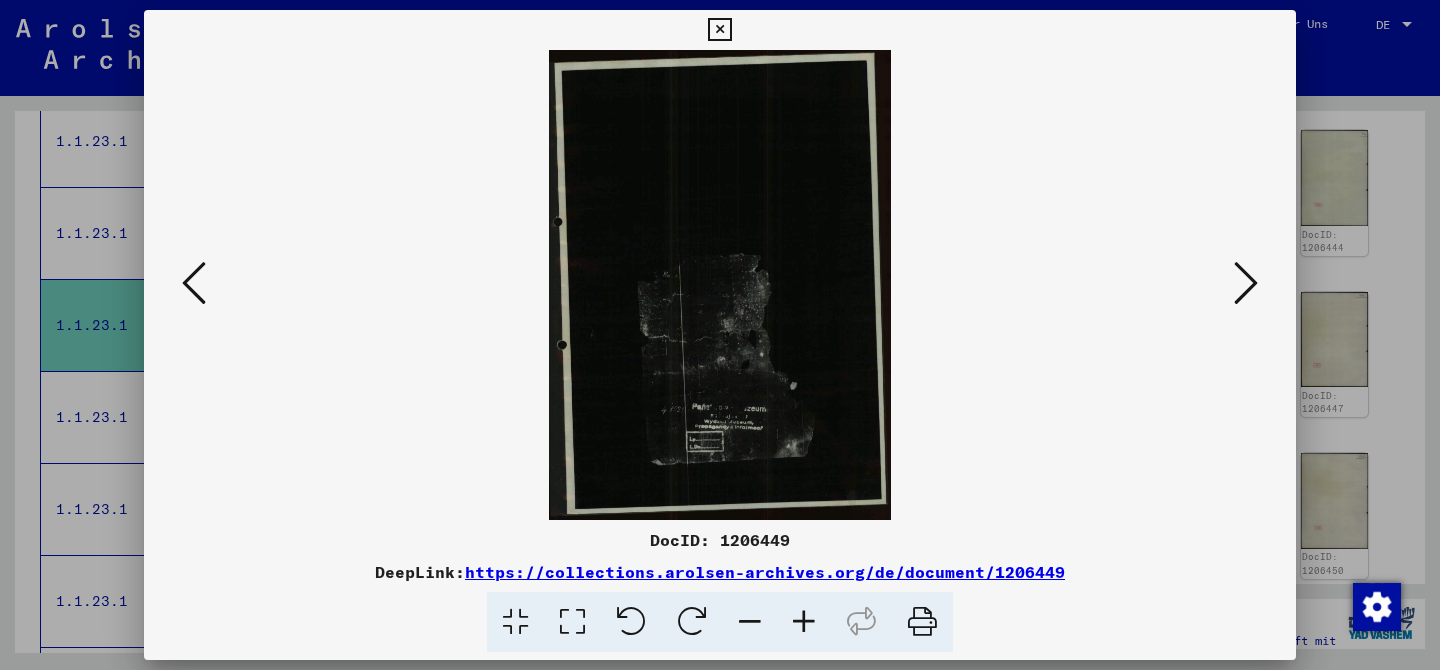type 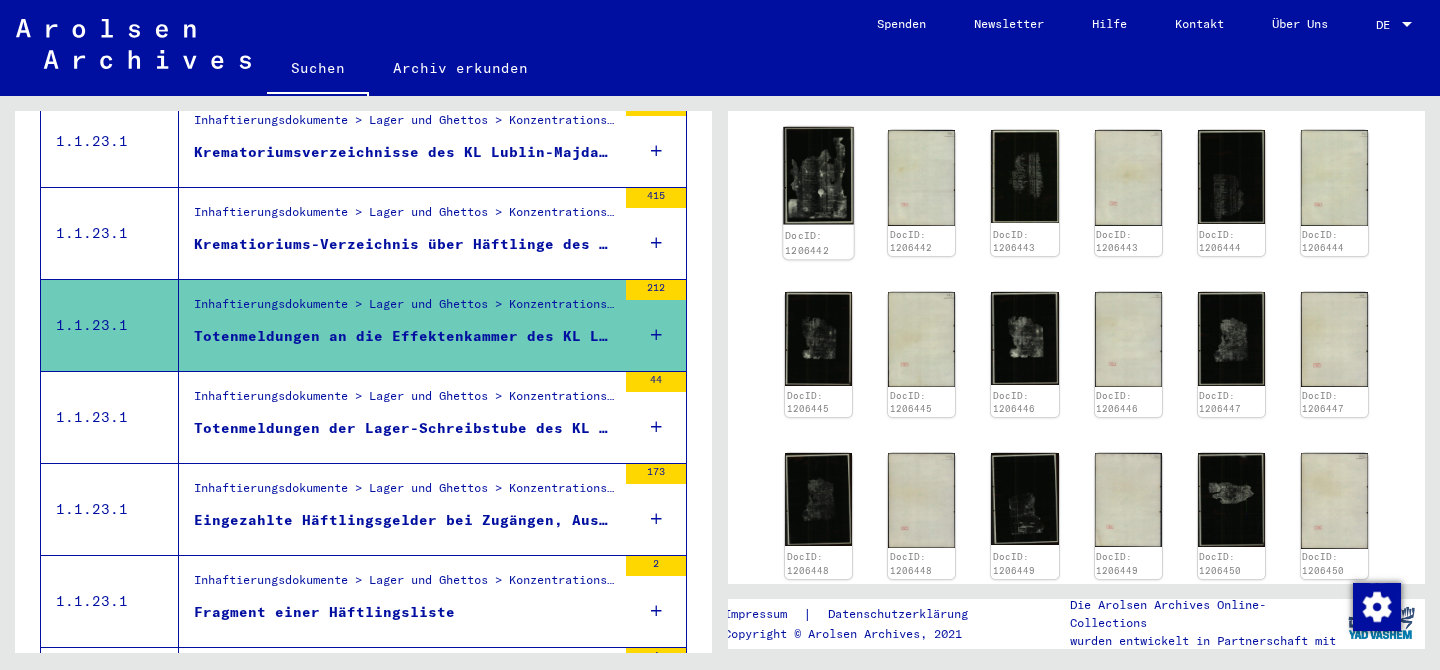 click 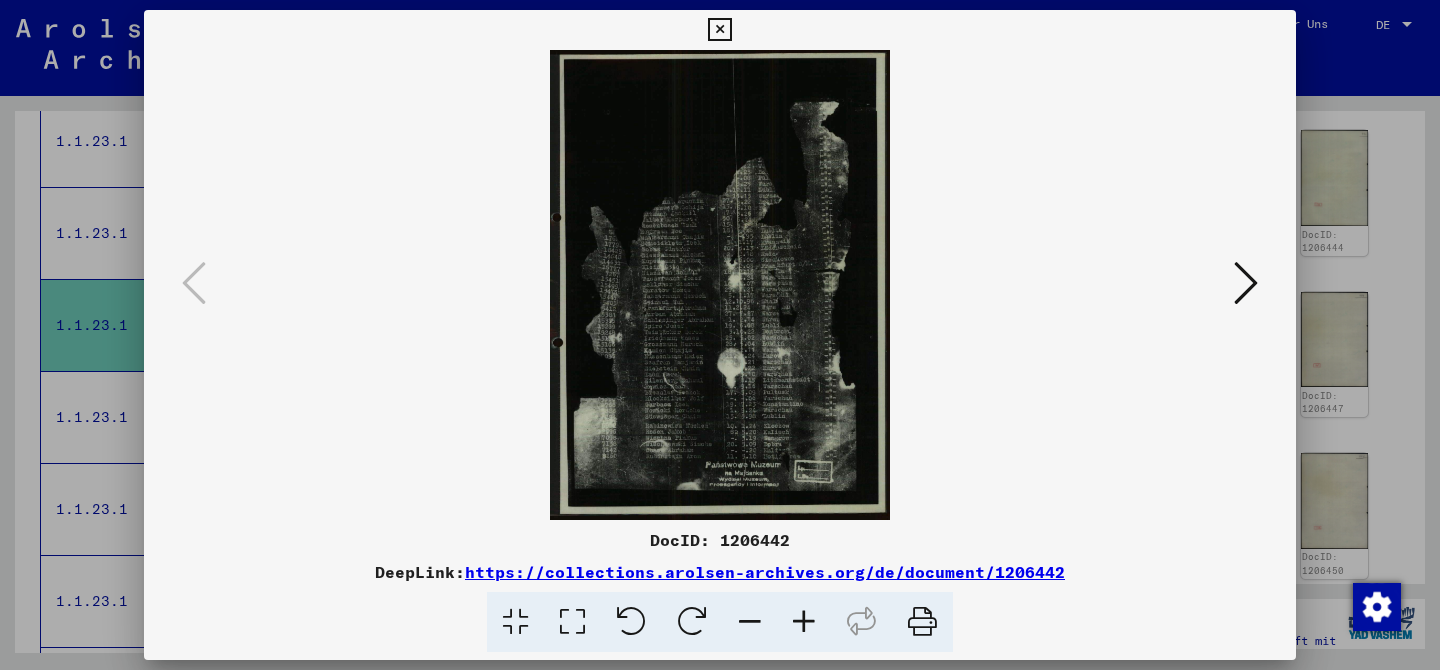 type 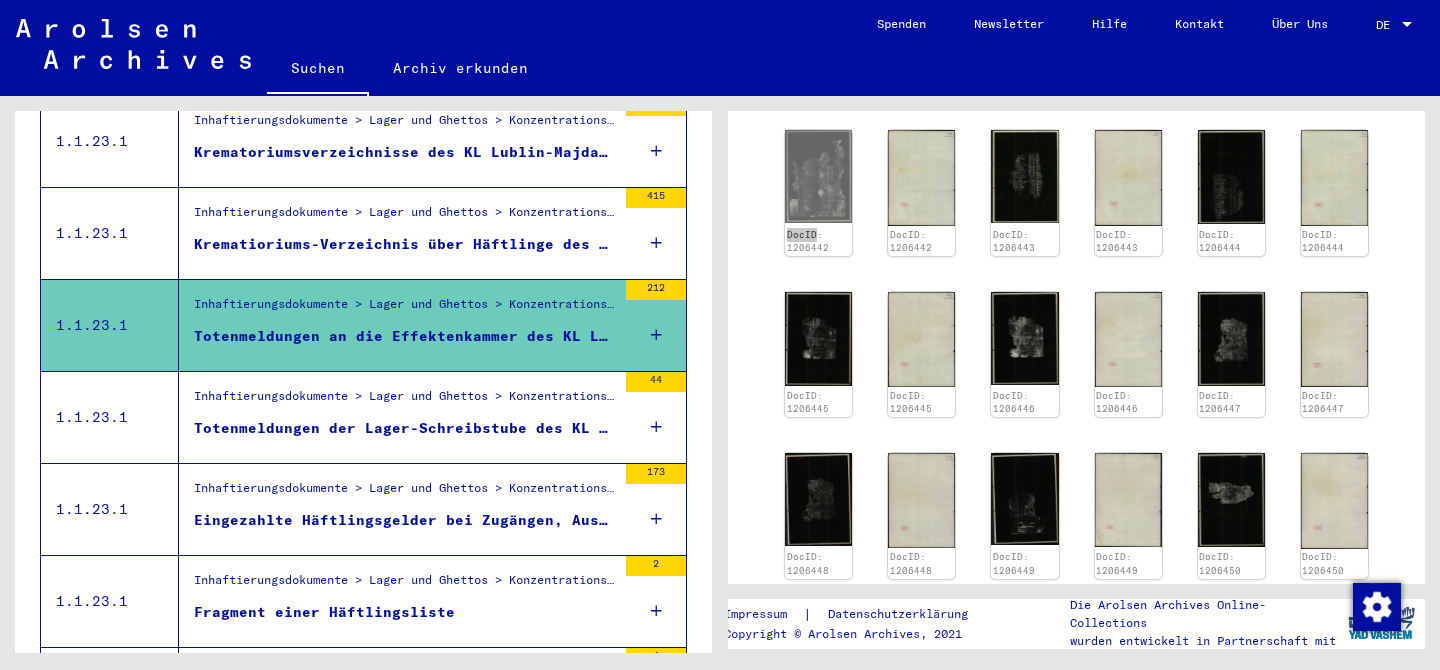 drag, startPoint x: 811, startPoint y: 175, endPoint x: 364, endPoint y: 15, distance: 474.77258 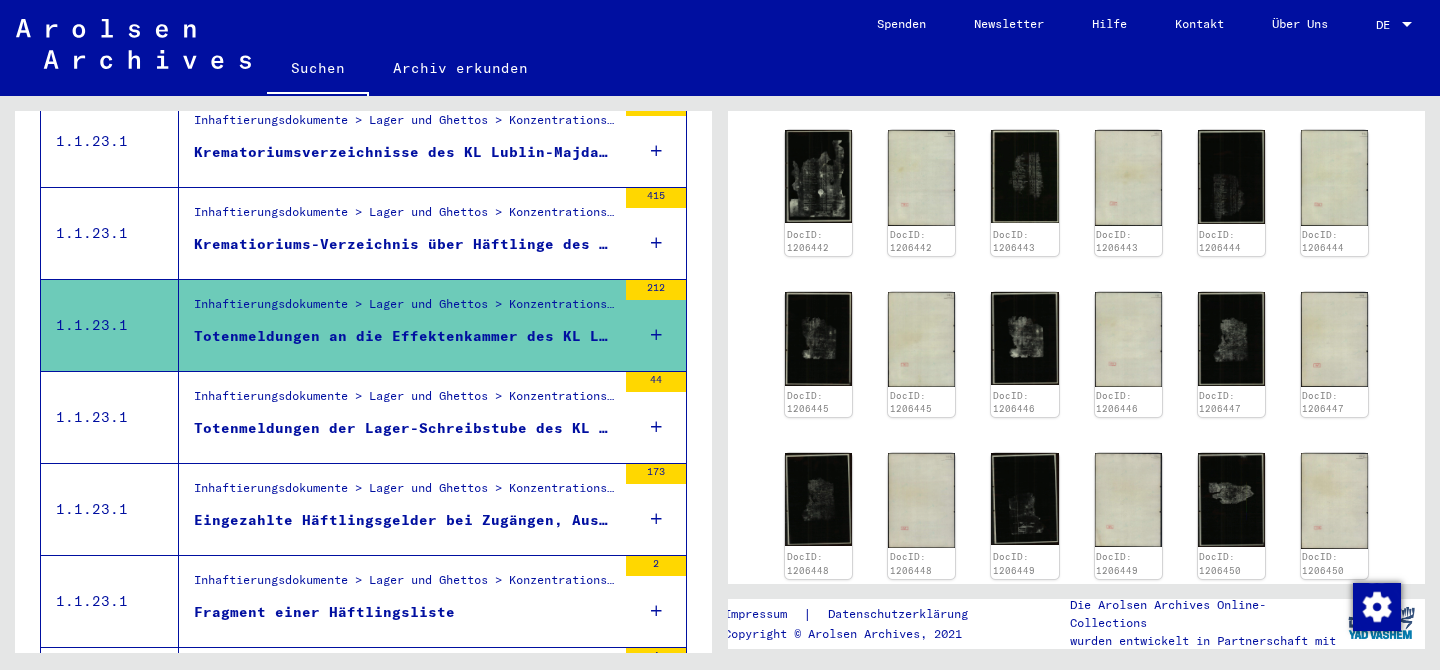 click on "Totenmeldungen der Lager-Schreibstube des KL Lublin-Majdanek für die Effektenkammer vom 18.09.42 - 30.12.42" at bounding box center (405, 428) 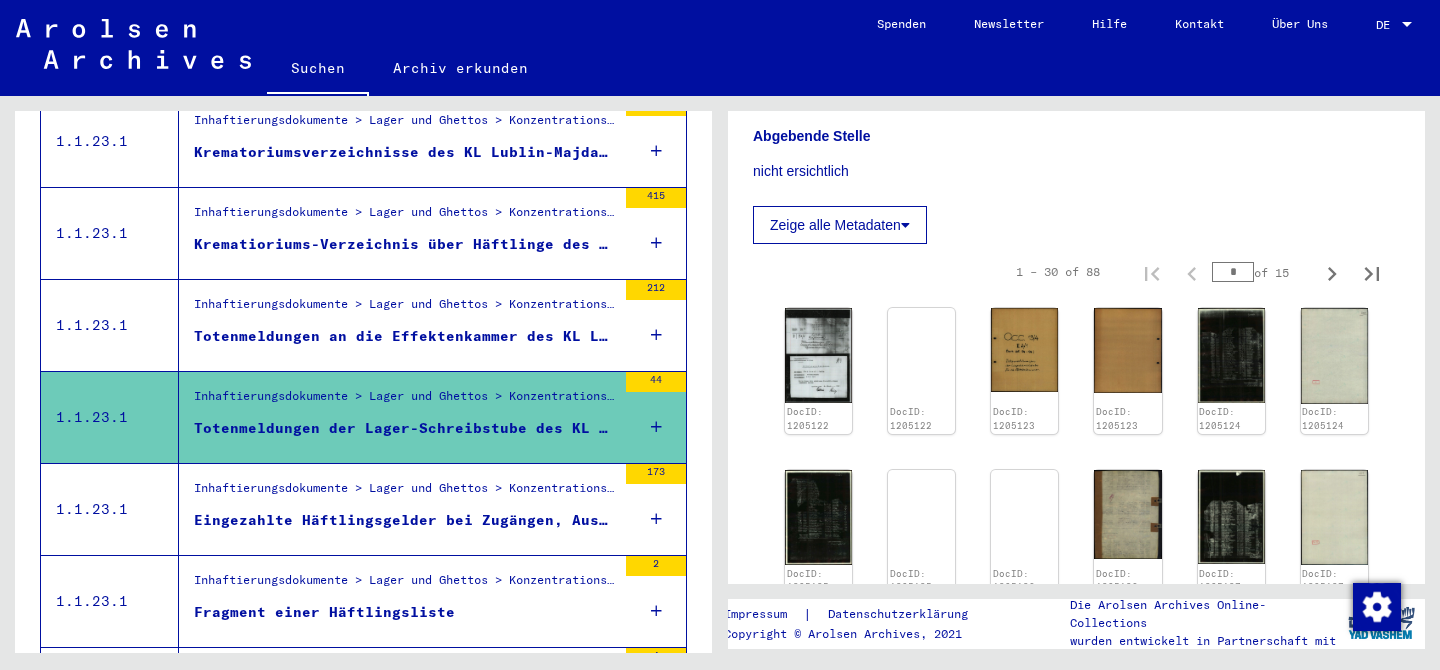 scroll, scrollTop: 718, scrollLeft: 0, axis: vertical 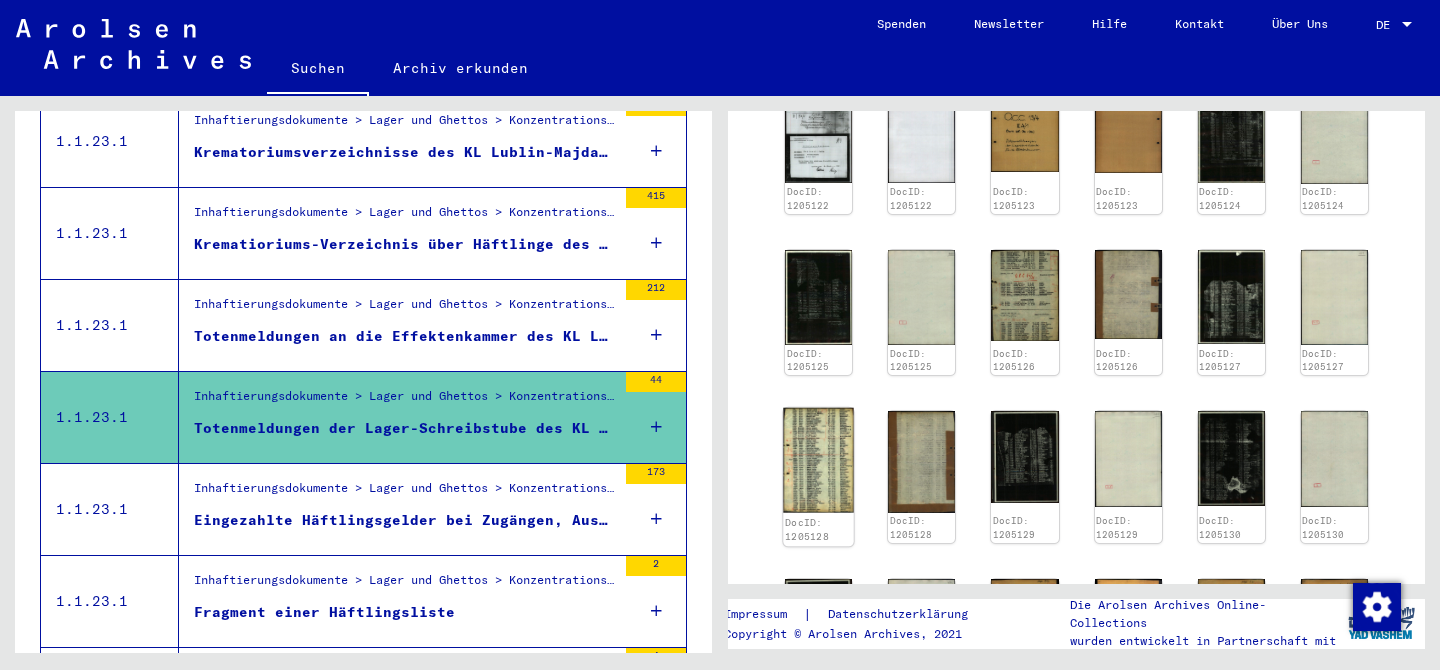 click 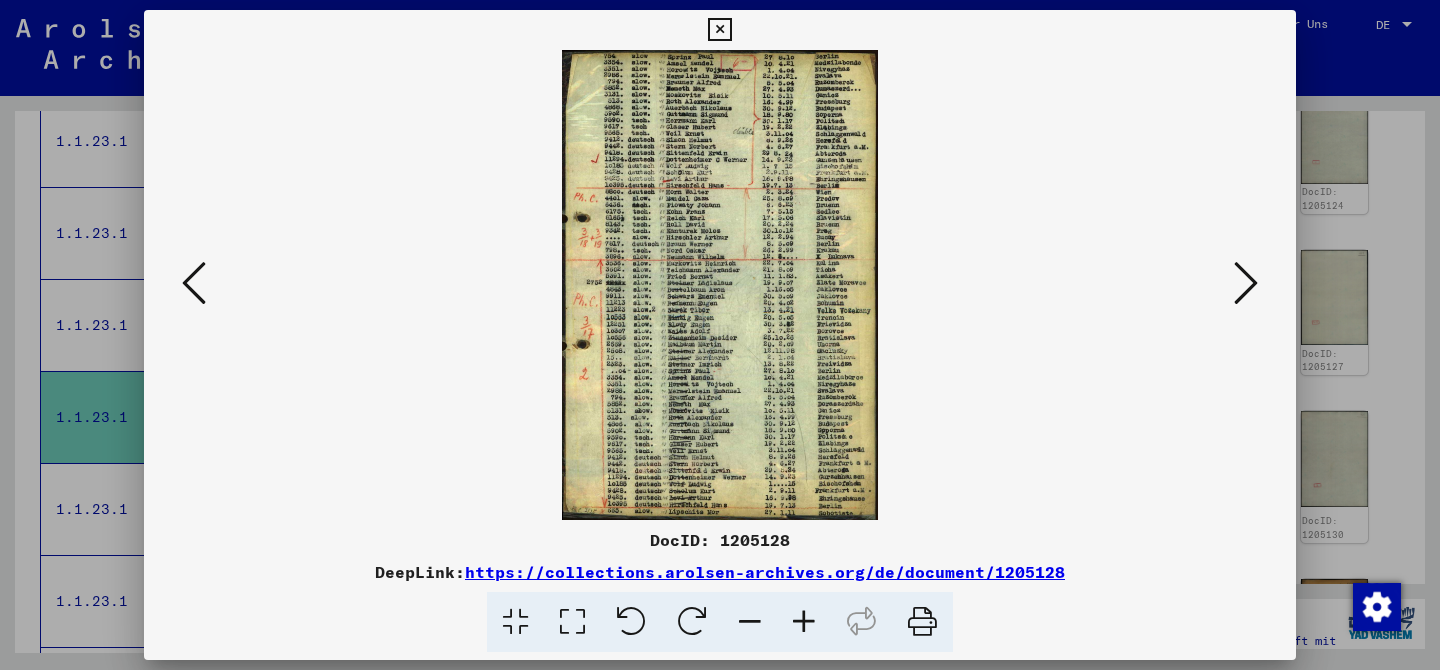click at bounding box center [1246, 283] 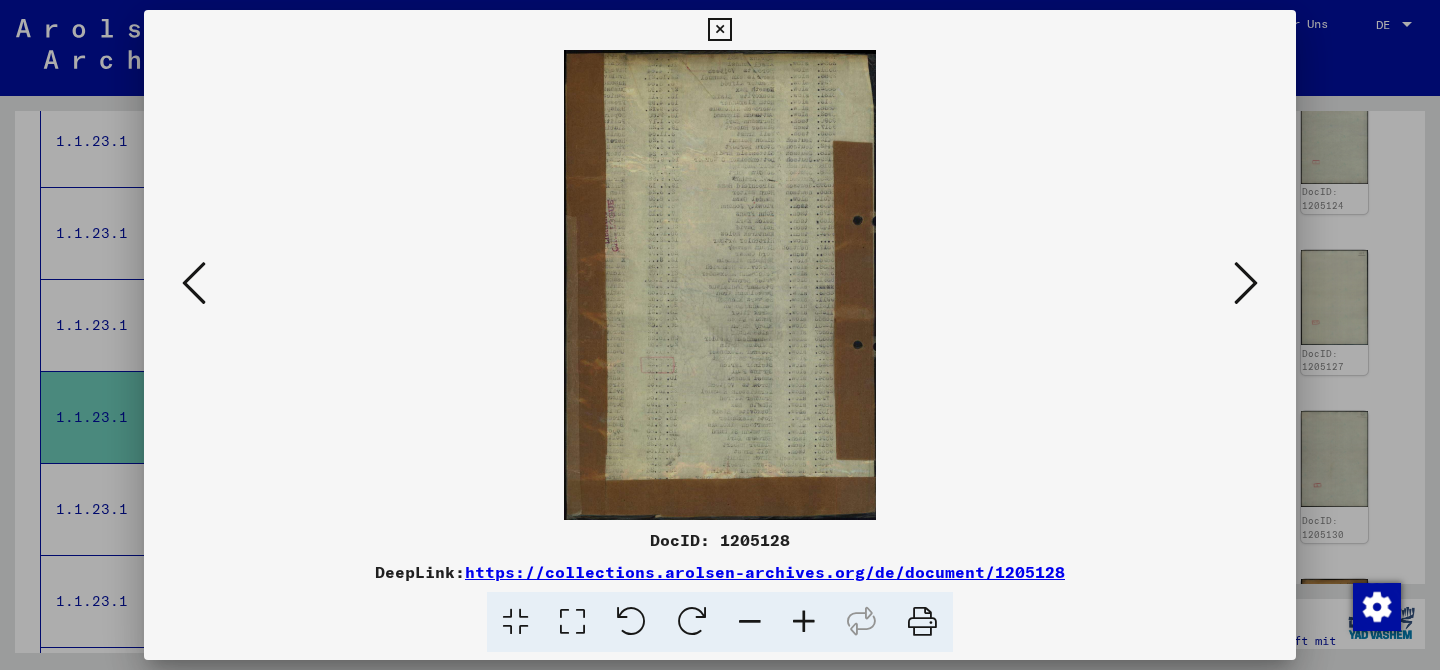 click at bounding box center [1246, 283] 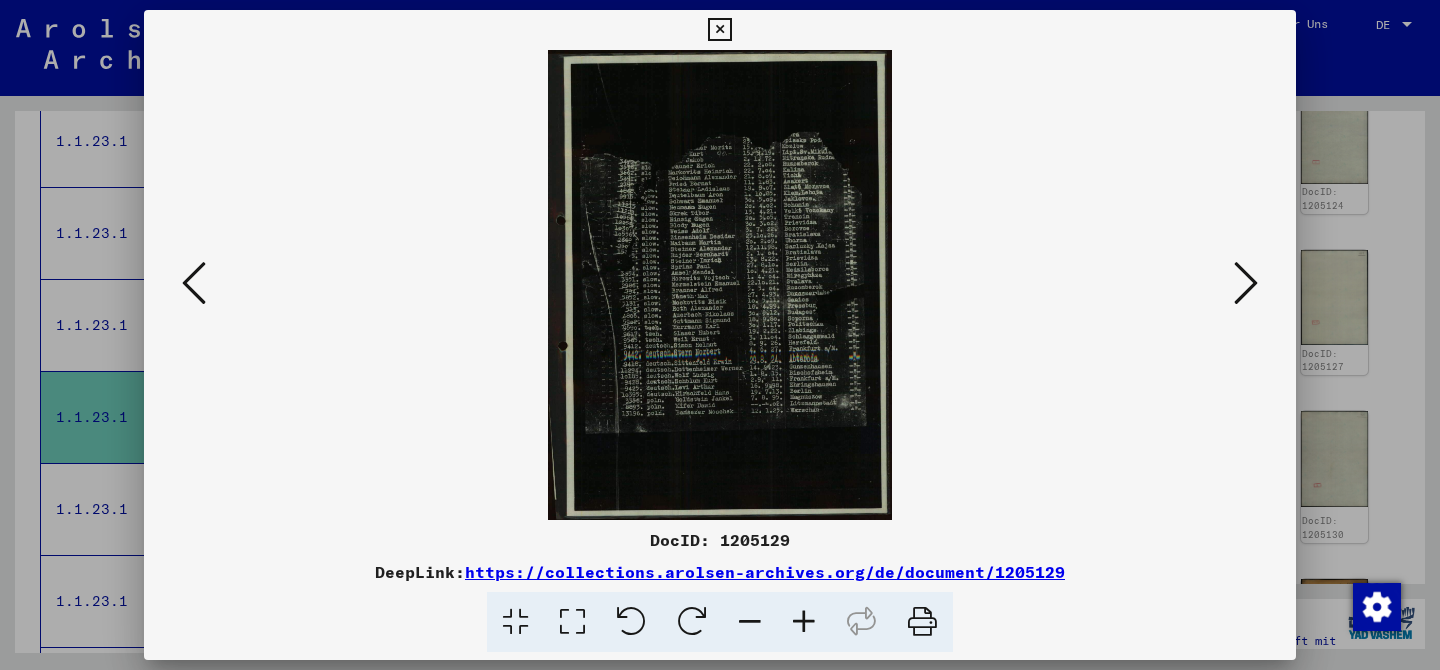 click at bounding box center (1246, 283) 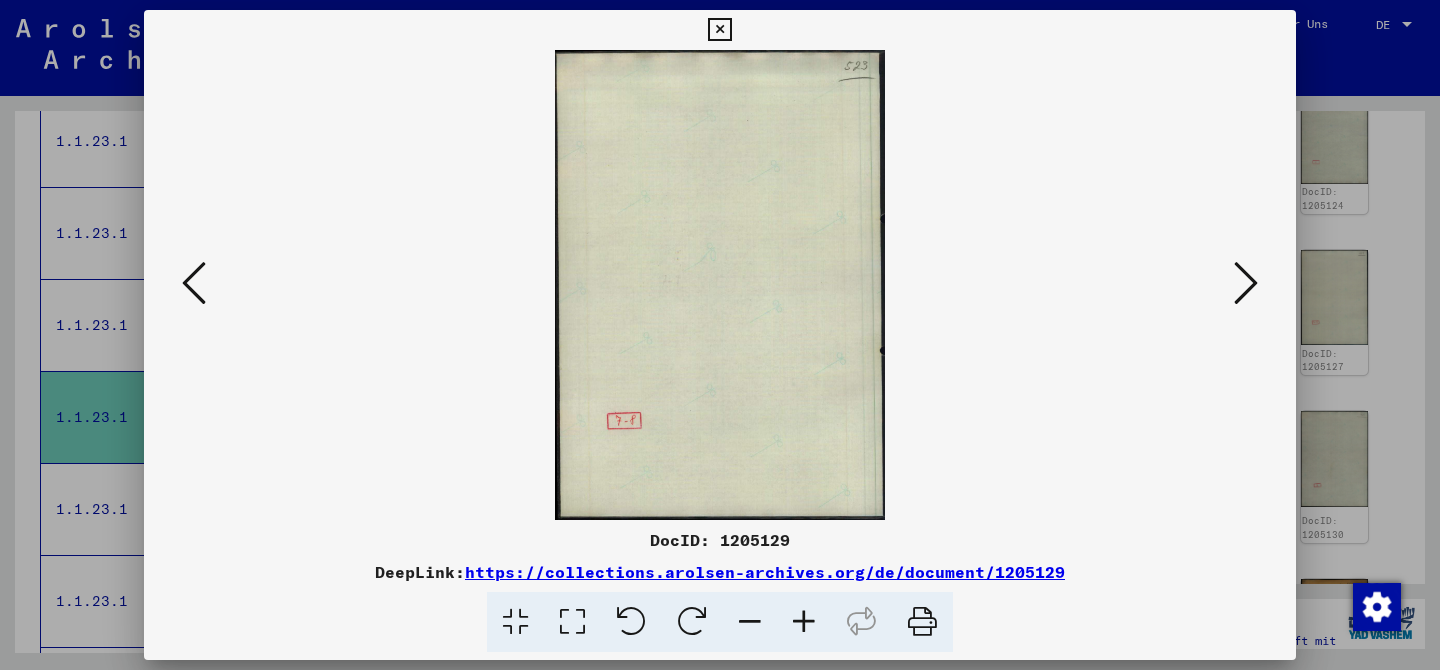 click at bounding box center (1246, 283) 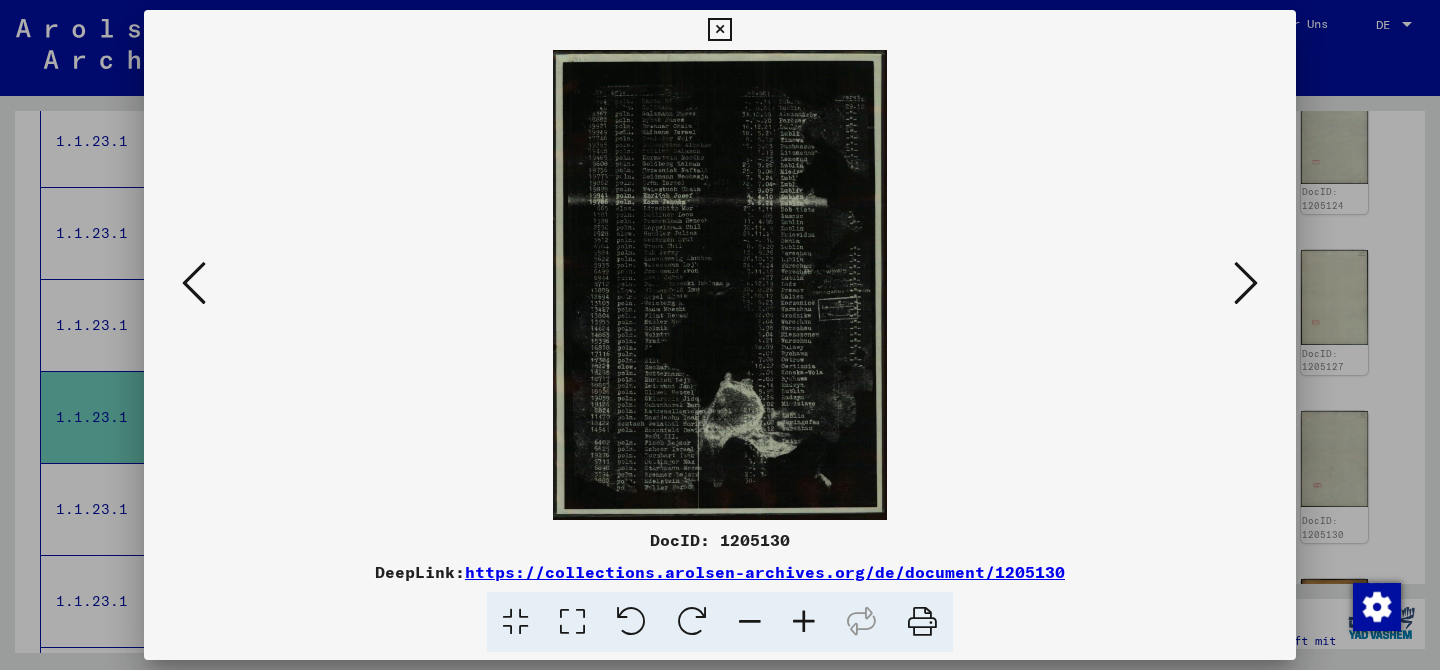 type 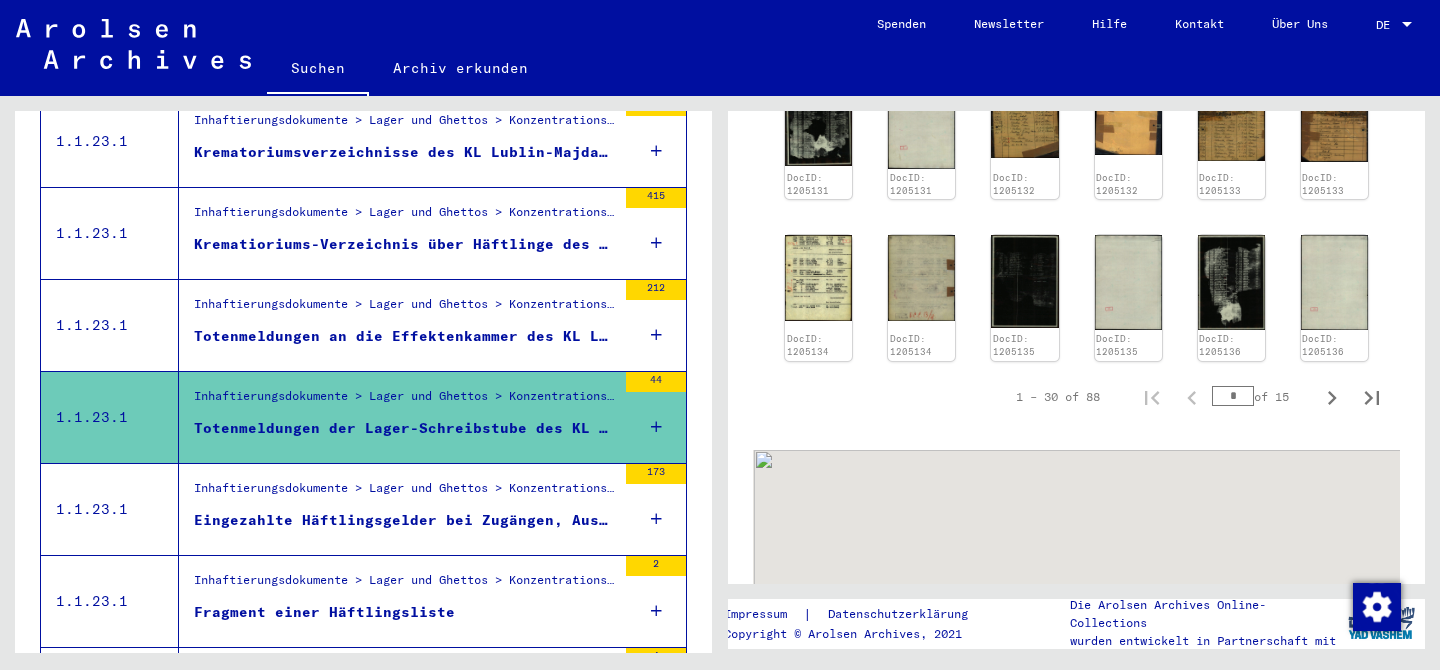 scroll, scrollTop: 1275, scrollLeft: 0, axis: vertical 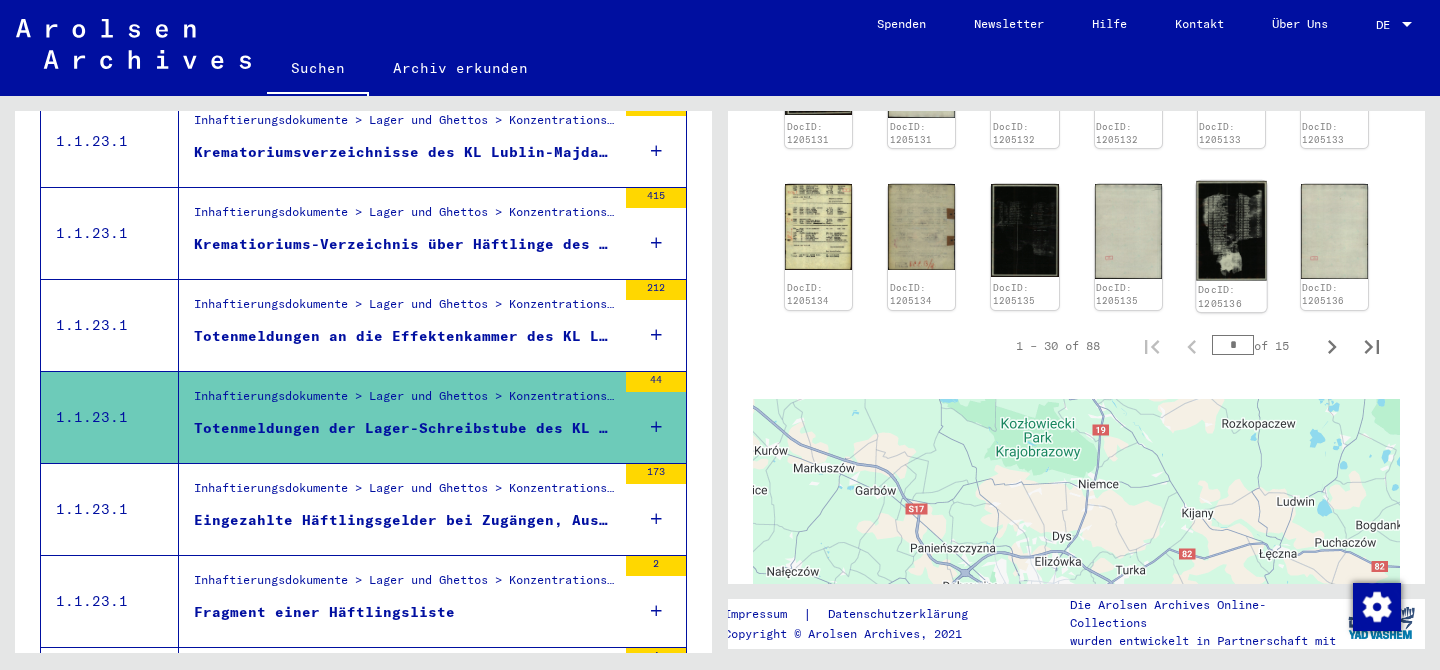 click 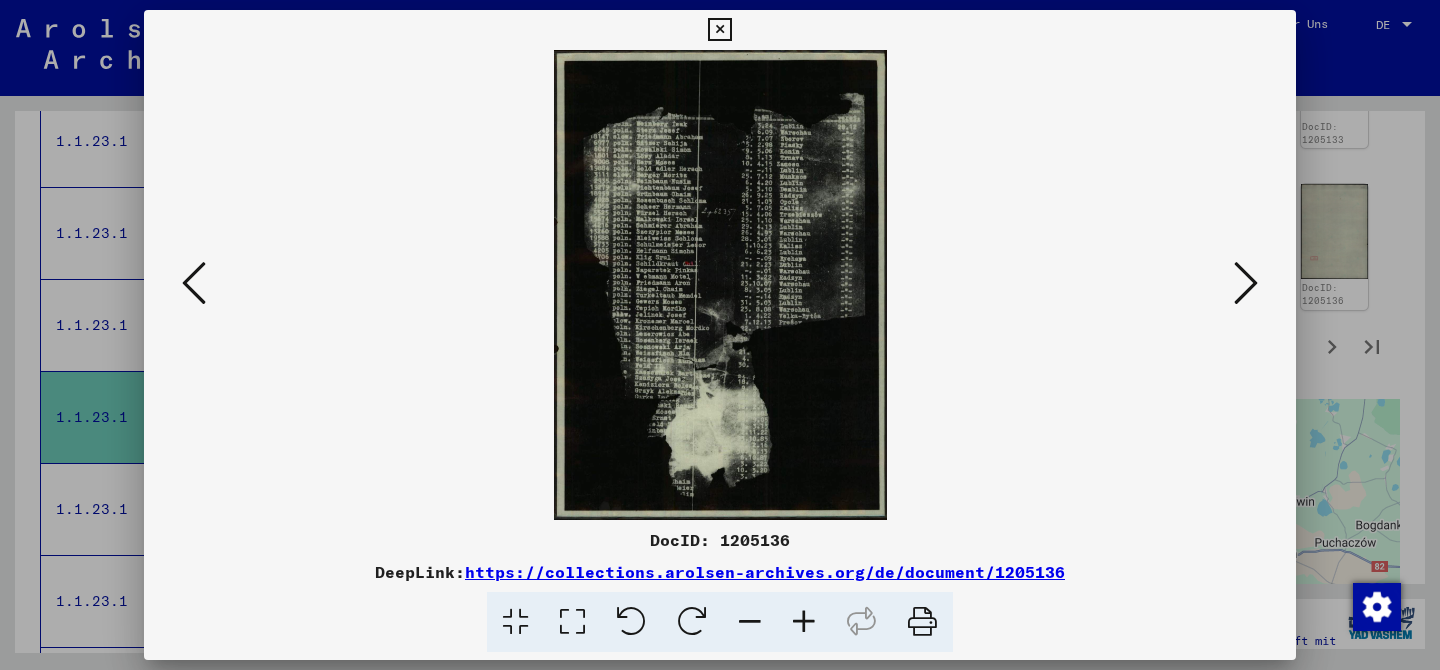 type 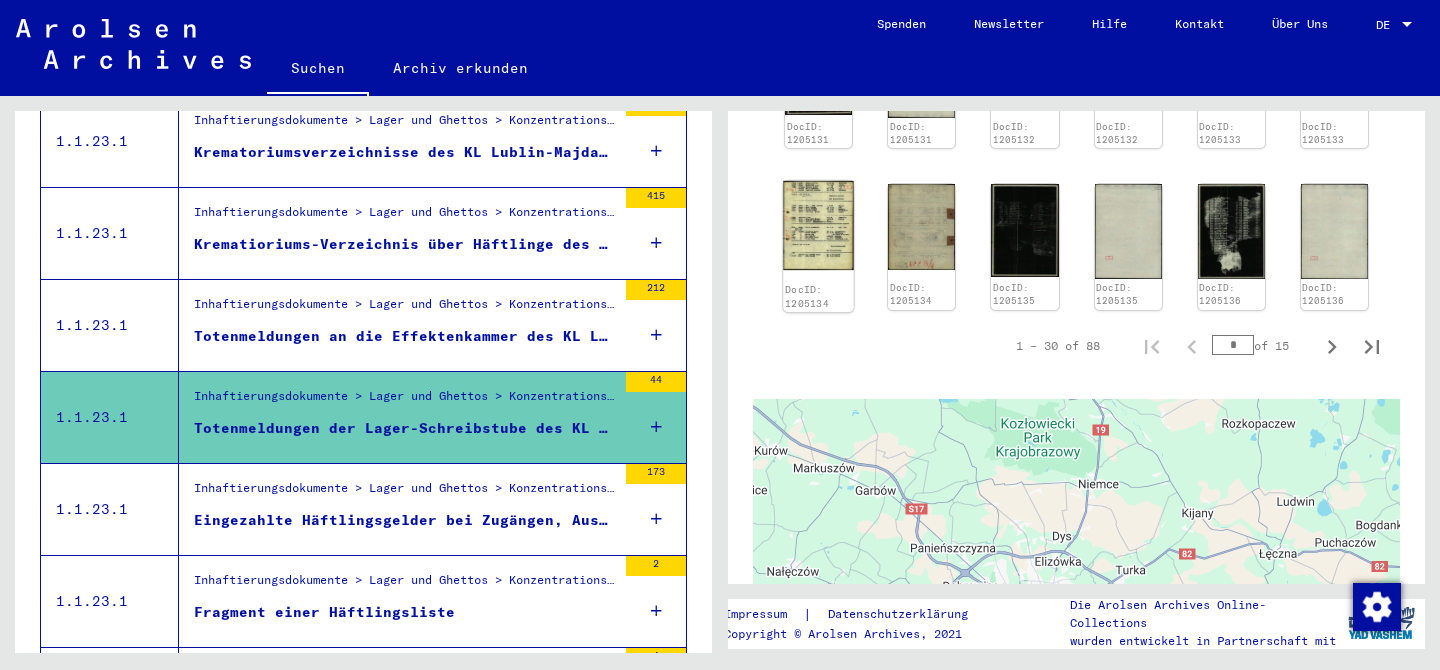 click 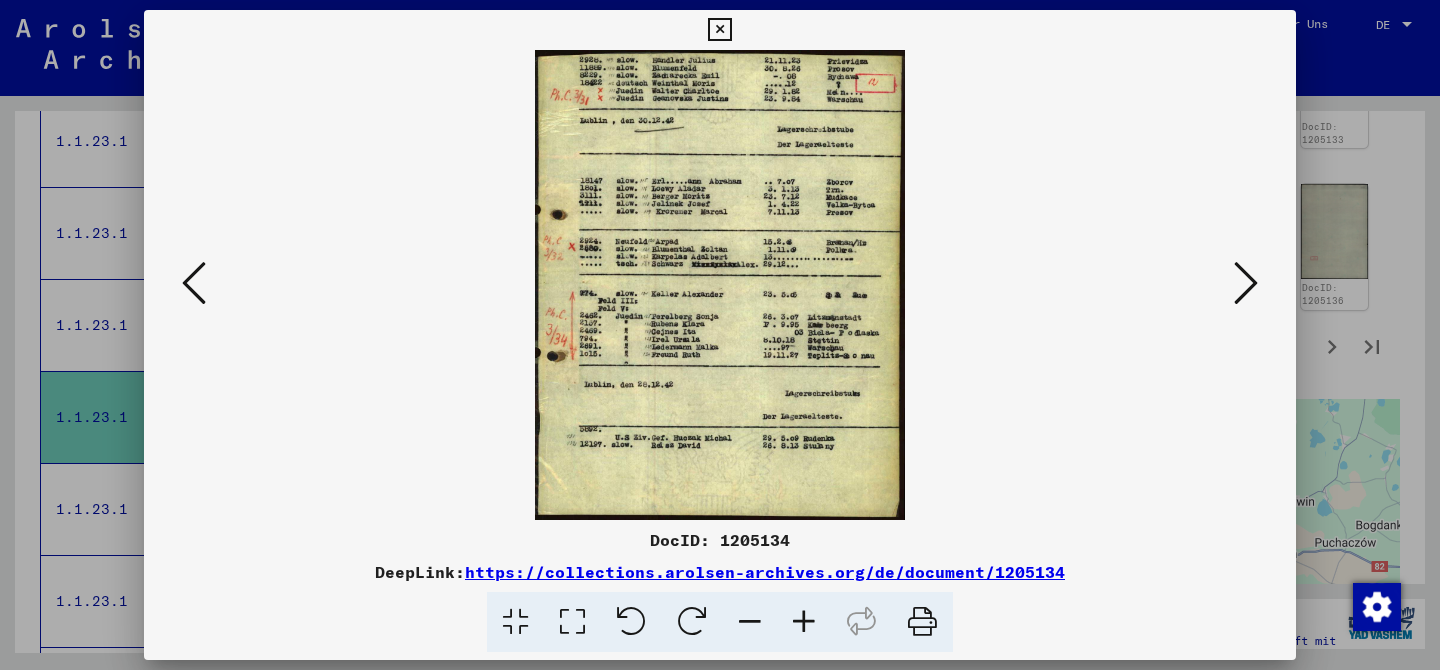 type 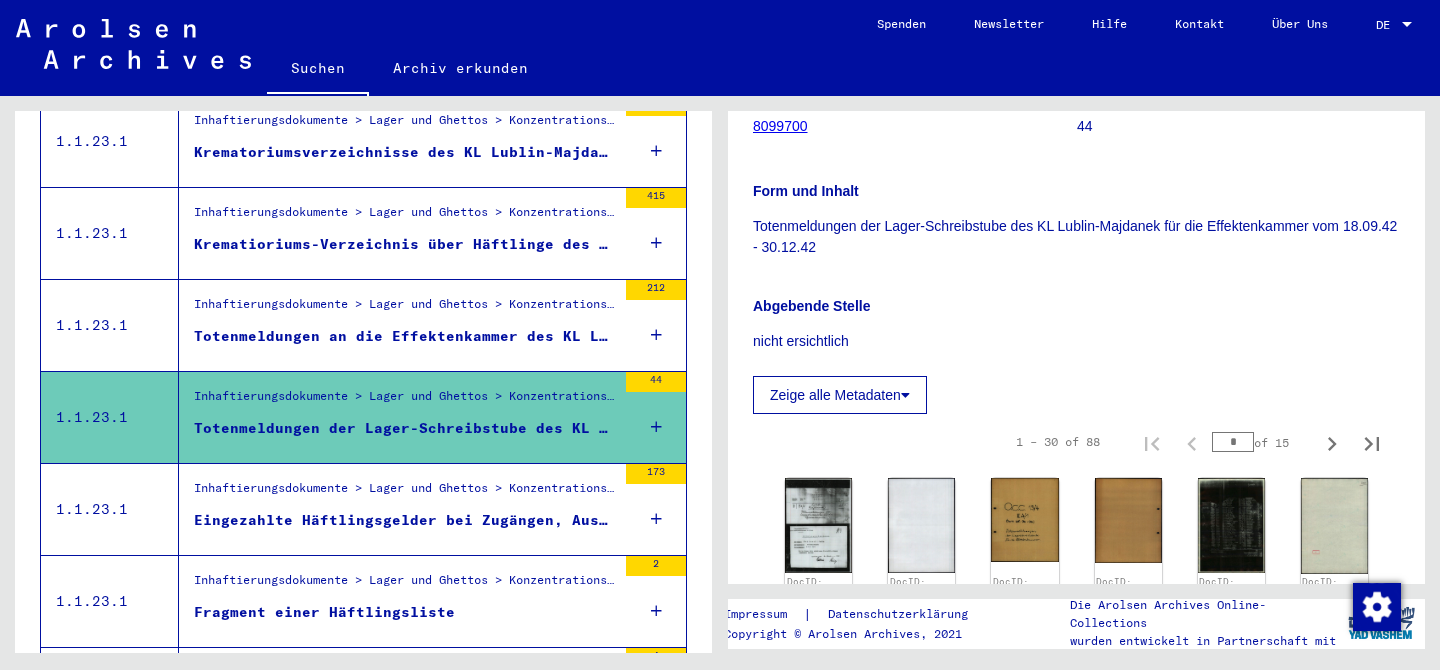 scroll, scrollTop: 320, scrollLeft: 0, axis: vertical 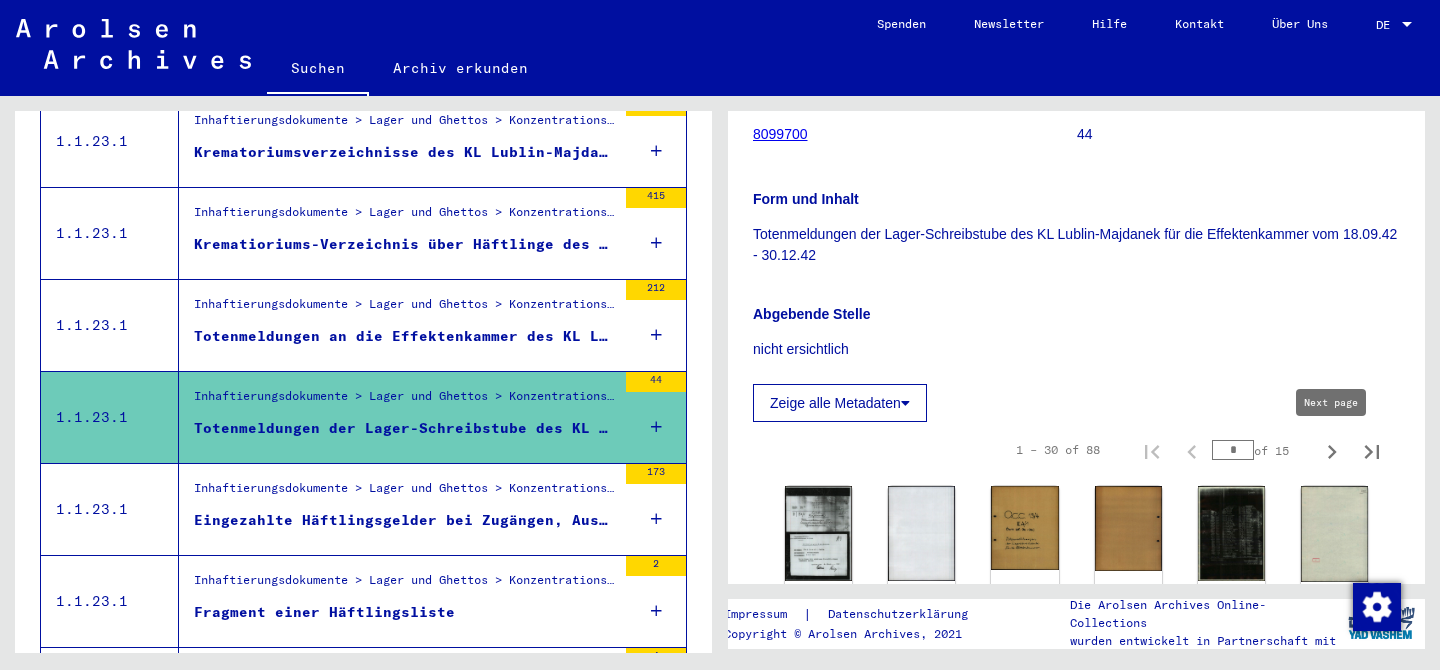 click 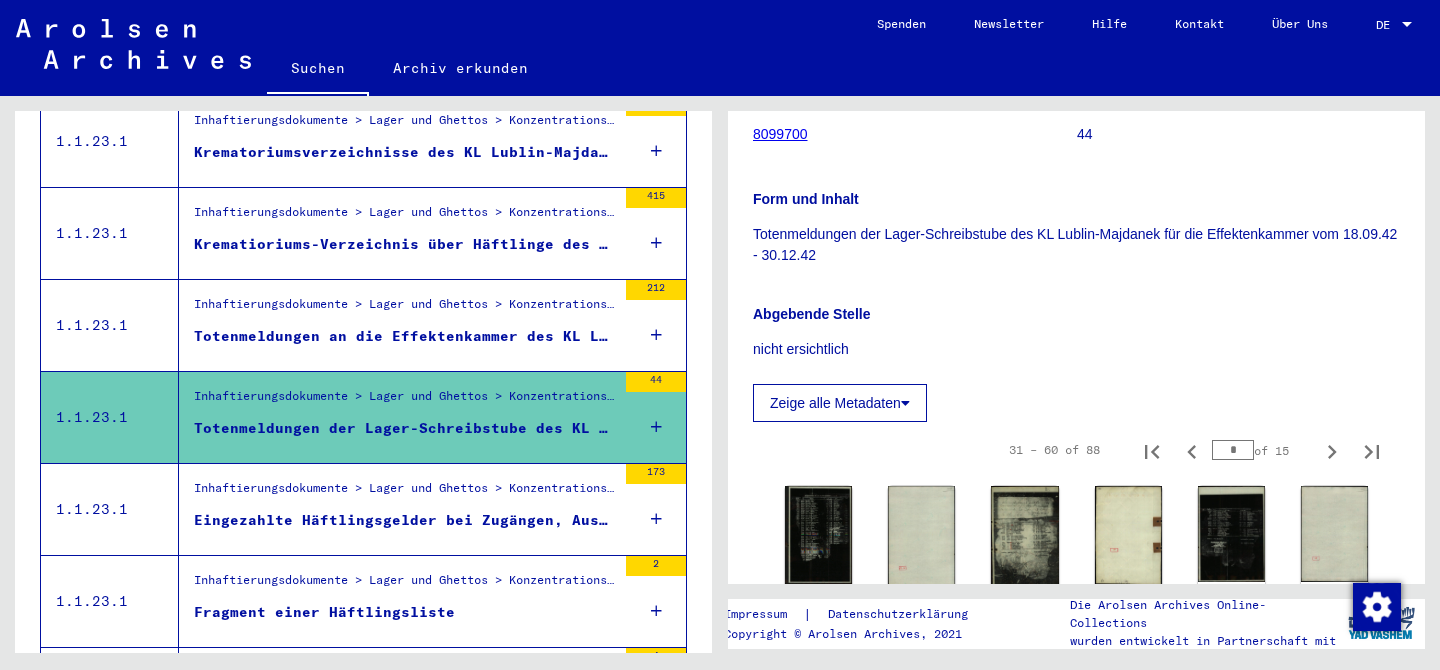 click 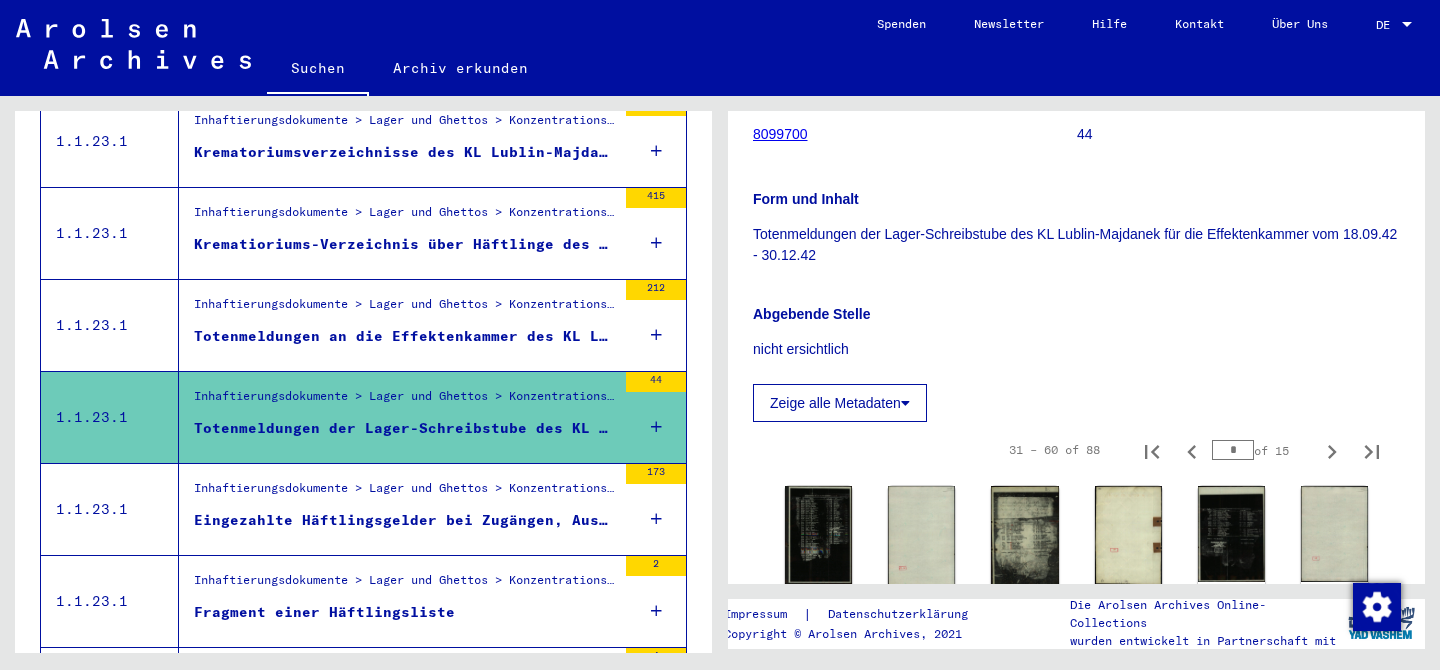 type on "*" 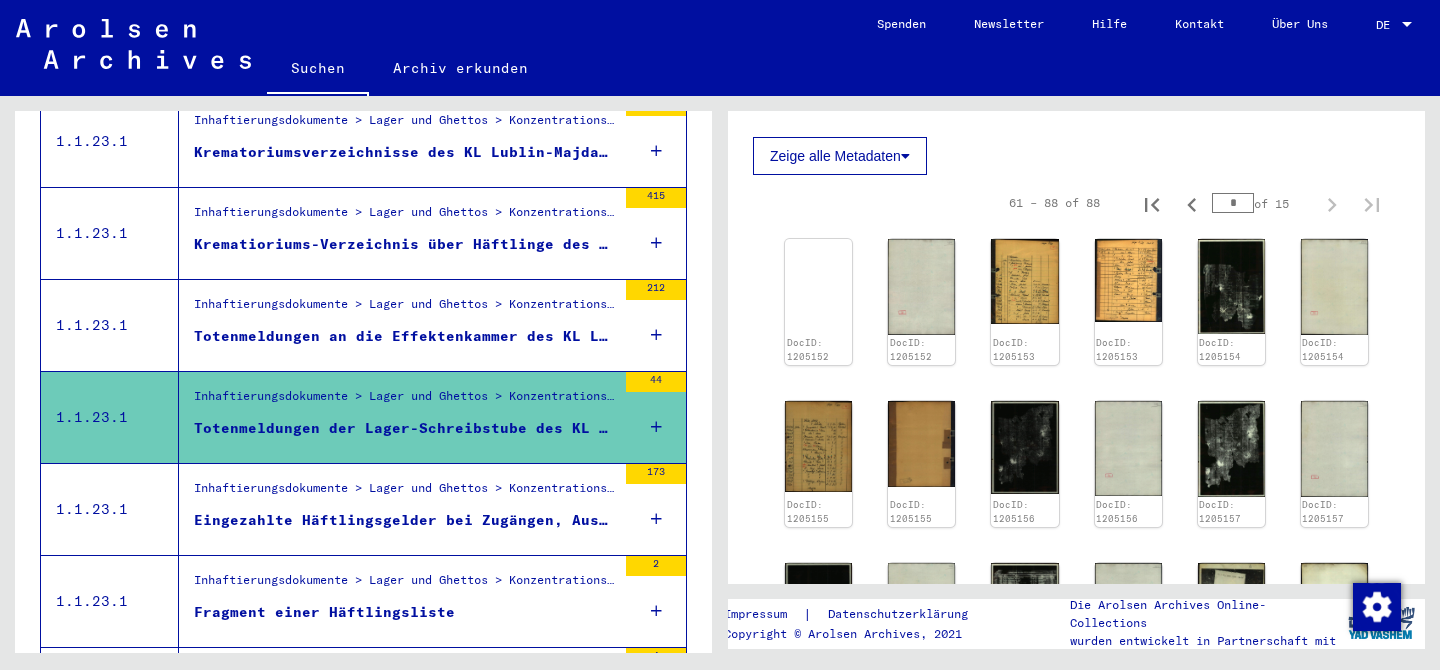 scroll, scrollTop: 568, scrollLeft: 0, axis: vertical 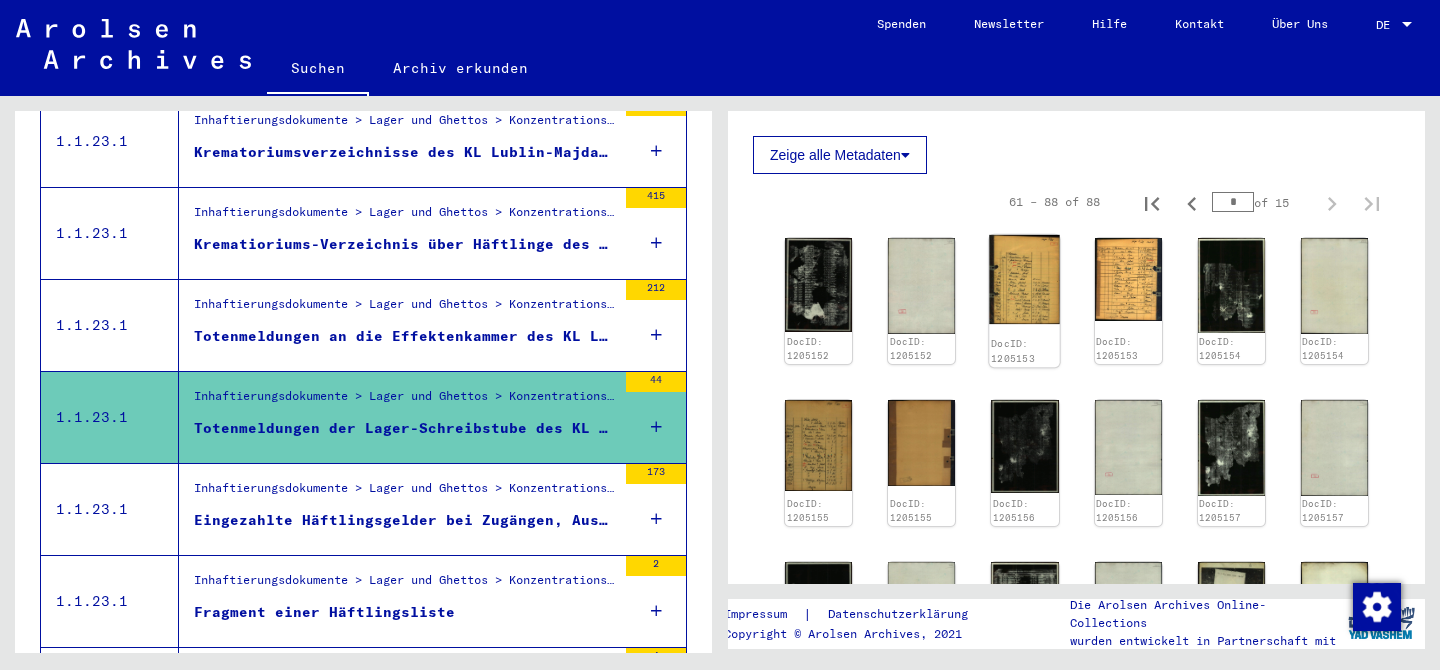 click 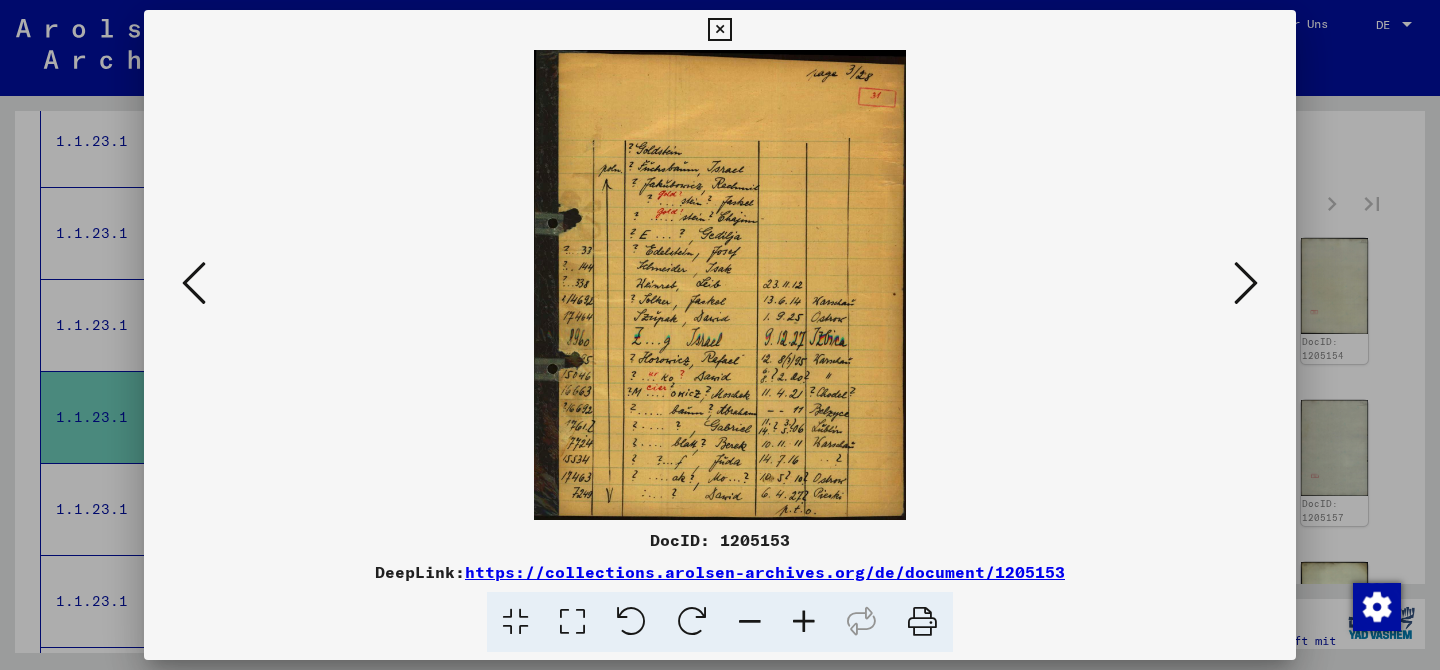 type 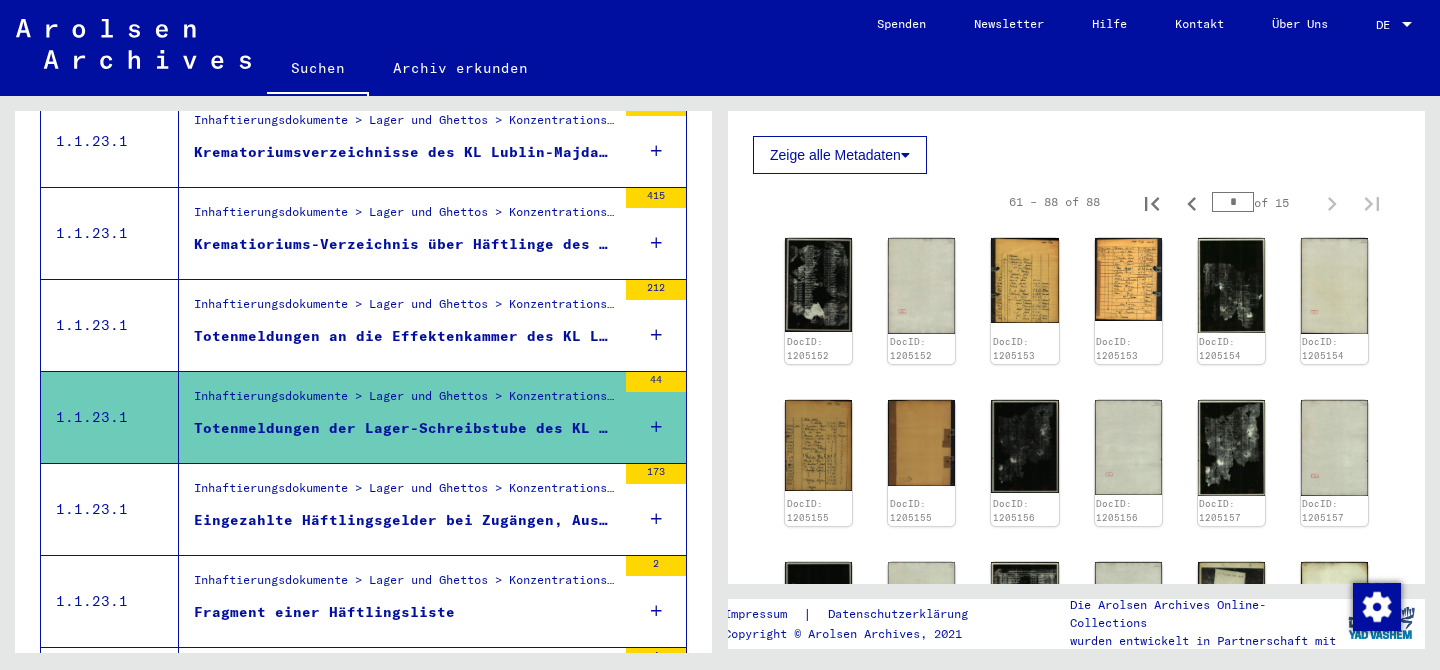scroll, scrollTop: 1094, scrollLeft: 0, axis: vertical 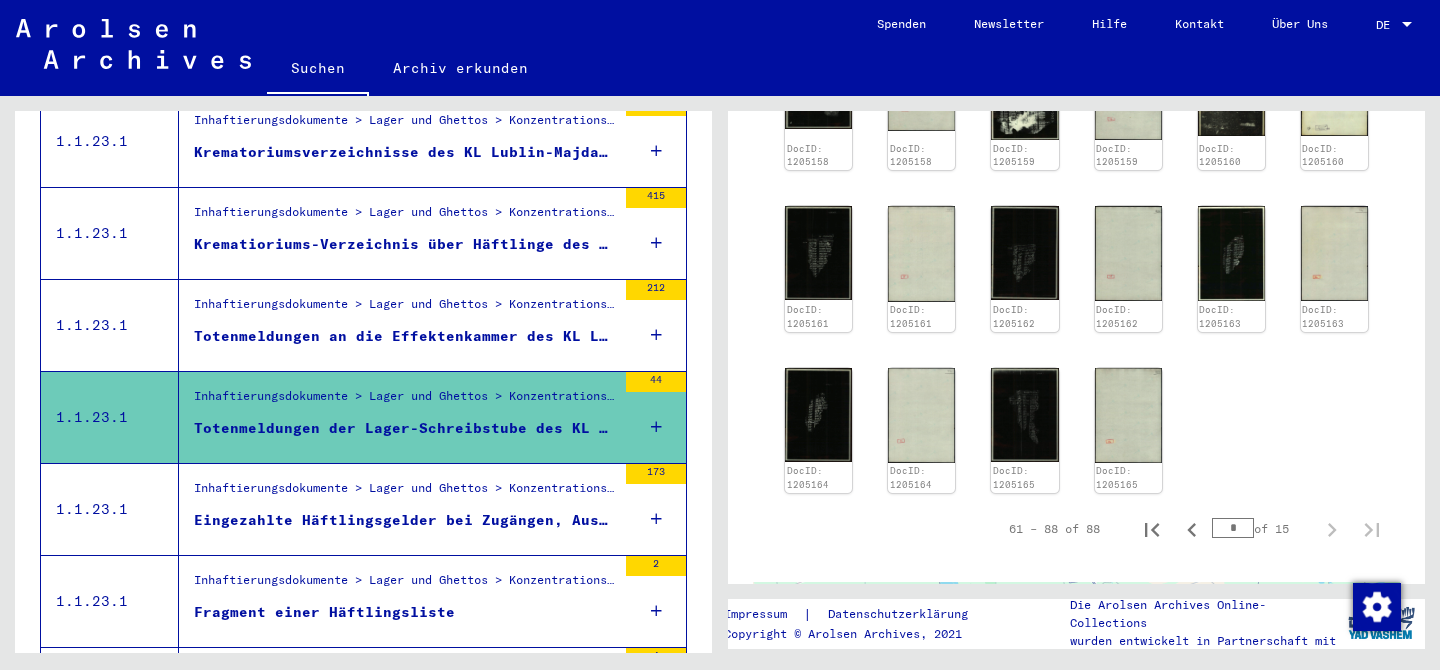 click on "Inhaftierungsdokumente > Lager und Ghettos > Konzentrationslager Lublin (Majdanek) > Listenmaterial Lublin" at bounding box center [405, 493] 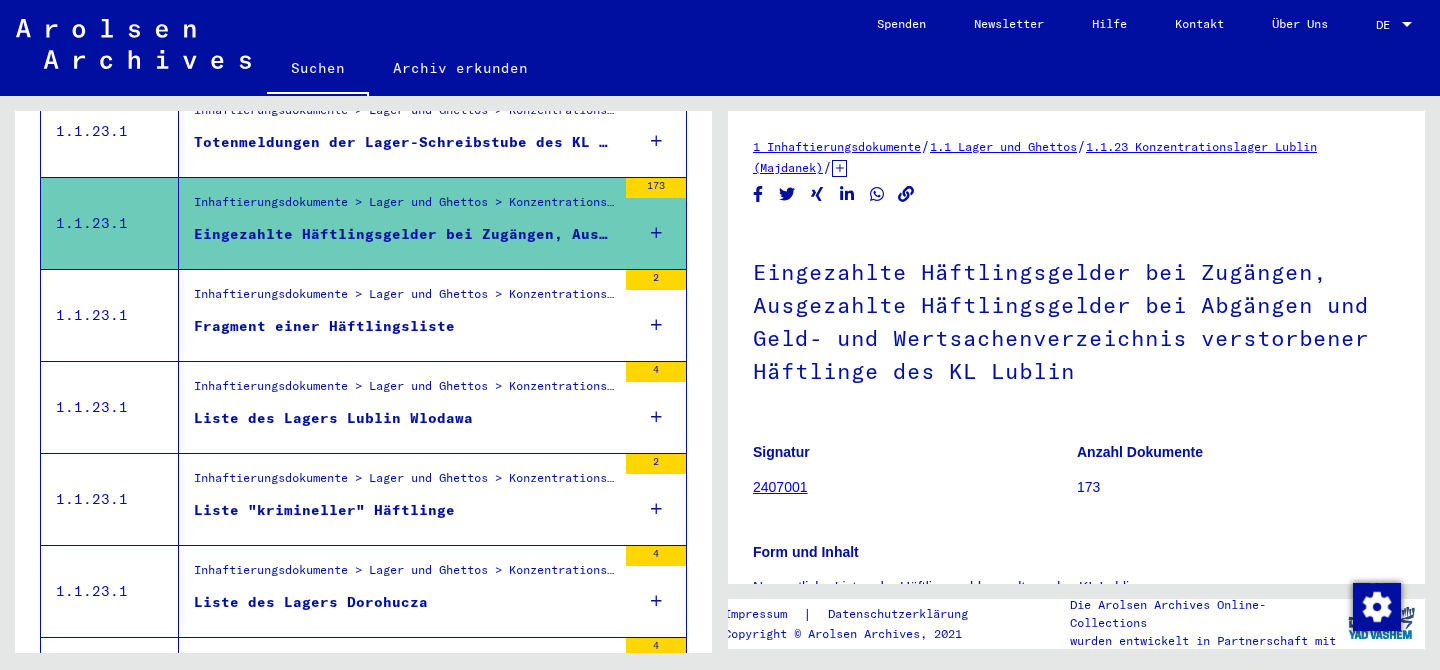scroll, scrollTop: 1373, scrollLeft: 0, axis: vertical 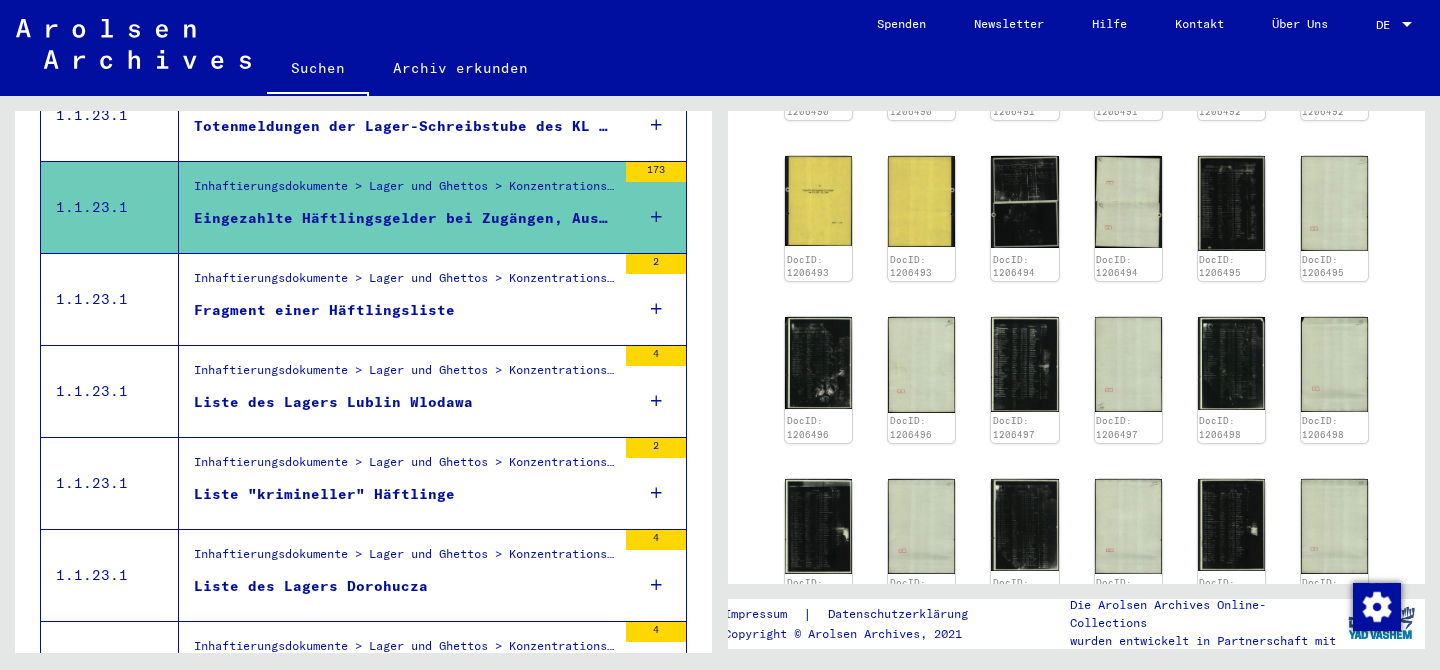 click on "Inhaftierungsdokumente > Lager und Ghettos > Konzentrationslager Lublin (Majdanek) > Listenmaterial Lublin" at bounding box center [405, 283] 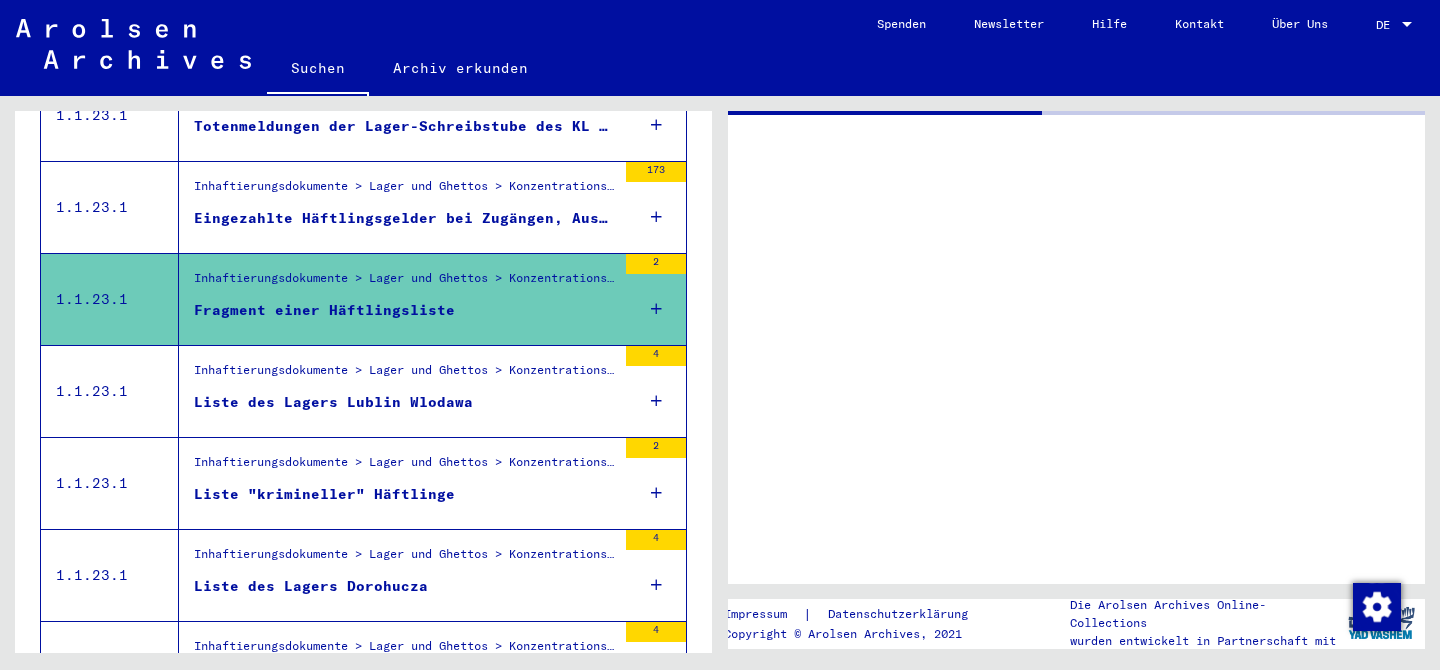 scroll, scrollTop: 0, scrollLeft: 0, axis: both 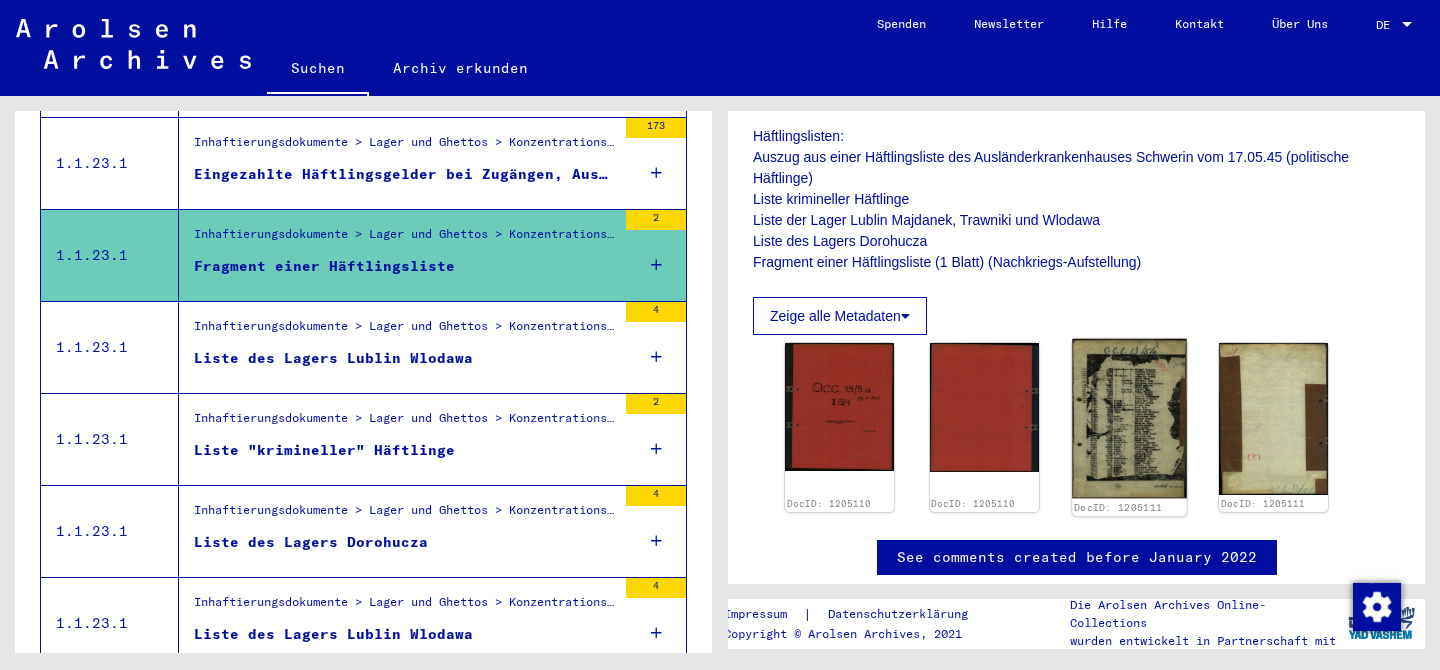click 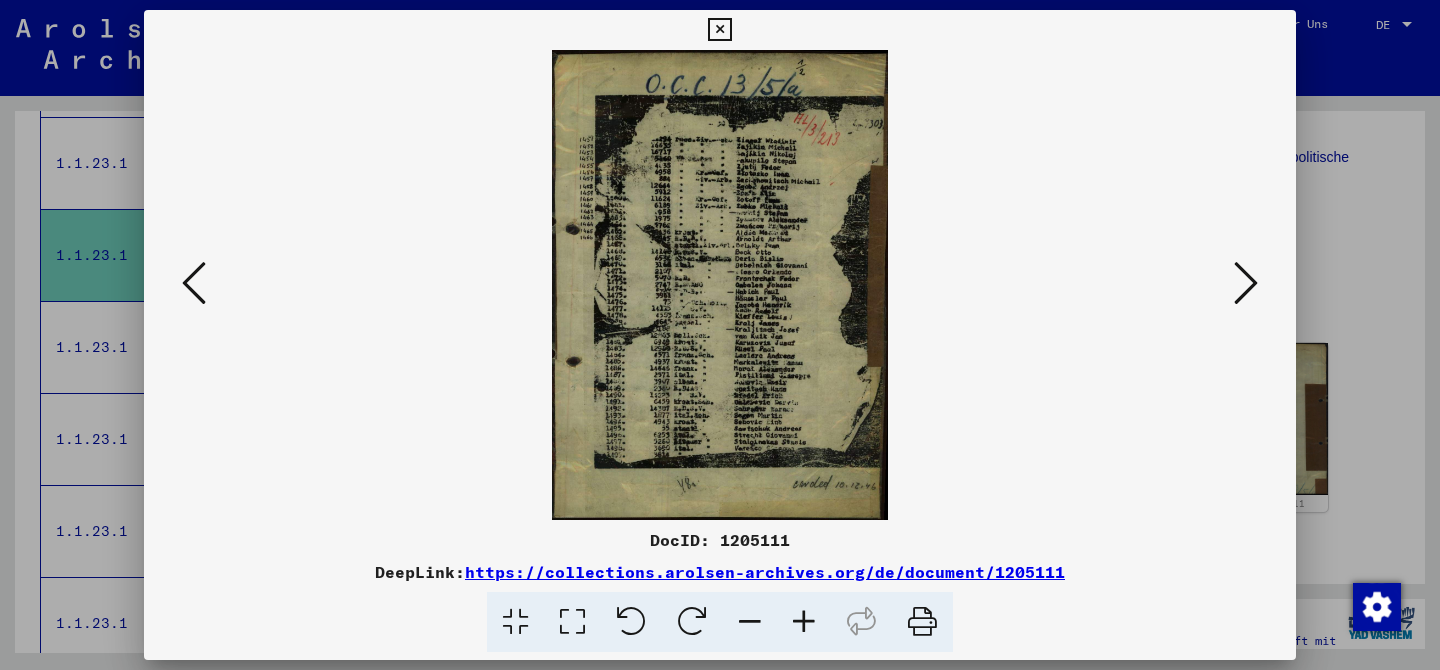 type 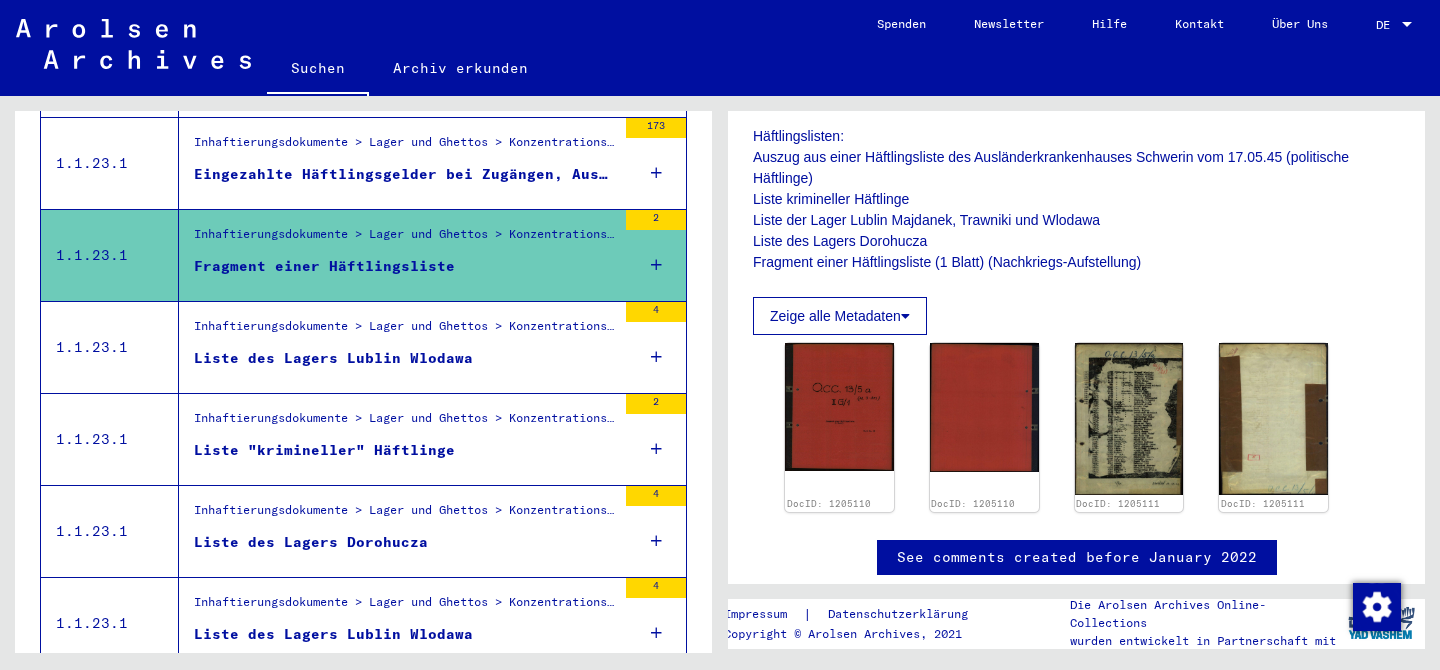 click on "Liste des Lagers Lublin Wlodawa" at bounding box center [405, 363] 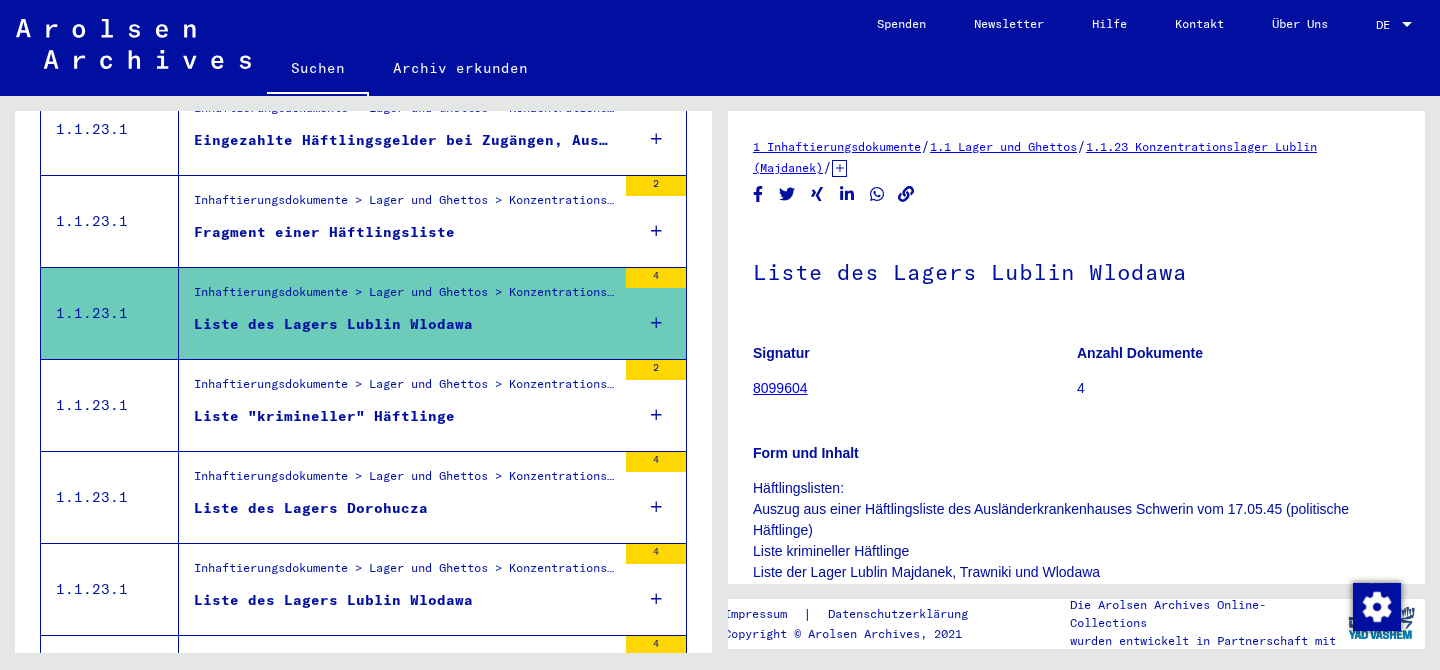 scroll, scrollTop: 1475, scrollLeft: 0, axis: vertical 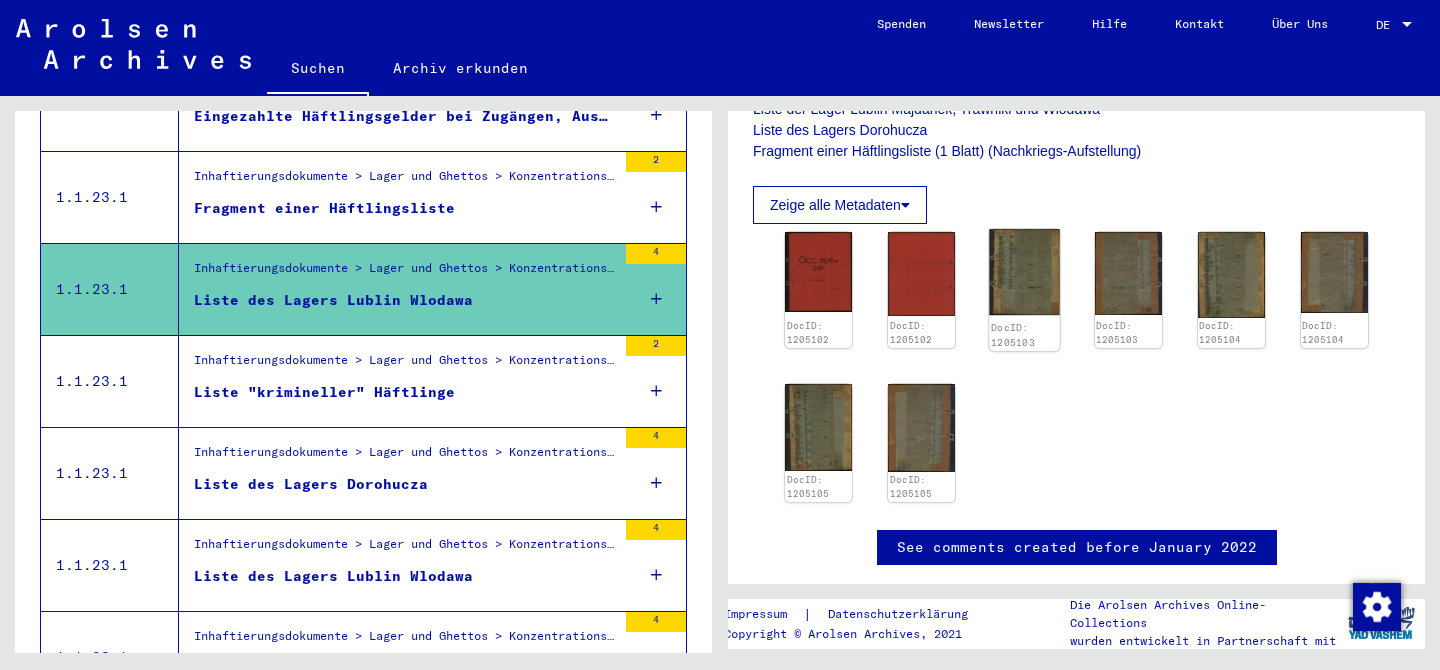 click 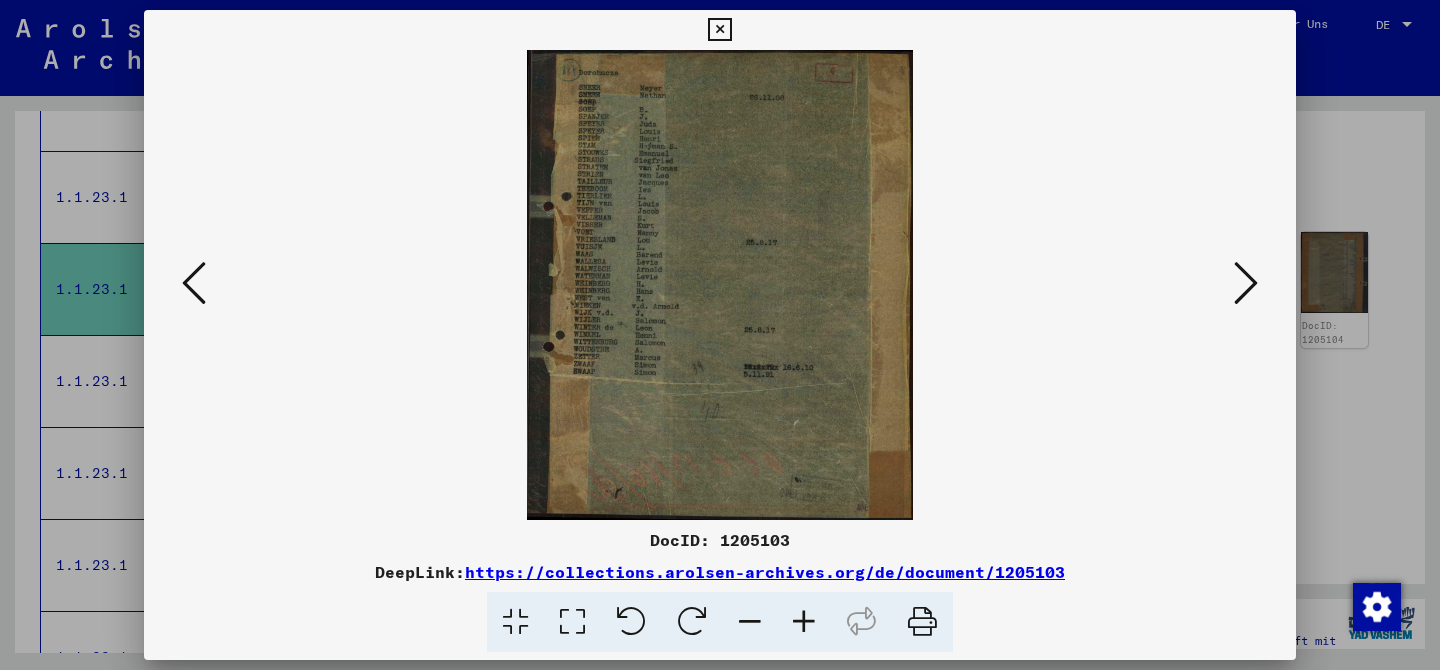 type 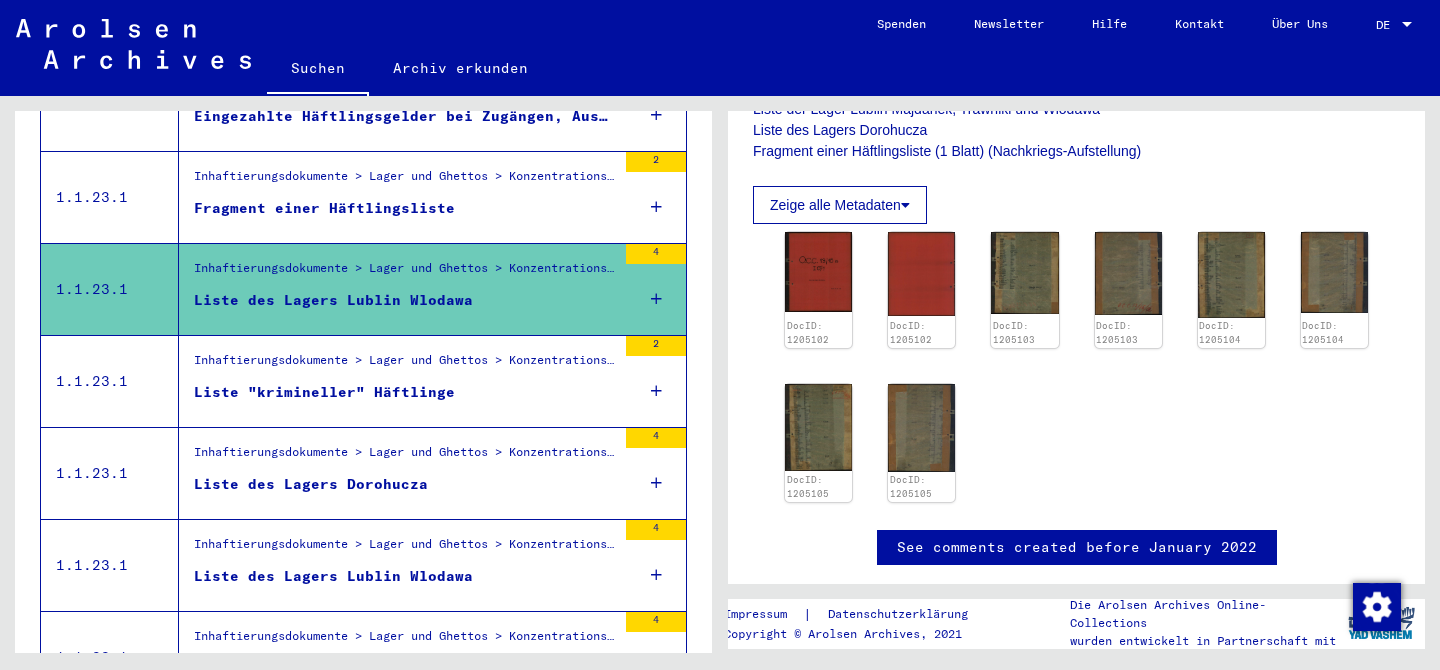 click on "Inhaftierungsdokumente > Lager und Ghettos > Konzentrationslager Lublin (Majdanek) > Listenmaterial Lublin" at bounding box center (405, 365) 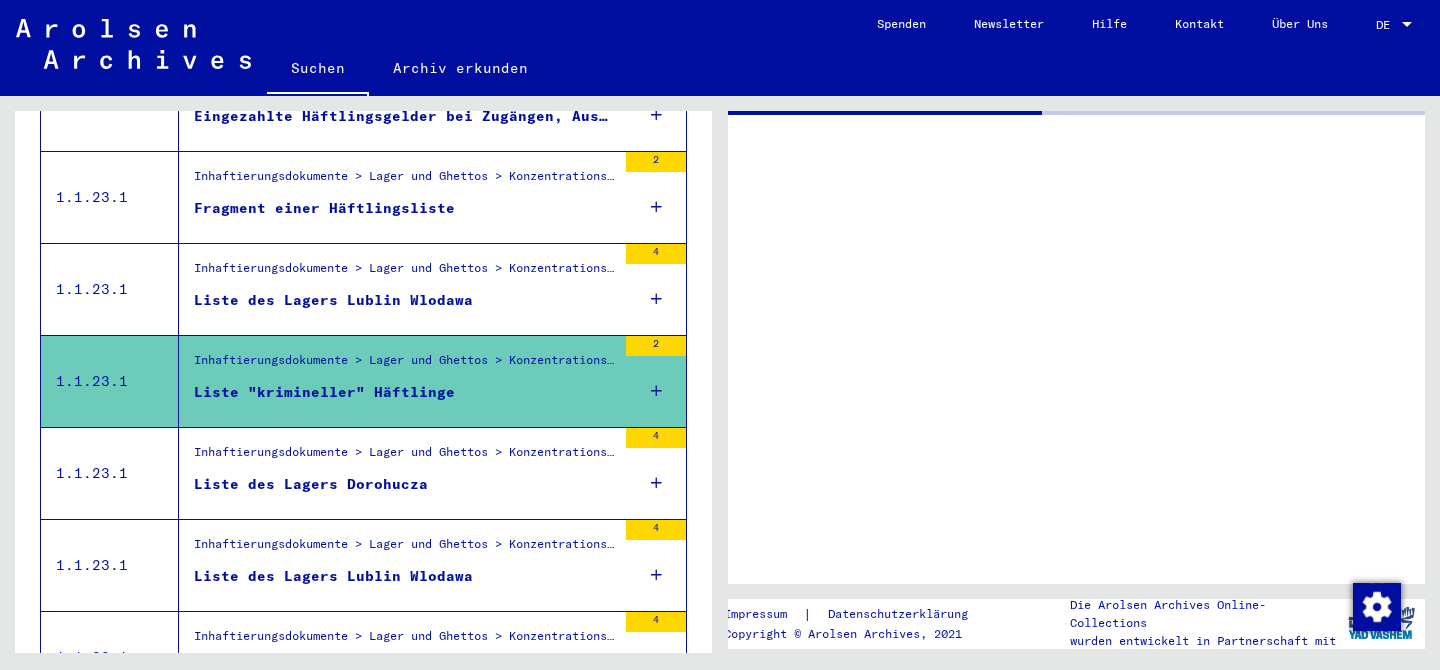 scroll, scrollTop: 0, scrollLeft: 0, axis: both 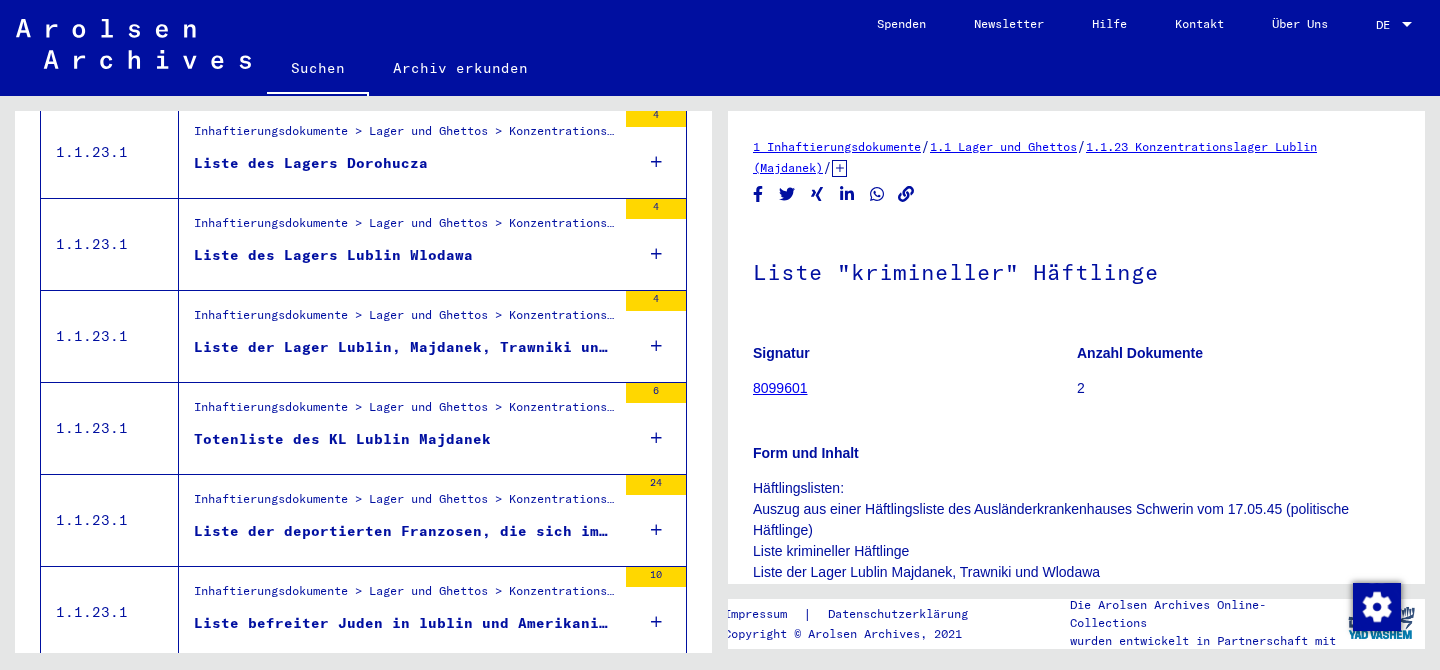 click on "Liste der Lager Lublin, Majdanek, Trawniki und Wlodwa" at bounding box center [405, 347] 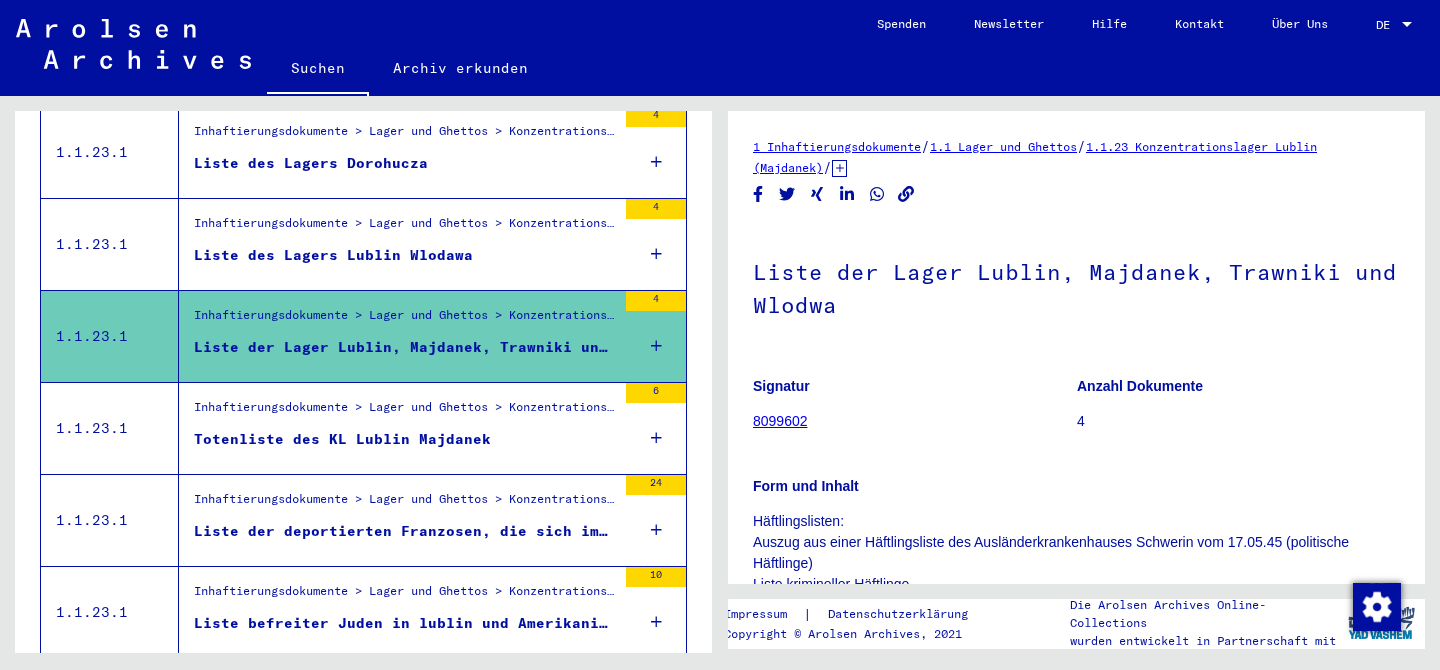 scroll, scrollTop: 1902, scrollLeft: 0, axis: vertical 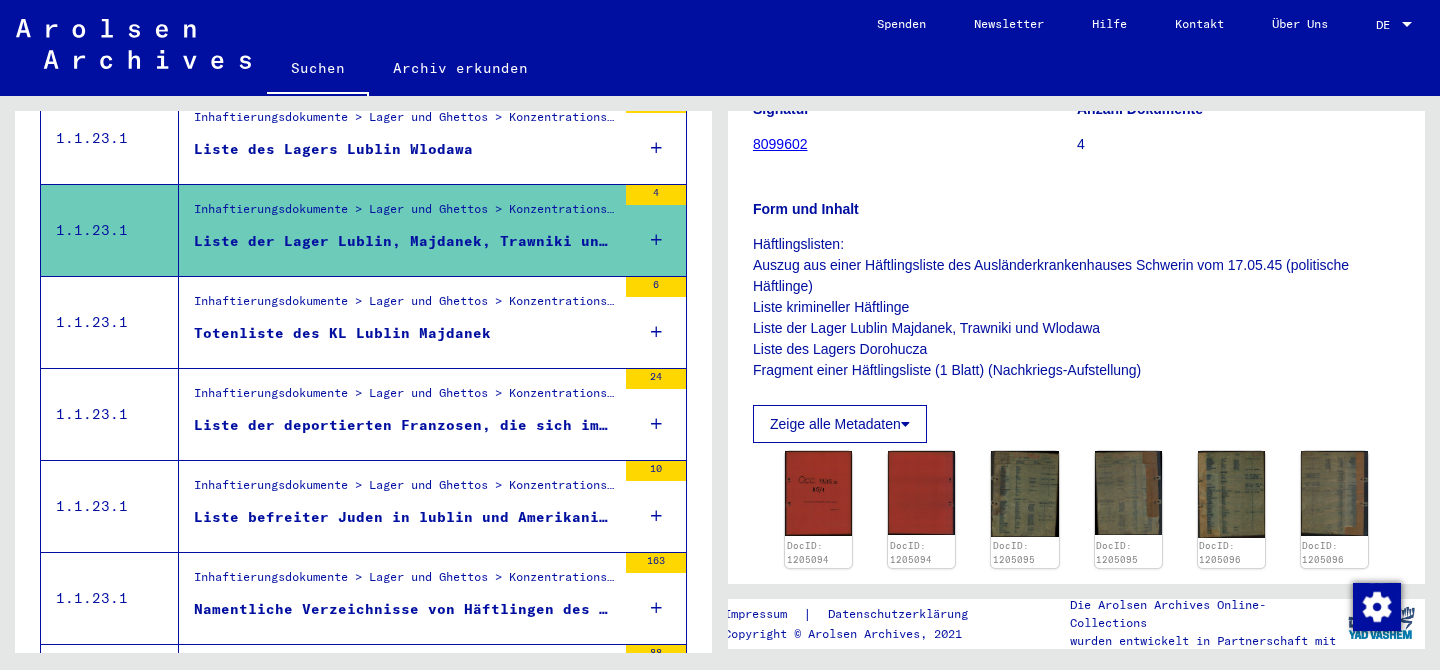 click on "Totenliste des KL Lublin Majdanek" at bounding box center (342, 333) 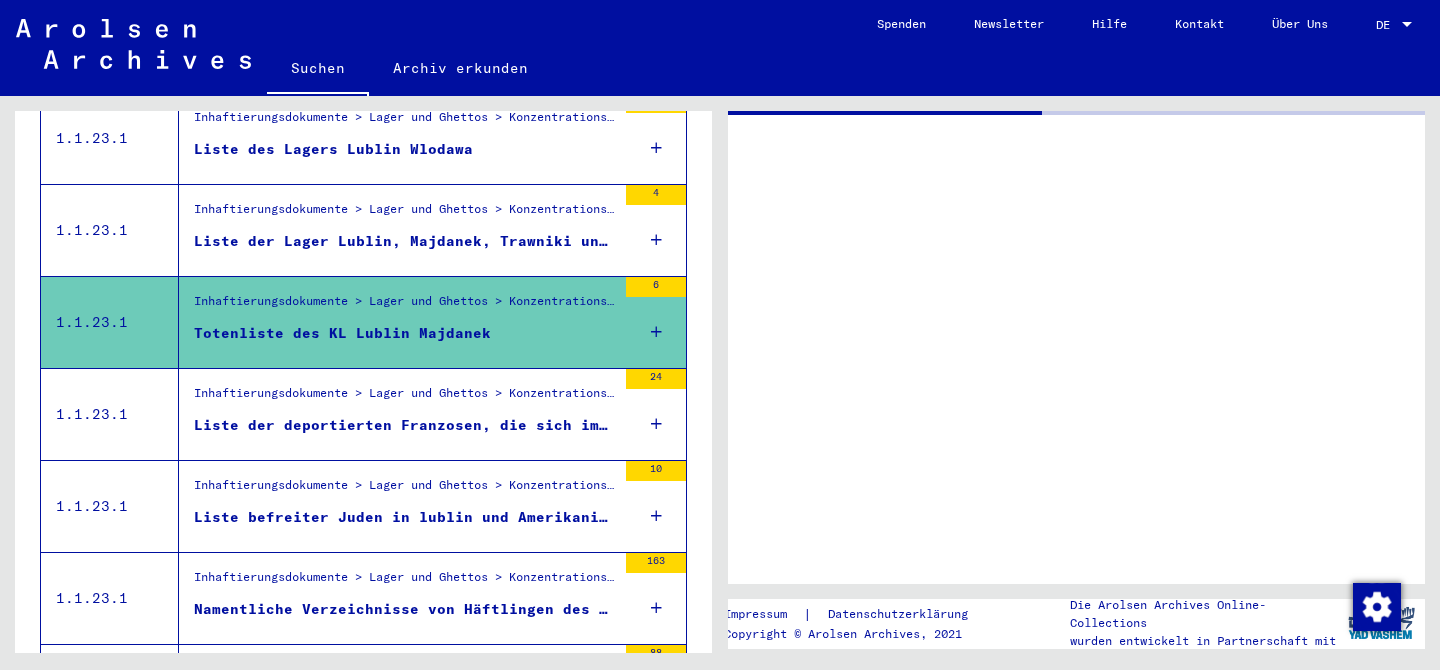 scroll, scrollTop: 0, scrollLeft: 0, axis: both 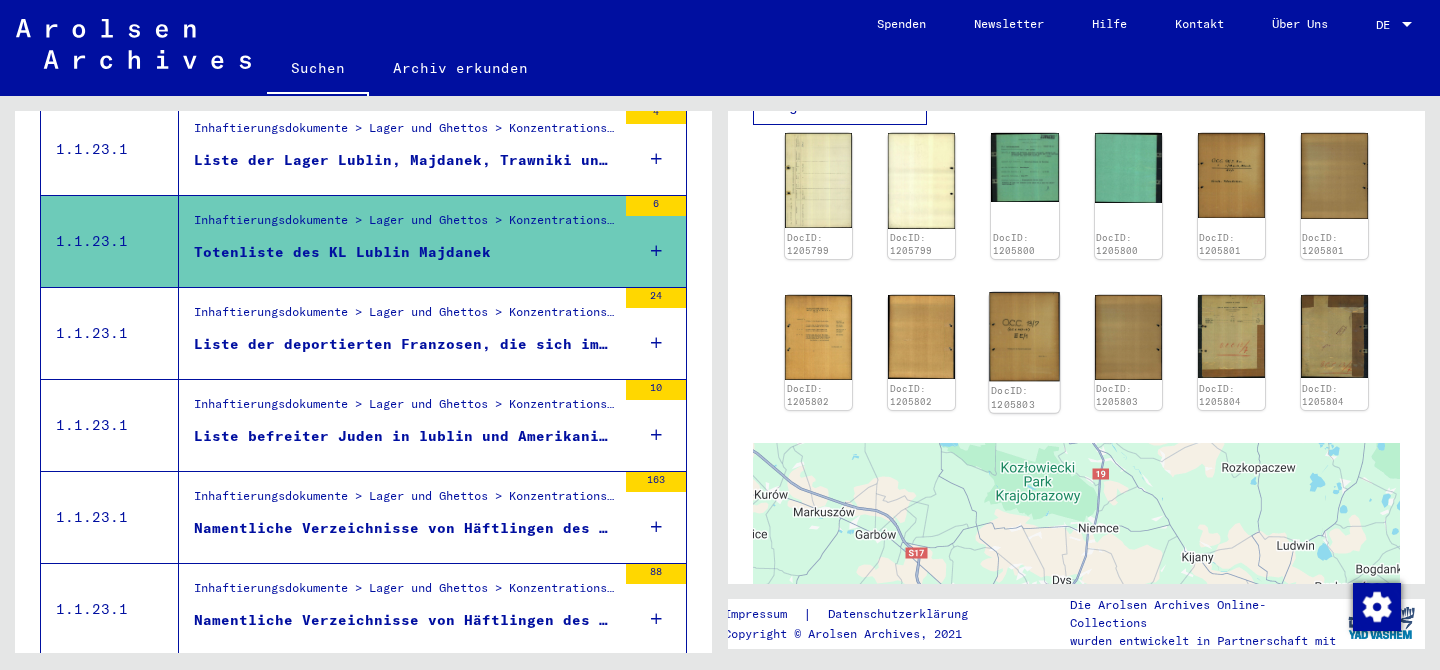 click 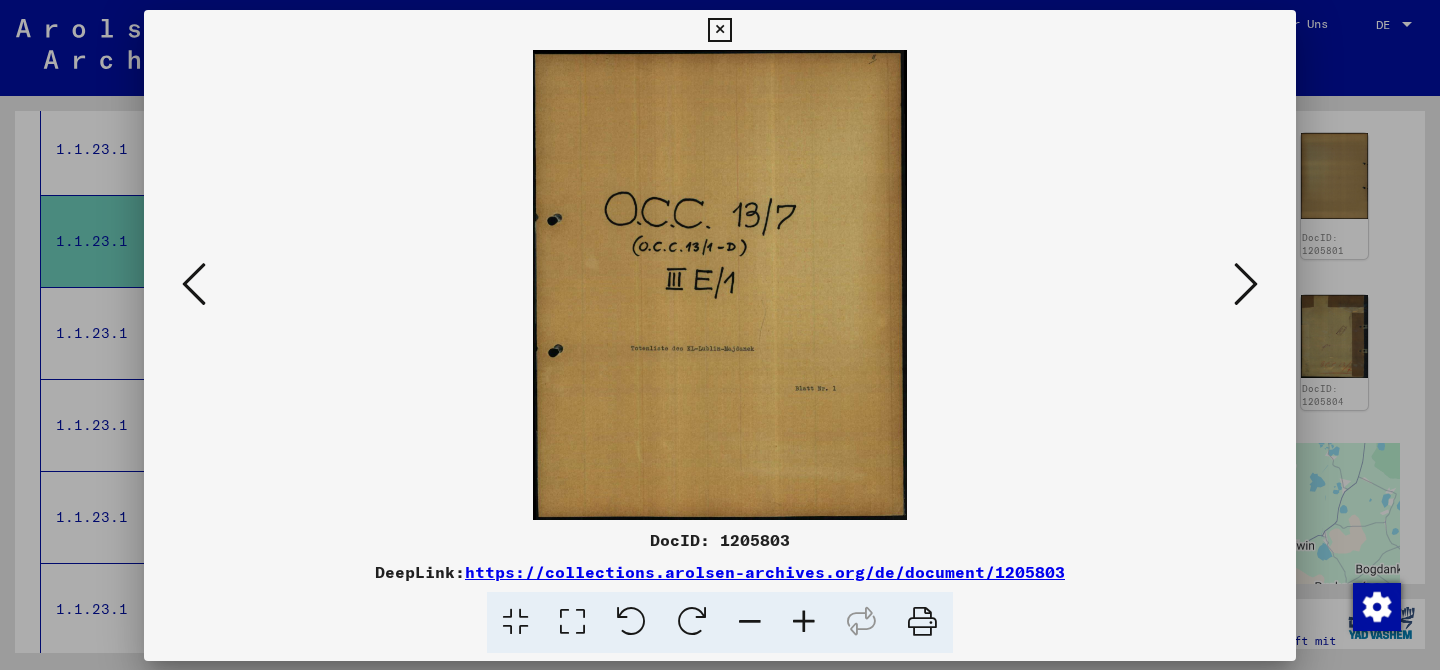 type 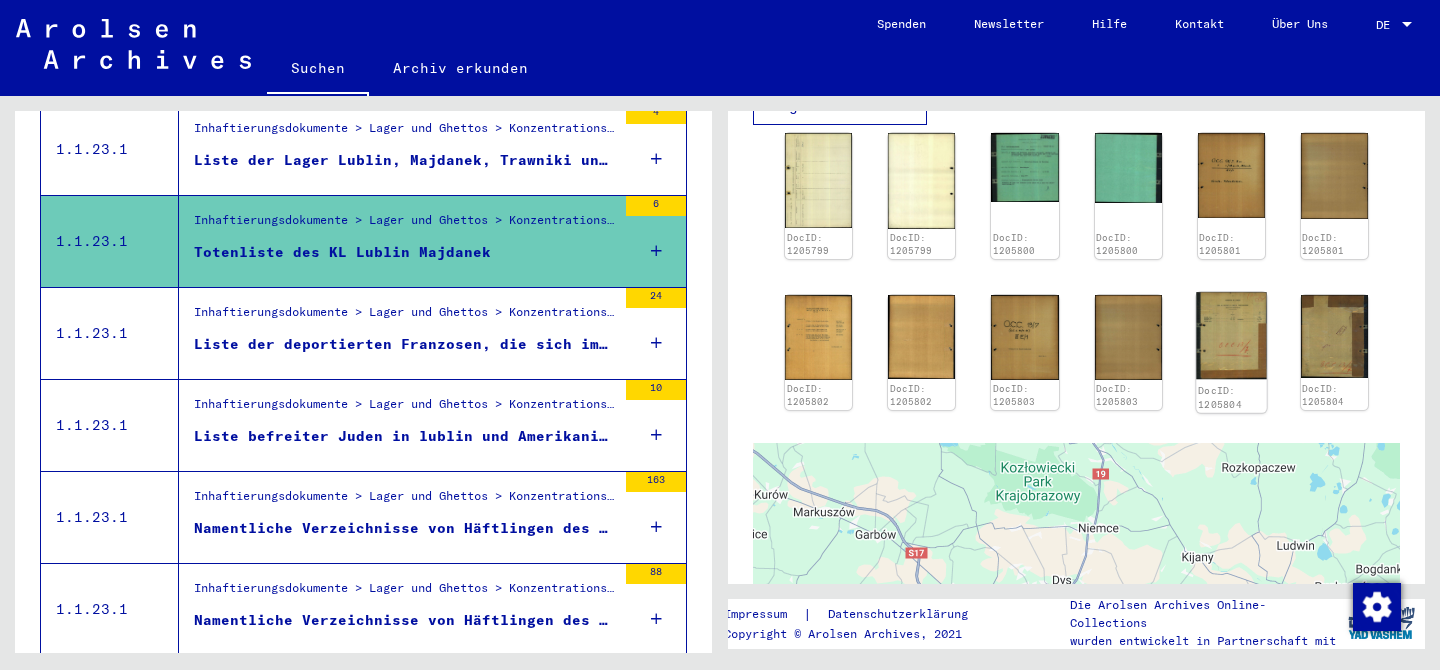 click 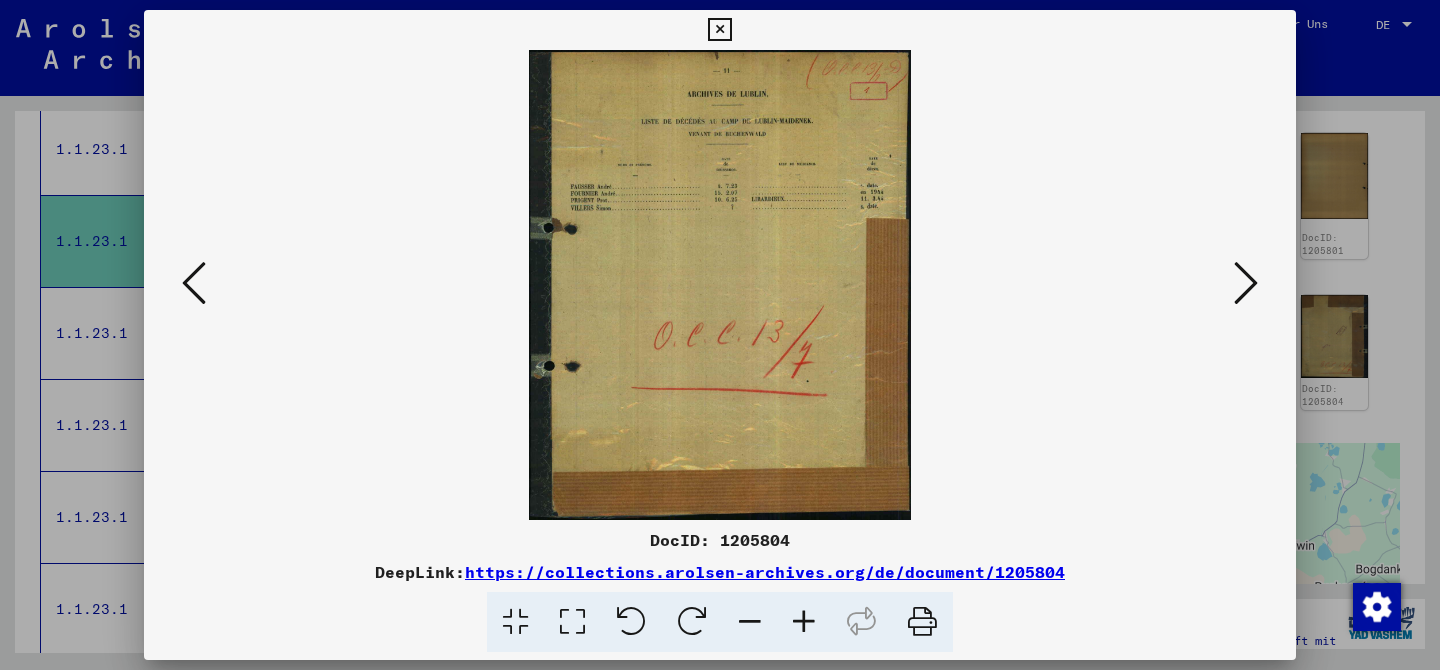 type 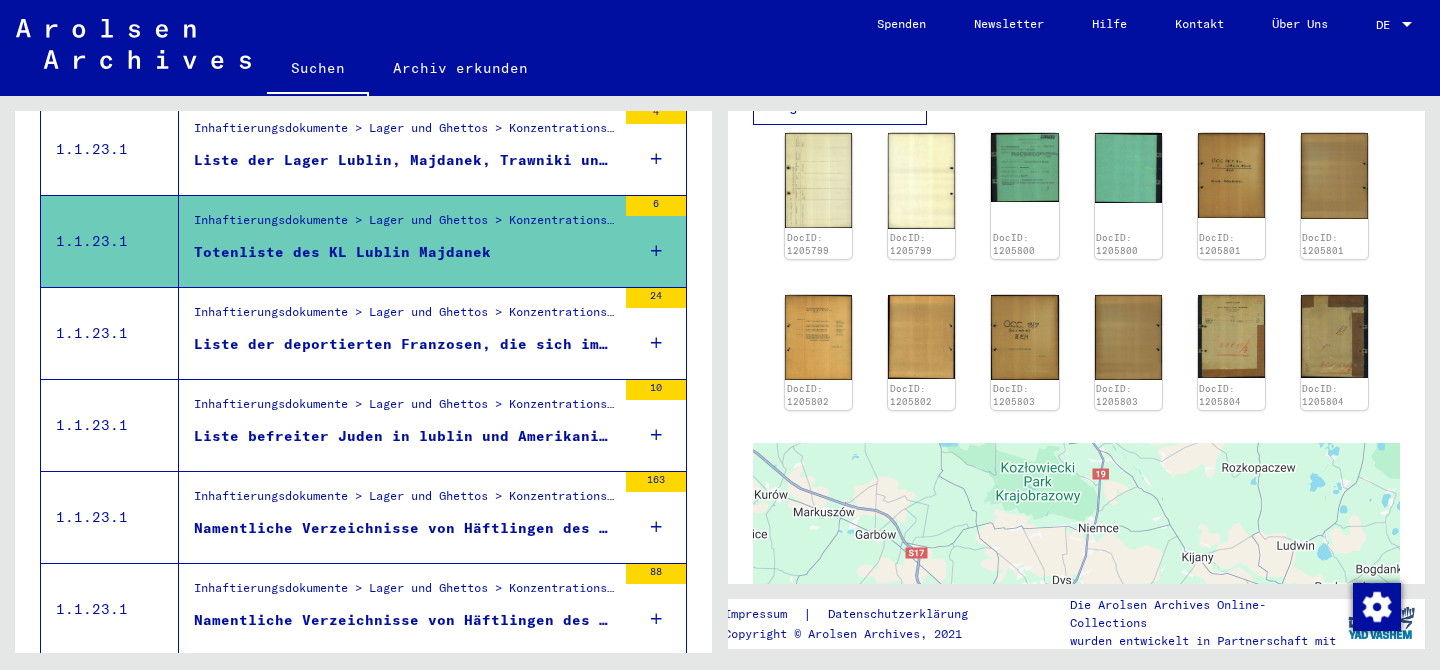 click on "Liste der deportierten Franzosen, die sich im Lager Majdanek befanden (Nachkriegsaufstellung)" at bounding box center (405, 344) 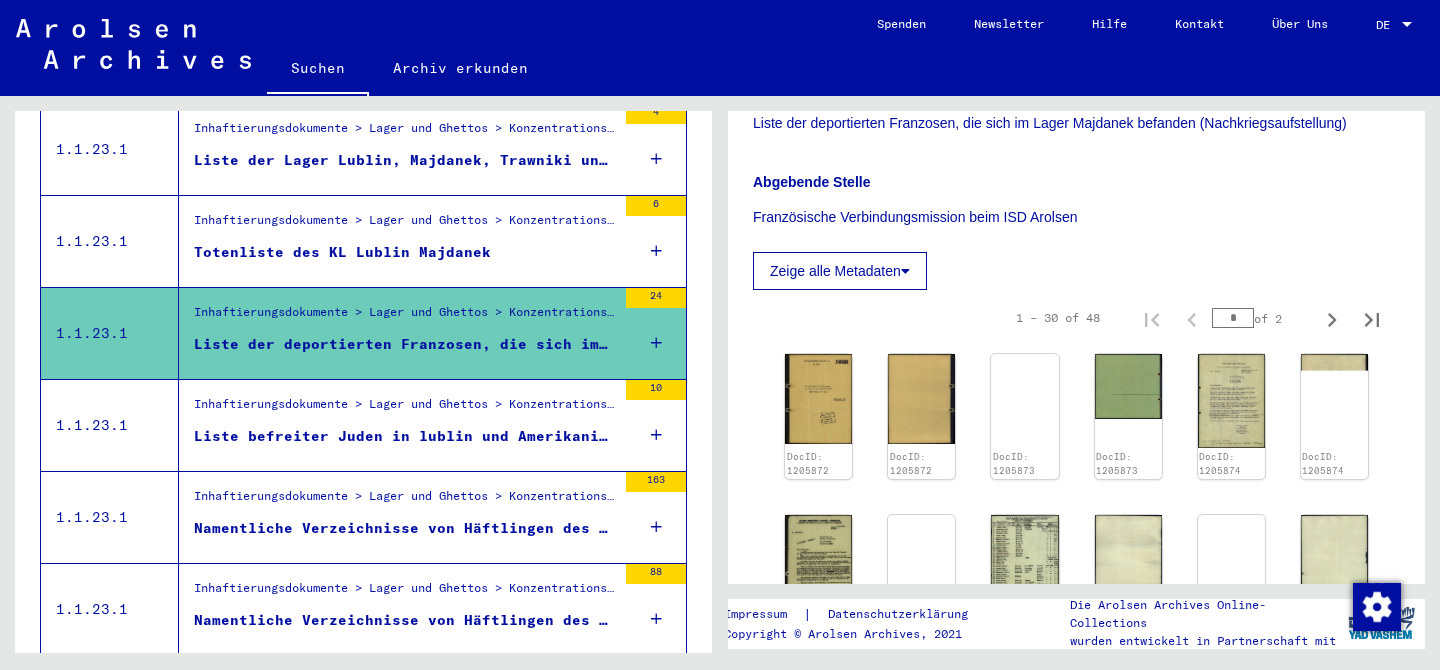 scroll, scrollTop: 468, scrollLeft: 0, axis: vertical 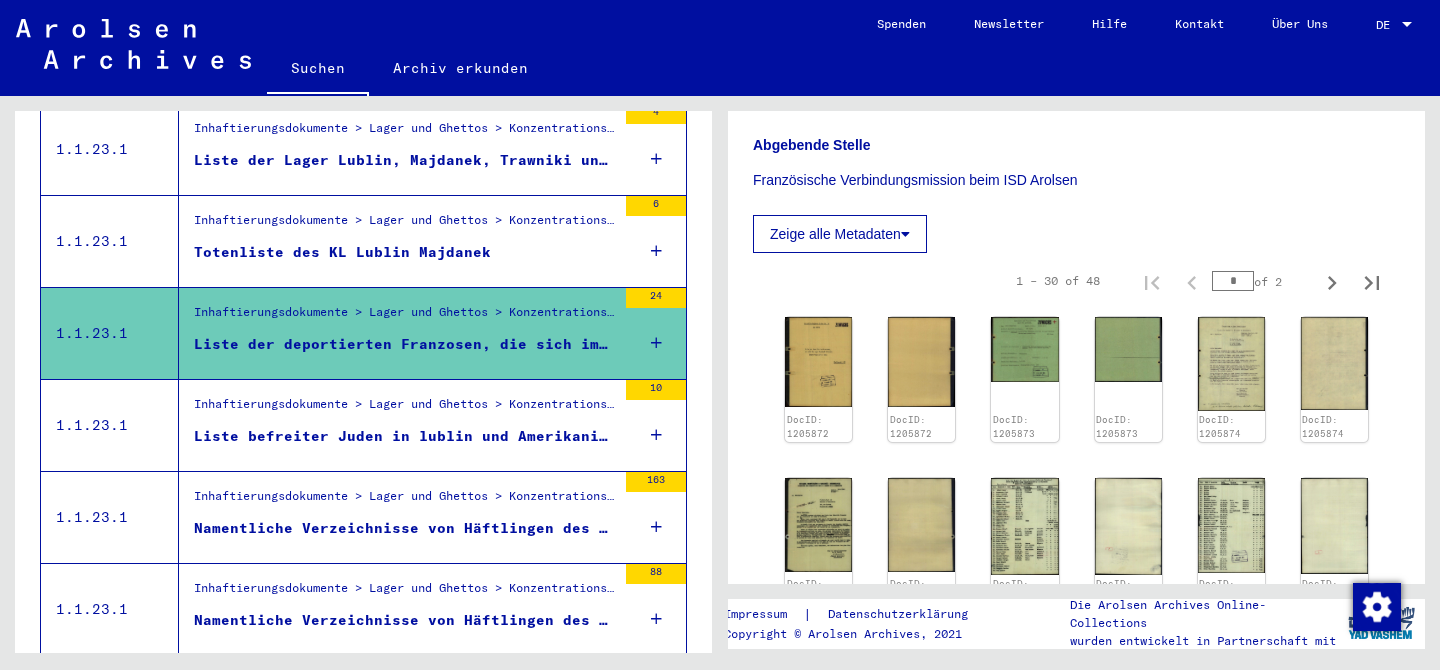 click on "Inhaftierungsdokumente > Lager und Ghettos > Konzentrationslager Lublin (Majdanek) > Listenmaterial Lublin Liste befreiter Juden in lublin und Amerikanische Verwandten" at bounding box center [397, 425] 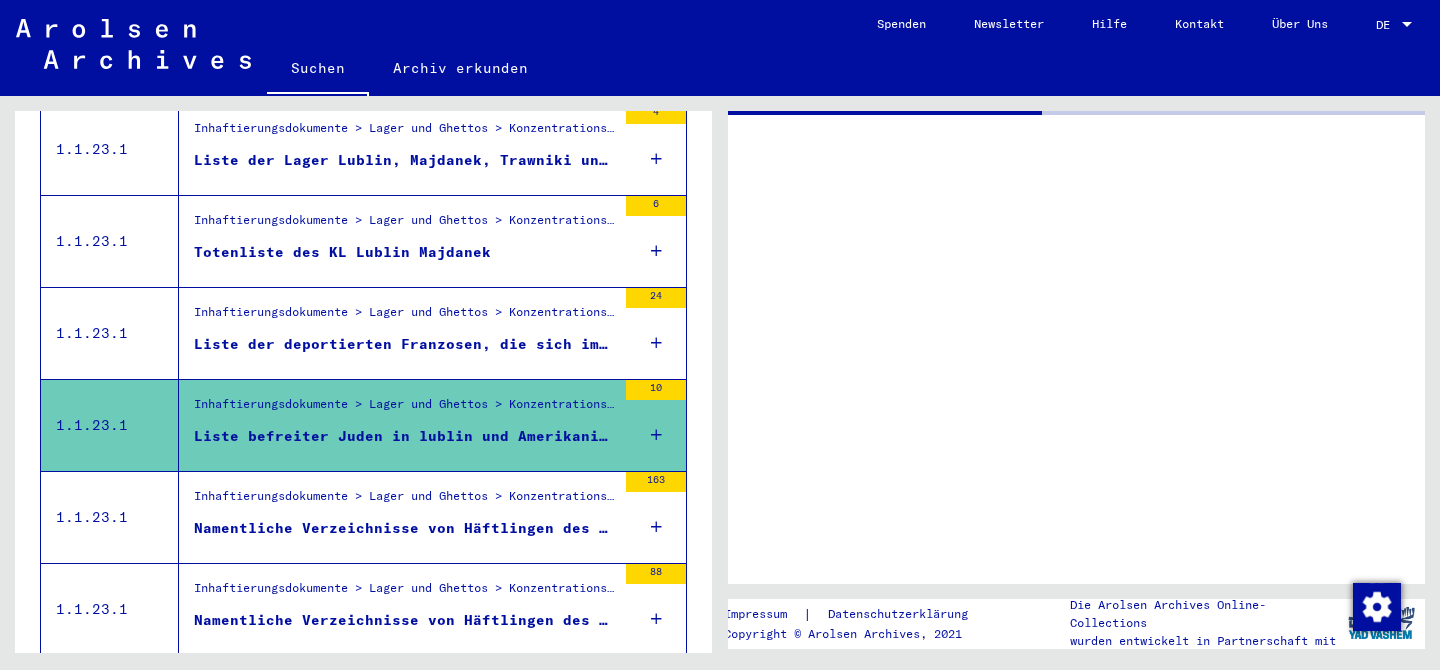 scroll, scrollTop: 0, scrollLeft: 0, axis: both 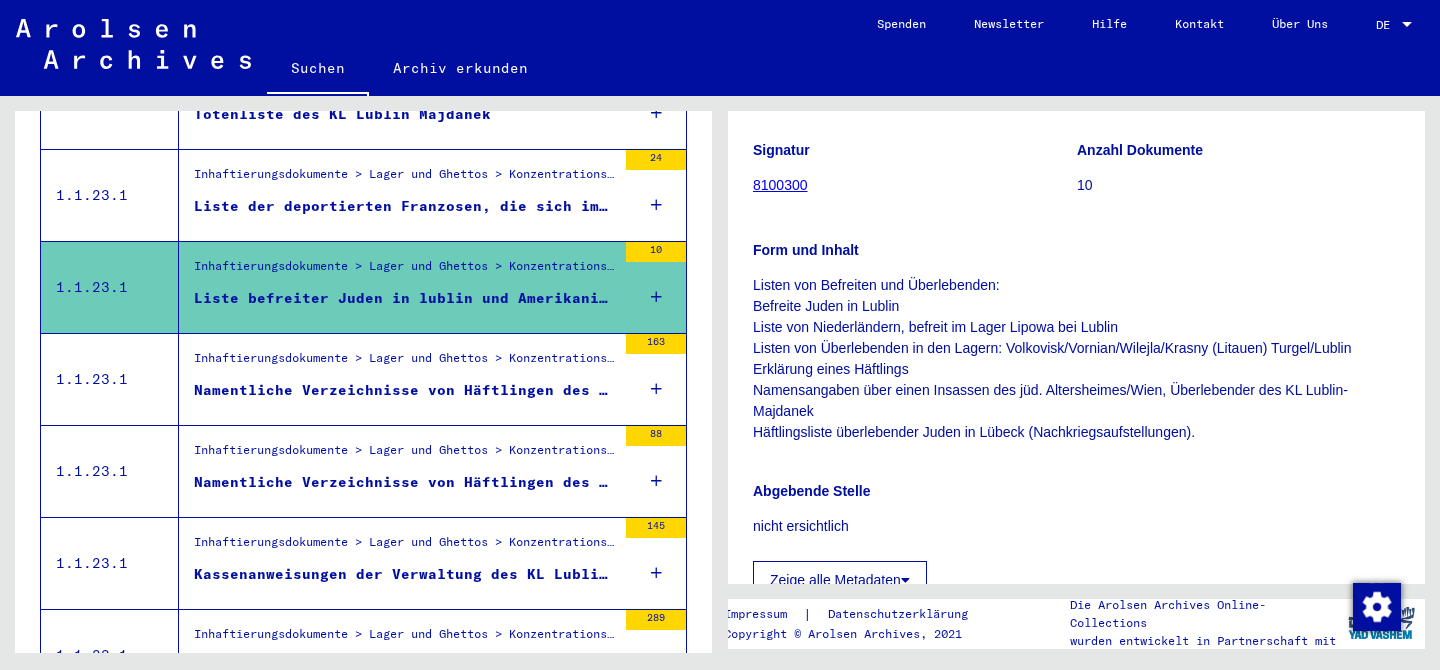 click on "Inhaftierungsdokumente > Lager und Ghettos > Konzentrationslager Lublin (Majdanek) > Listenmaterial Lublin" at bounding box center [405, 363] 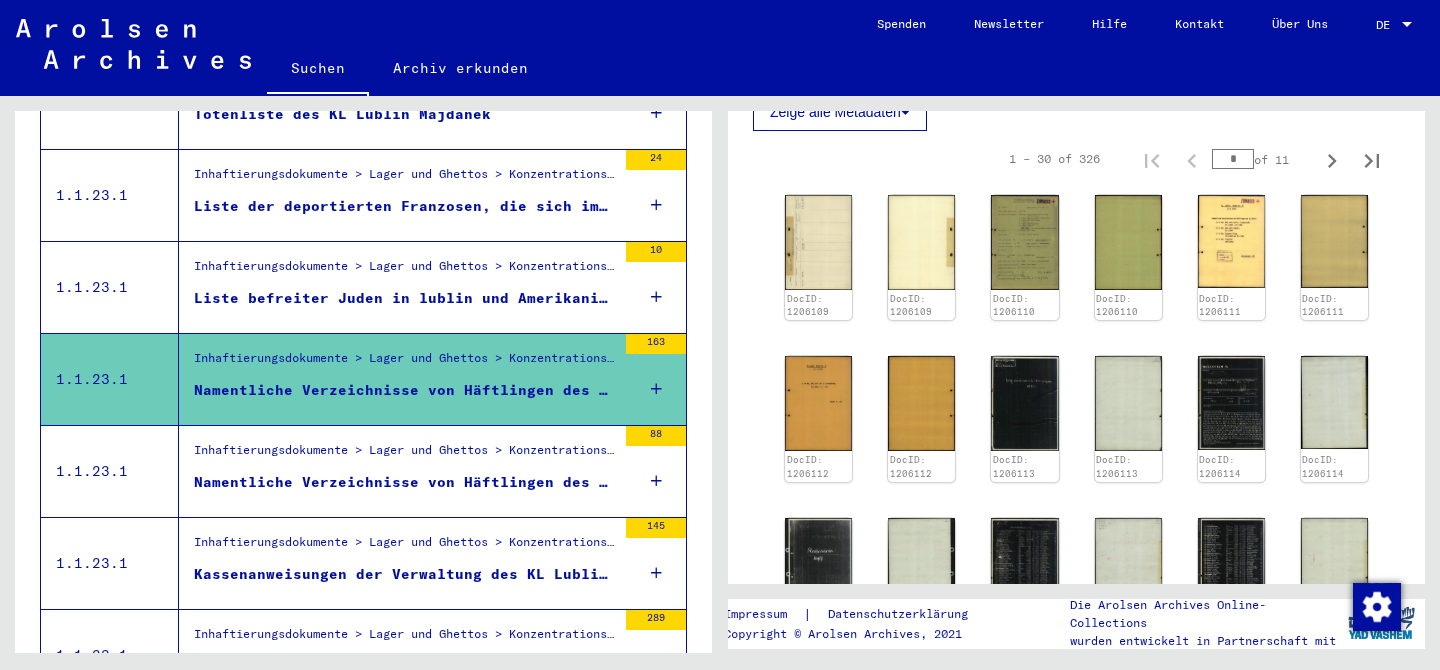scroll, scrollTop: 1107, scrollLeft: 0, axis: vertical 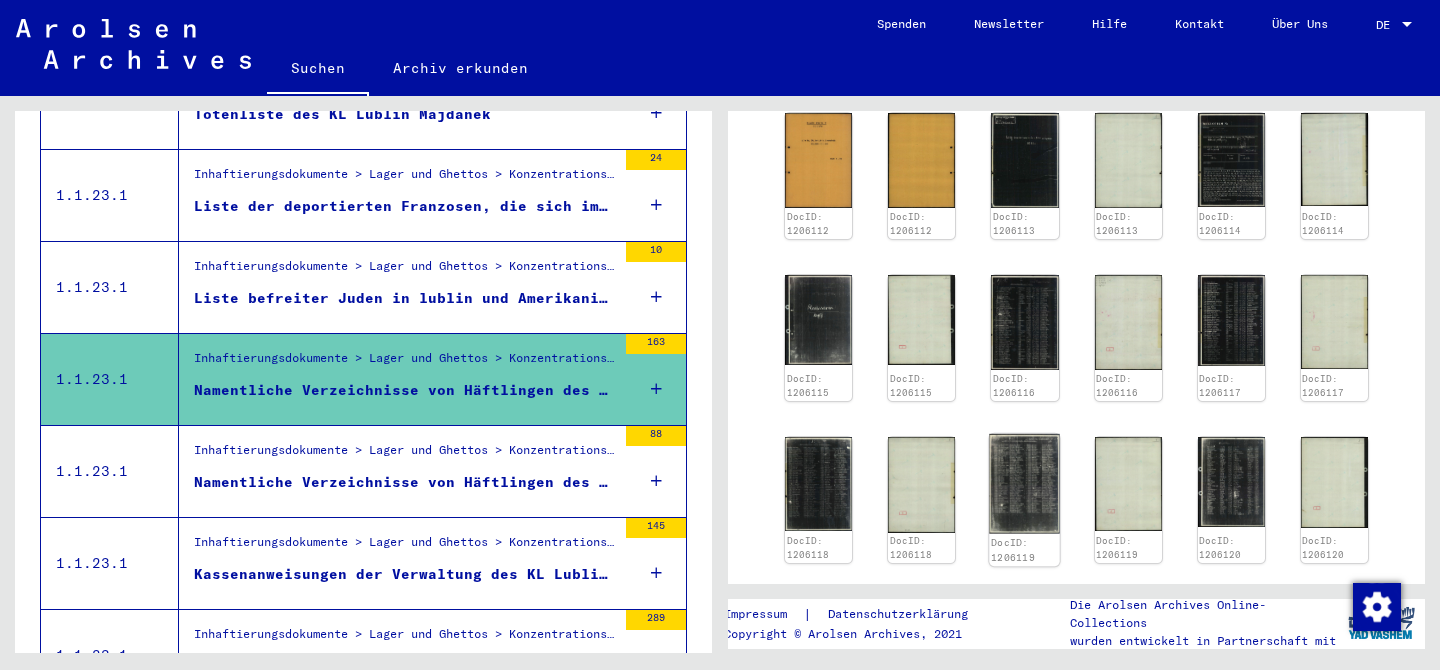click 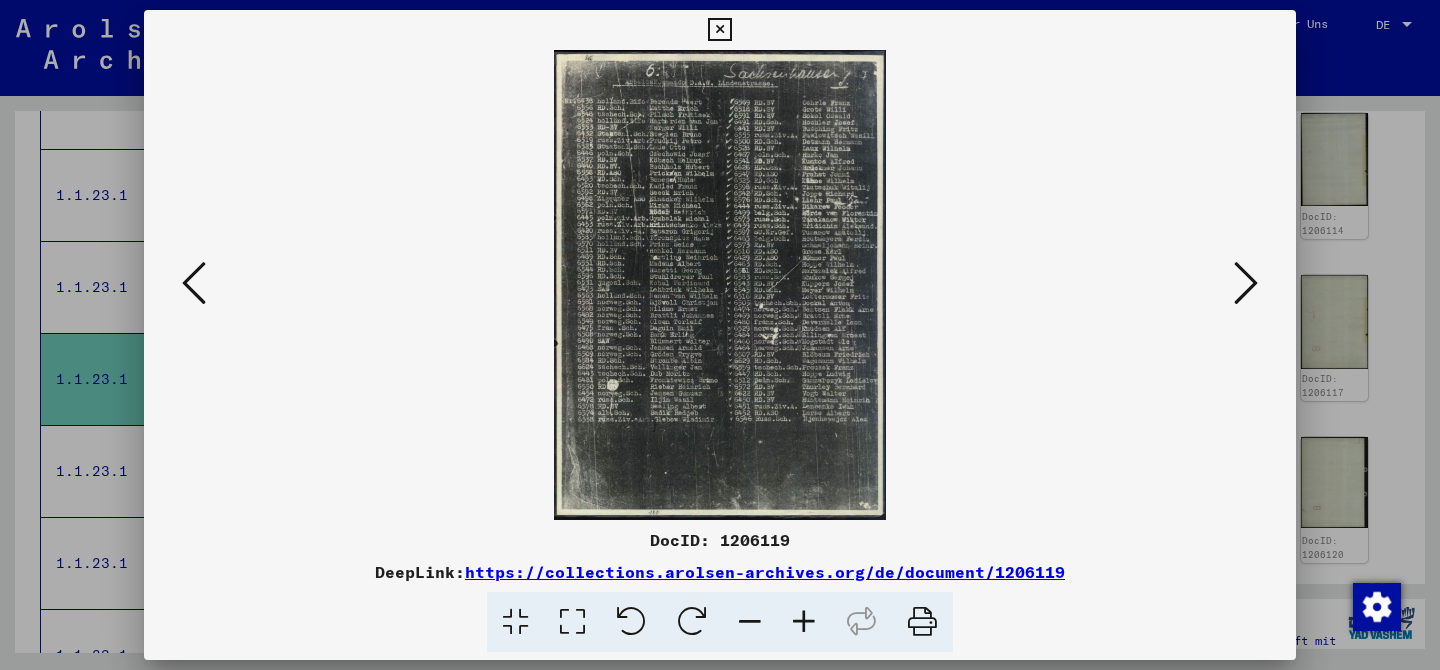 type 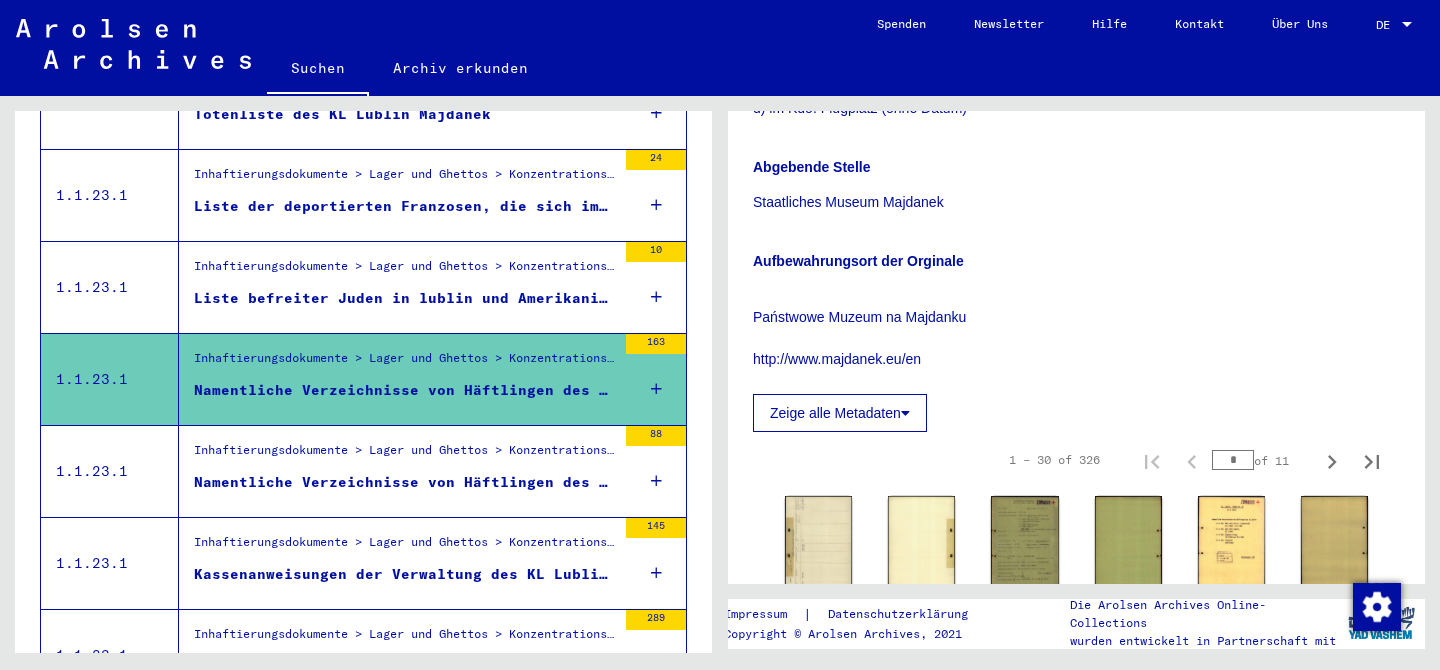scroll, scrollTop: 319, scrollLeft: 0, axis: vertical 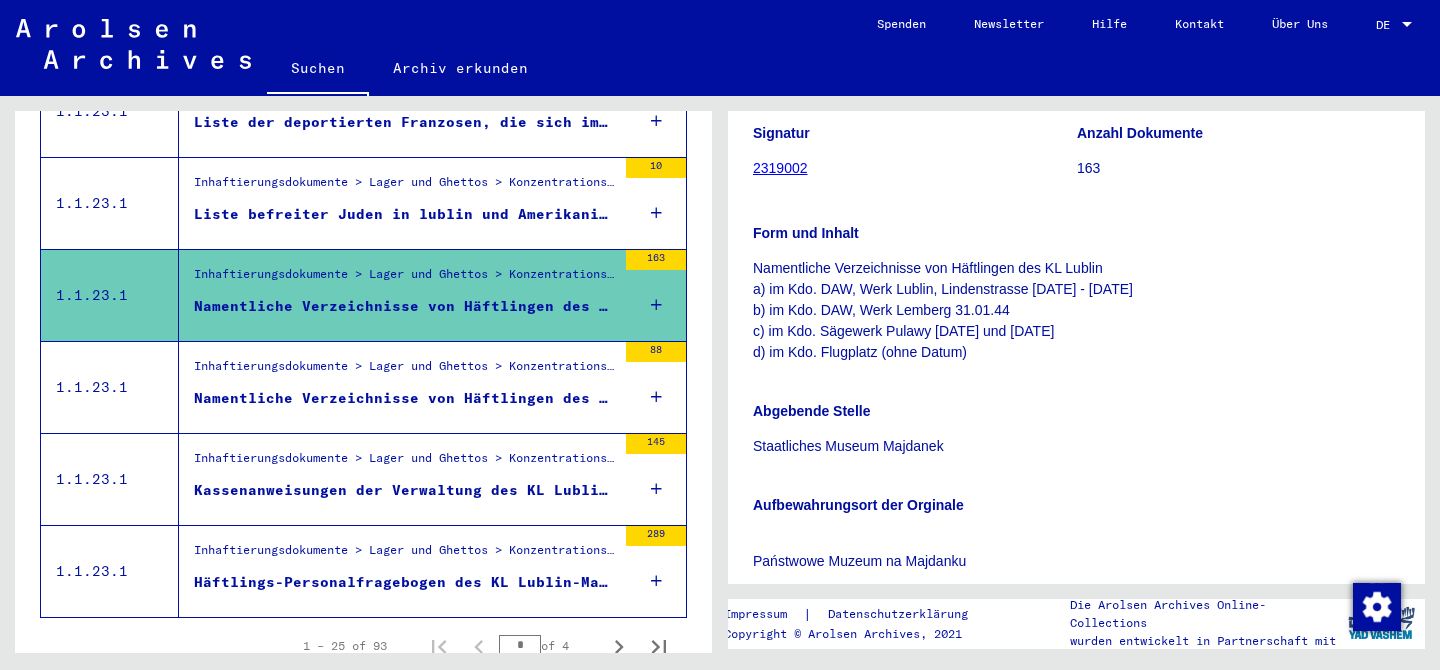 click on "Inhaftierungsdokumente > Lager und Ghettos > Konzentrationslager Lublin (Majdanek) > Listenmaterial Lublin" at bounding box center (405, 371) 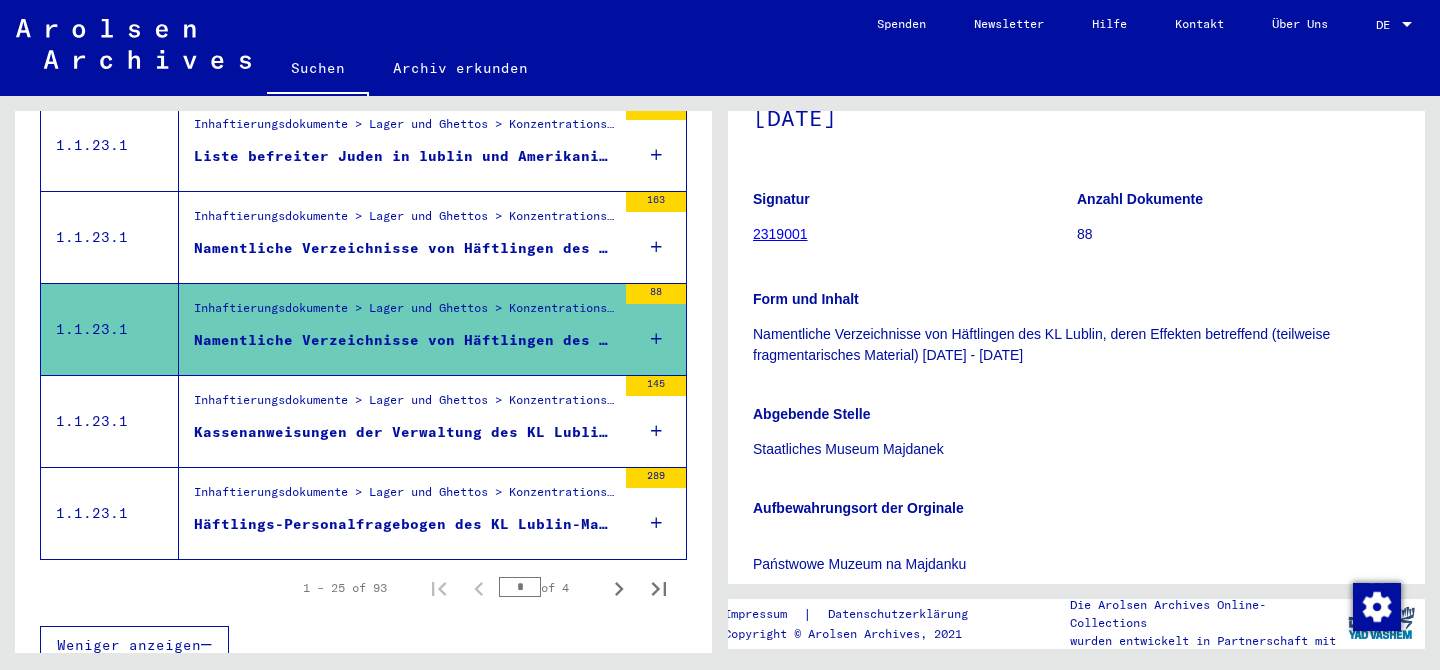 click on "Kassenanweisungen der Verwaltung des KL Lublin betreffend Ein- und Auszahlungen der Kasse der Häftlingsgeldverwaltung [DATE]-[DATE] und Korrespondenz der Verwaltung des KL Lublin" at bounding box center [405, 432] 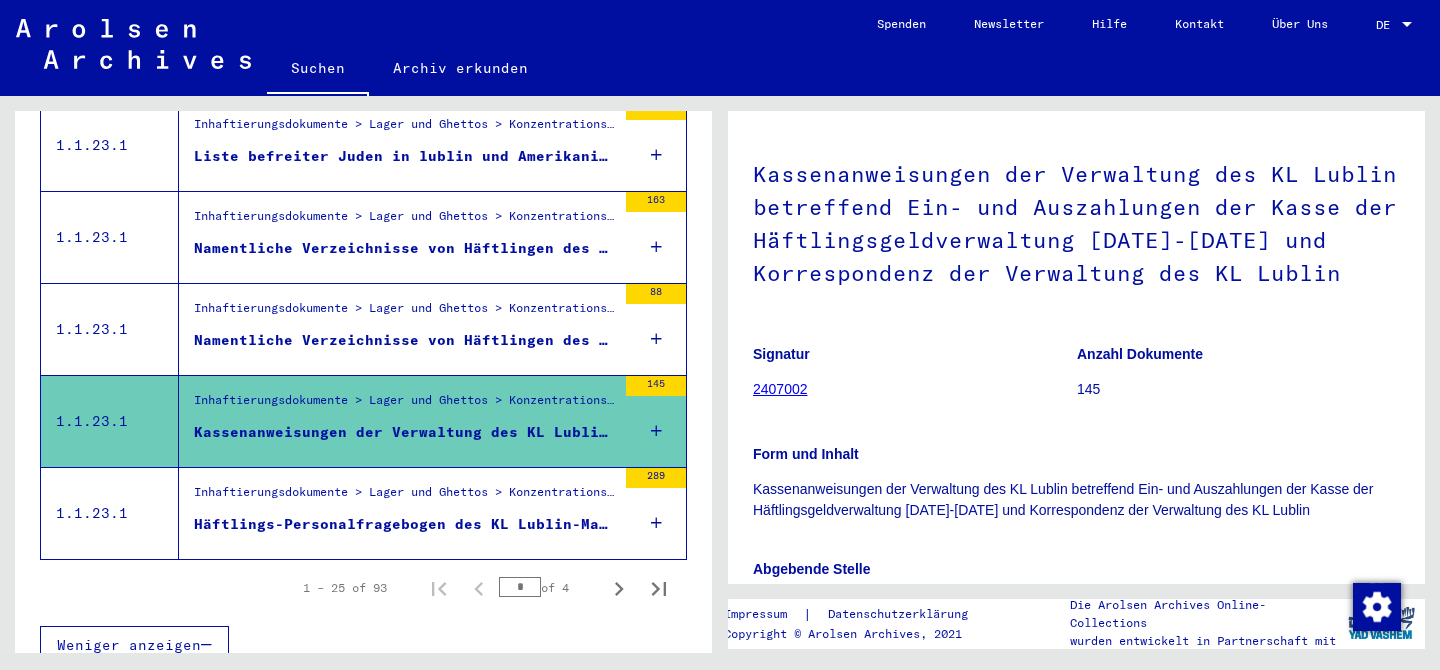 click on "Häftlings-Personalfragebogen des KL Lublin-Majdanek von A-K" at bounding box center [405, 529] 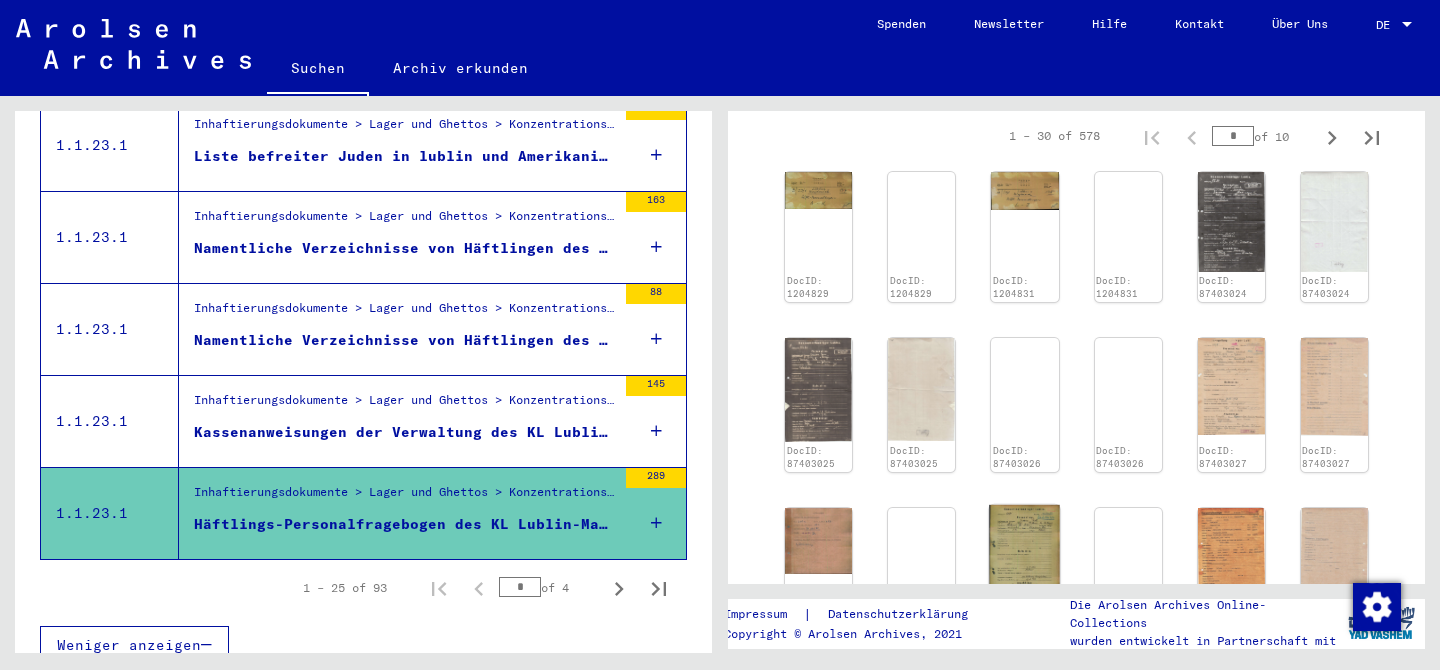 click 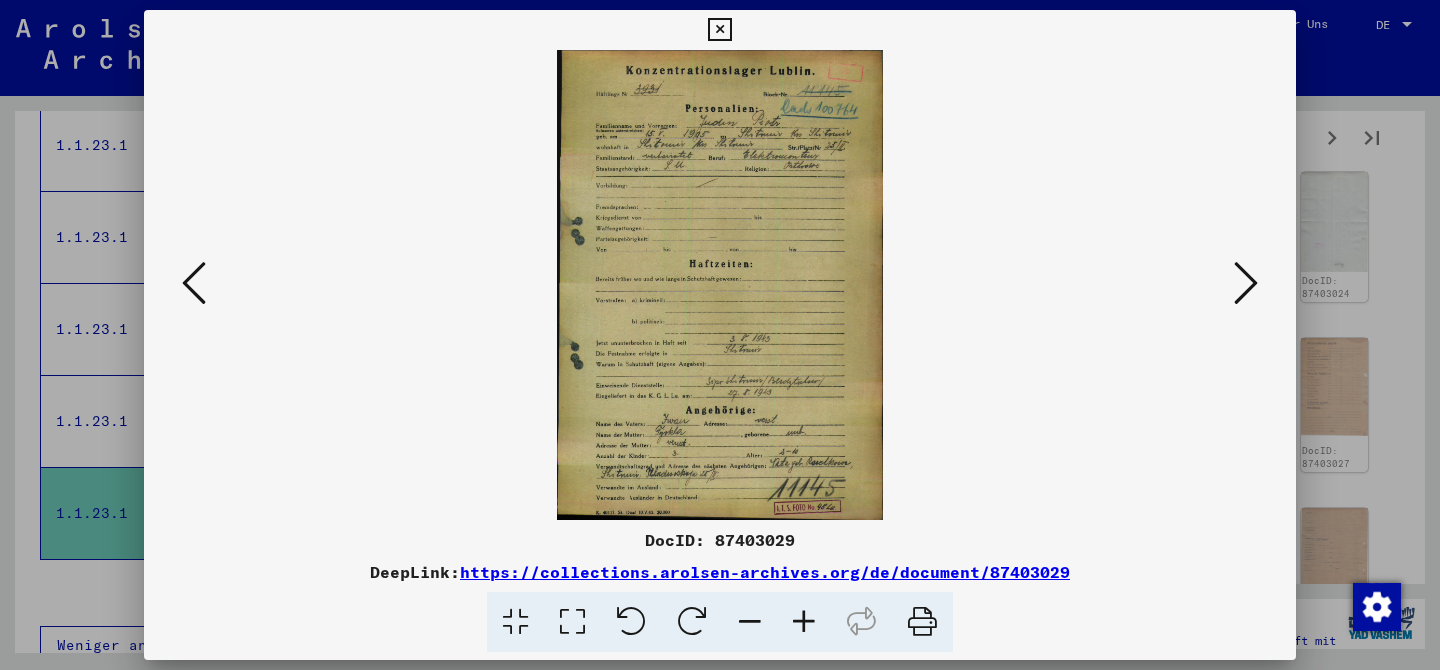 type 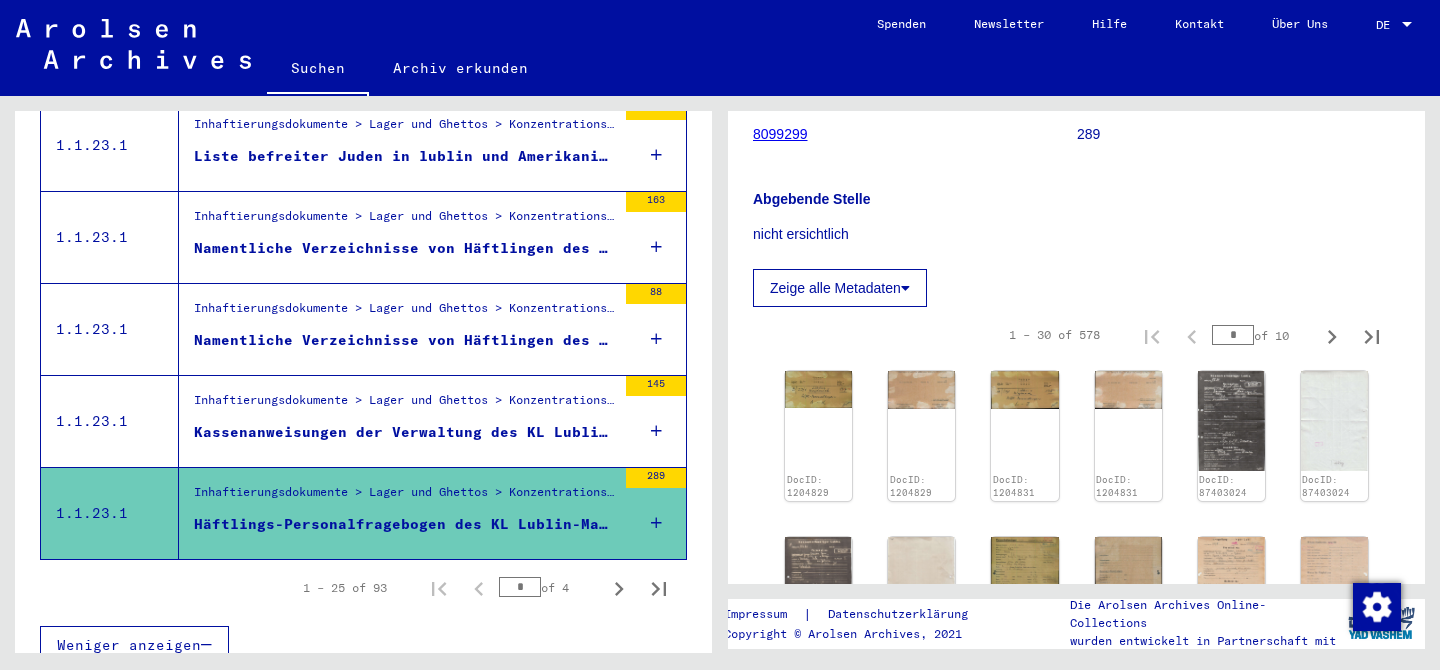 click on "Zeige alle Metadaten" 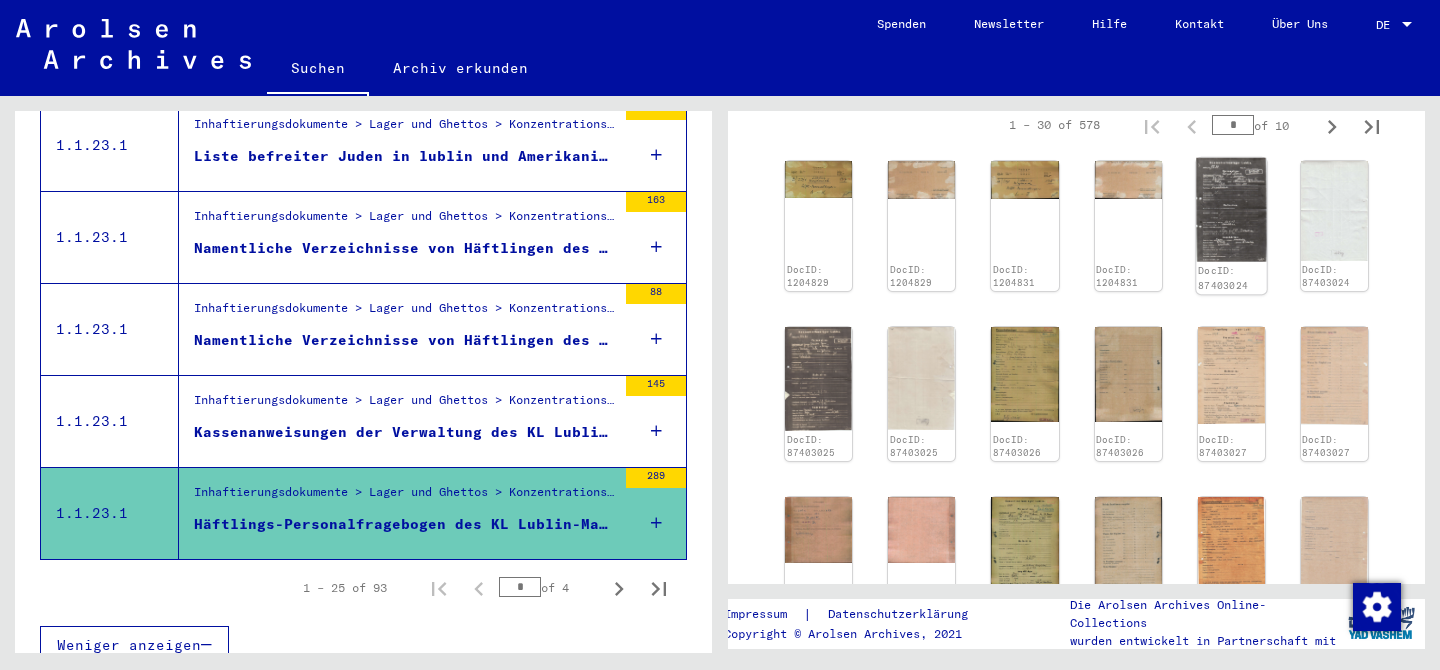 click 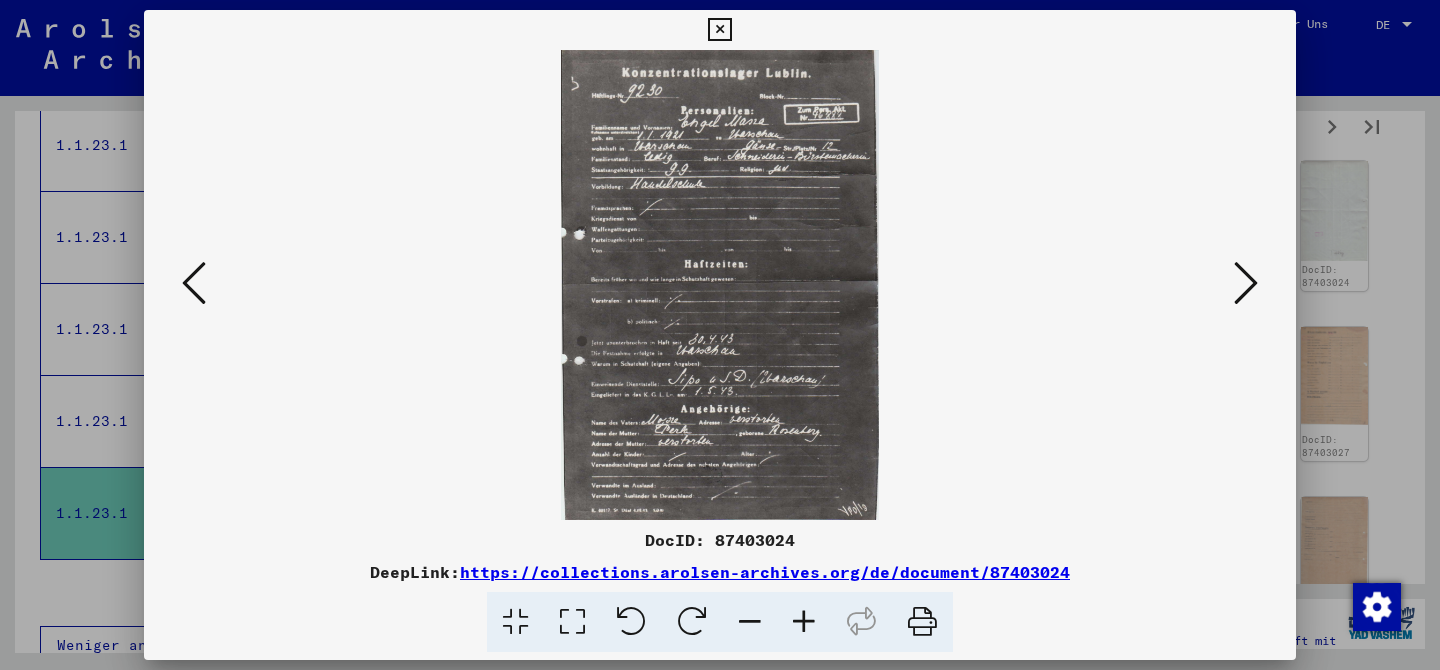 click at bounding box center [1246, 283] 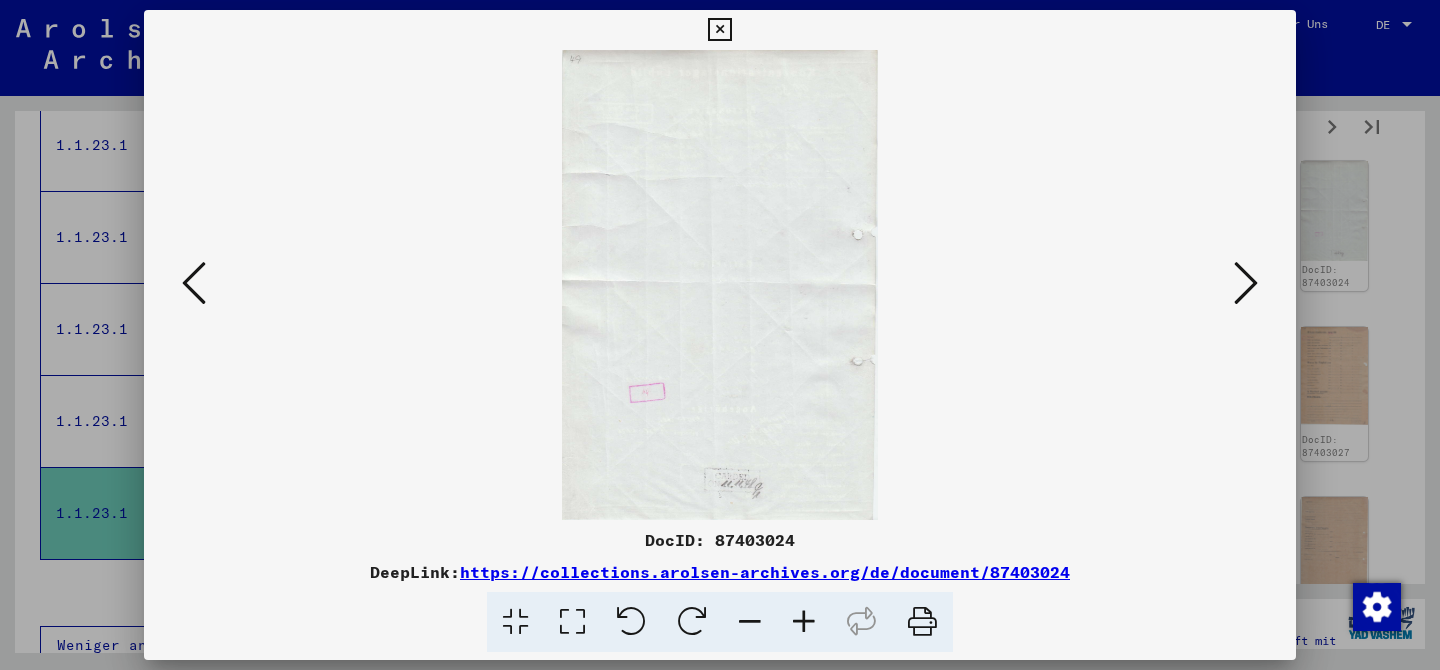click at bounding box center (1246, 283) 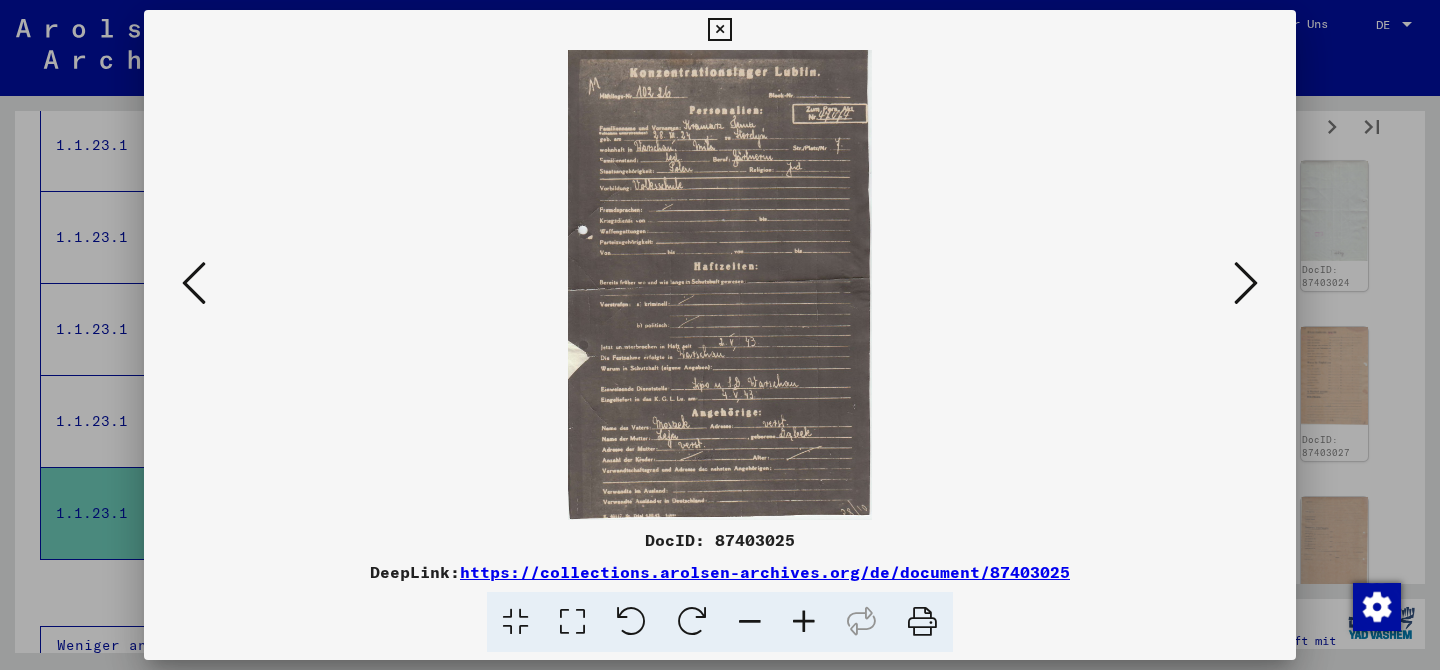 click at bounding box center [1246, 283] 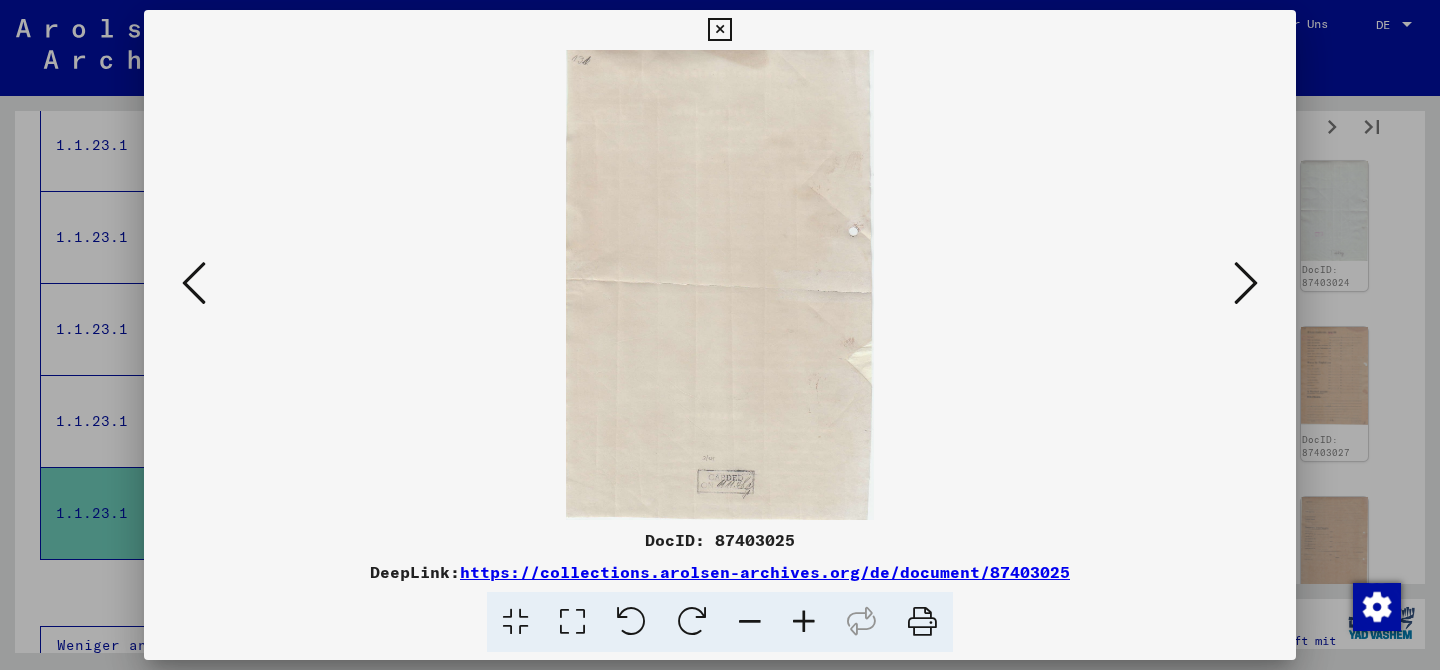 click at bounding box center [1246, 283] 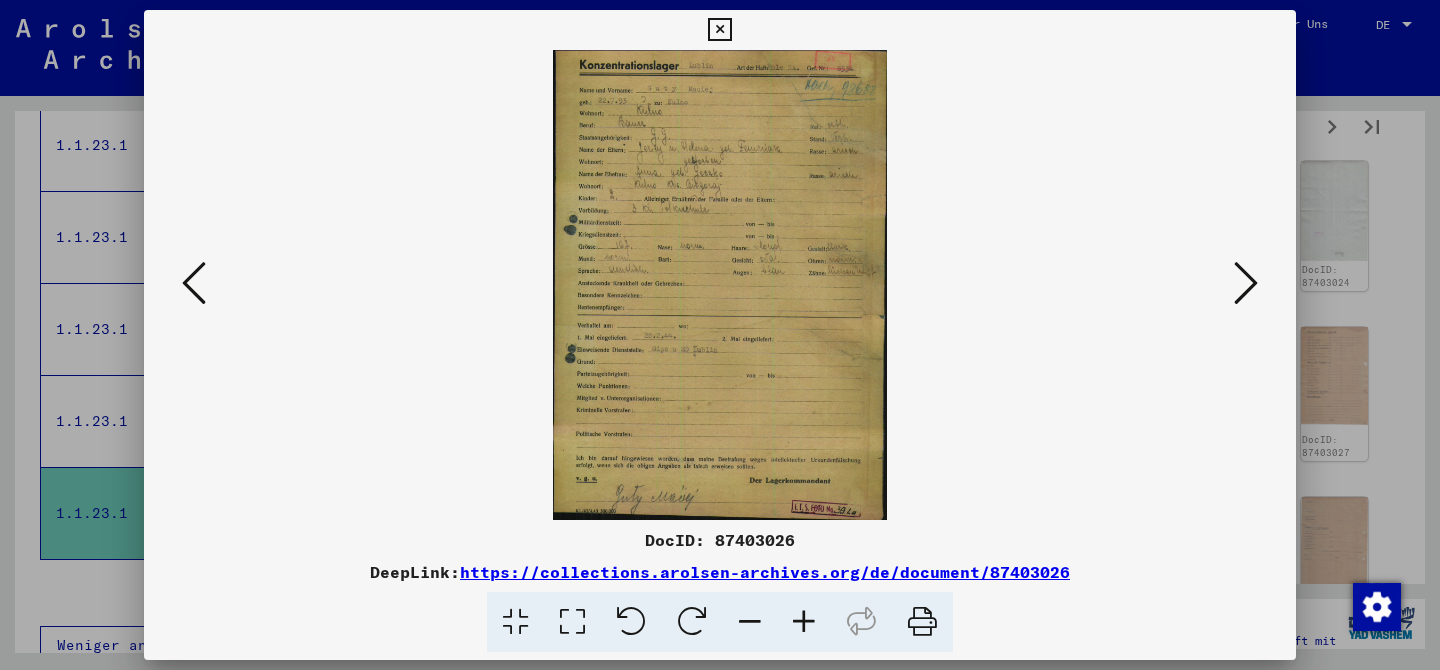 type 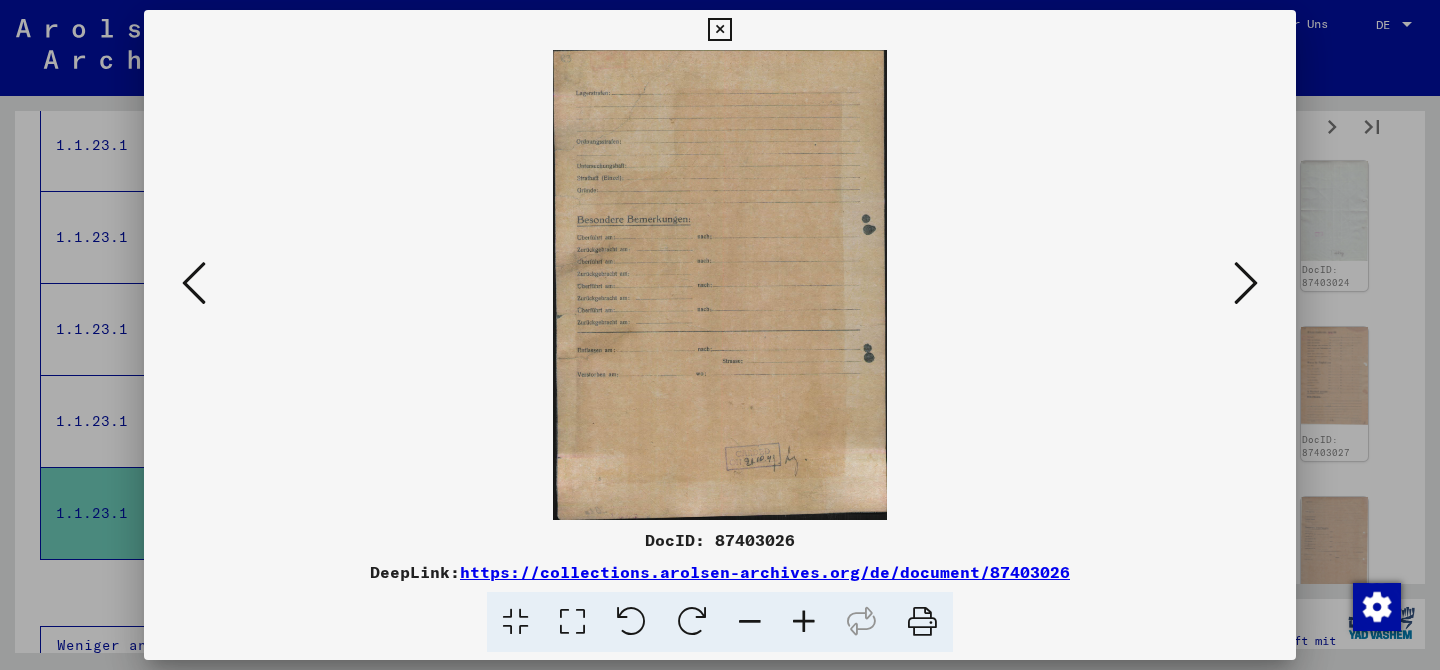 click at bounding box center [1246, 283] 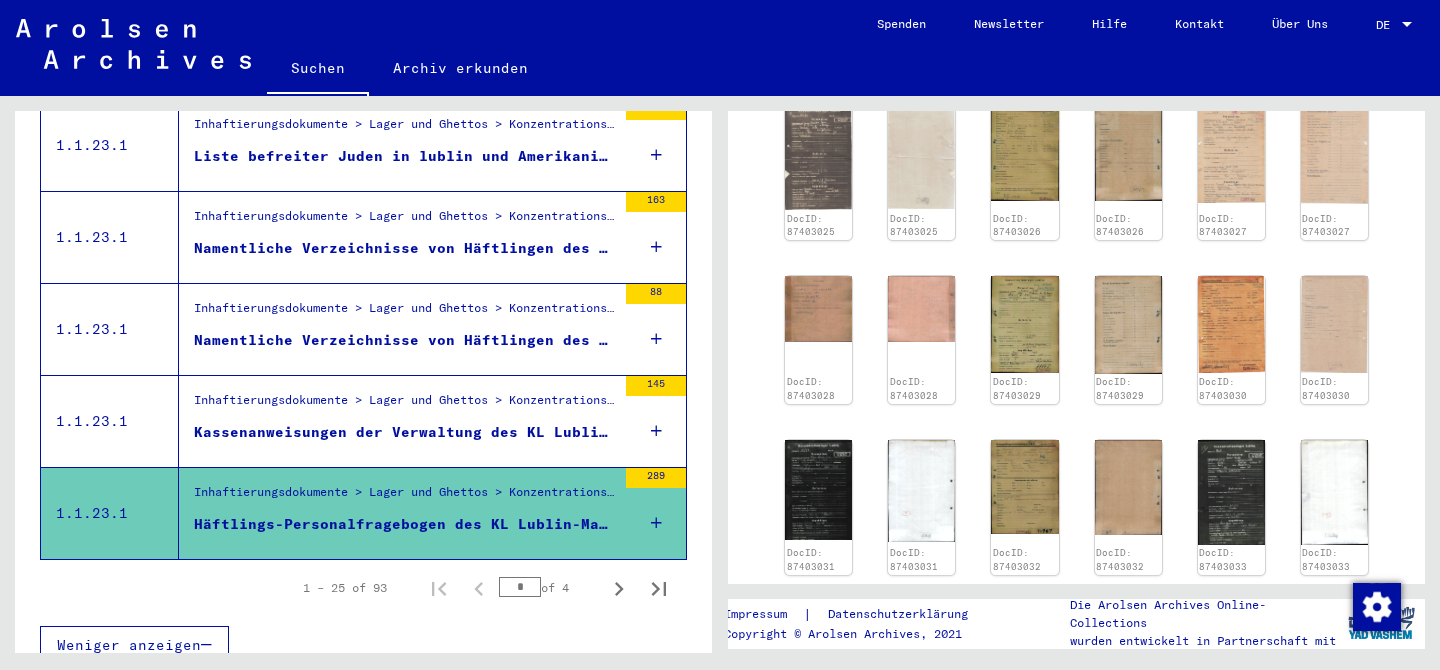 scroll, scrollTop: 1564, scrollLeft: 0, axis: vertical 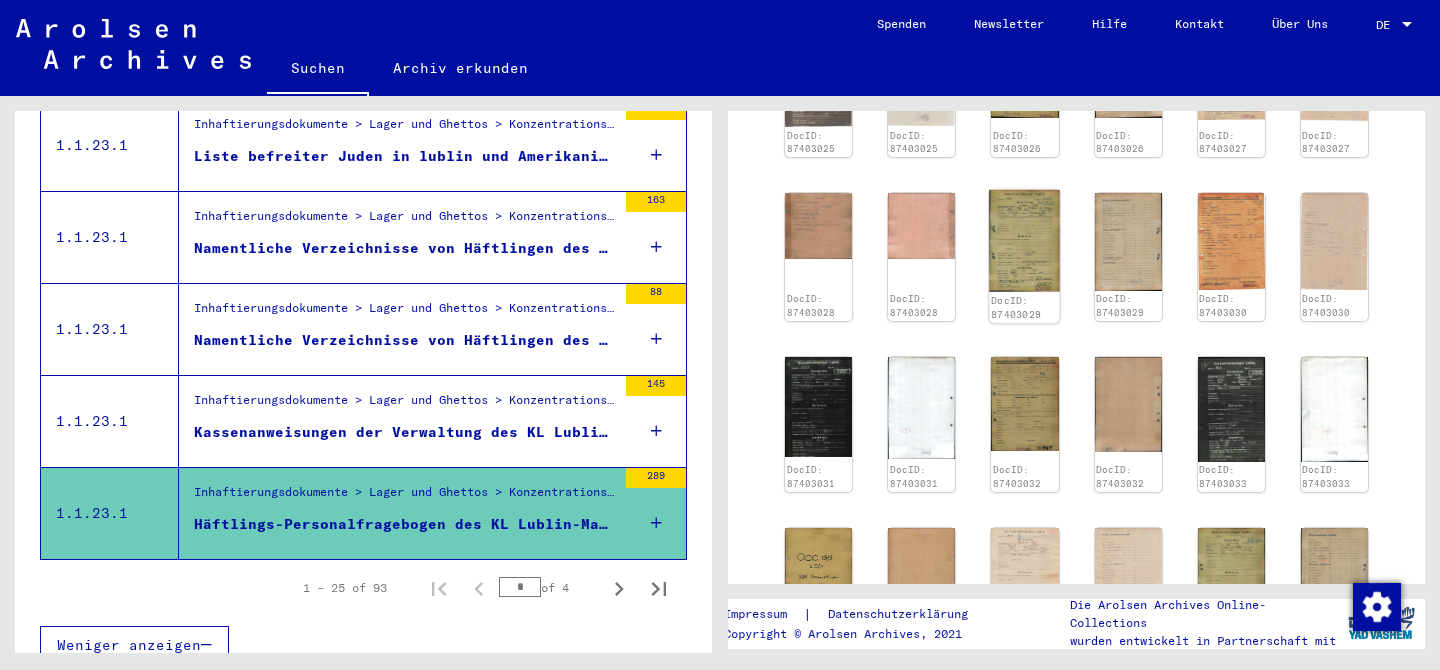 click 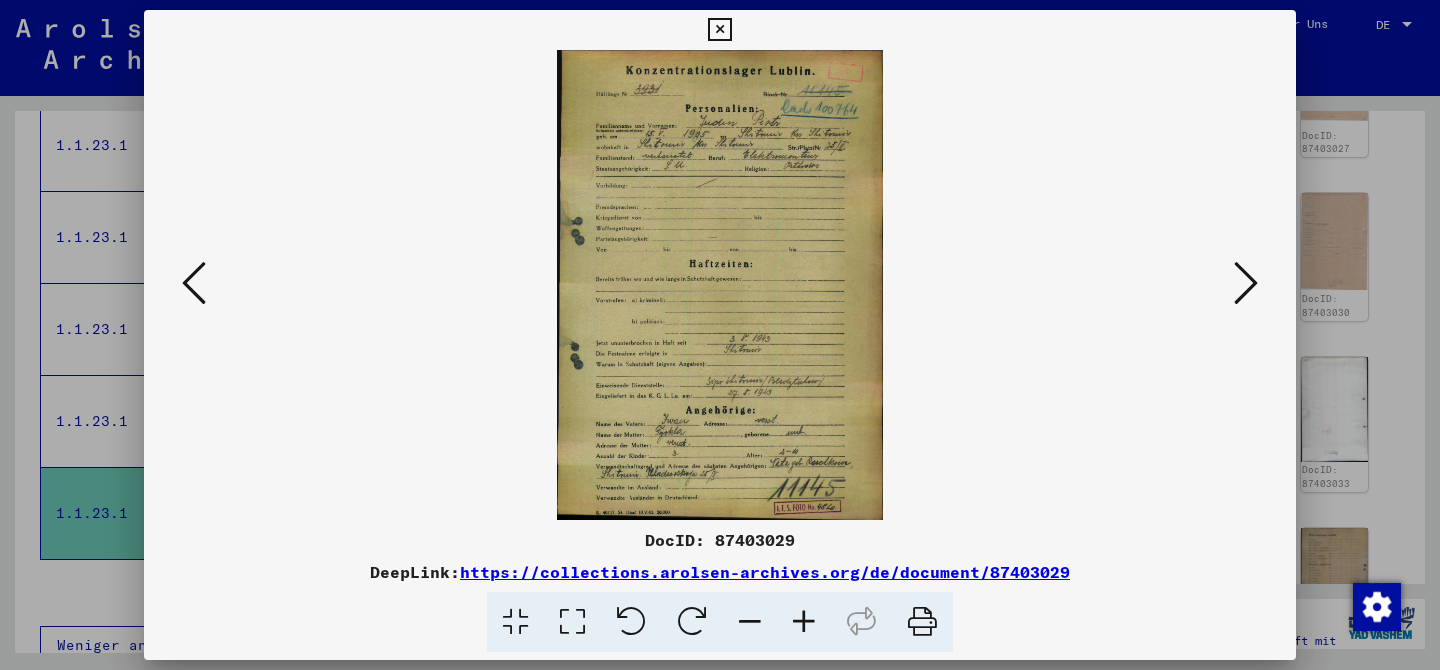 type 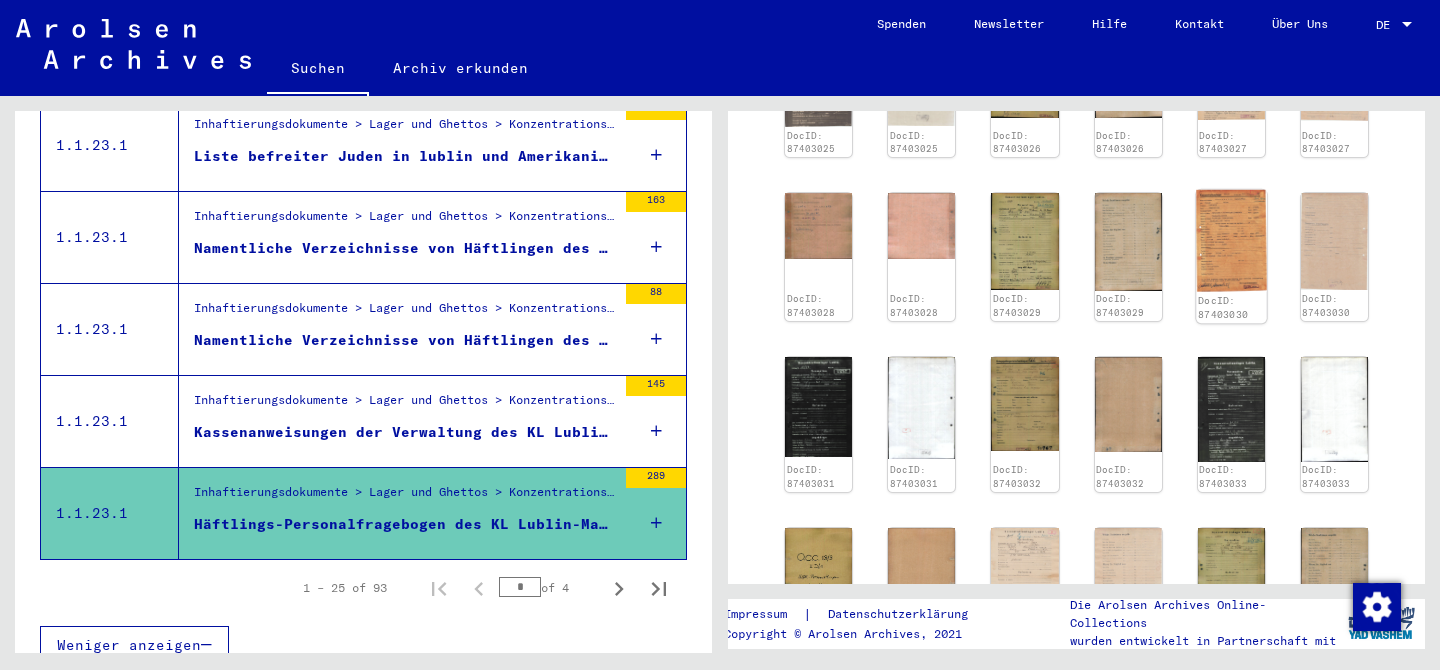 click 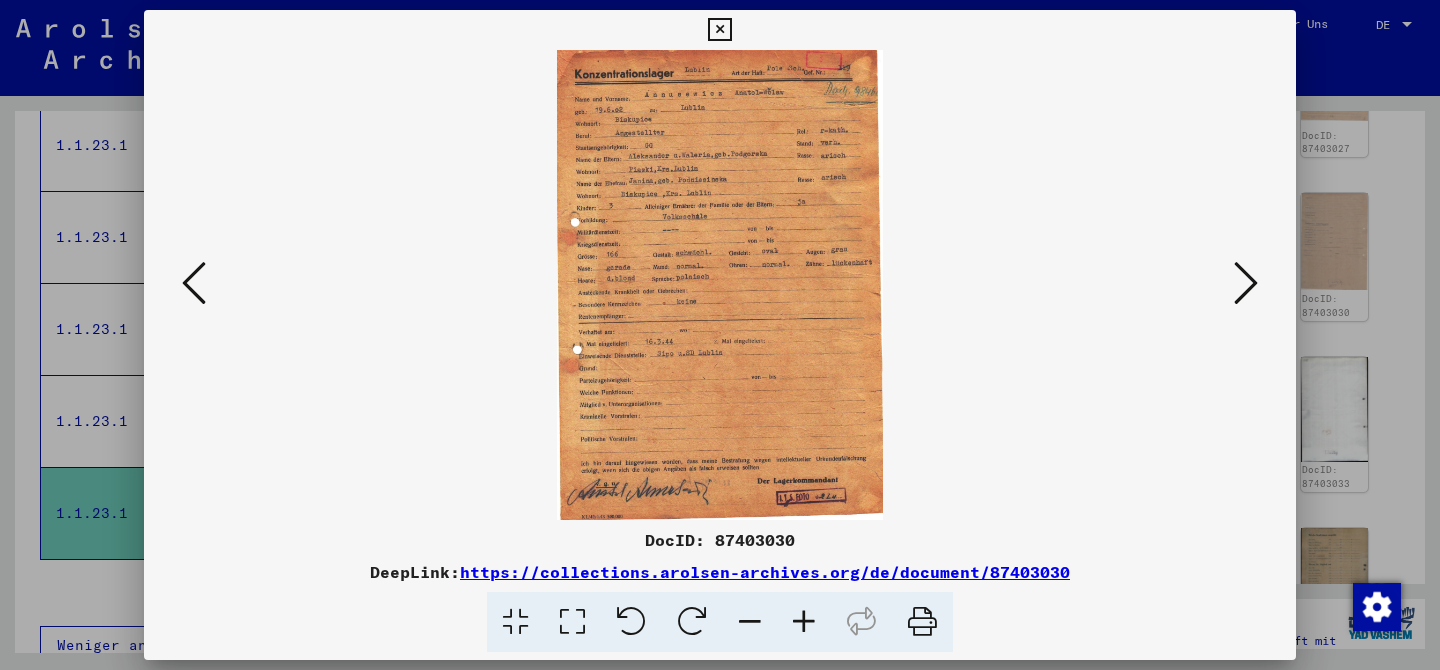 type 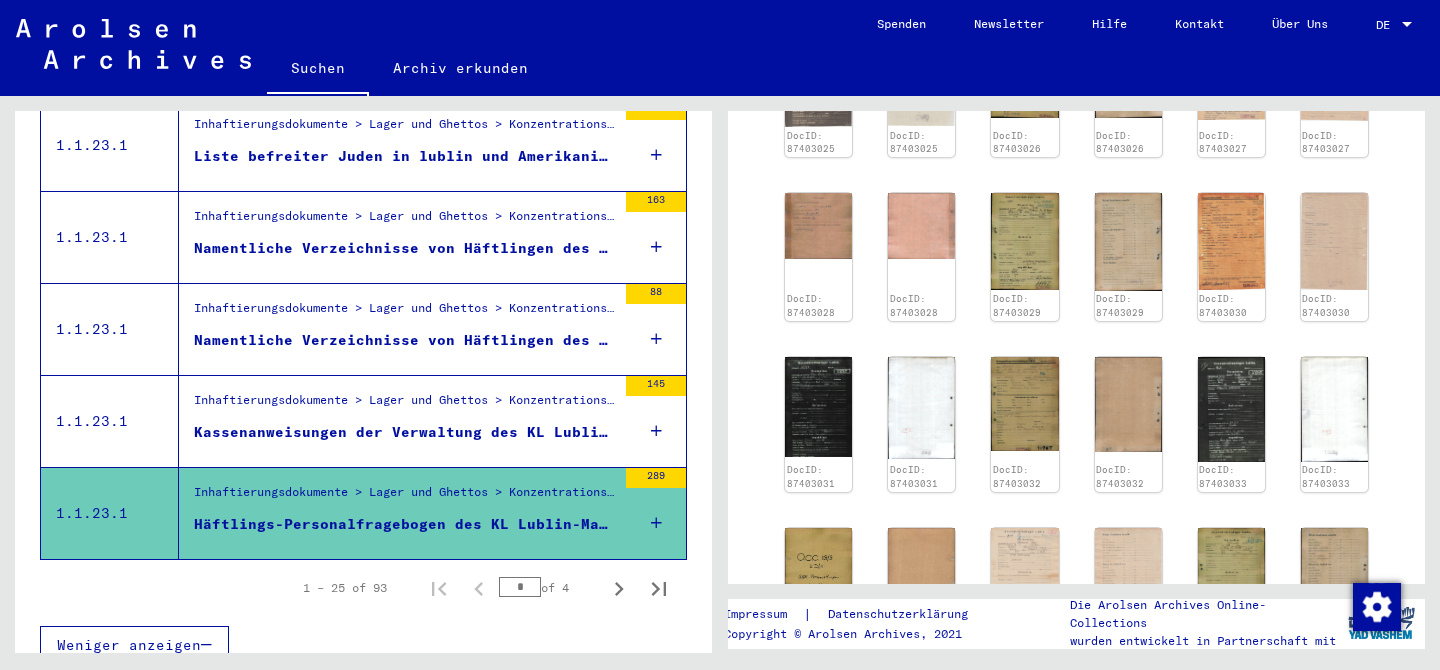 drag, startPoint x: 664, startPoint y: 321, endPoint x: 336, endPoint y: 16, distance: 447.89395 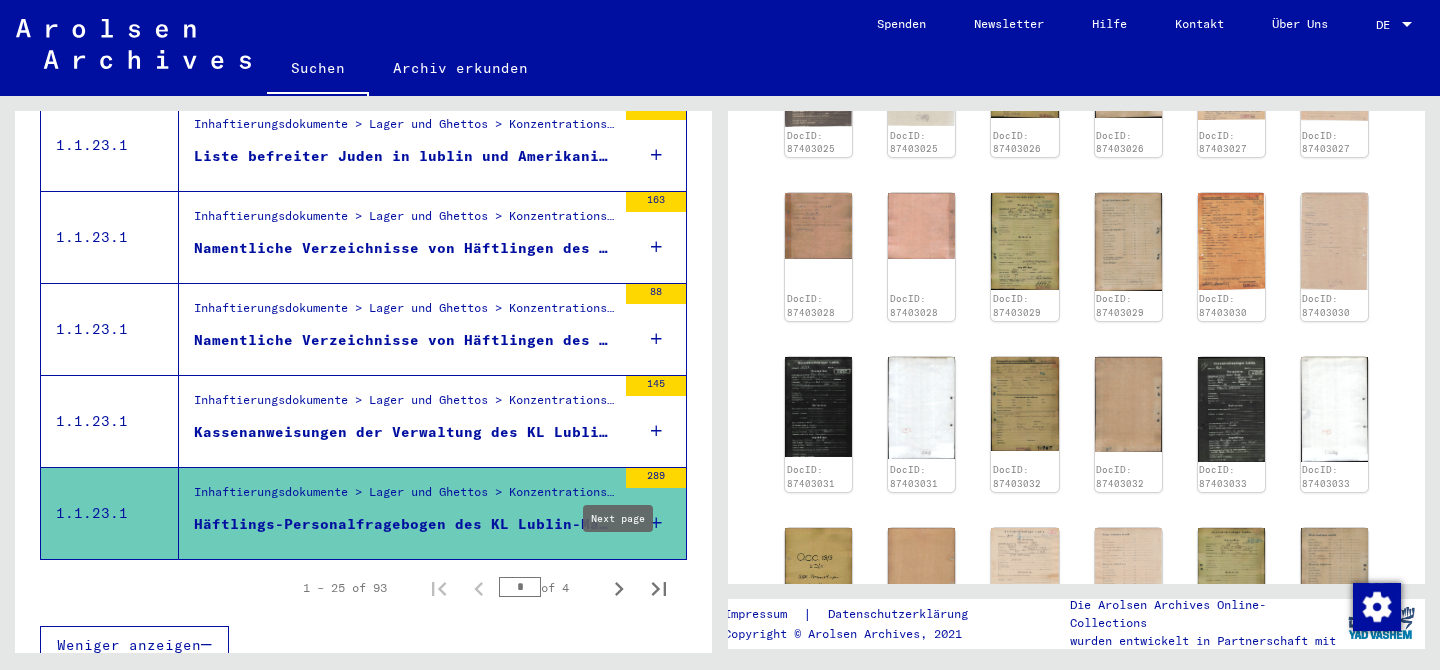click 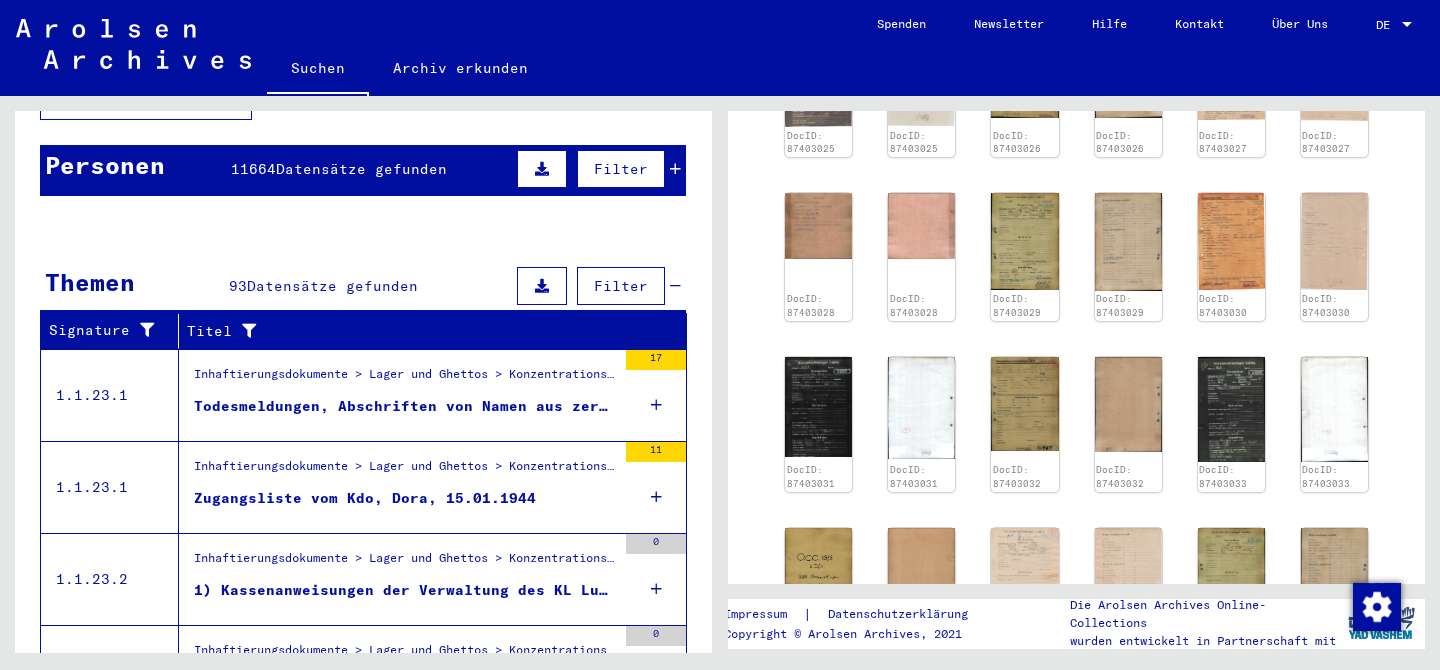 scroll, scrollTop: 146, scrollLeft: 0, axis: vertical 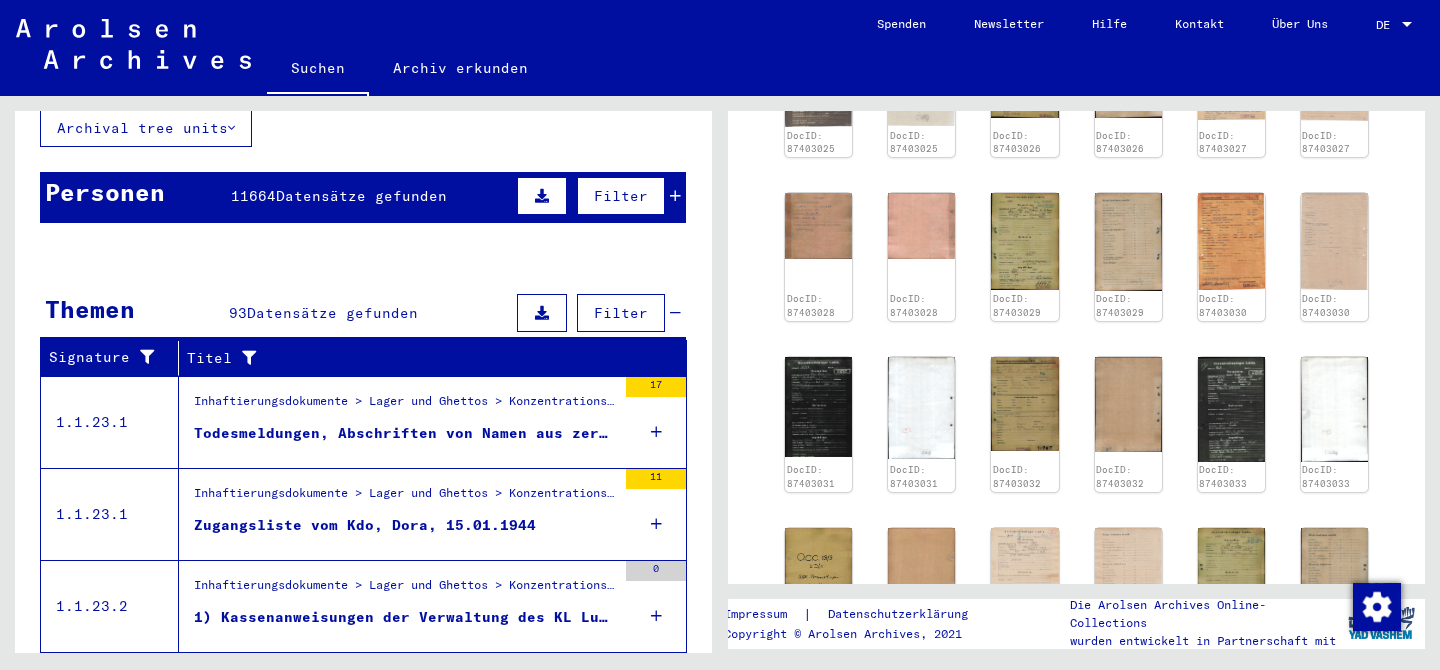 click on "Todesmeldungen, Abschriften von Namen aus zerstörten Dokumenten" at bounding box center (405, 433) 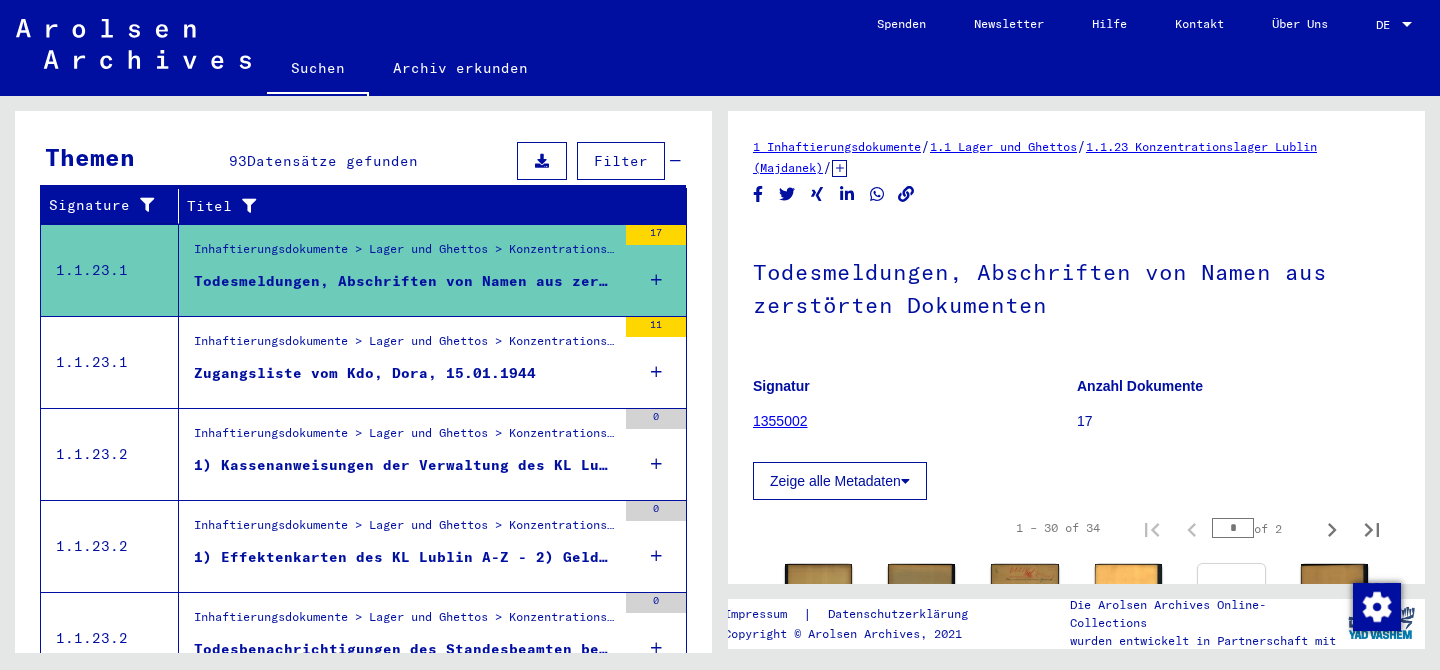 scroll, scrollTop: 304, scrollLeft: 0, axis: vertical 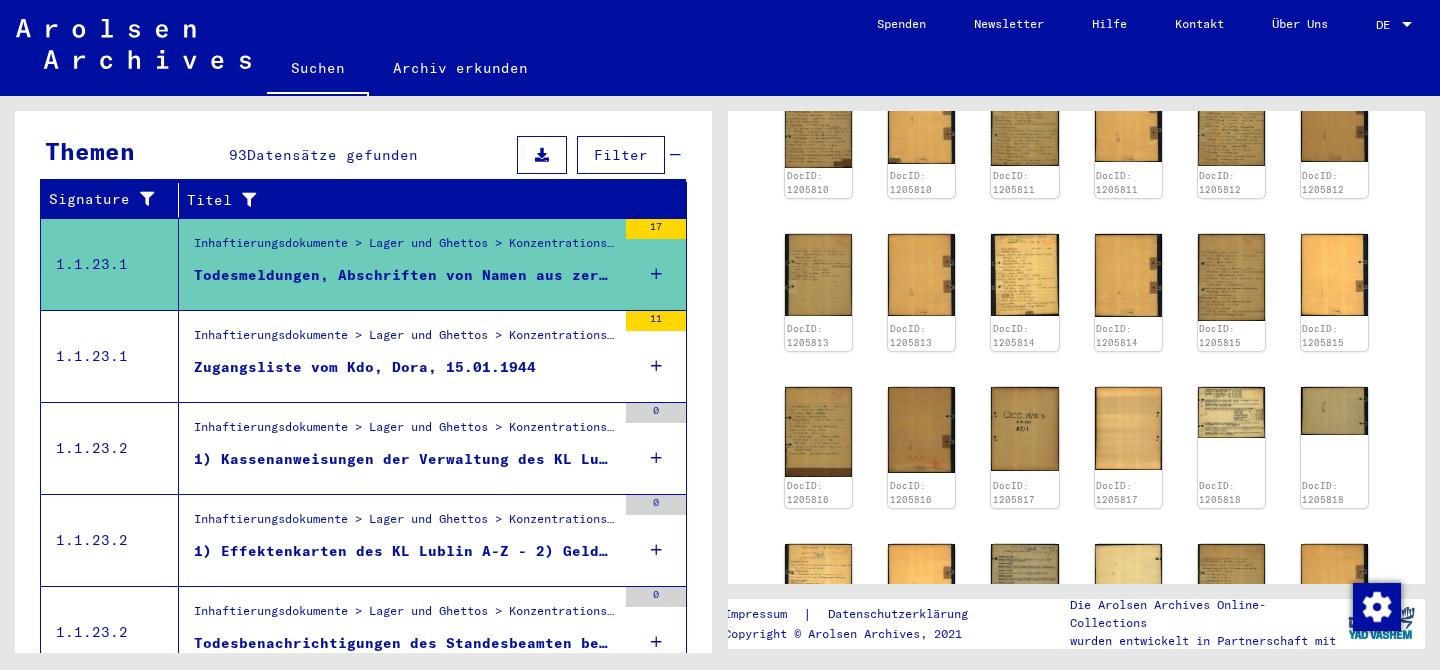 click on "Zugangsliste vom Kdo, Dora, 15.01.1944" at bounding box center (405, 372) 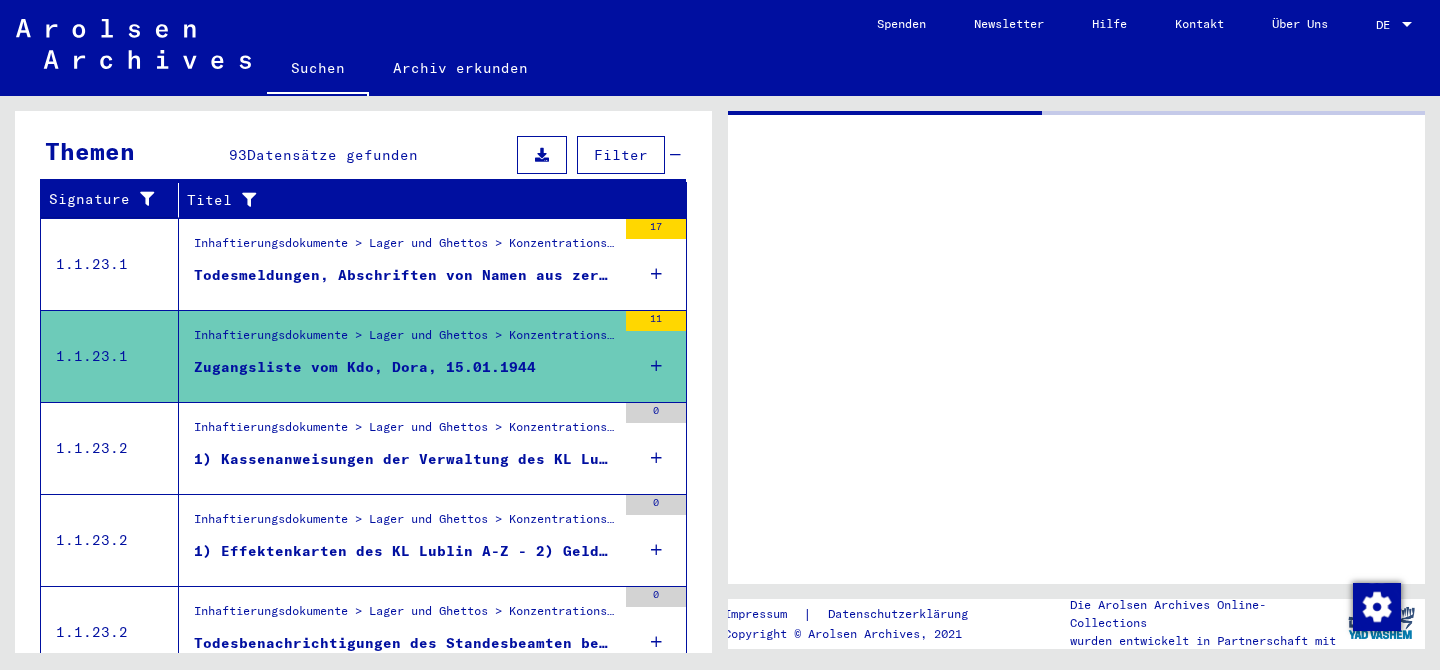 scroll, scrollTop: 0, scrollLeft: 0, axis: both 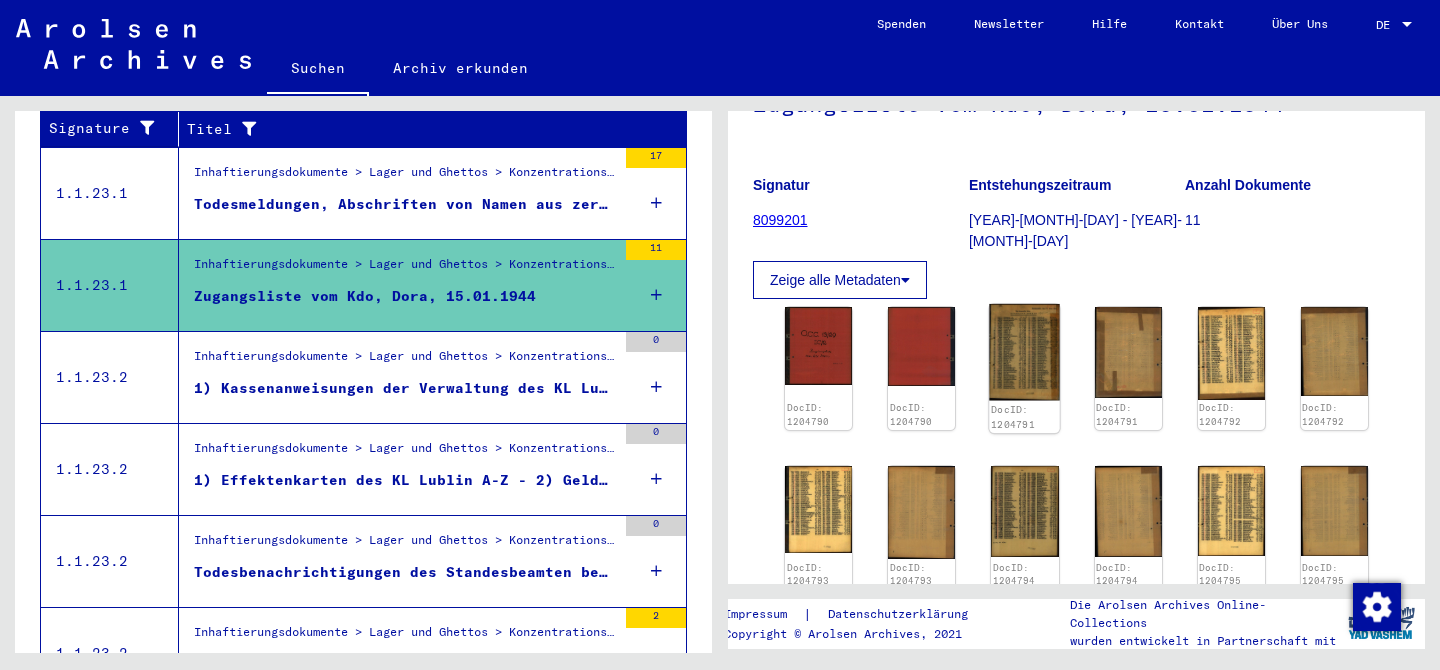 click 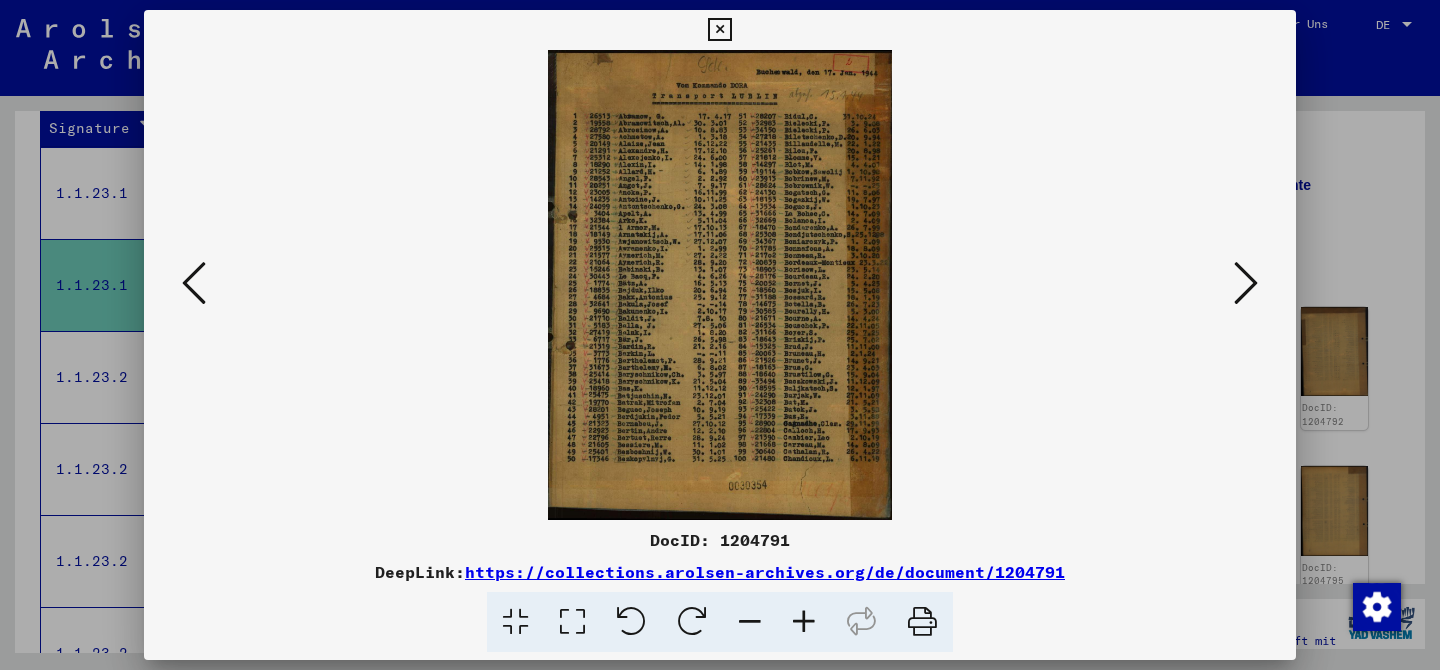 type 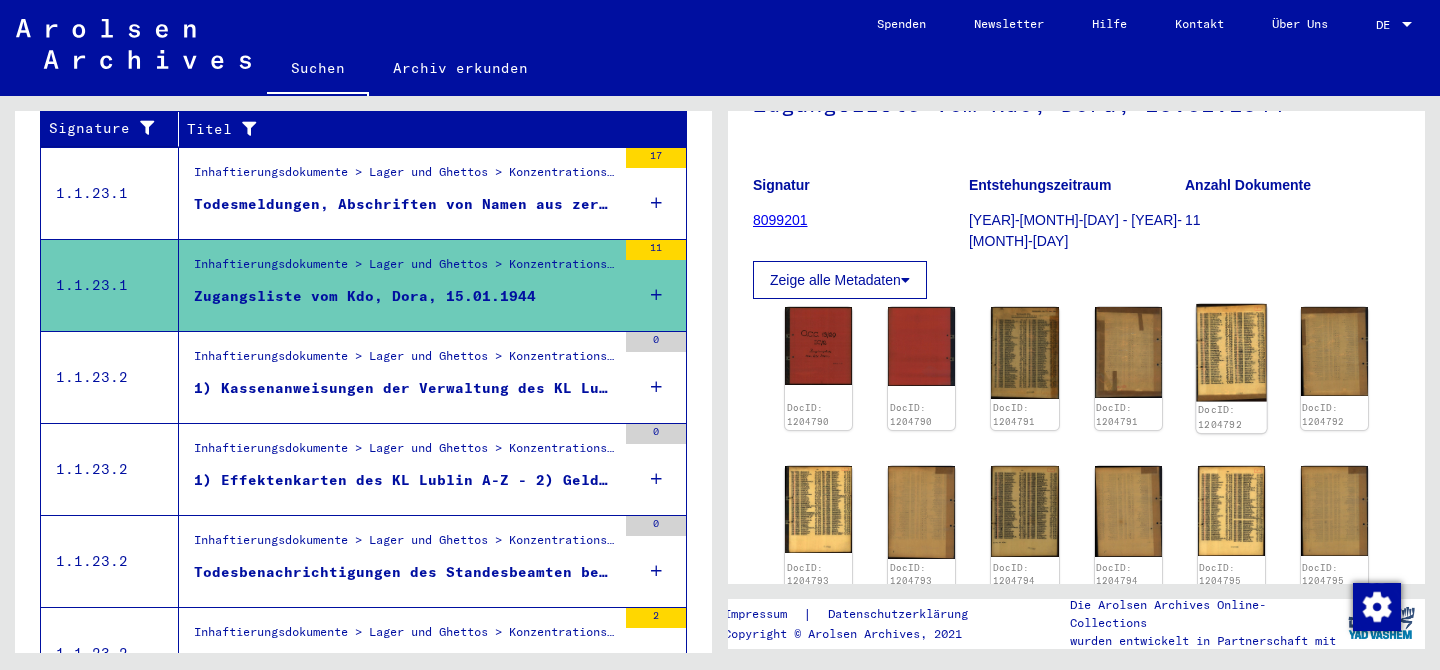 click 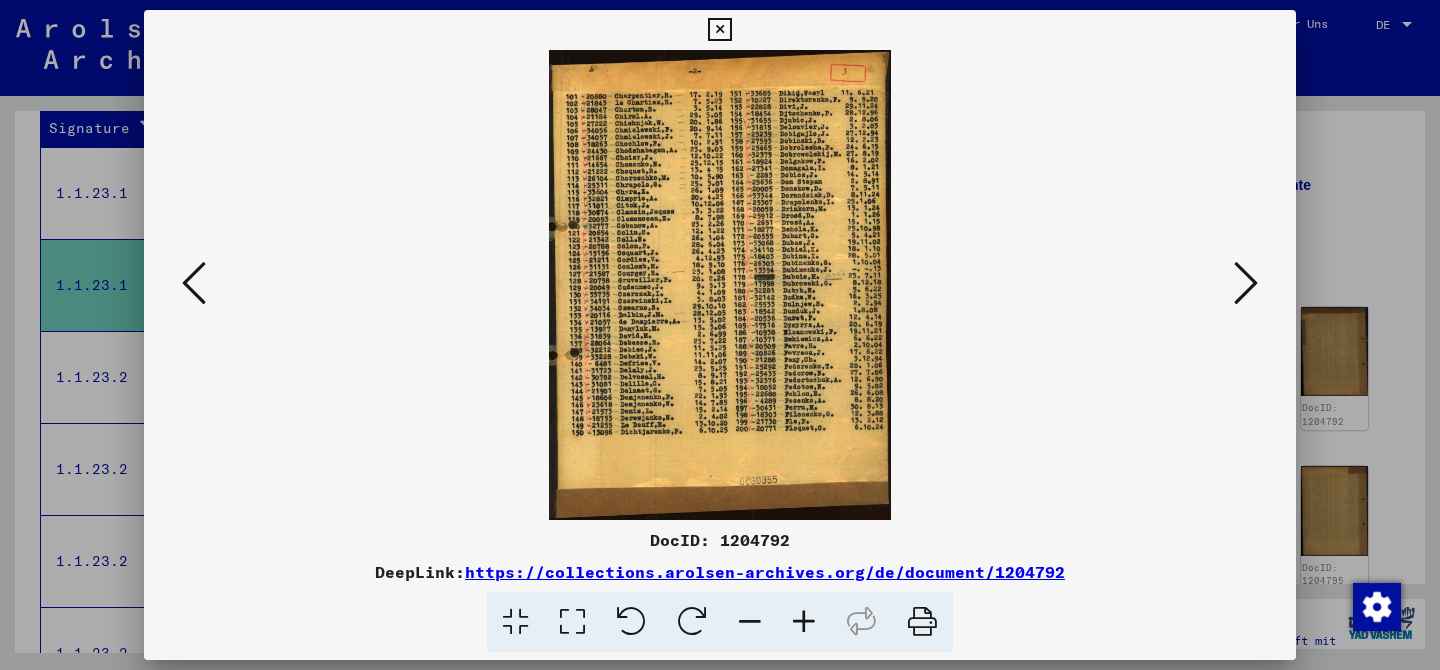 type 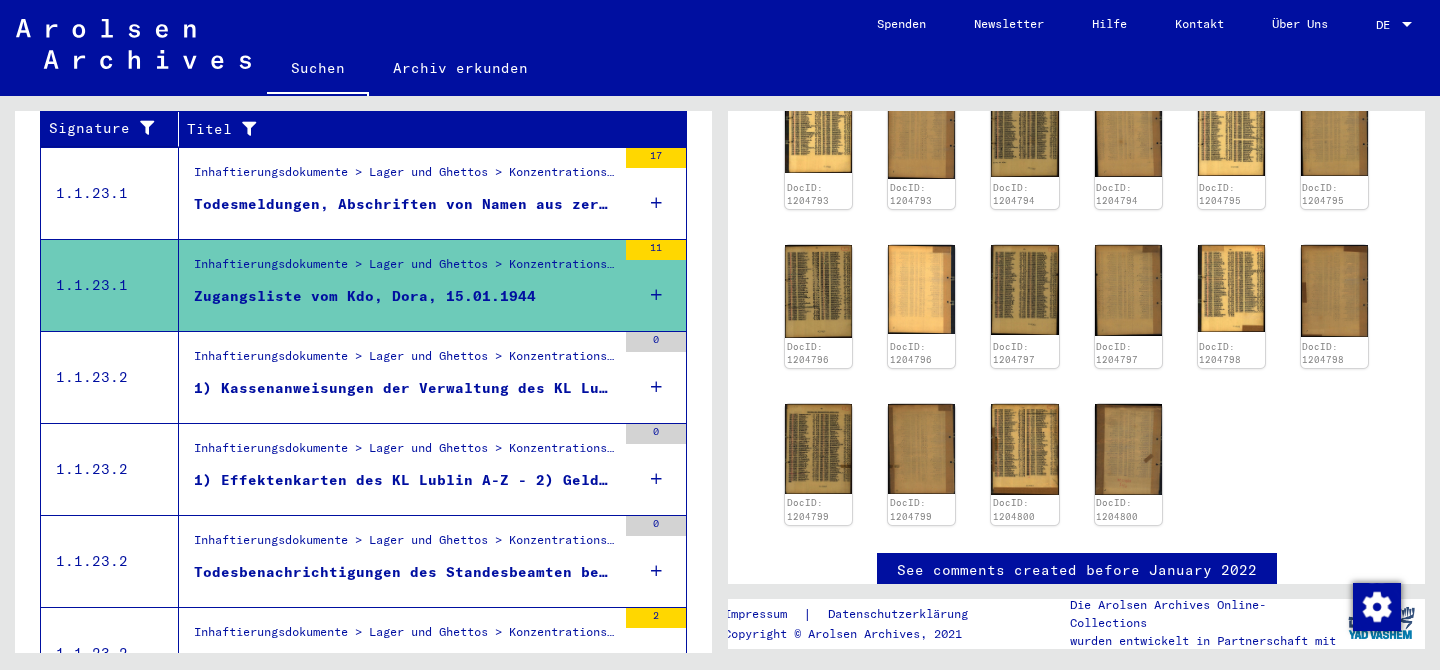 scroll, scrollTop: 565, scrollLeft: 0, axis: vertical 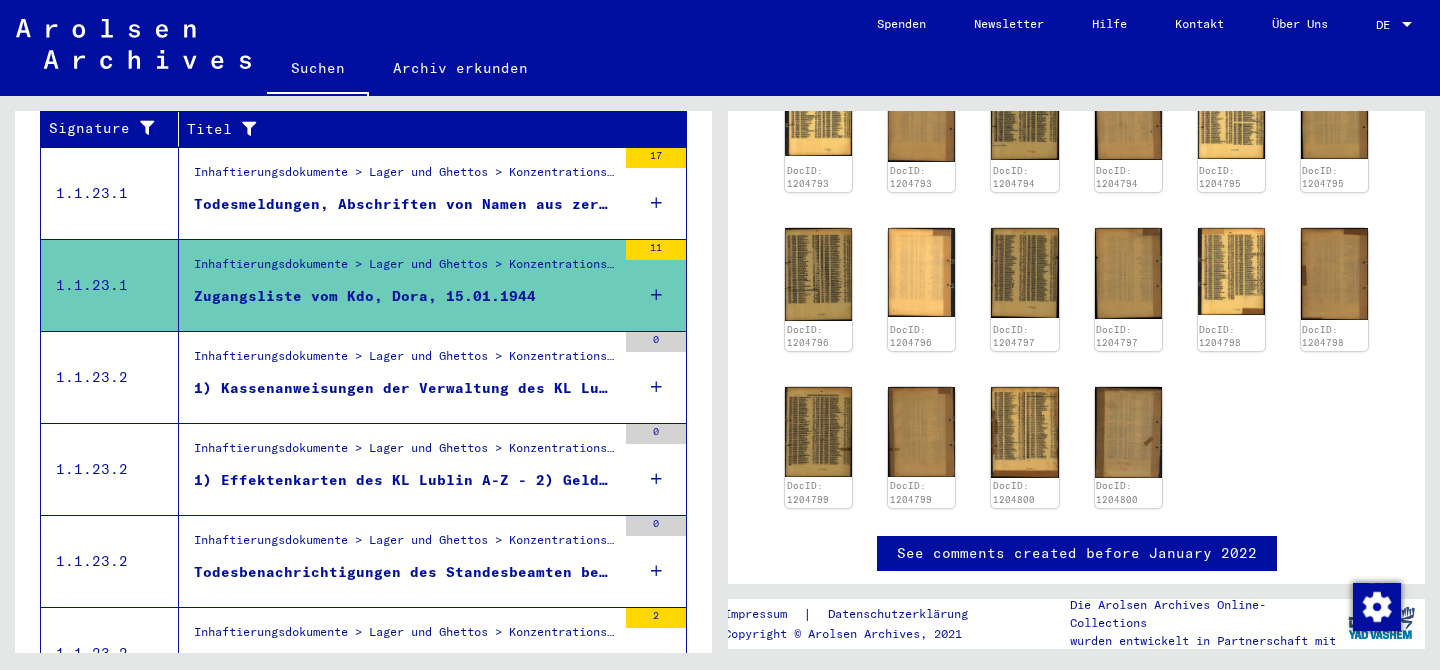 click on "1) Kassenanweisungen der Verwaltung des KL Lublin betreffend Ein- und Auszahlungen der Kasse der Häftlingsgeldverwaltung (zum Teil Fragmente) [DATE] - [DATE] - ..." at bounding box center (405, 388) 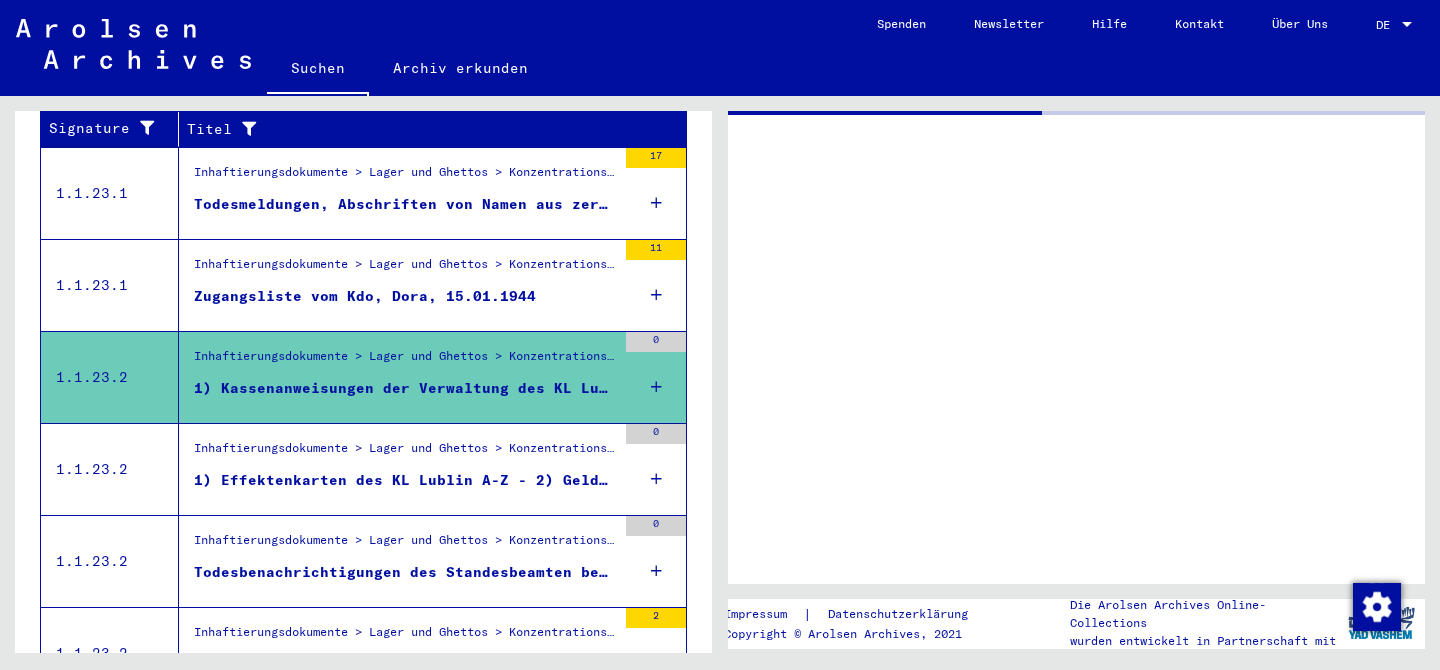 scroll, scrollTop: 0, scrollLeft: 0, axis: both 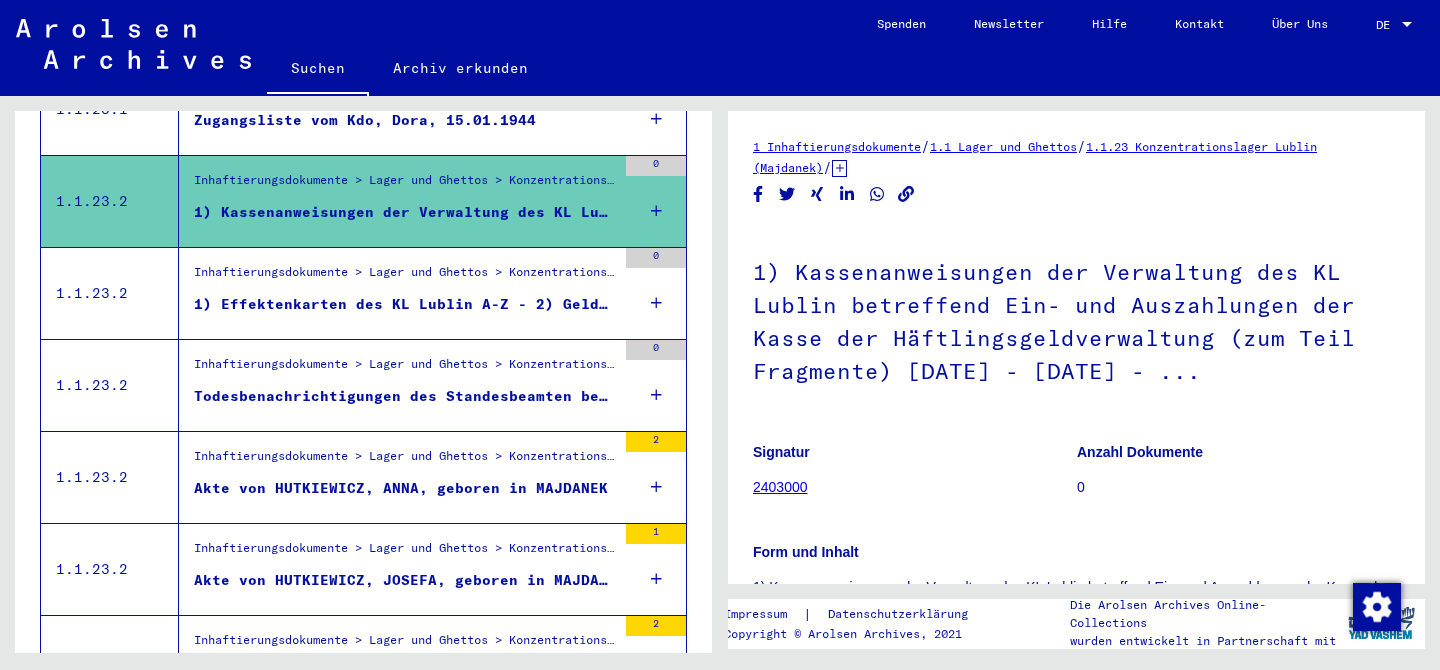 click on "Inhaftierungsdokumente > Lager und Ghettos > Konzentrationslager Lublin (Majdanek) > Individuelle Unterlagen Lublin > Häftlingspersonalunterlagen, KL Lublin (Majdanek) > Akten mit Namen ab HADACZ" at bounding box center [405, 461] 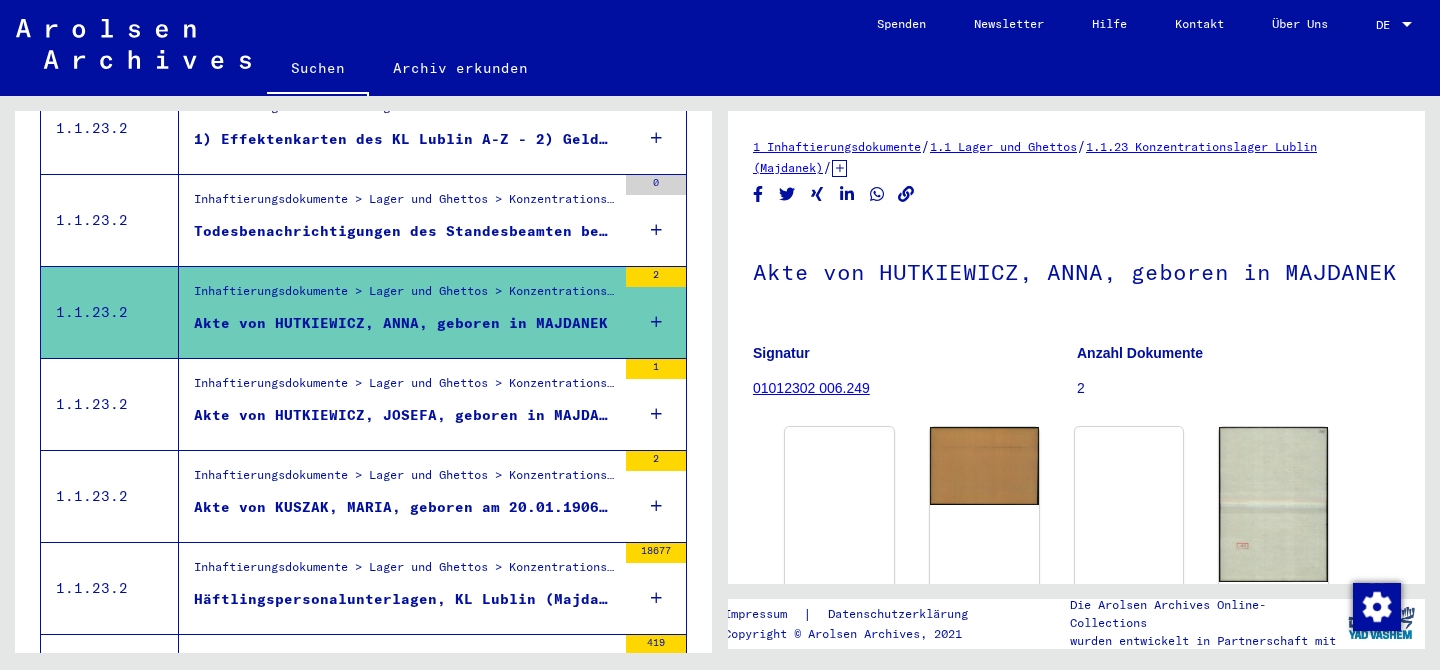 scroll, scrollTop: 760, scrollLeft: 0, axis: vertical 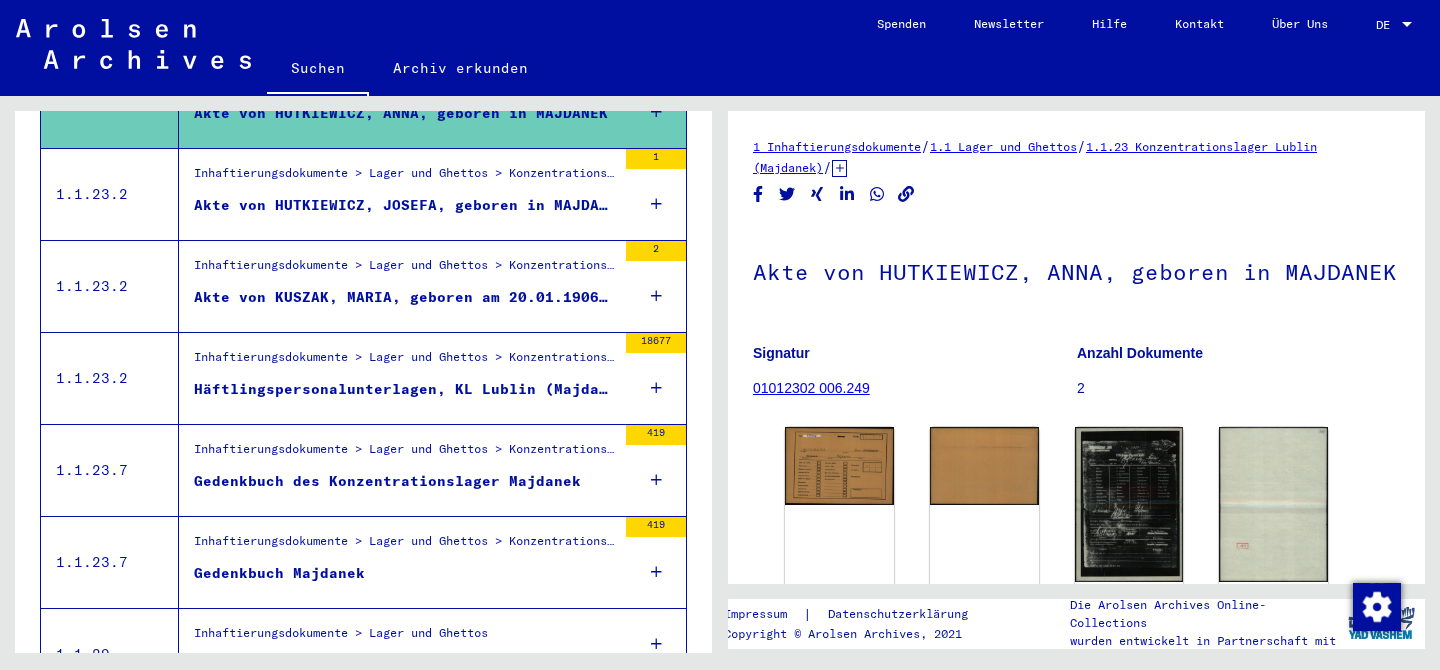 click on "Häftlingspersonalunterlagen, KL Lublin (Majdanek)" at bounding box center [405, 389] 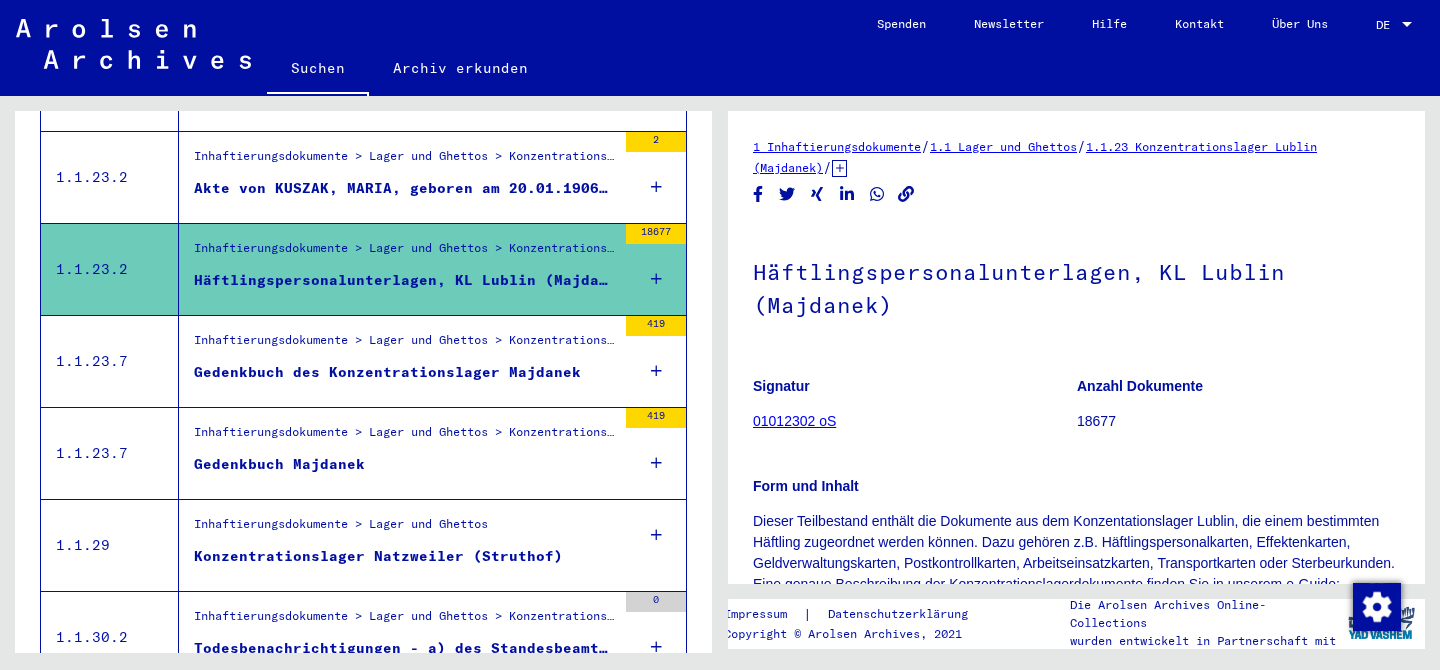 scroll, scrollTop: 1047, scrollLeft: 0, axis: vertical 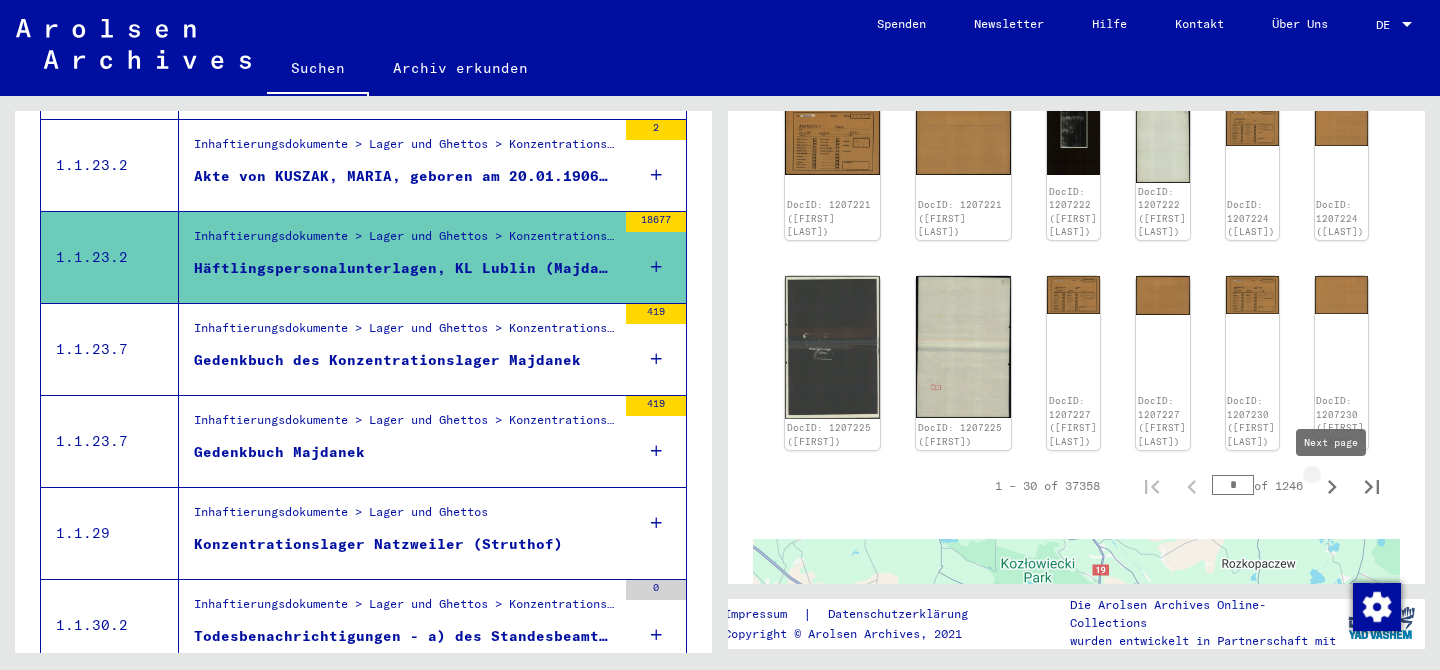 click 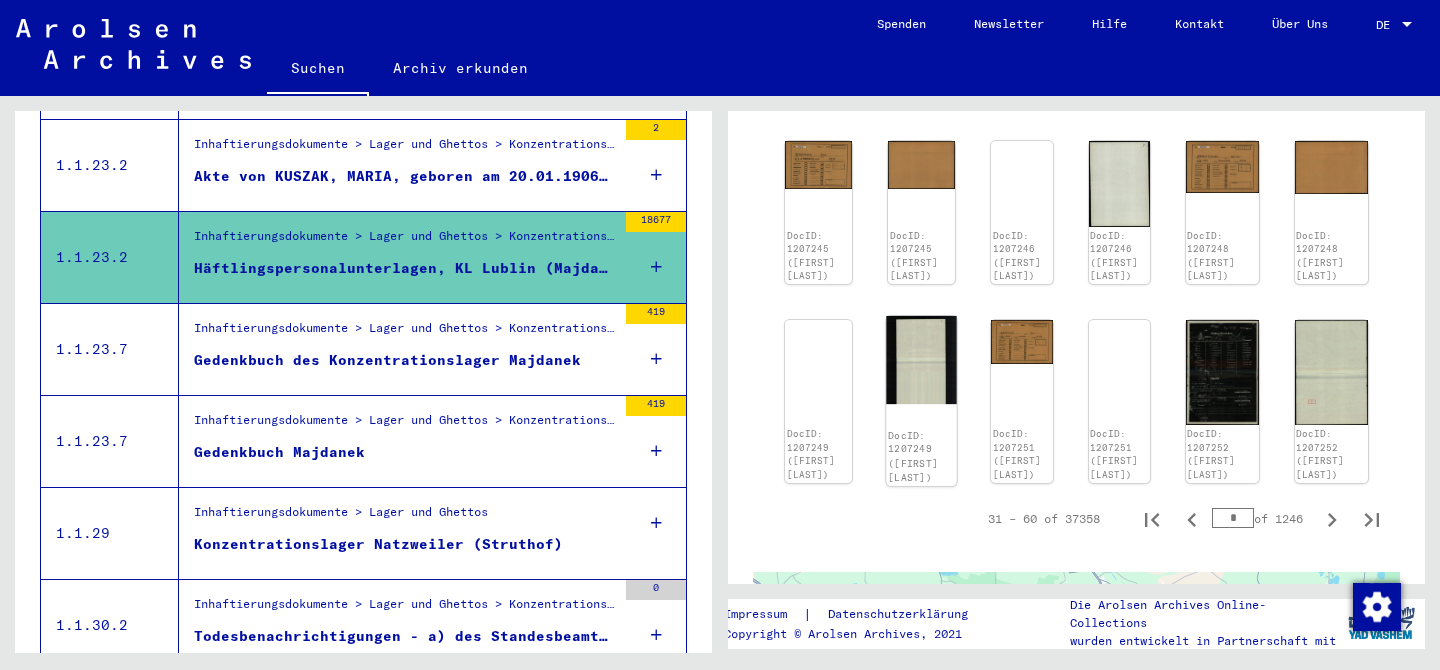 scroll, scrollTop: 982, scrollLeft: 0, axis: vertical 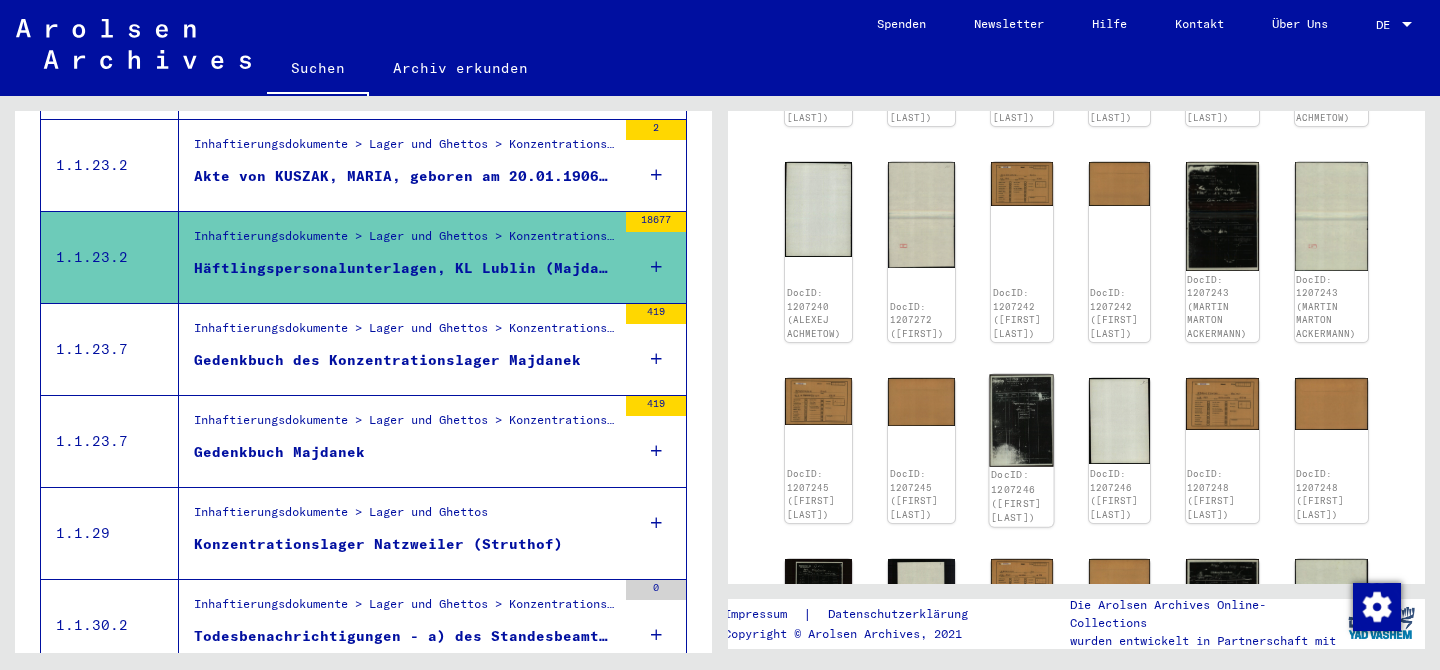 click 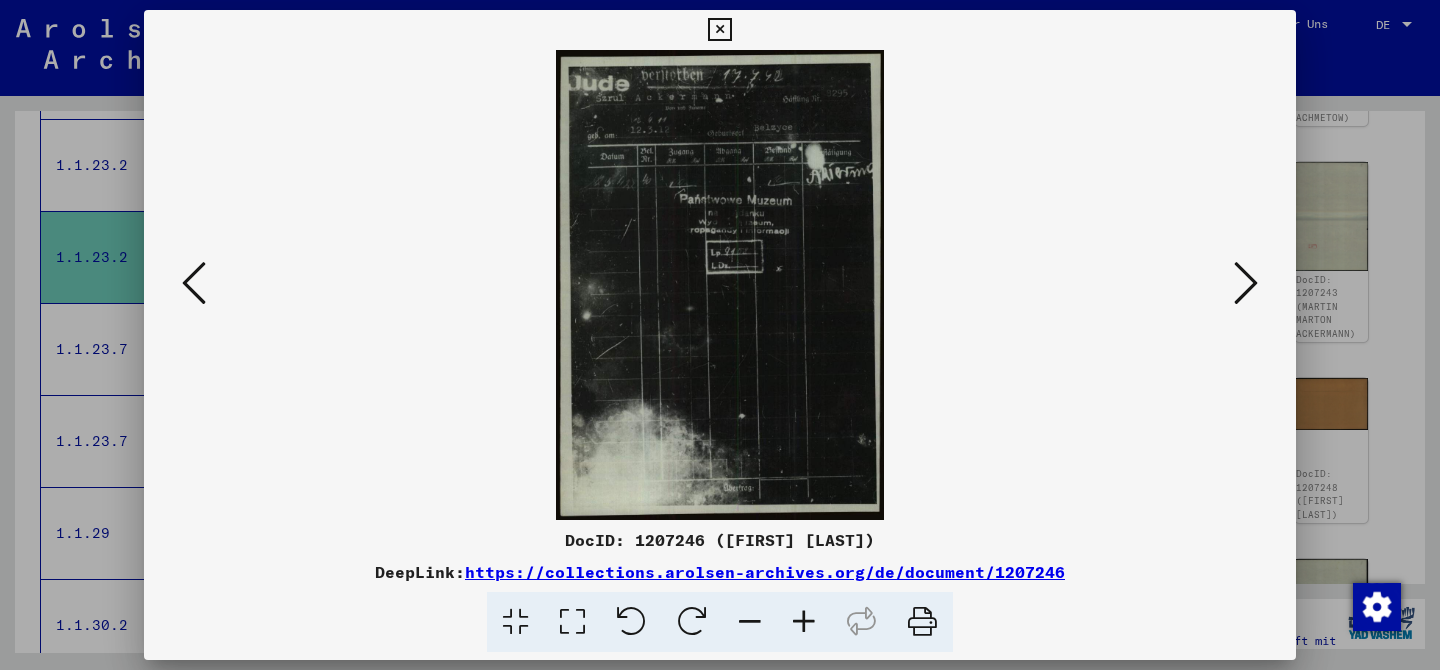 type 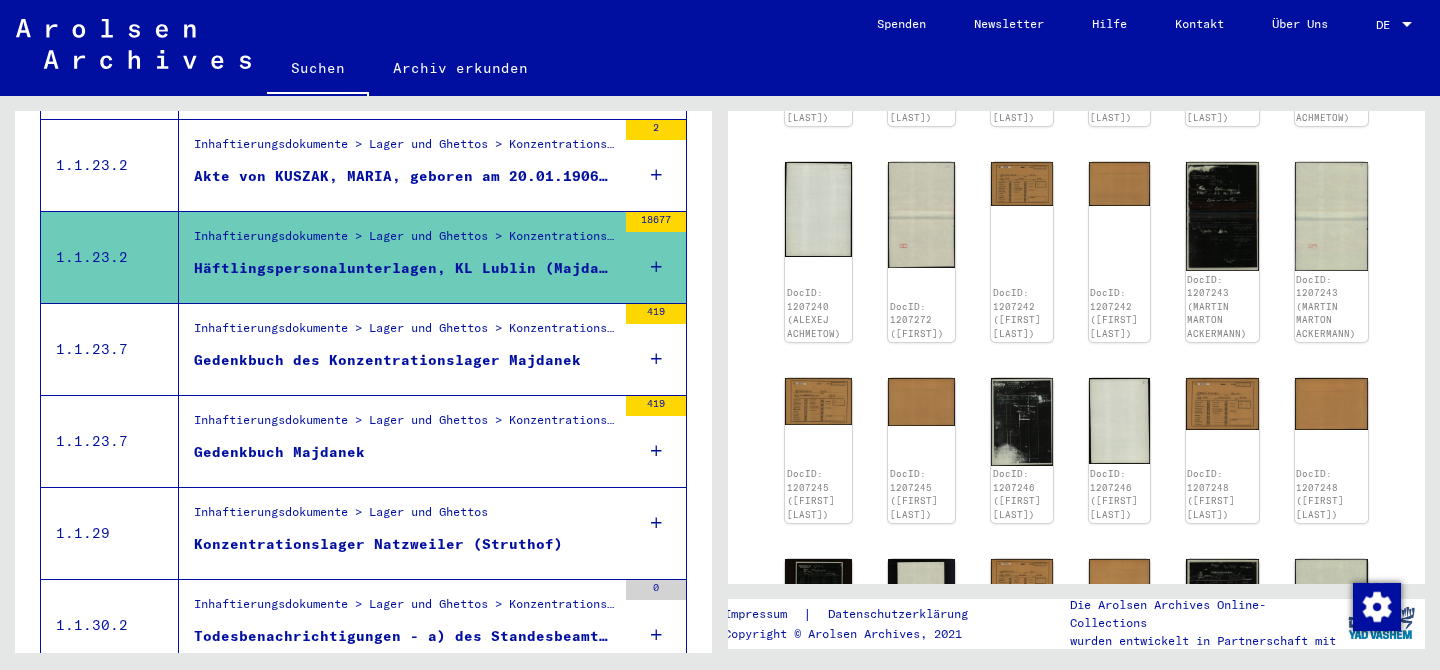 click on "Inhaftierungsdokumente > Lager und Ghettos > Konzentrationslager Lublin (Majdanek) > Gedenkbuch Majdanek" at bounding box center (405, 334) 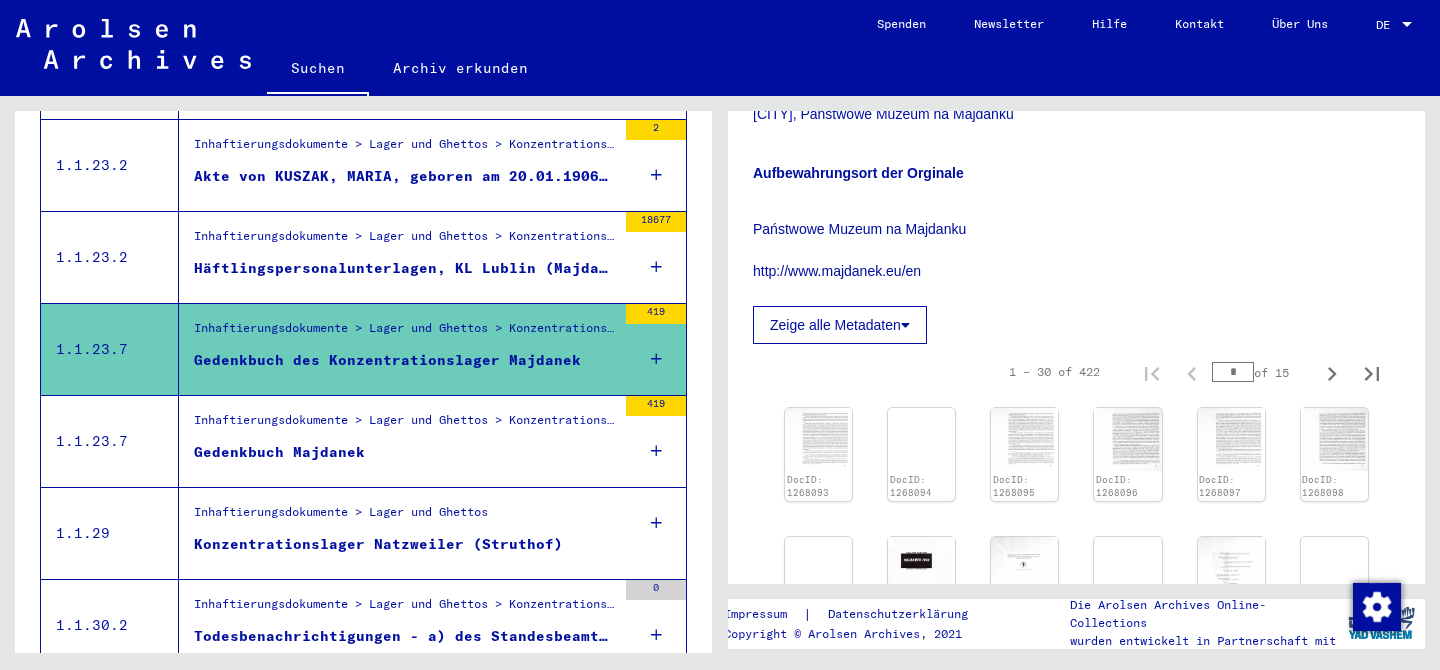 scroll, scrollTop: 621, scrollLeft: 0, axis: vertical 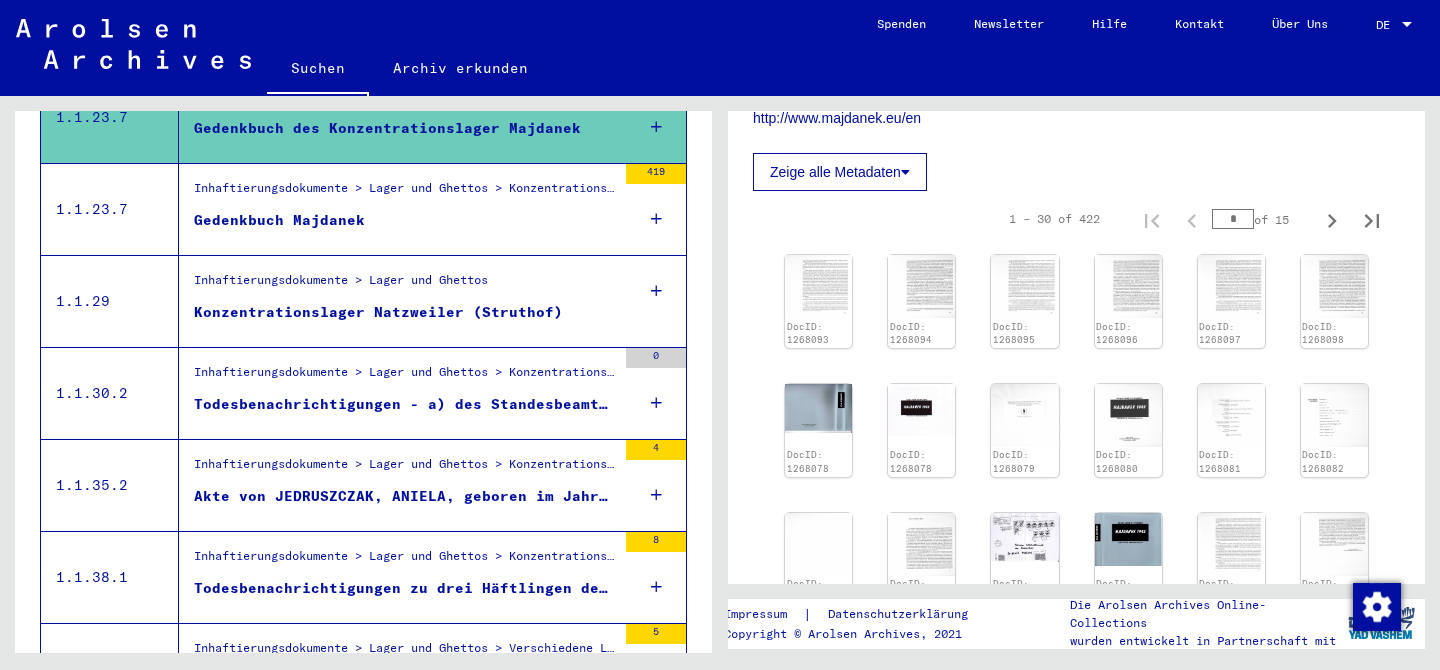 click on "Inhaftierungsdokumente > Lager und Ghettos > Konzentrationslager Ravensbrück > Individuelle Unterlagen Ravensbrück > Individuelle Häftlingsunterlagen - KL Ravensbrück > Akten mit Namen ab HEINE" at bounding box center (405, 469) 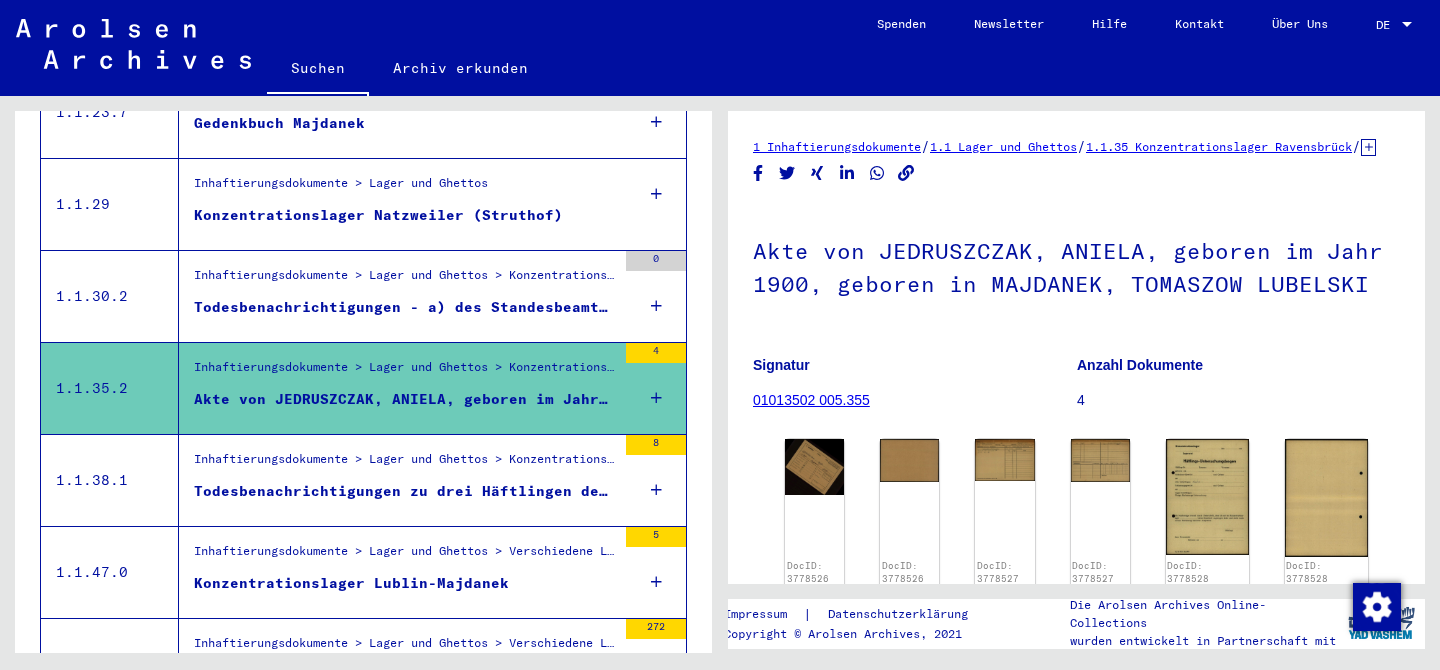 scroll, scrollTop: 1449, scrollLeft: 0, axis: vertical 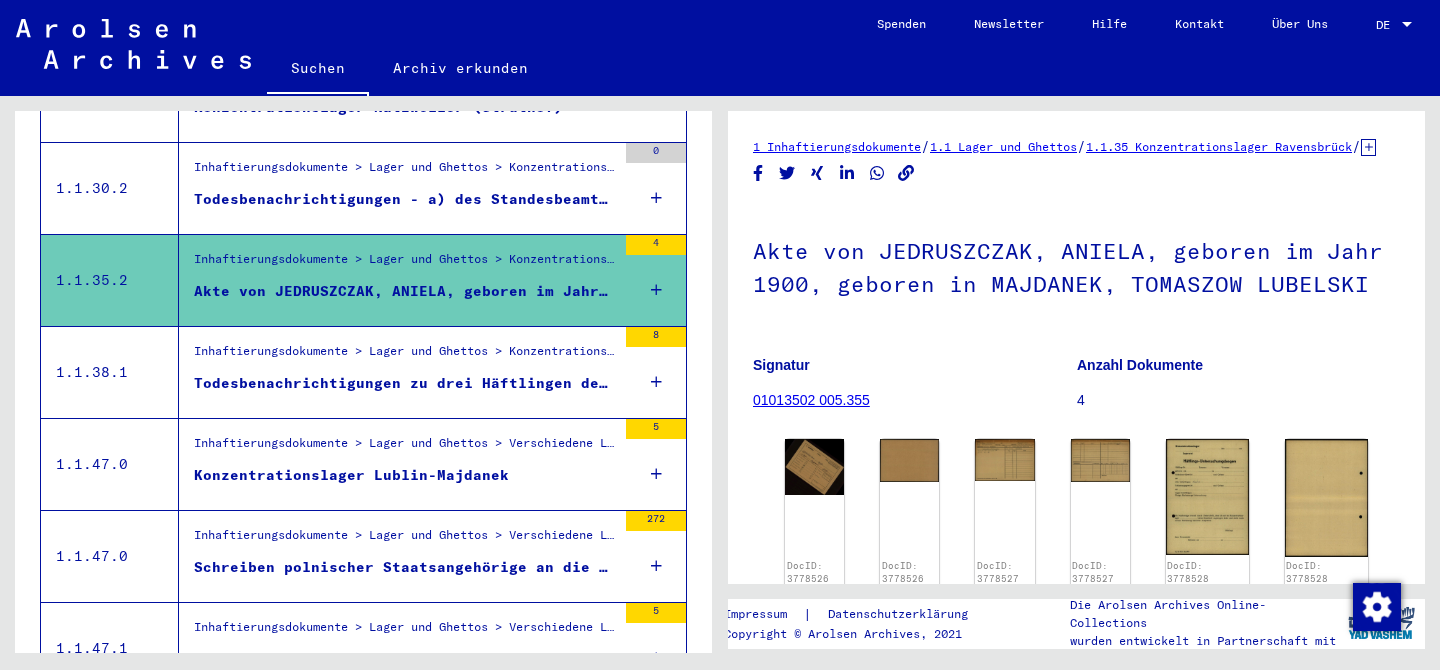 click on "Inhaftierungsdokumente > Lager und Ghettos > Konzentrationslager Sachsenhausen > Listenmaterial Sachsenhausen" at bounding box center (405, 356) 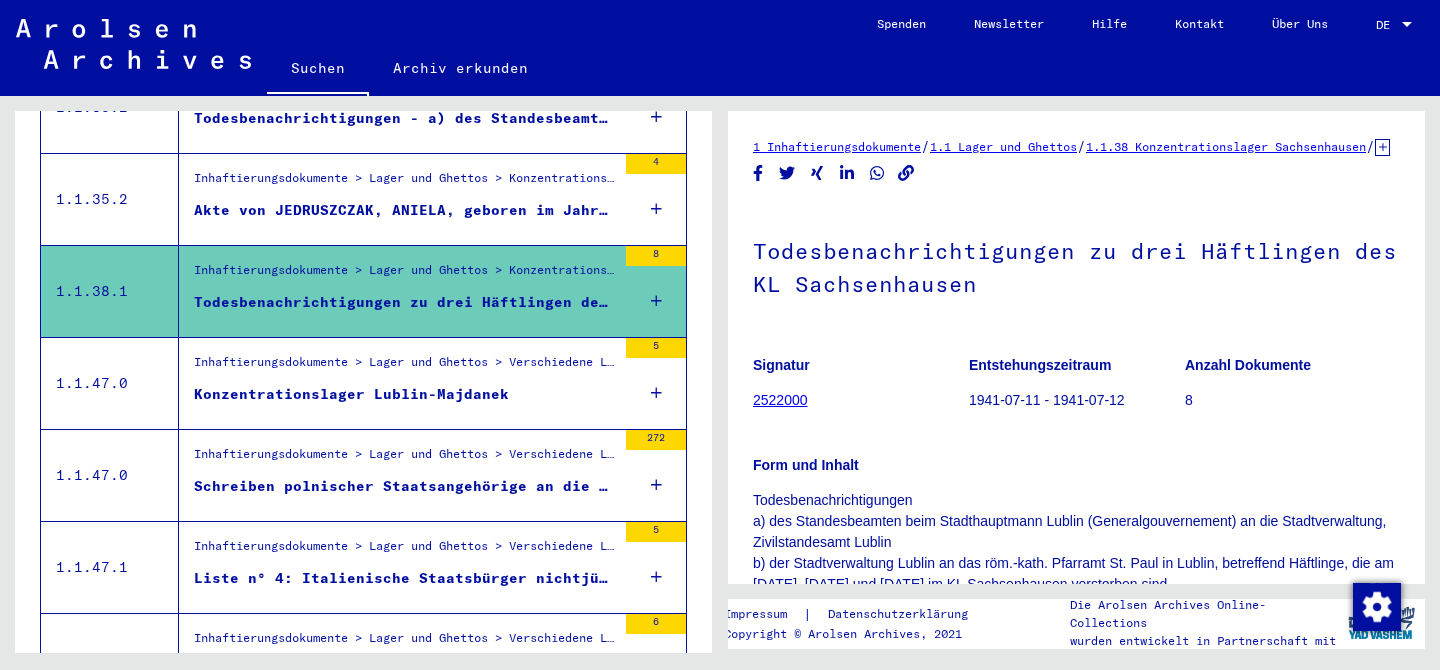scroll, scrollTop: 1586, scrollLeft: 0, axis: vertical 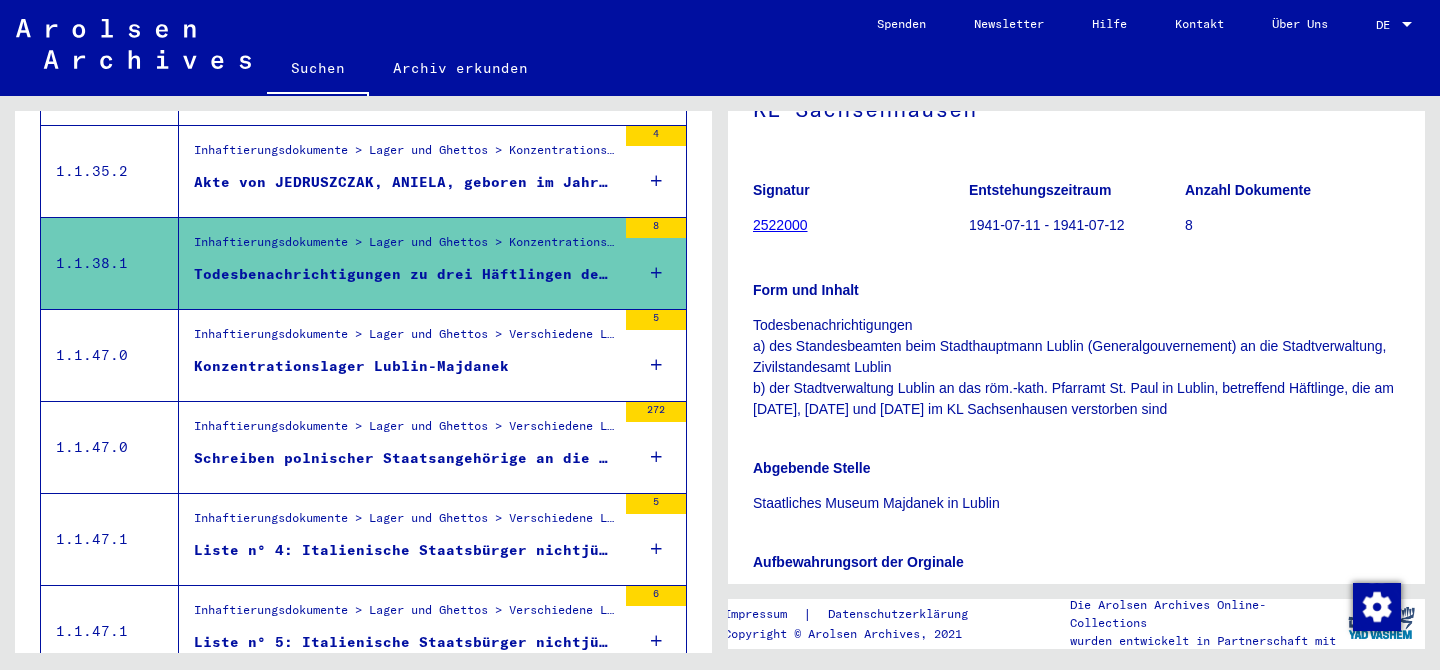 click on "Konzentrationslager Lublin-Majdanek" at bounding box center (351, 366) 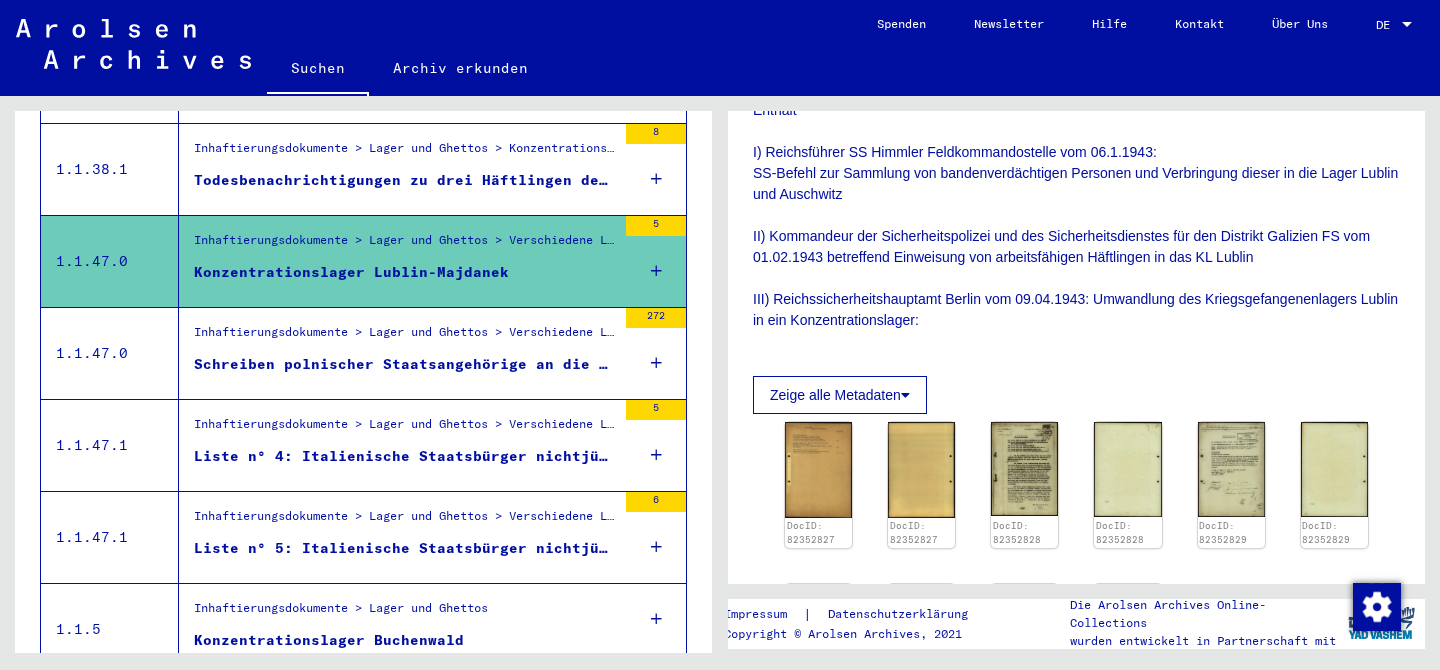 click on "Inhaftierungsdokumente > Lager und Ghettos > Verschiedene Lager > Allgemeine Informationen verschiedene Lager" at bounding box center [405, 337] 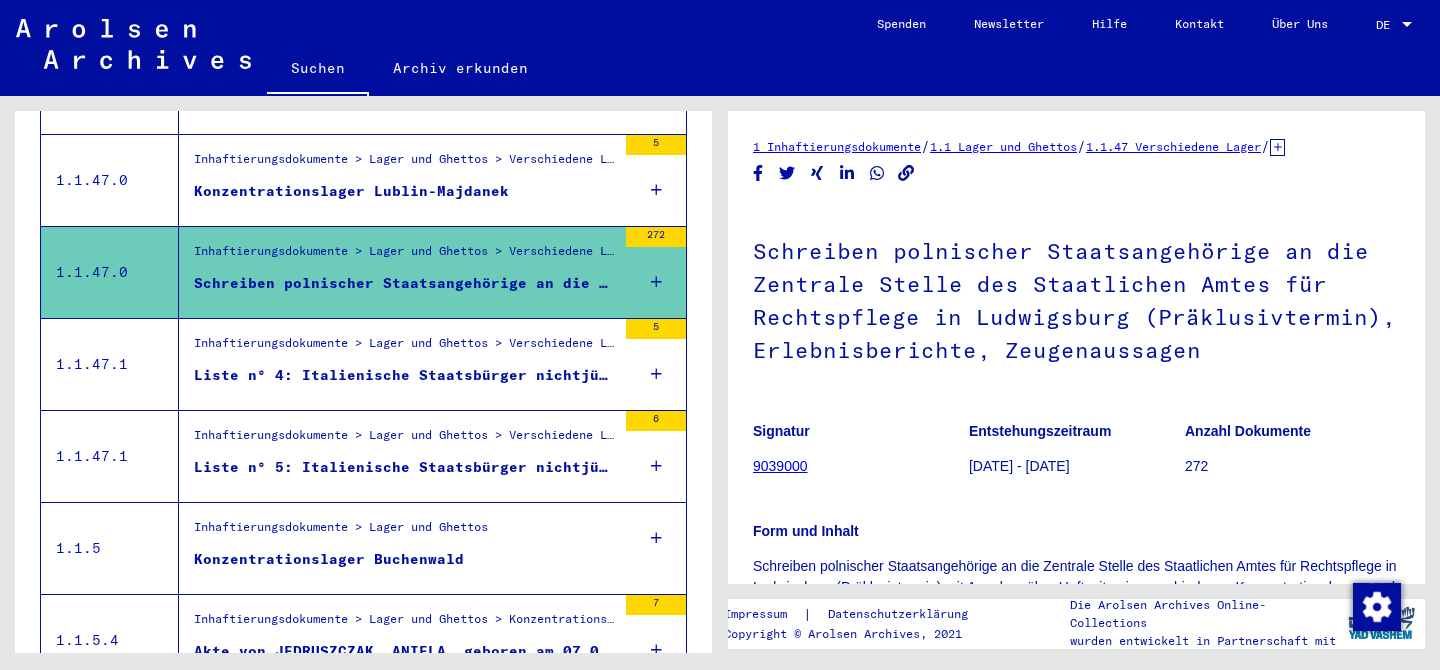 drag, startPoint x: 750, startPoint y: 245, endPoint x: 916, endPoint y: 424, distance: 244.12497 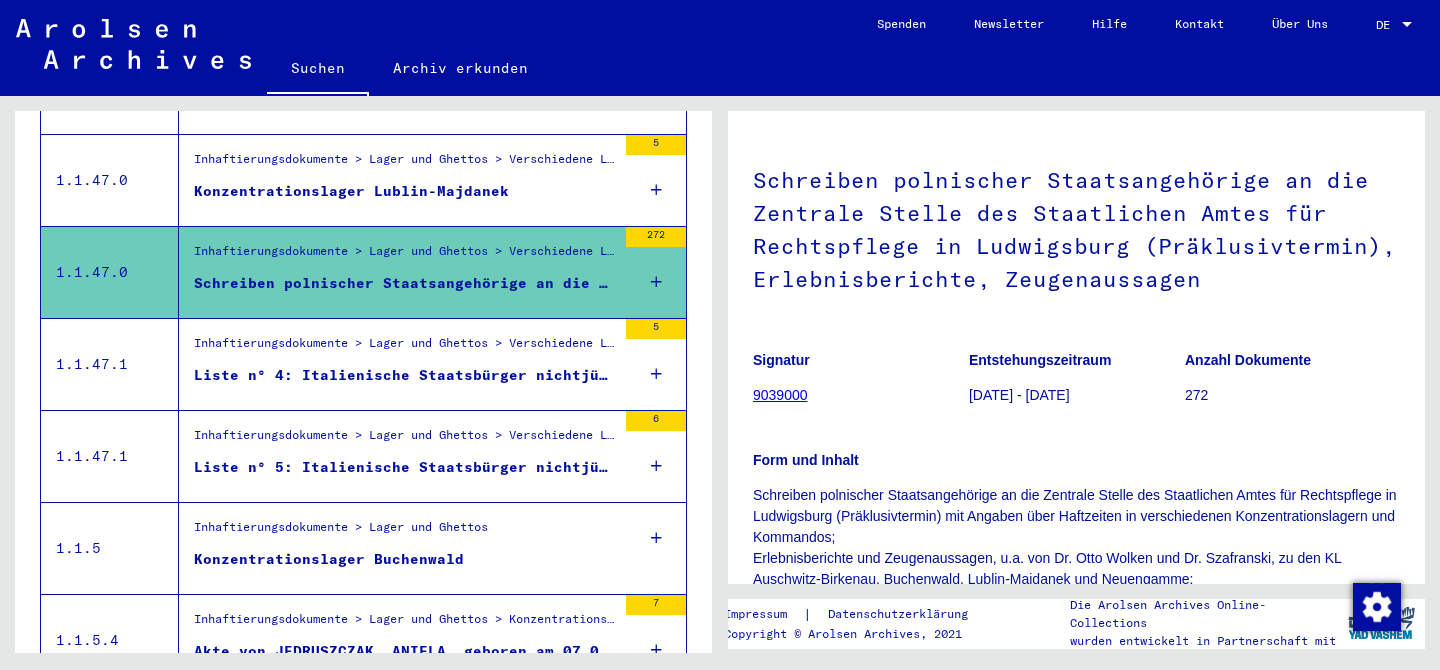 click on "Inhaftierungsdokumente > Lager und Ghettos > Verschiedene Lager > Listenmaterial verschiedene Lager" at bounding box center [405, 348] 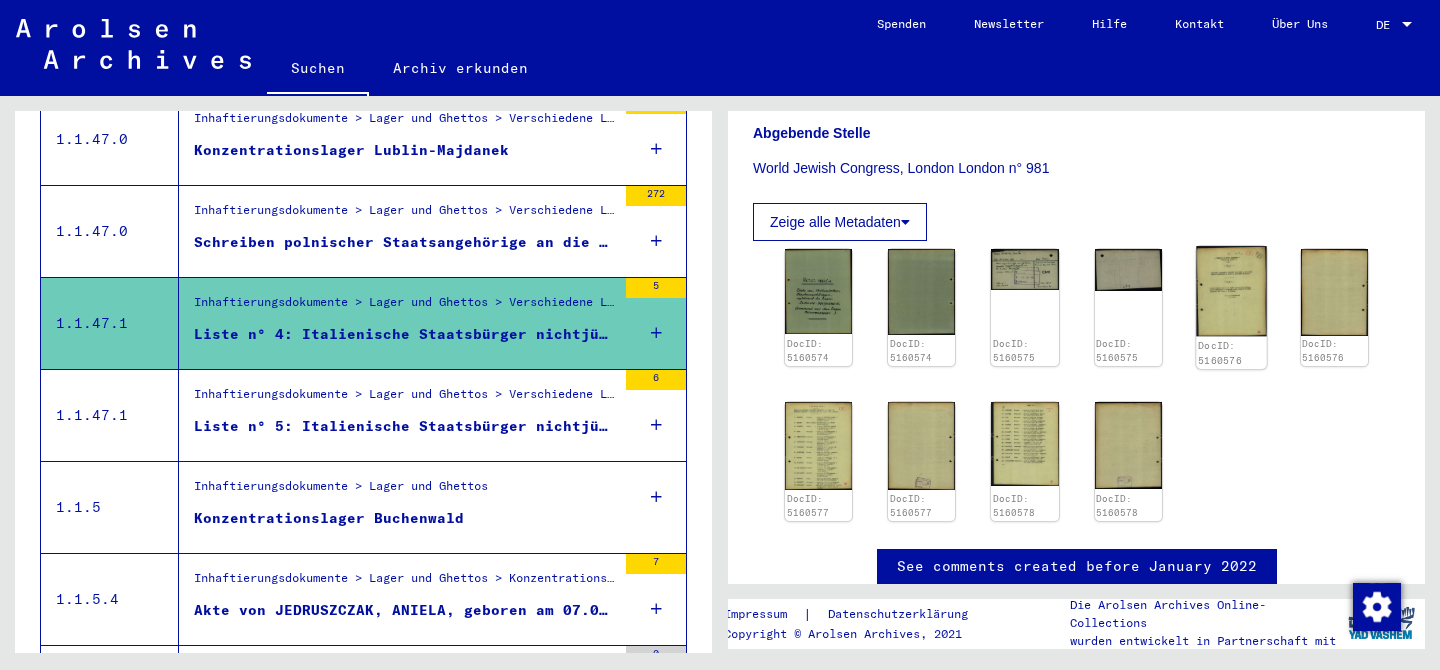 click 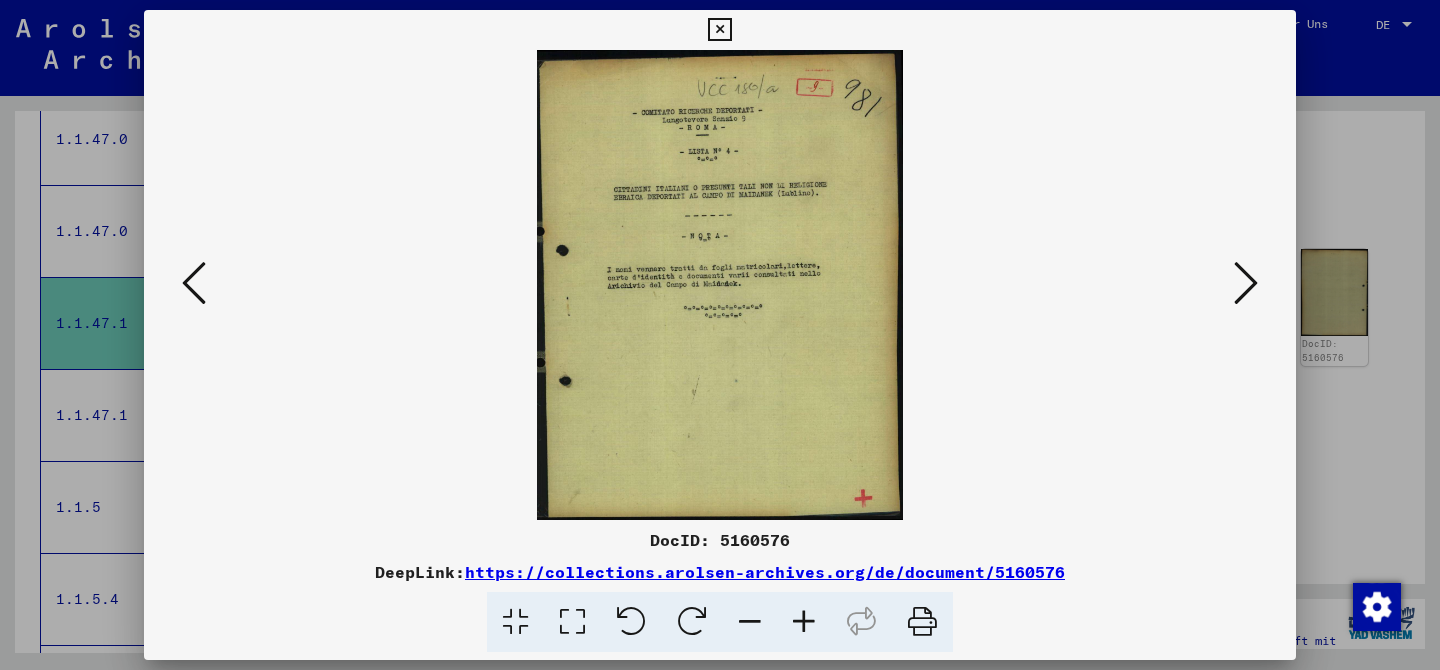 click at bounding box center (1246, 283) 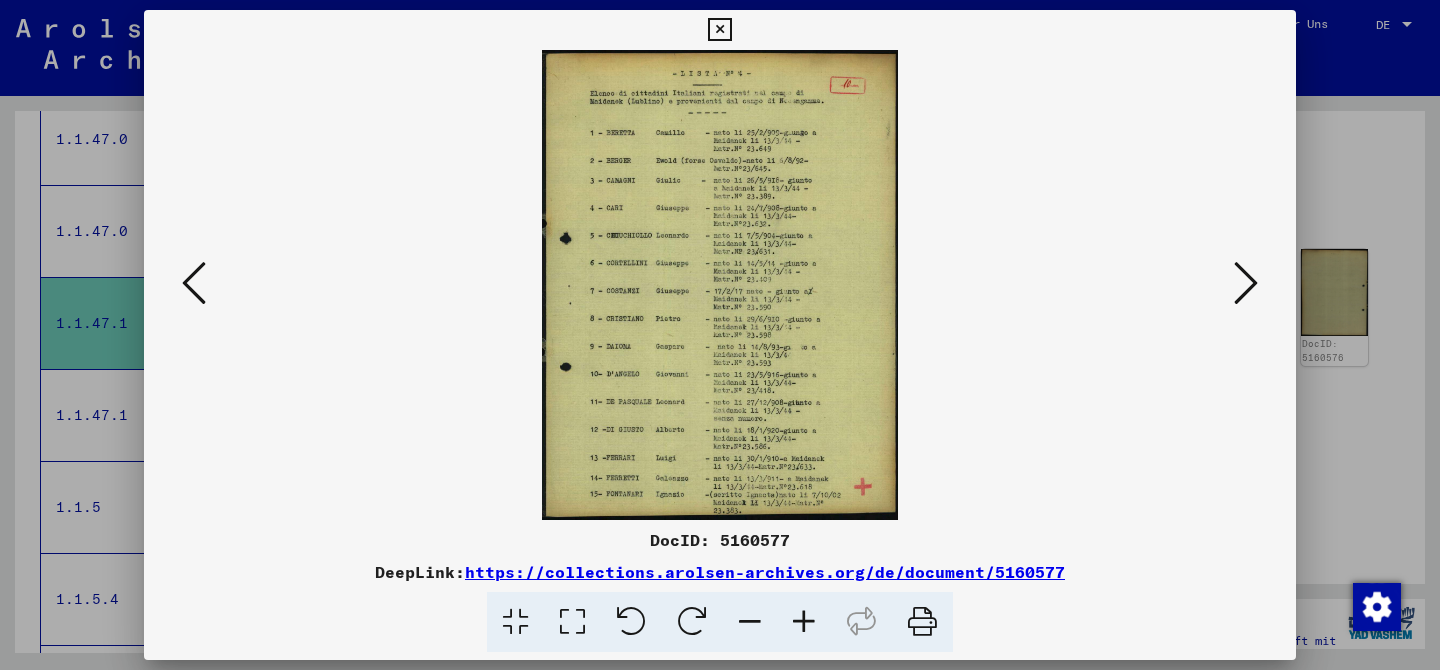 type 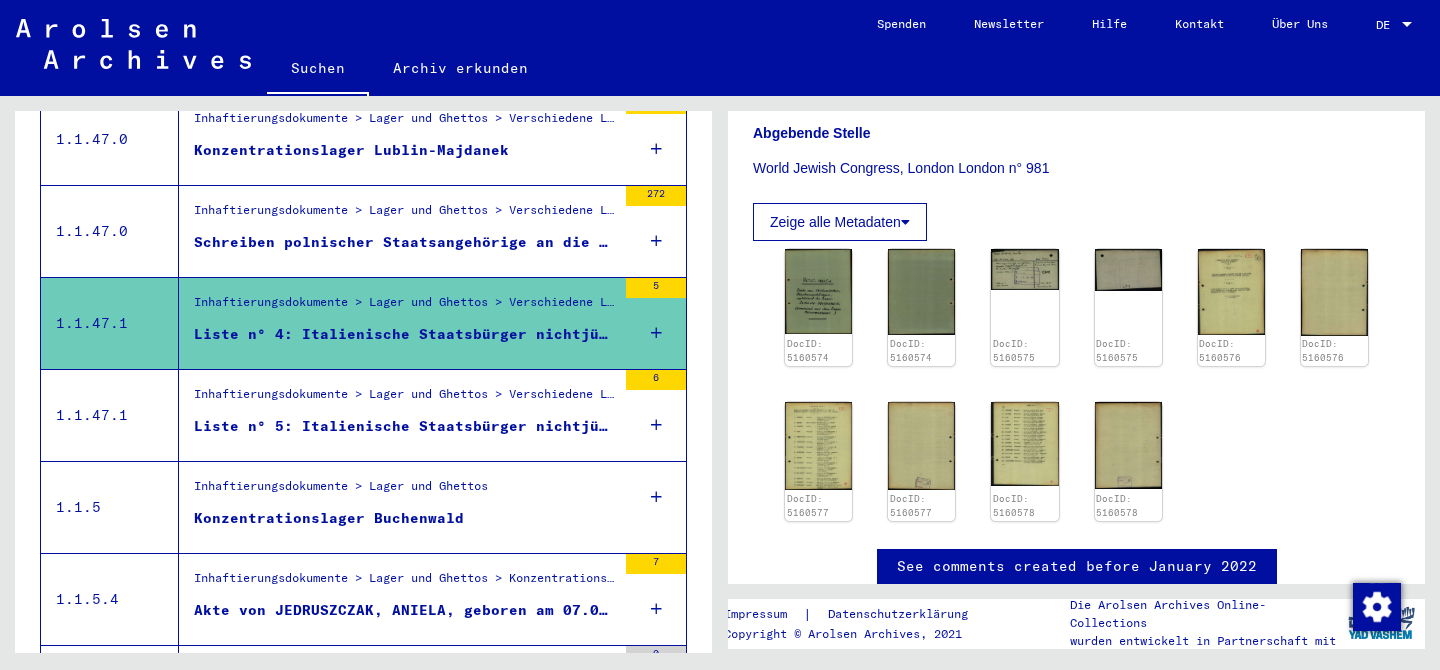 click on "Inhaftierungsdokumente > Lager und Ghettos > Verschiedene Lager > Listenmaterial verschiedene Lager" at bounding box center [405, 399] 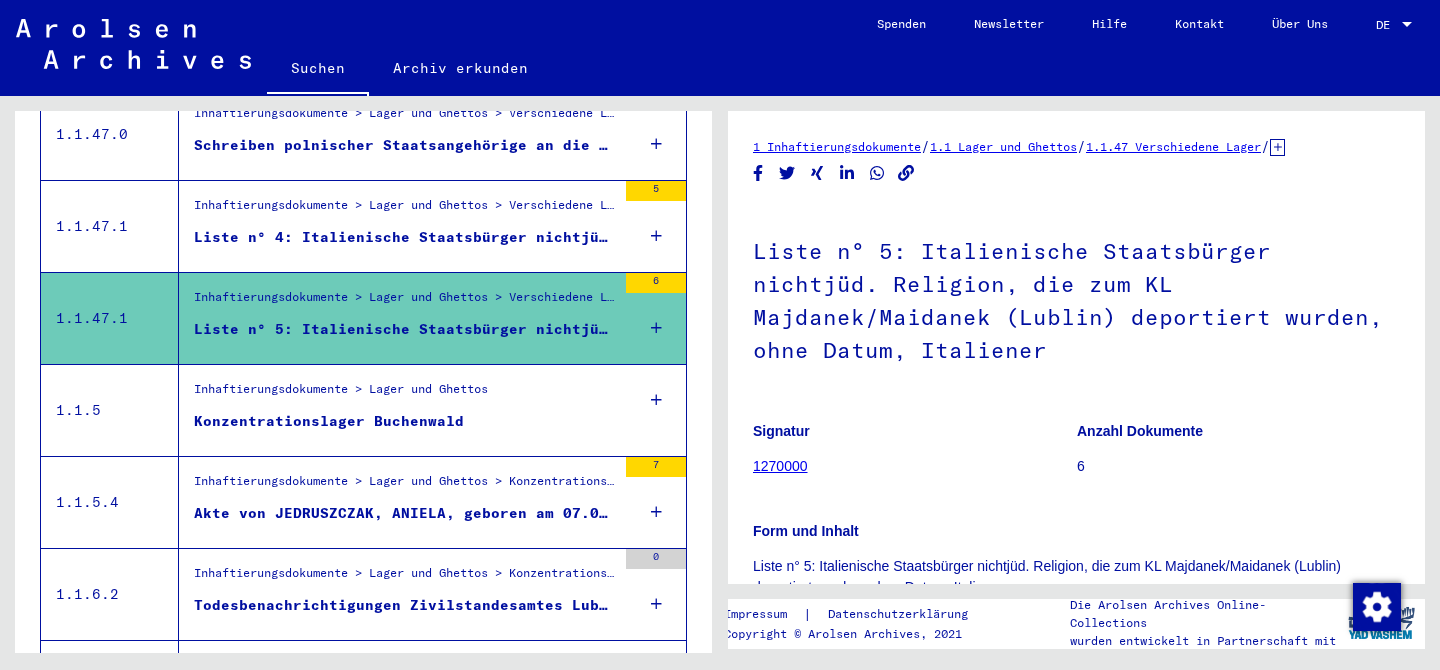 click on "Inhaftierungsdokumente > Lager und Ghettos" at bounding box center [341, 394] 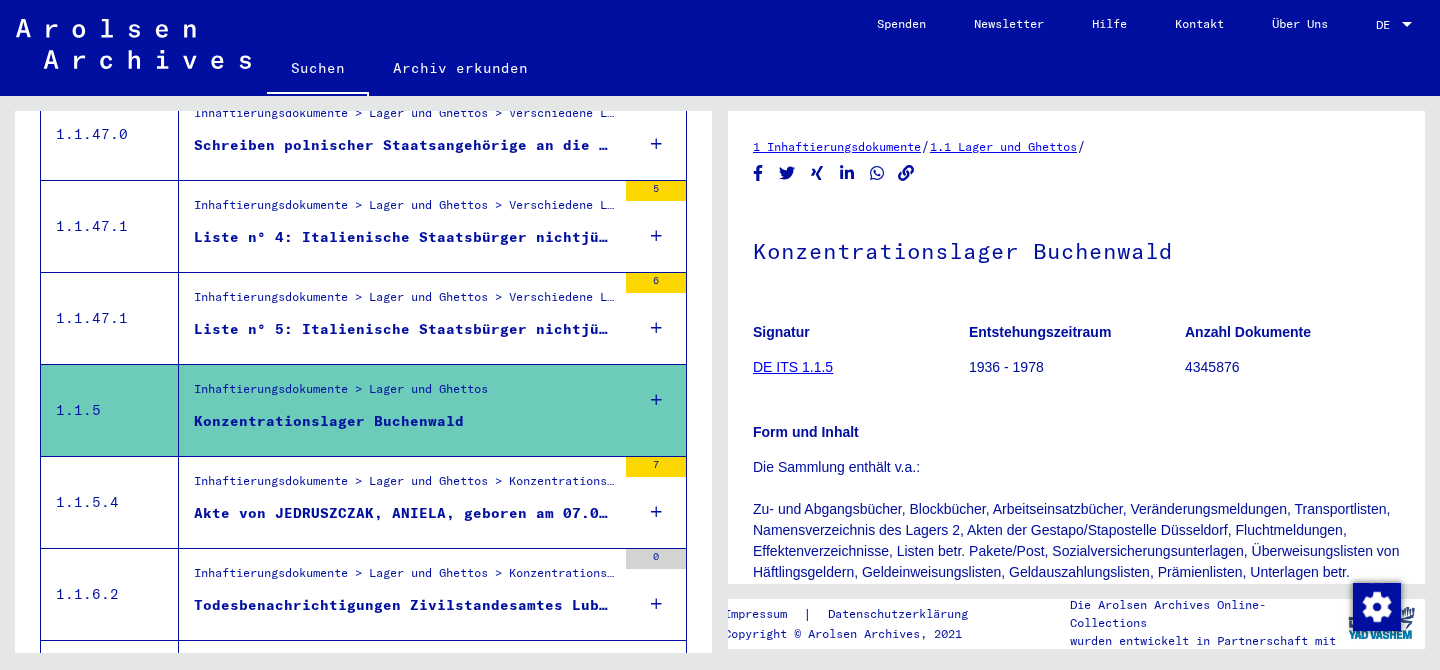 click on "Inhaftierungsdokumente > Lager und Ghettos > Konzentrationslager Buchenwald > Individuelle Unterlagen Frauen Buchenwald > Individuelle Häftlings Unterlagen - KL Buchenwald, Frauen > Akten mit Namen ab JASTRZEMBSKA Akte von JEDRUSZCZAK, ANIELA, geboren am 07.08.1899, geboren in Majdanek Krynicki" at bounding box center (397, 502) 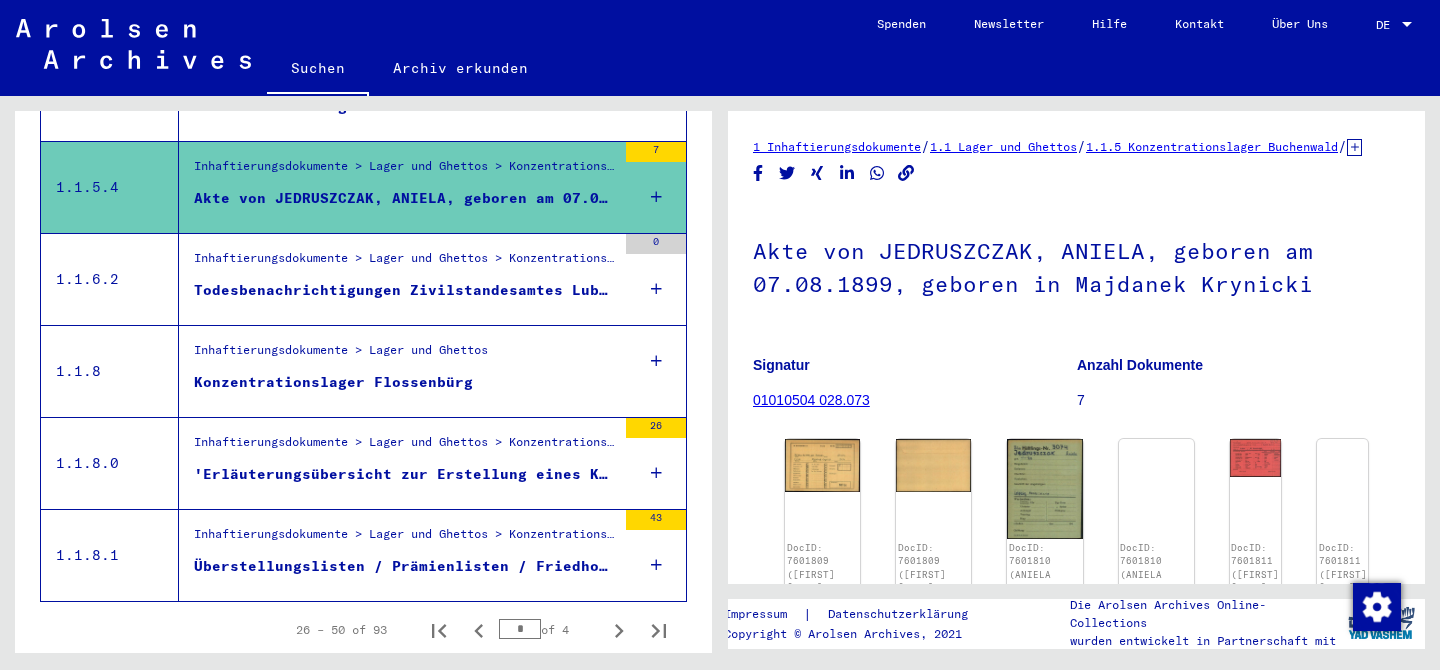 click on "Inhaftierungsdokumente > Lager und Ghettos > Konzentrationslager Flossenbürg > Allgemeine Informationen Konzentrationslager Flossenbürg" at bounding box center (405, 448) 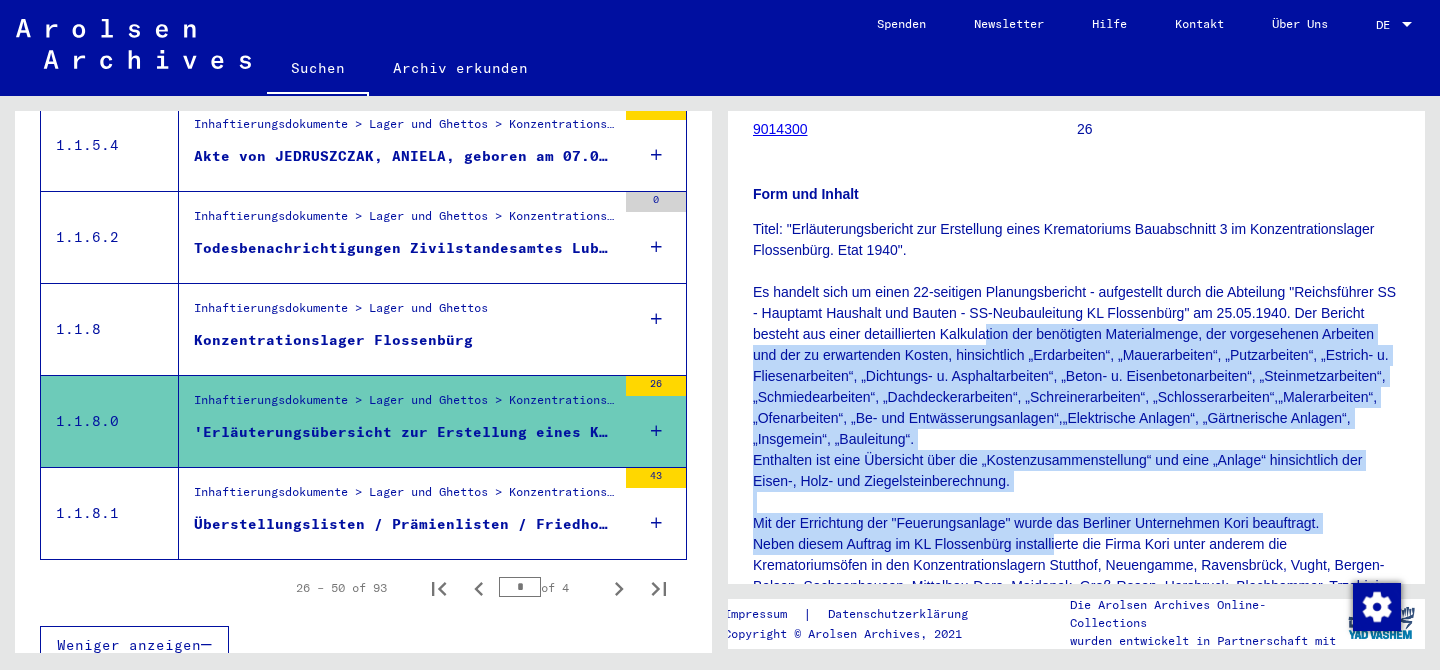 drag, startPoint x: 873, startPoint y: 352, endPoint x: 1059, endPoint y: 576, distance: 291.1563 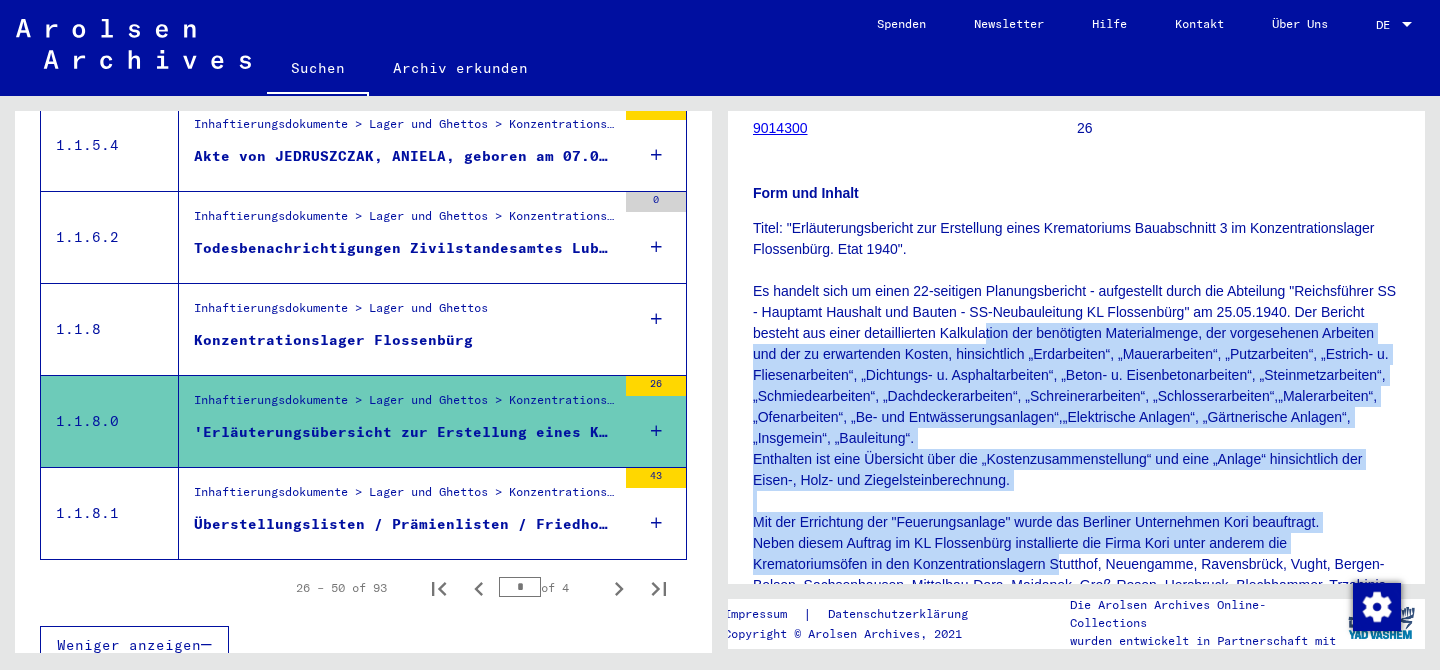 click on "Titel: "Erläuterungsbericht zur Erstellung eines Krematoriums Bauabschnitt      3 im Konzentrationslager Flossenbürg. Etat 1940". Es      handelt sich um einen 22-seitigen Planungsbericht - aufgestellt durch die      Abteilung "Reichsführer SS - Hauptamt Haushalt und Bauten -      SS-Neubauleitung KL Flossenbürg" am 25.05.1940. Der Bericht besteht aus      einer detaillierten Kalkulation der benötigten Materialmenge, der      vorgesehenen Arbeiten und der zu erwartenden Kosten, hinsichtlich      „Erdarbeiten“, „Mauerarbeiten“, „Putzarbeiten“, „Estrich- u.      Fliesenarbeiten“, „Dichtungs- u. Asphaltarbeiten“, „Beton- u.      Eisenbetonarbeiten“, „Steinmetzarbeiten“, „Schmiedearbeiten“,      „Dachdeckerarbeiten“, „Schreinerarbeiten“,      „Schlosserarbeiten“,„Malerarbeiten“, „Ofenarbeiten“, „Be- und      Entwässerungsanlagen“,„Elektrische Anlagen“, „Gärtnerische Anlagen“,      „Insgemein“, „Bauleitung“." 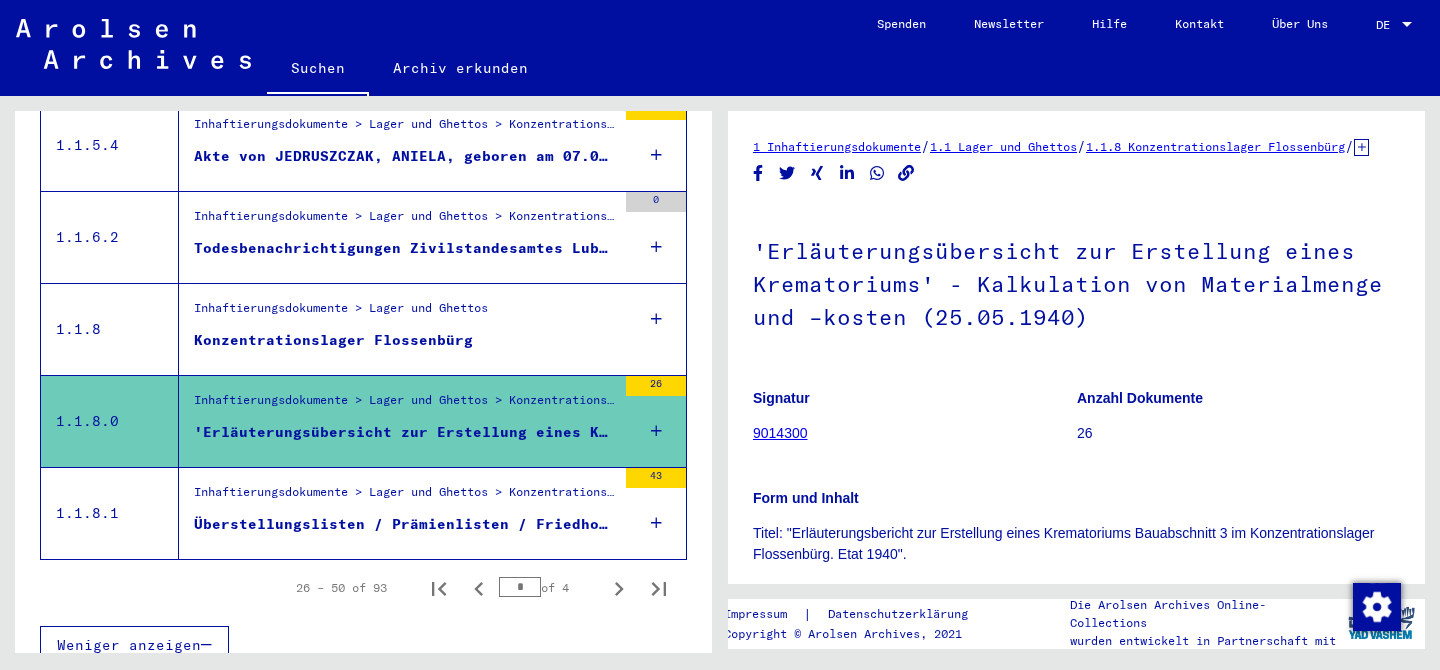 click on "Inhaftierungsdokumente > Lager und Ghettos > Konzentrationslager Flossenbürg > Listenmaterial Flossenbürg" at bounding box center (405, 497) 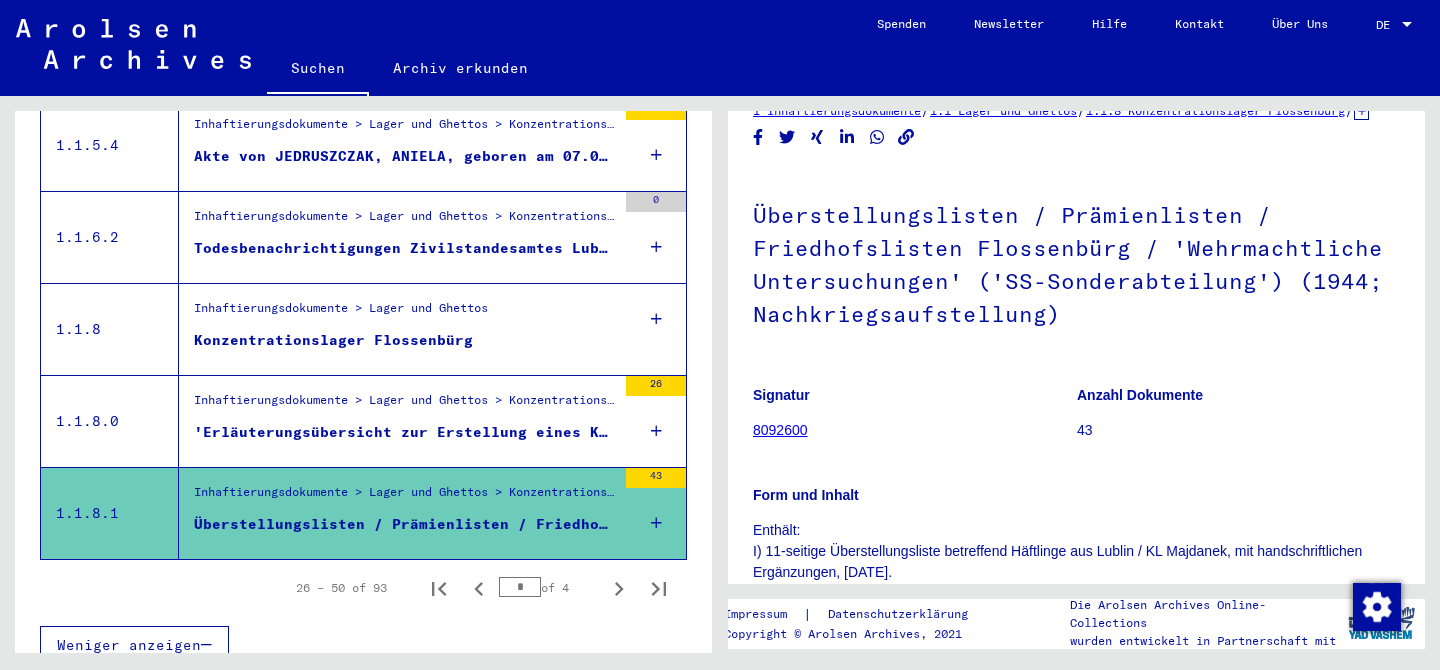 scroll, scrollTop: 45, scrollLeft: 0, axis: vertical 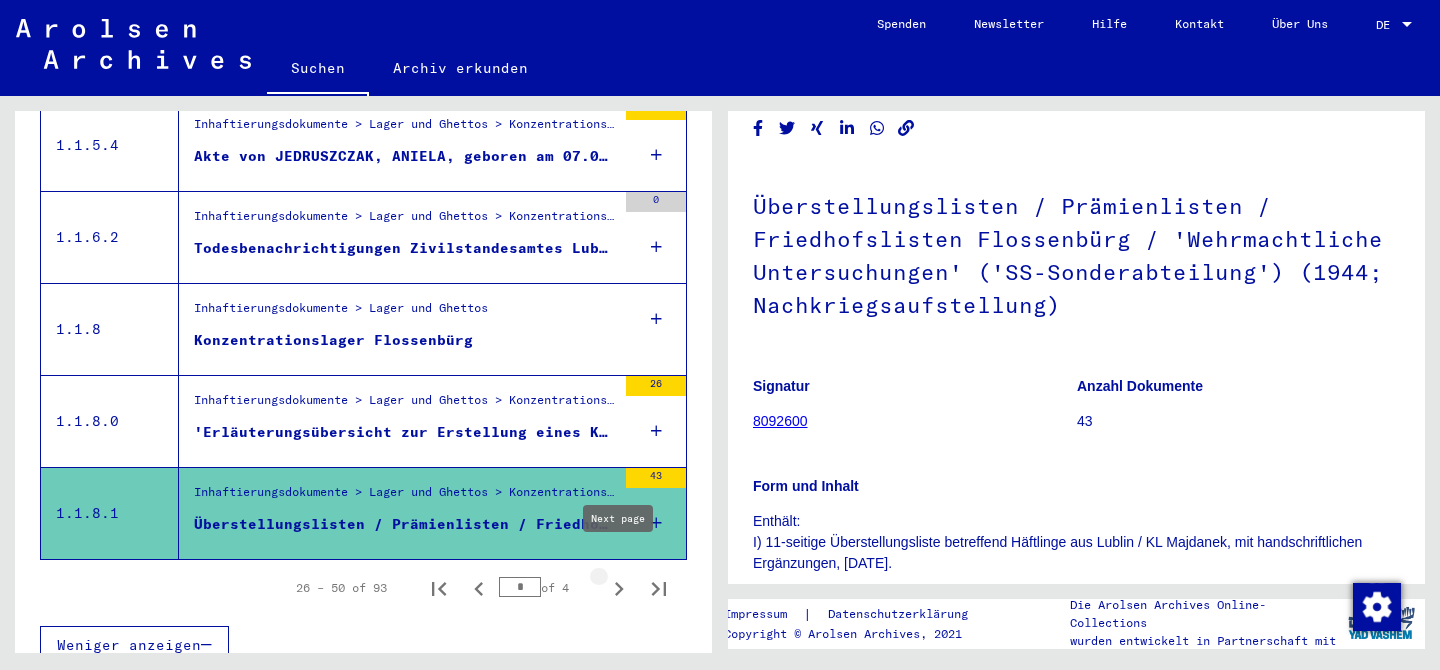 click 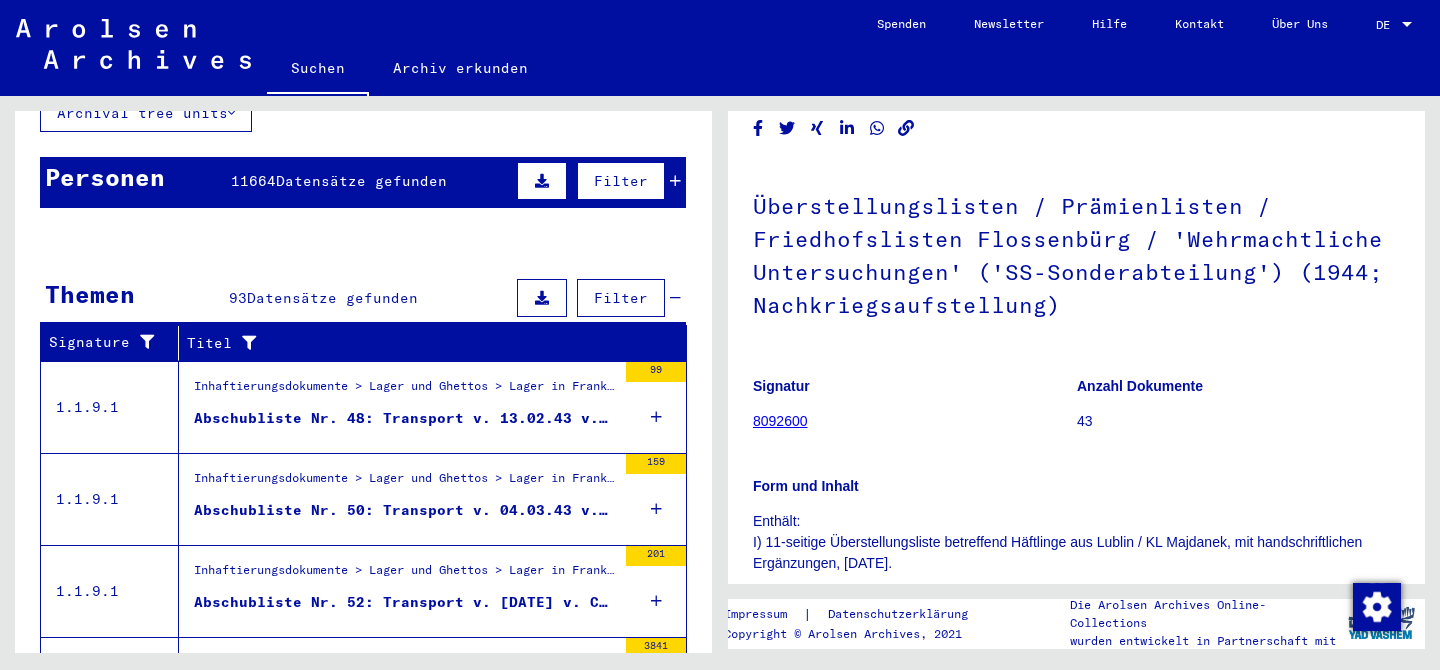 scroll, scrollTop: 118, scrollLeft: 0, axis: vertical 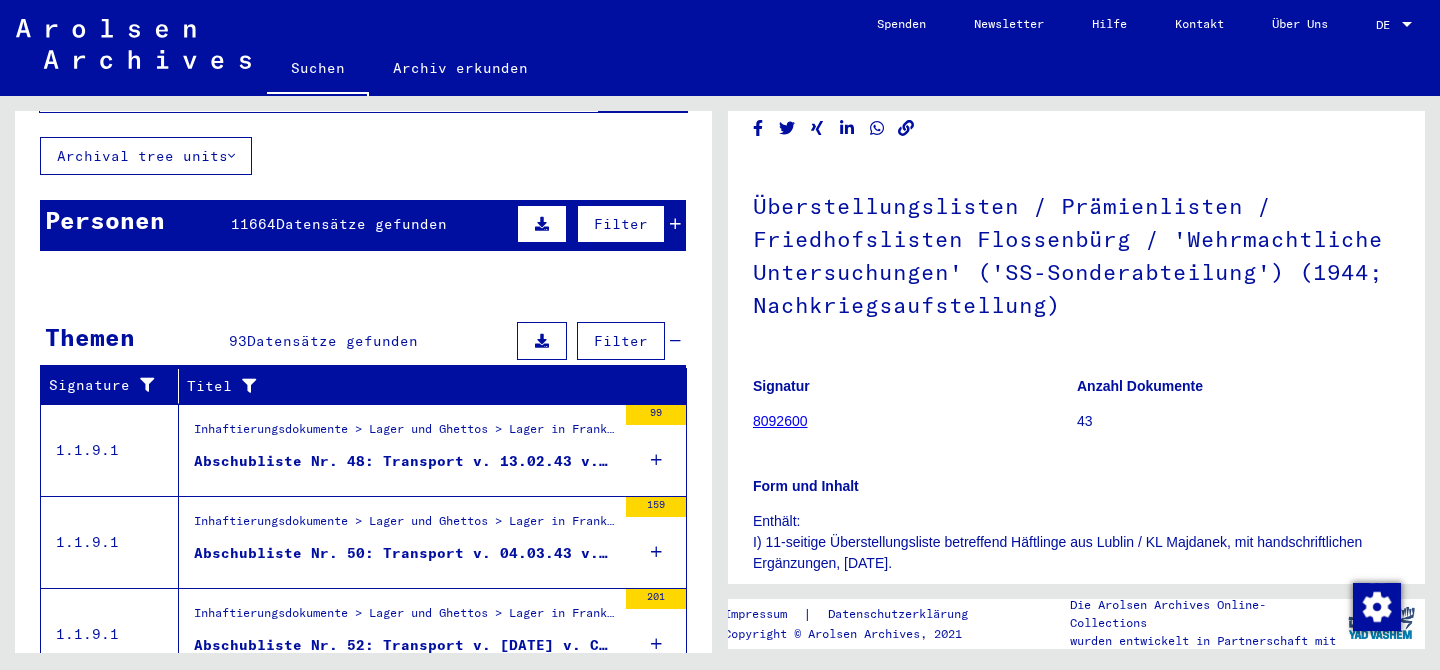 click on "Abschubliste Nr. 48: Transport v. 13.02.43 v. Drancy n. Auschwitz - Abschubliste Nr. 49: Transport v. 02.03.43 v. Drancy n. Lublin-Majdanek." at bounding box center [405, 461] 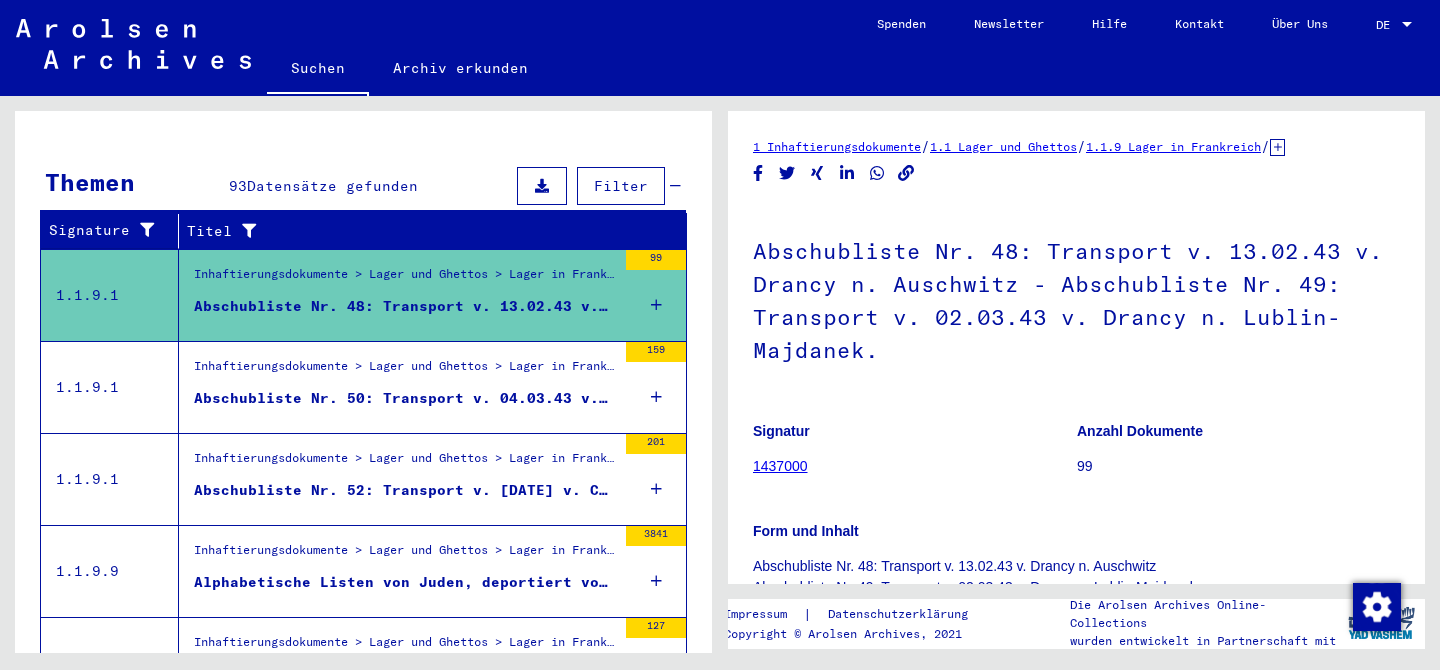 scroll, scrollTop: 274, scrollLeft: 0, axis: vertical 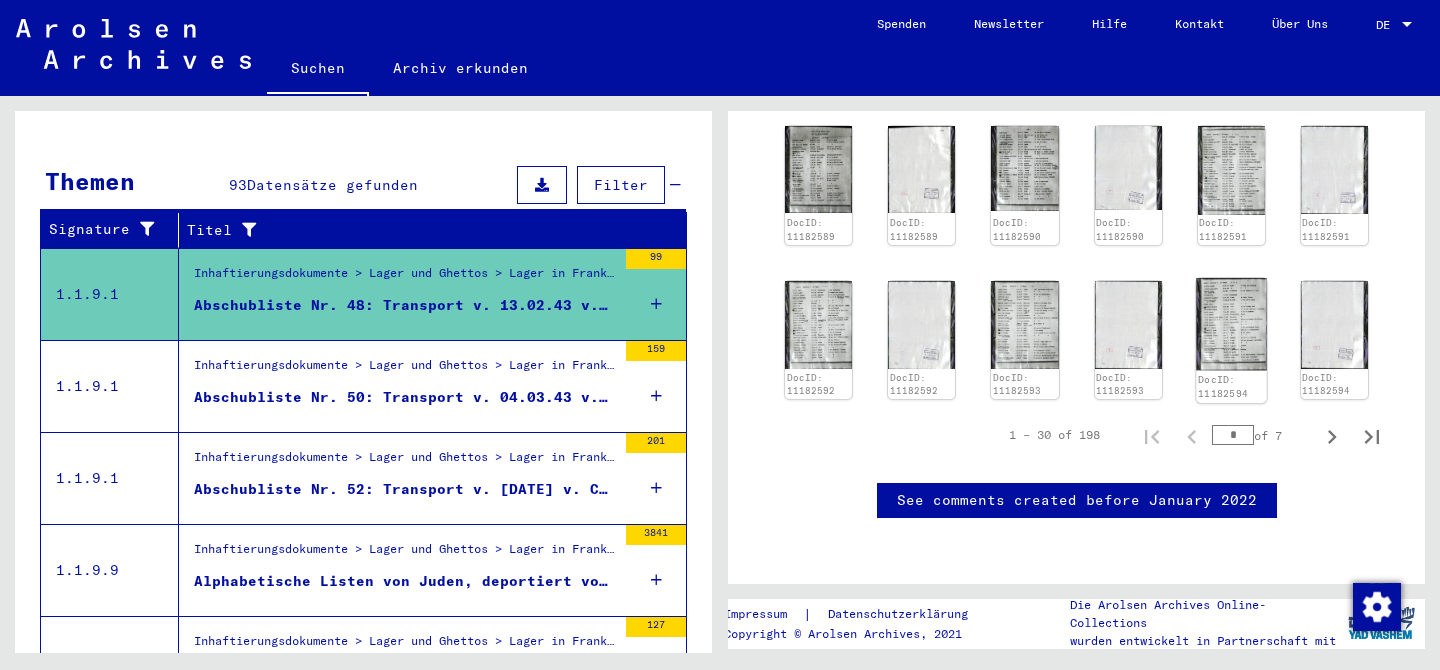 click 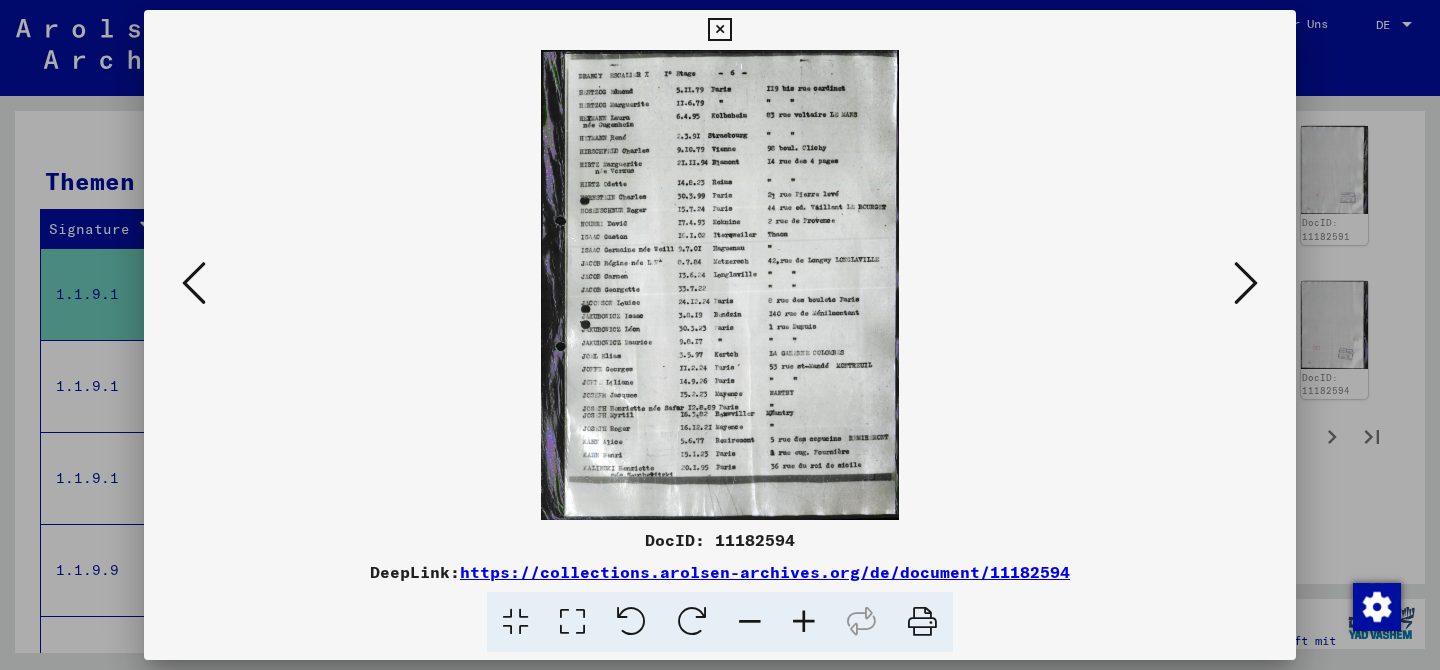 type 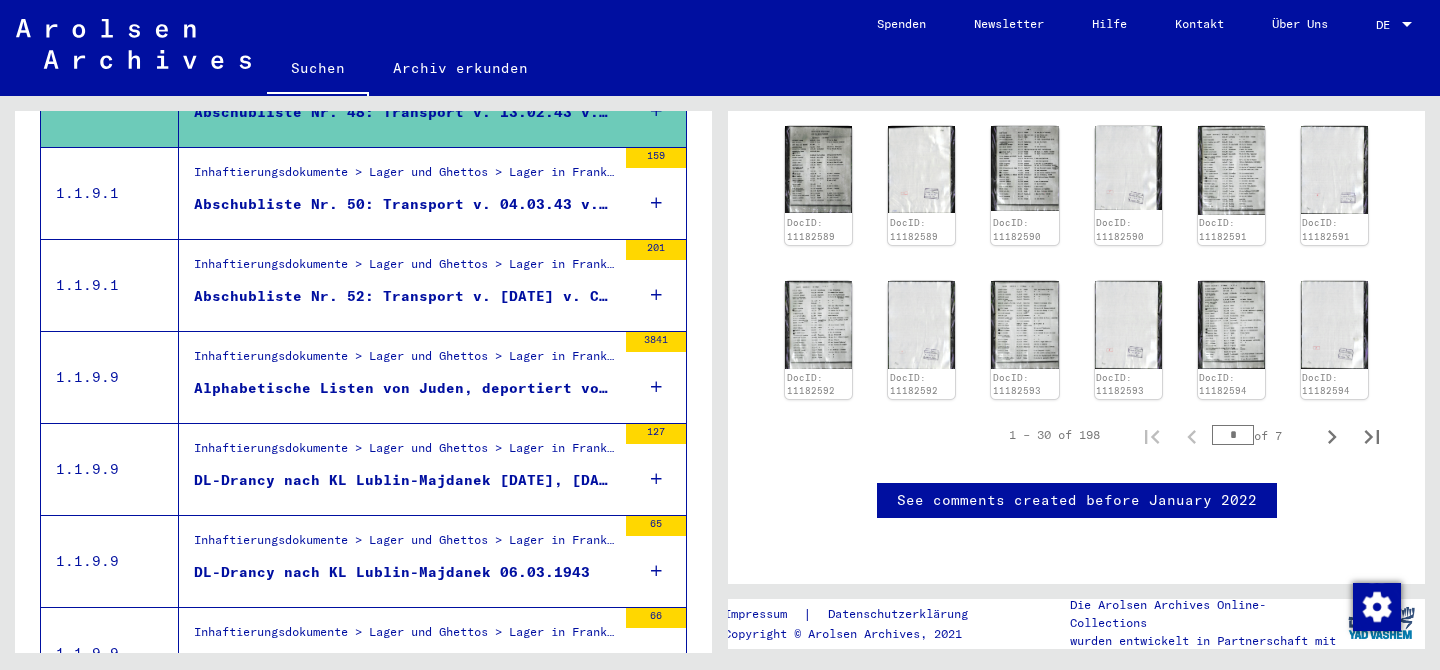 scroll, scrollTop: 474, scrollLeft: 0, axis: vertical 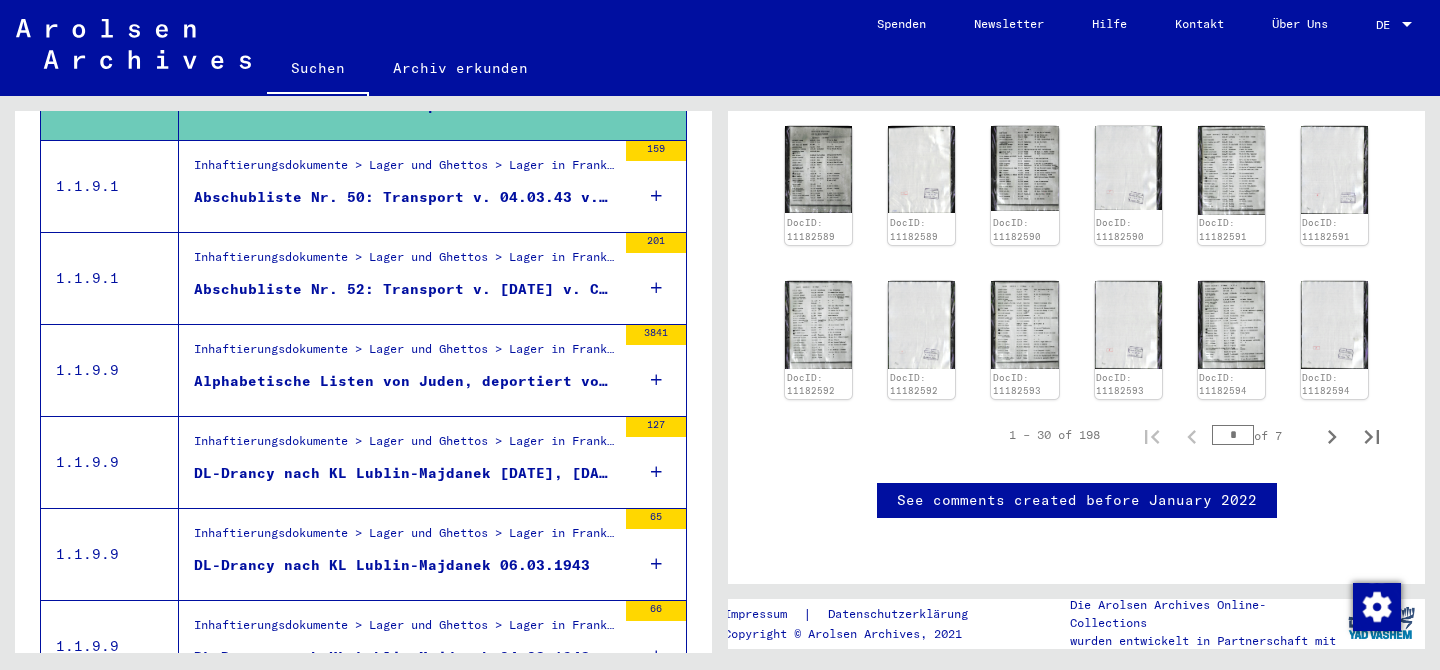 click on "Alphabetische Listen von Juden, deportiert vom DL-Drancy and Angers nach      KL Auschwitz, KL Lublin-Majdanek, Kaunas und Reval" at bounding box center [405, 386] 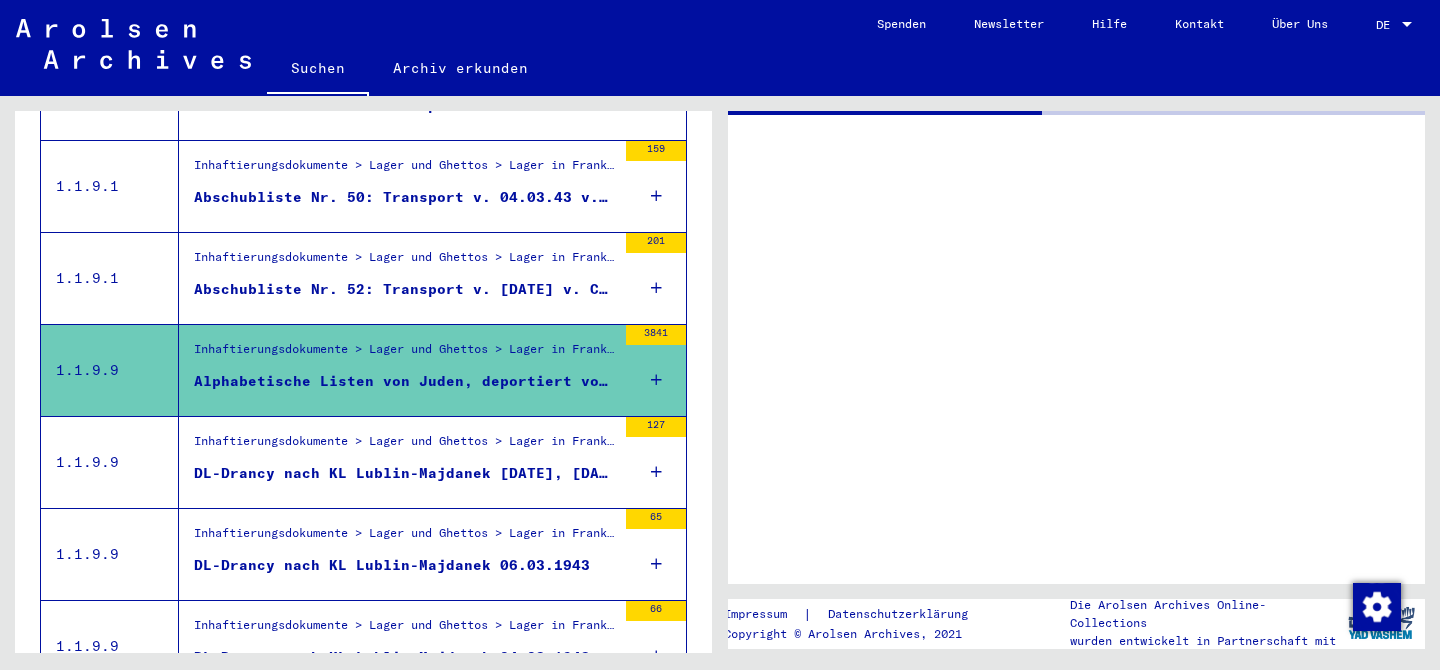 scroll, scrollTop: 0, scrollLeft: 0, axis: both 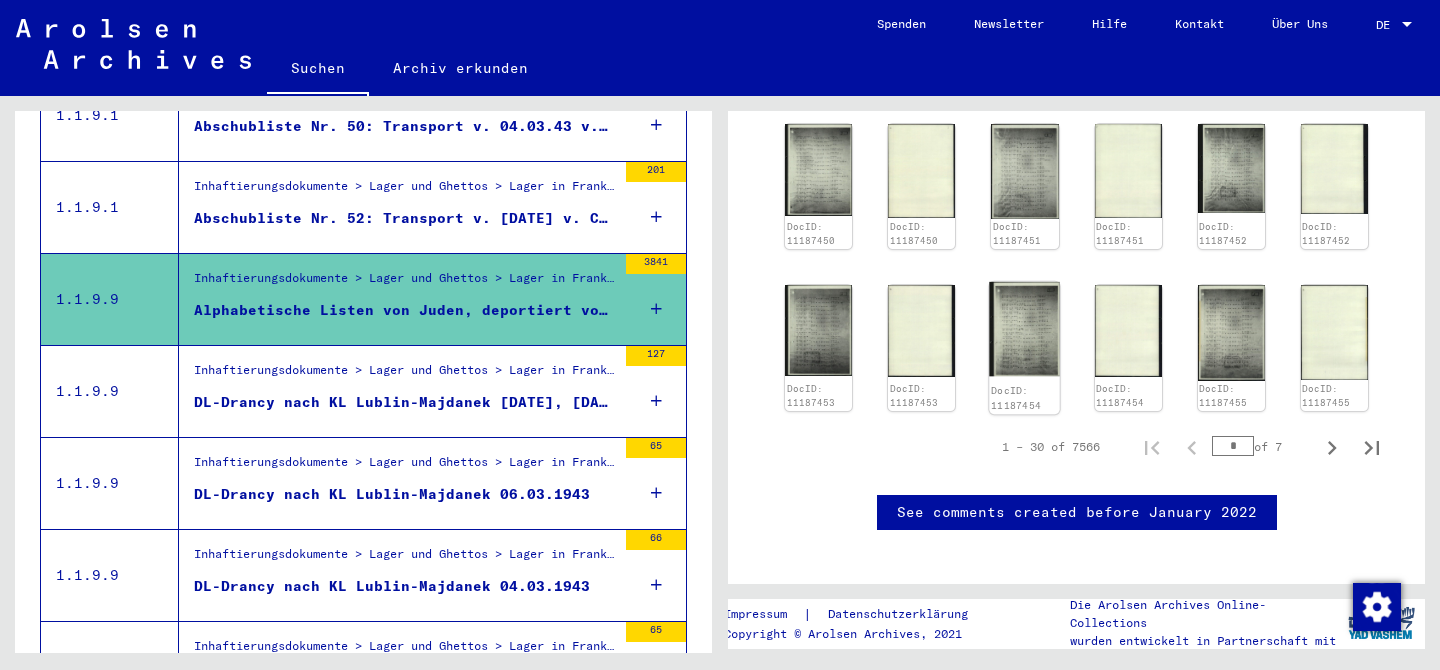 click 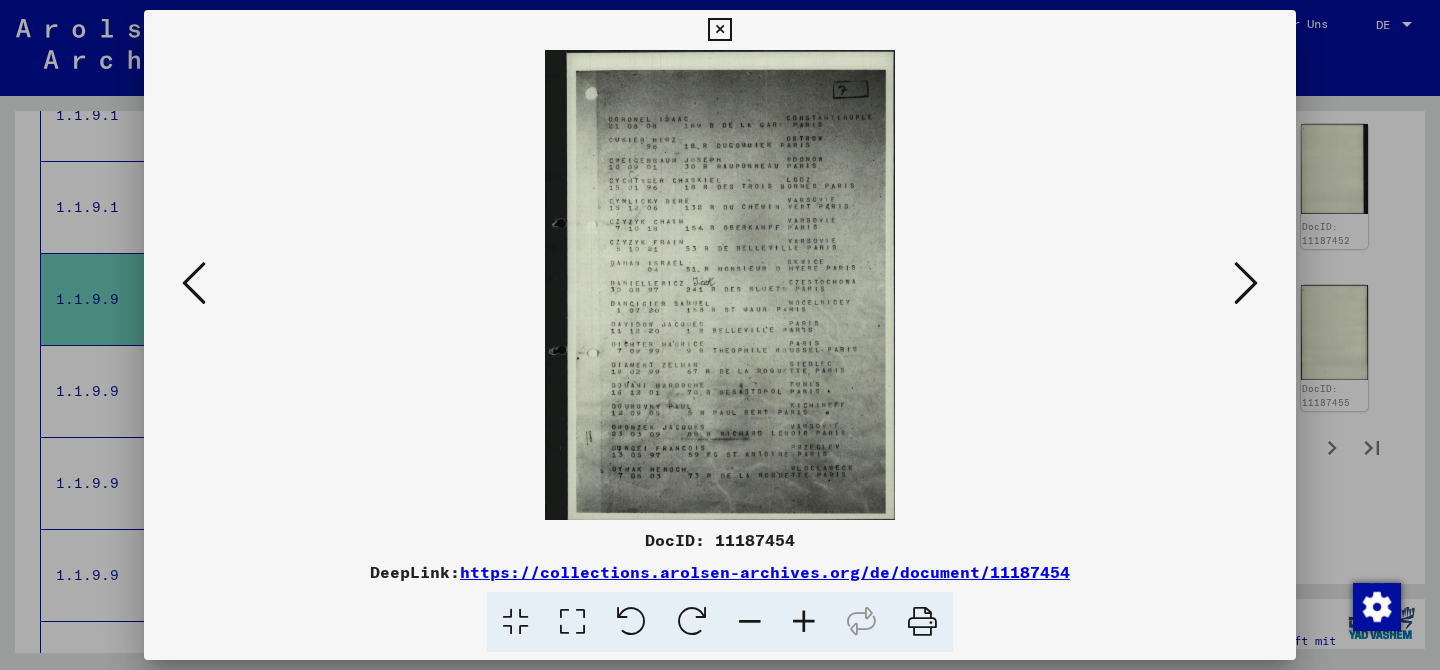 type 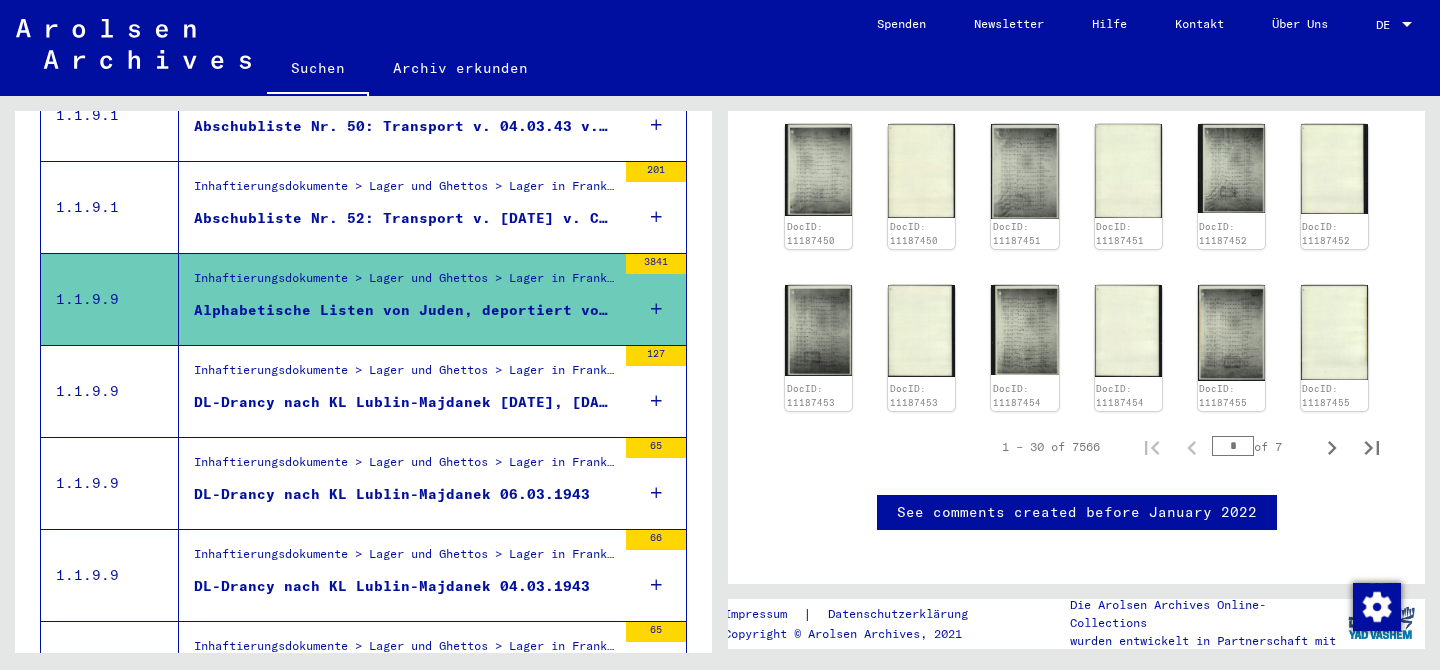 click on "DL-Drancy nach KL Lublin-Majdanek [DATE], [DATE]" at bounding box center [405, 402] 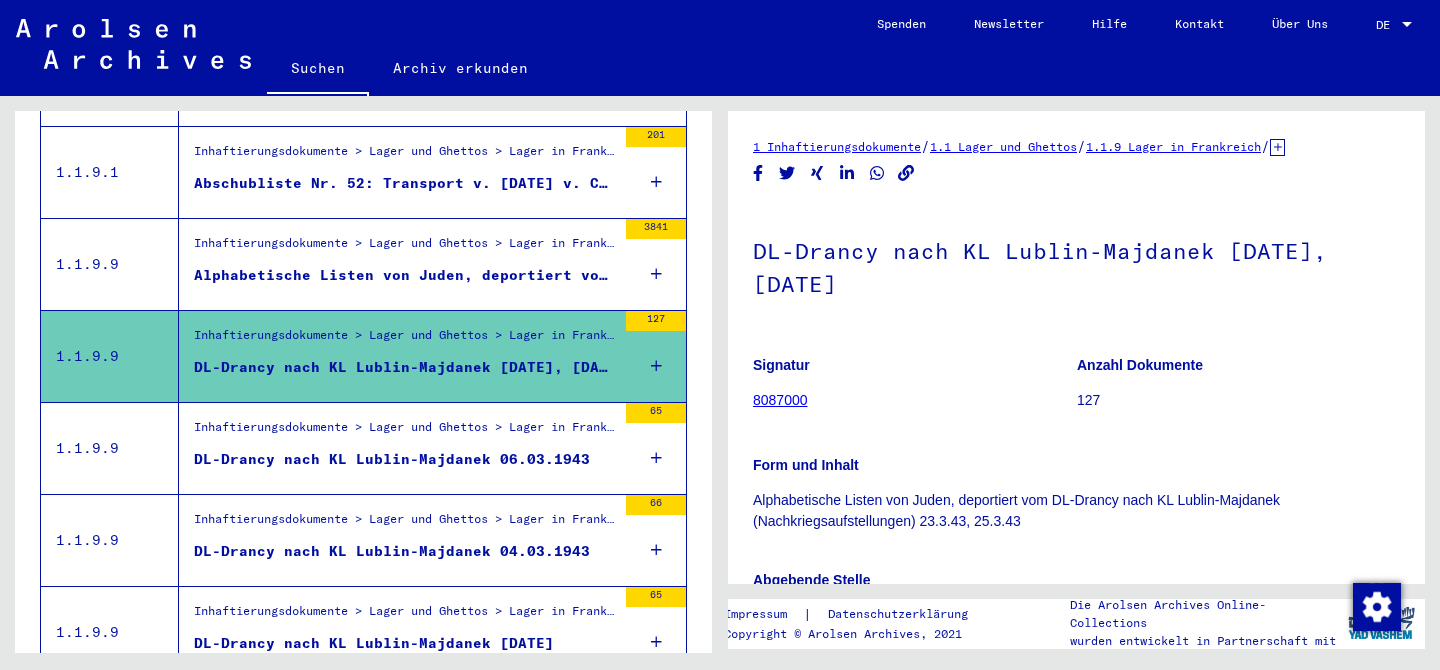 scroll, scrollTop: 605, scrollLeft: 0, axis: vertical 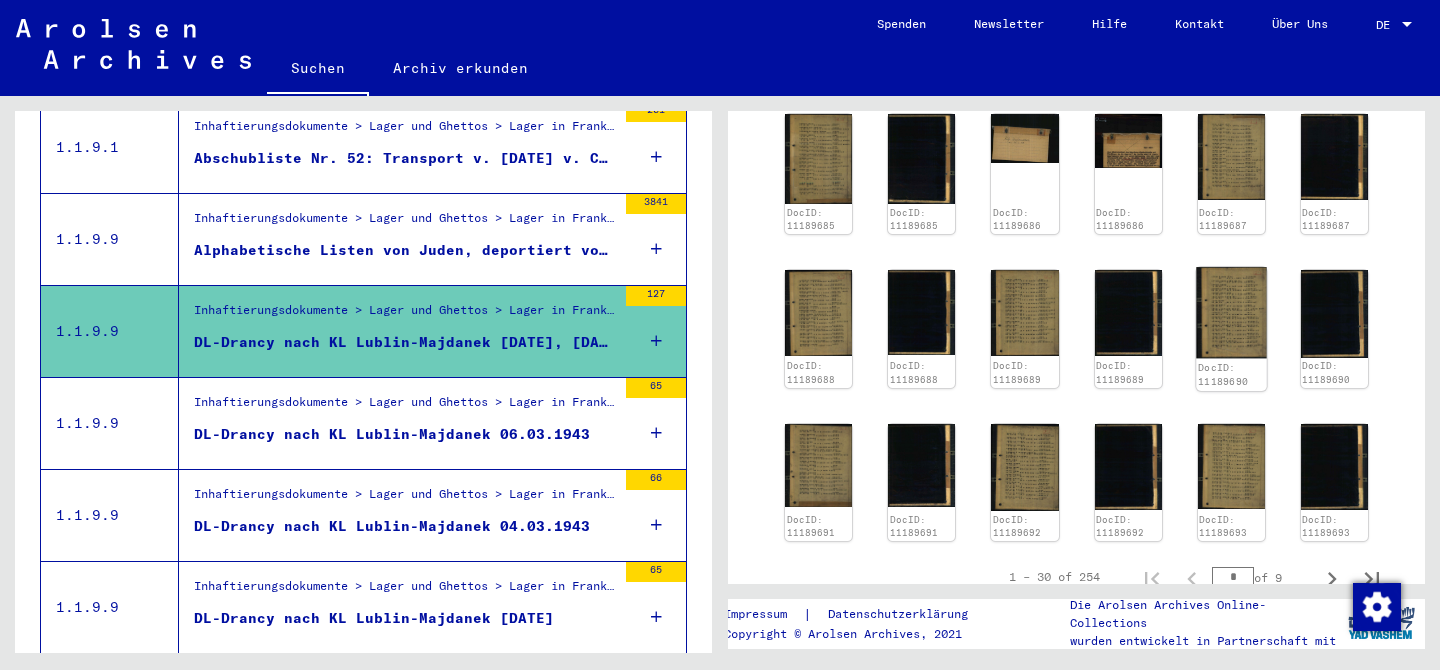 click 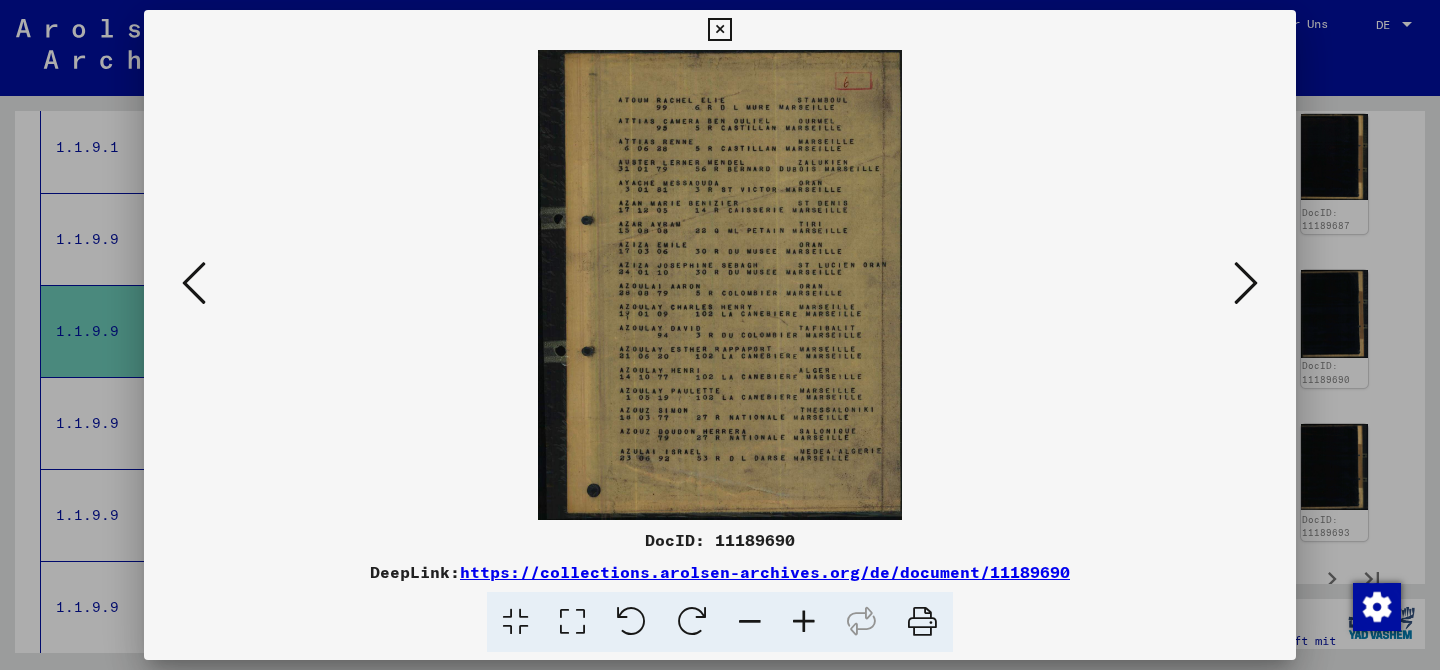 type 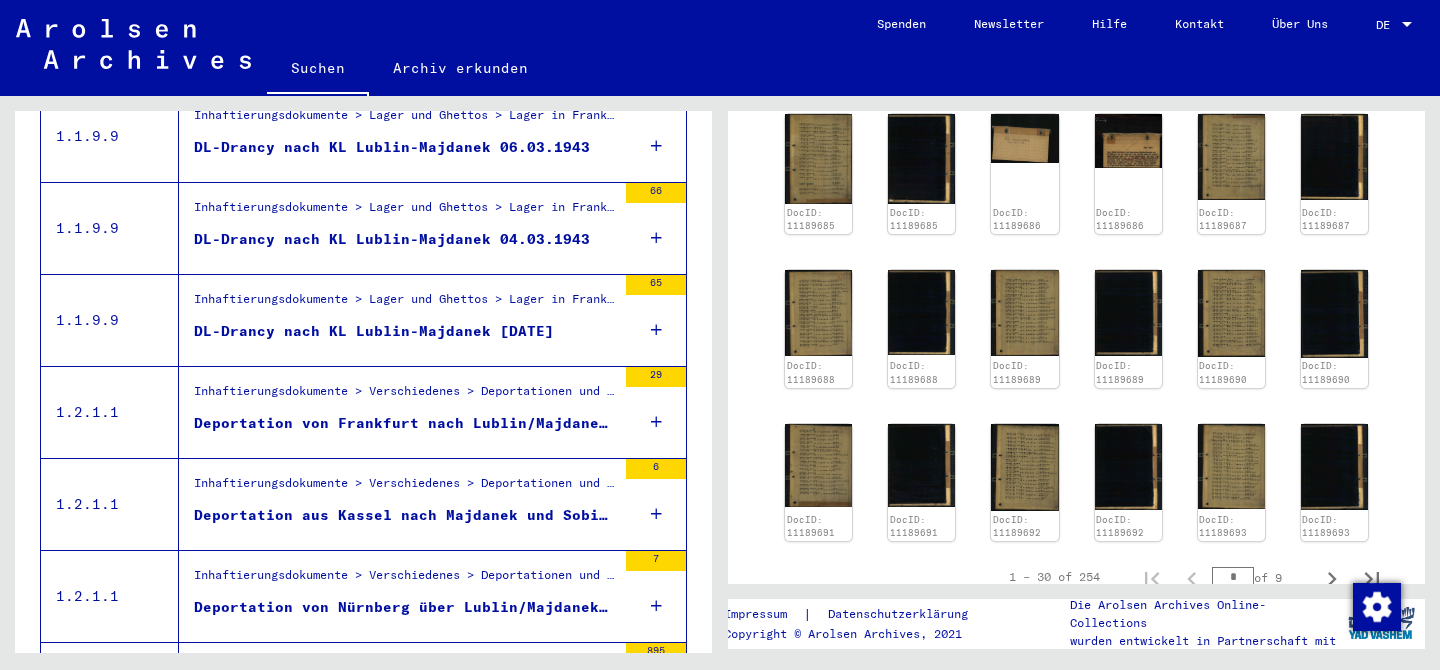 scroll, scrollTop: 905, scrollLeft: 0, axis: vertical 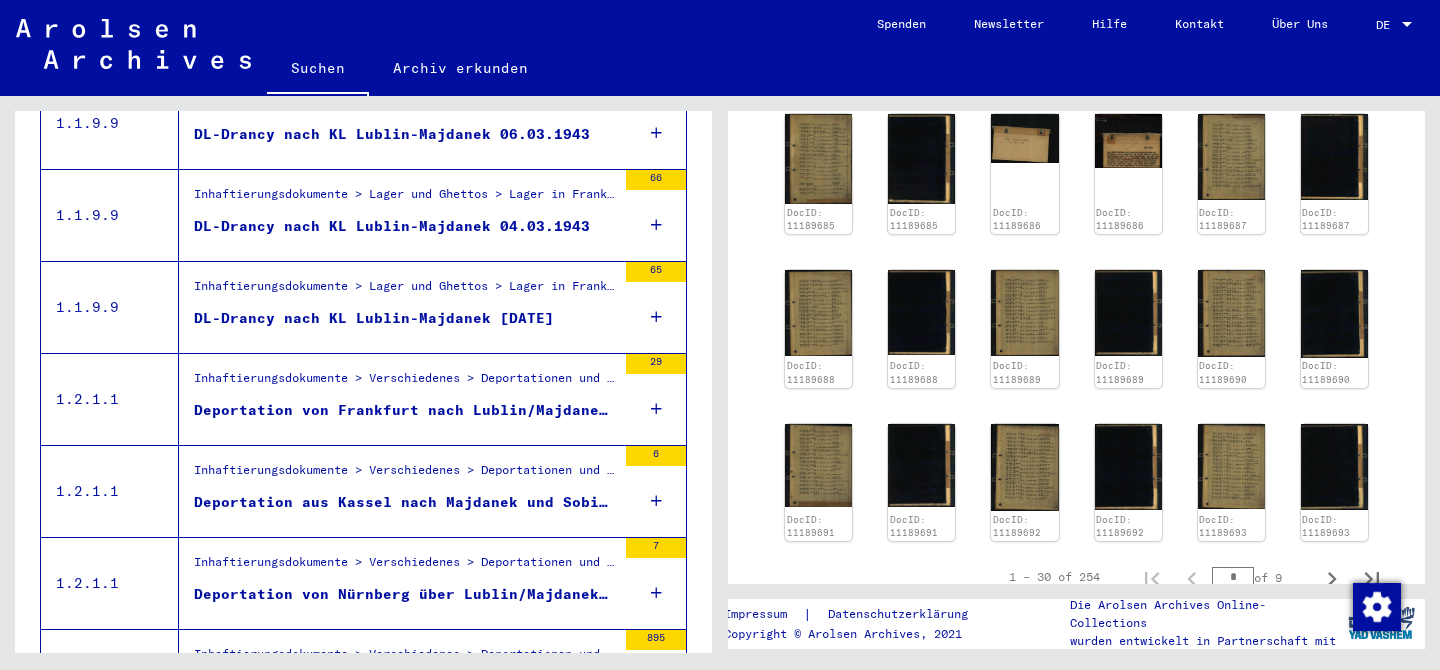 click on "Inhaftierungsdokumente > Verschiedenes > Deportationen und Transporte > Deportationen > Deportationen aus dem Gestapobereich Frankfurt am Main" at bounding box center (405, 383) 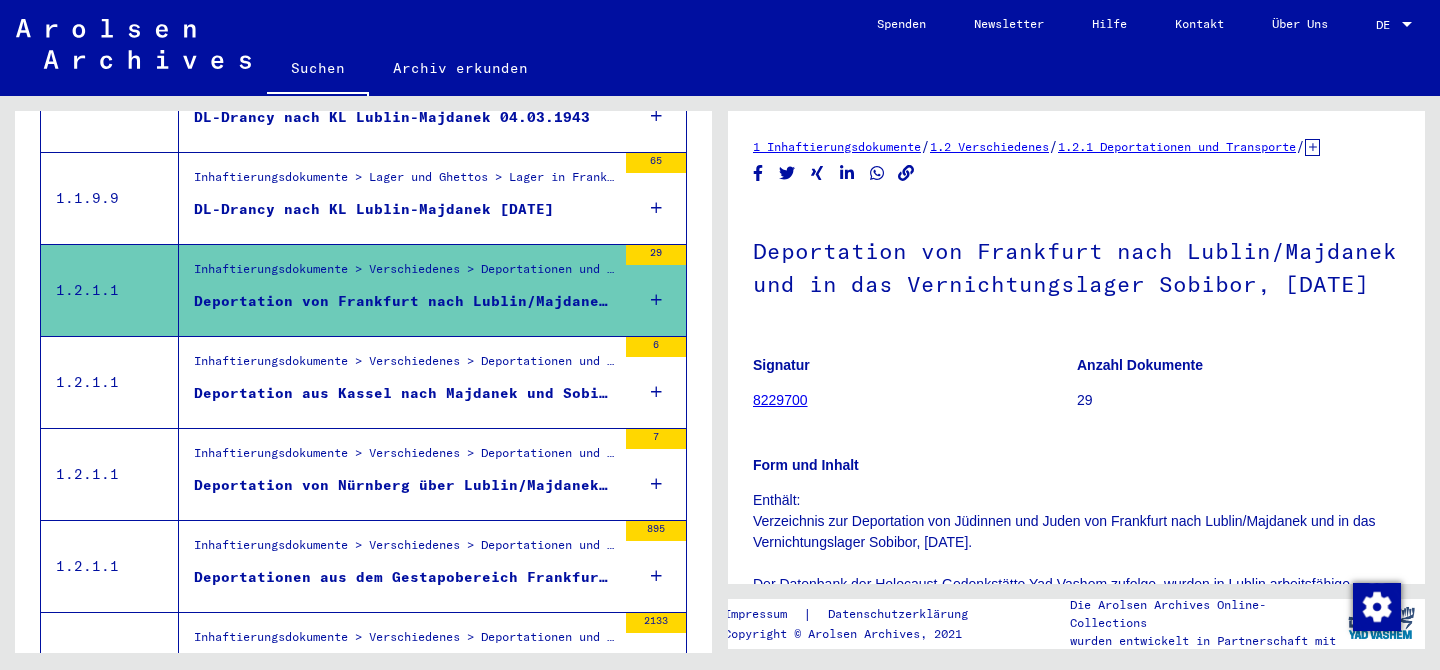 scroll, scrollTop: 1050, scrollLeft: 0, axis: vertical 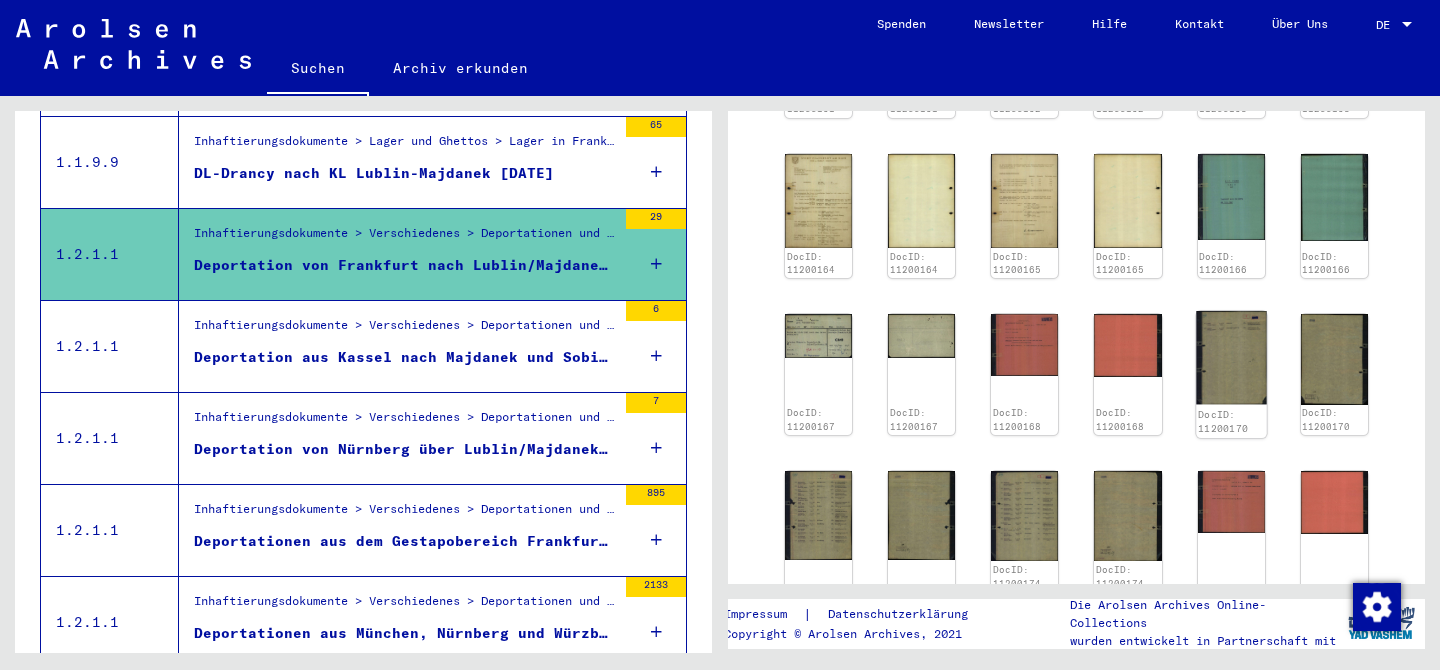 click 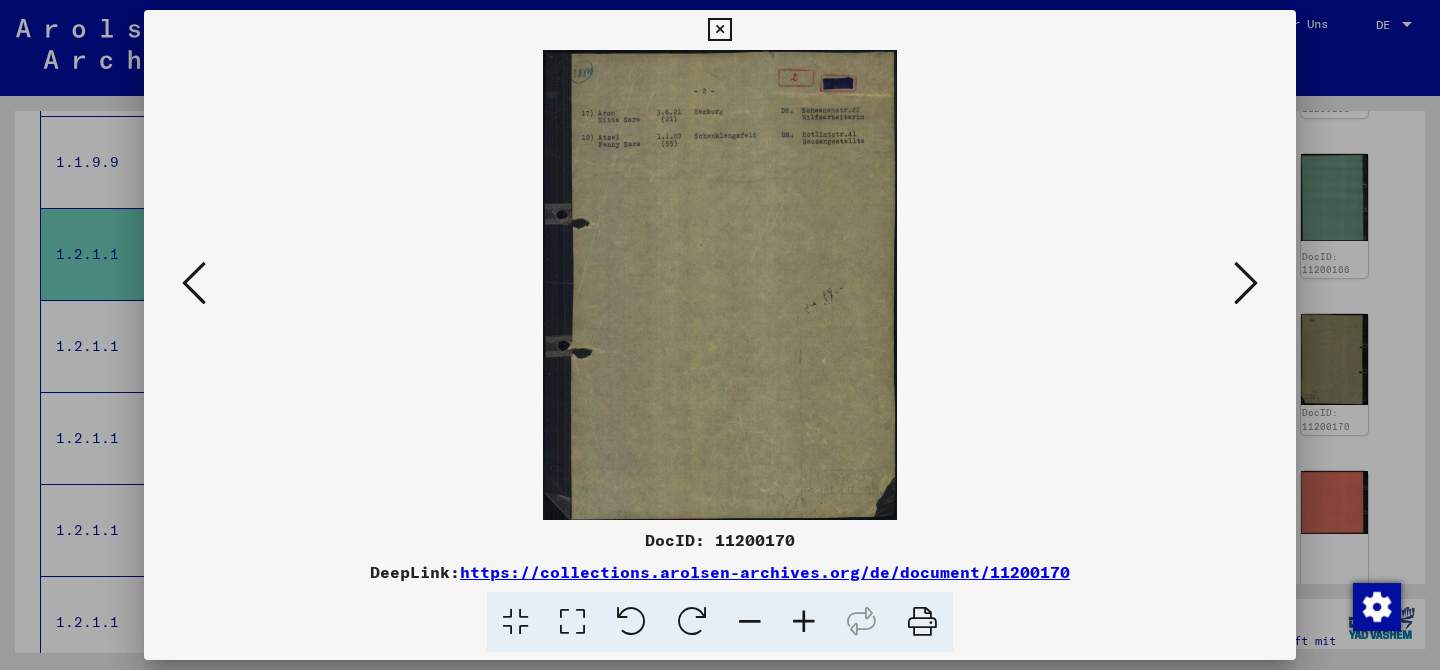 type 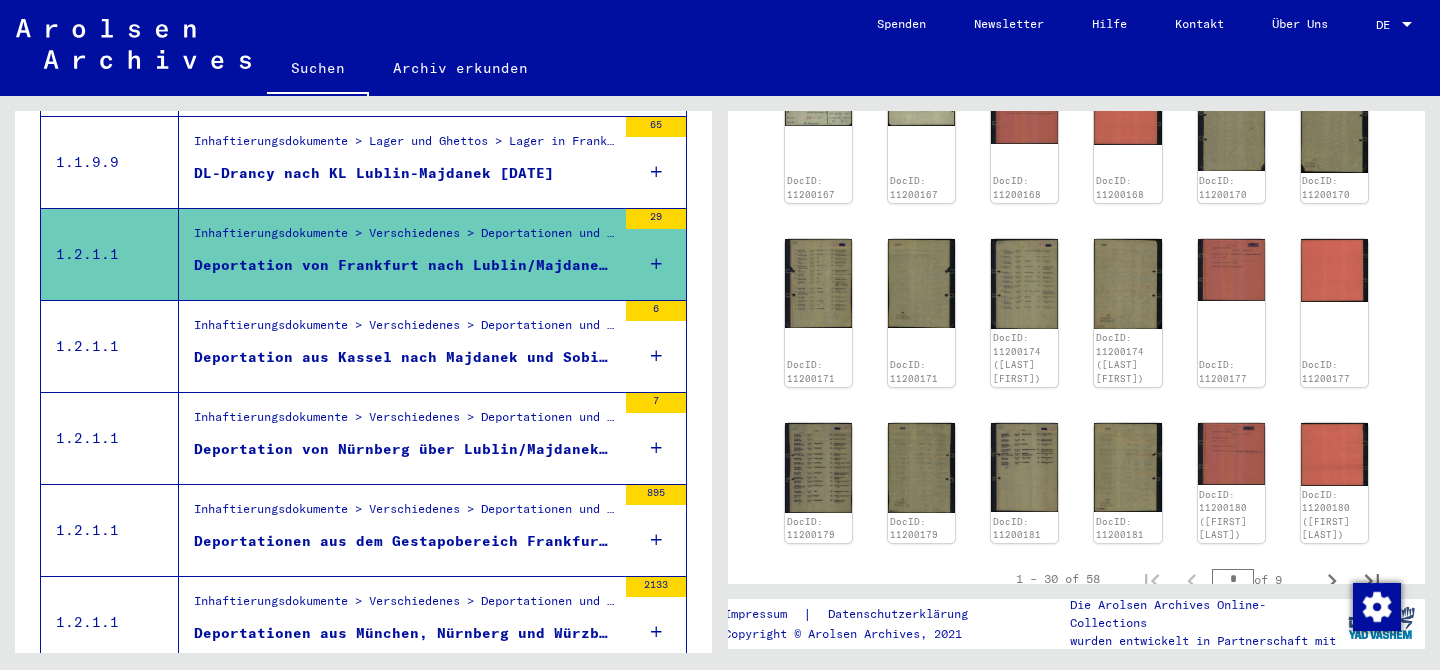scroll, scrollTop: 1243, scrollLeft: 0, axis: vertical 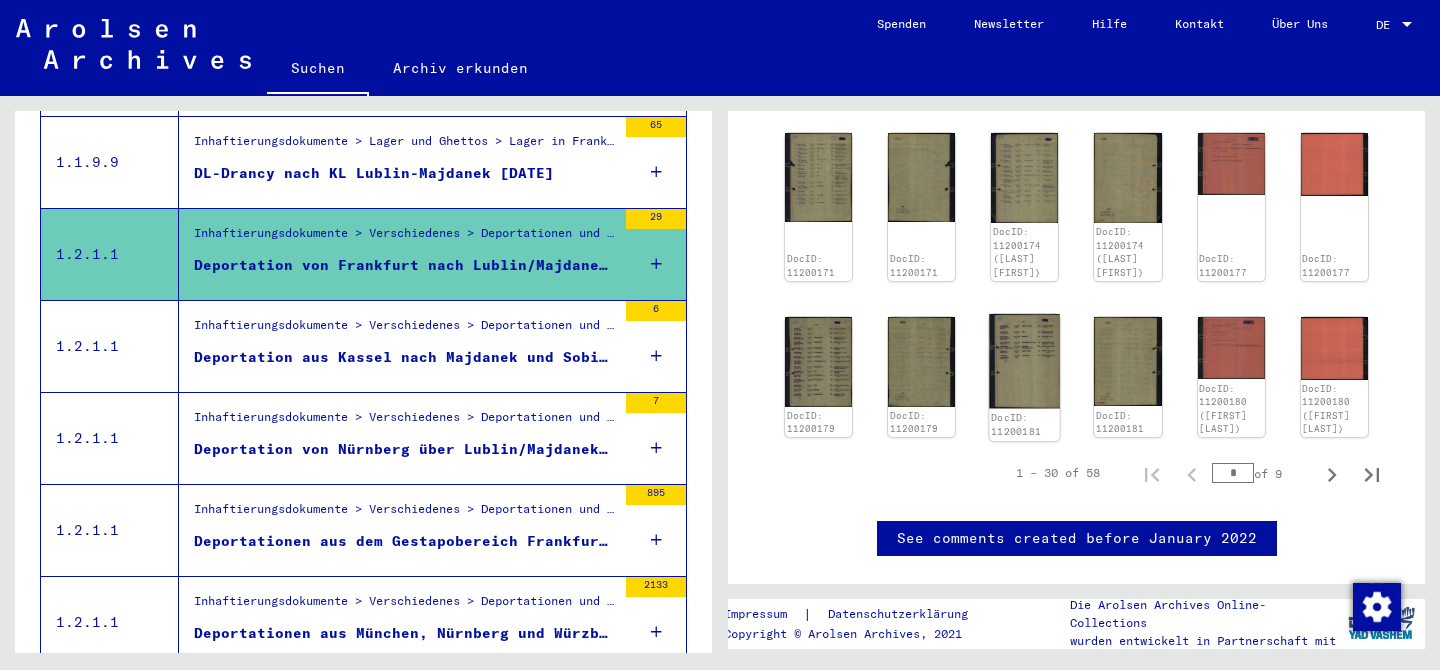 click 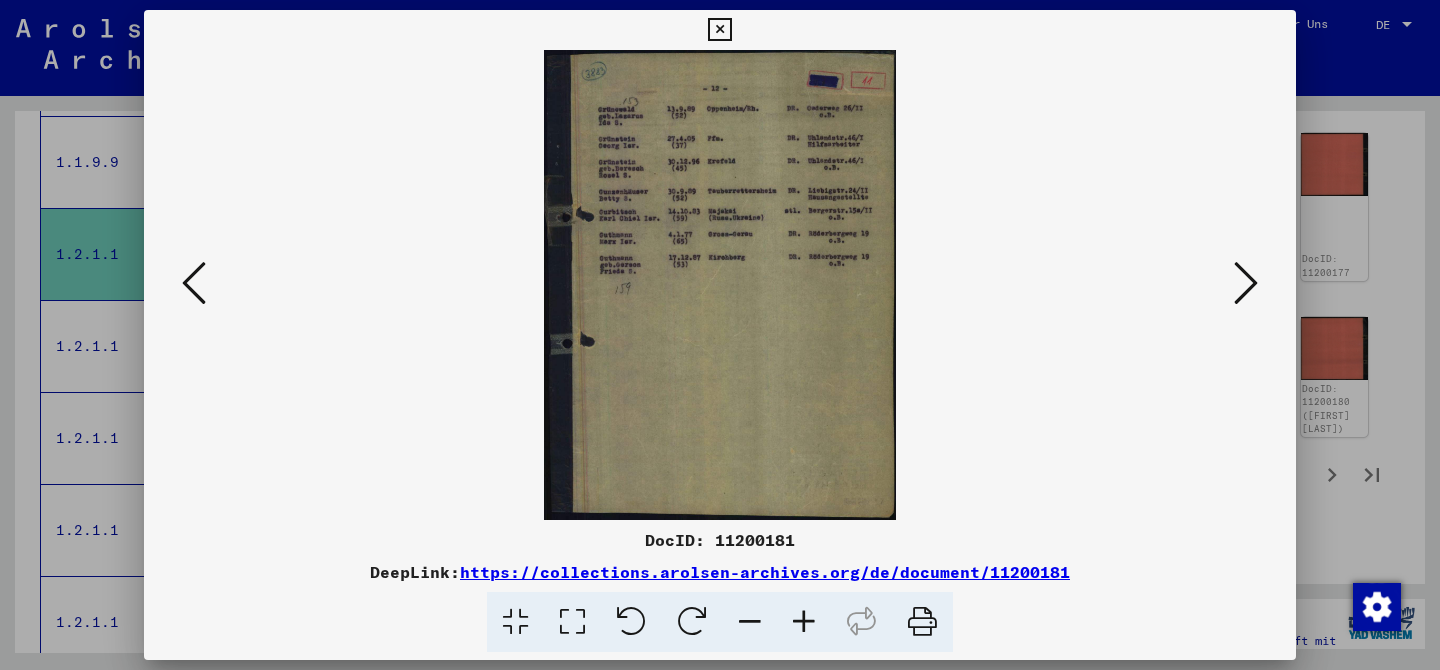 type 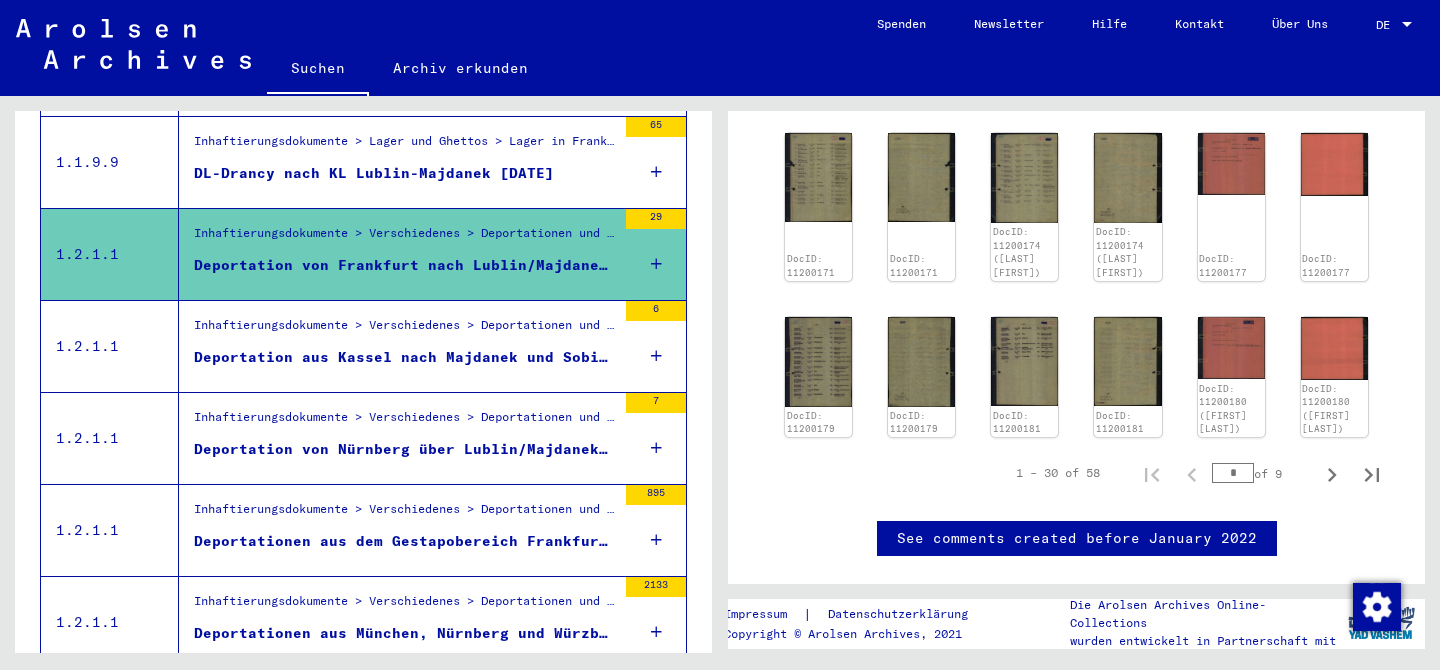 click on "Inhaftierungsdokumente > Verschiedenes > Deportationen und Transporte > Deportationen > Deportationen aus dem Gestapobereich Kassel" at bounding box center (405, 330) 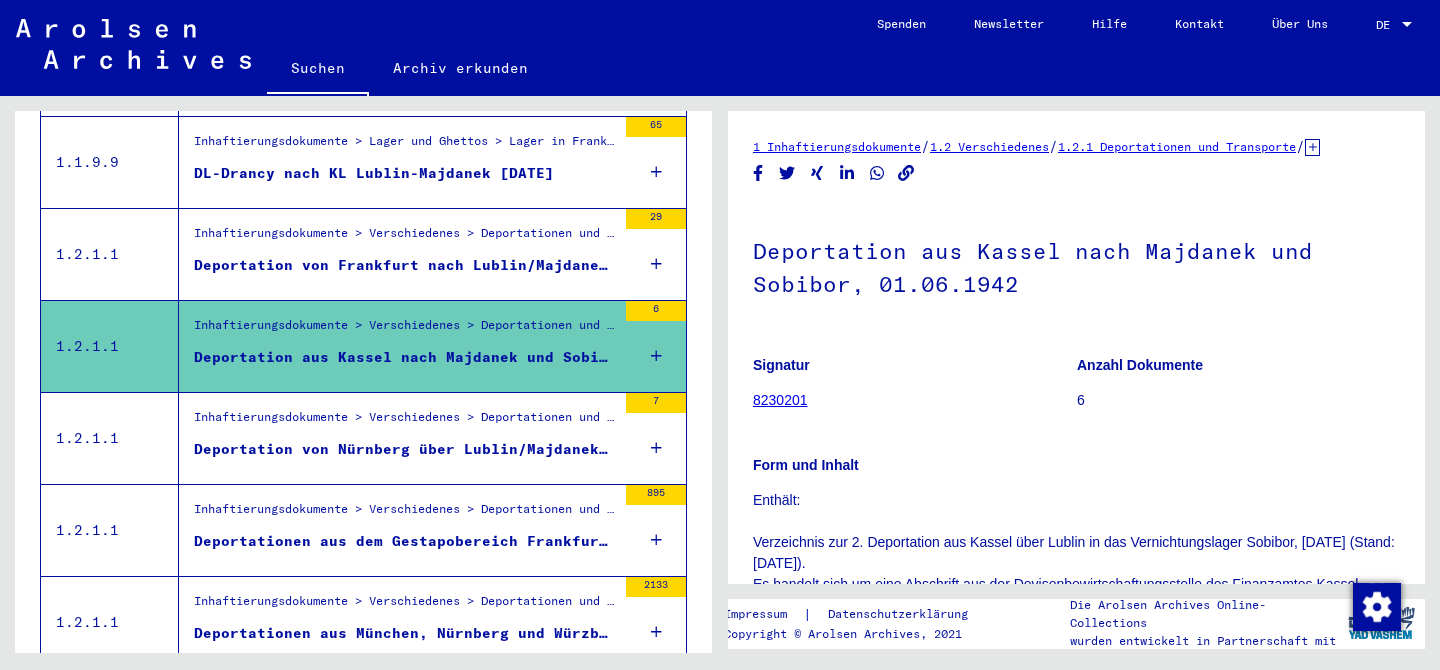 click on "Inhaftierungsdokumente > Verschiedenes > Deportationen und Transporte > Deportationen > Deportationen aus München, Nürnberg und Würzburg" at bounding box center [405, 422] 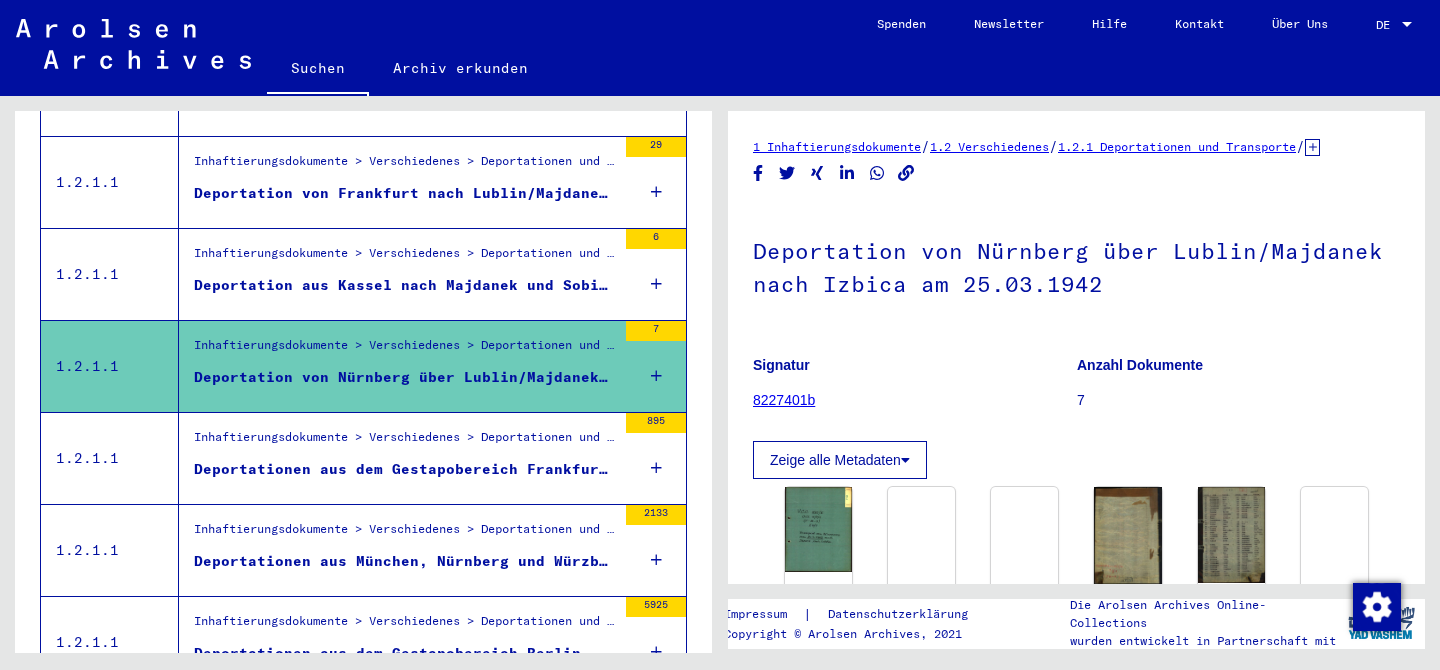 scroll, scrollTop: 1152, scrollLeft: 0, axis: vertical 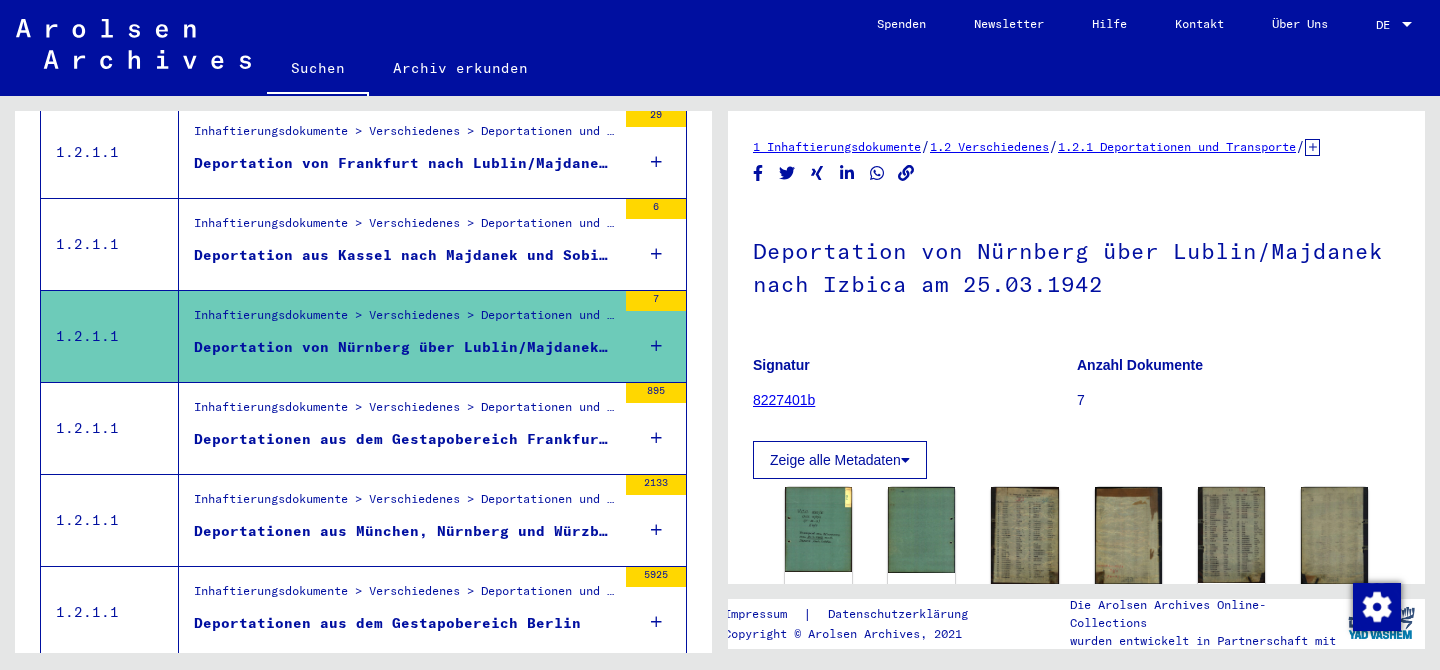 click on "Deportationen aus dem Gestapobereich Frankfurt am Main" at bounding box center (405, 439) 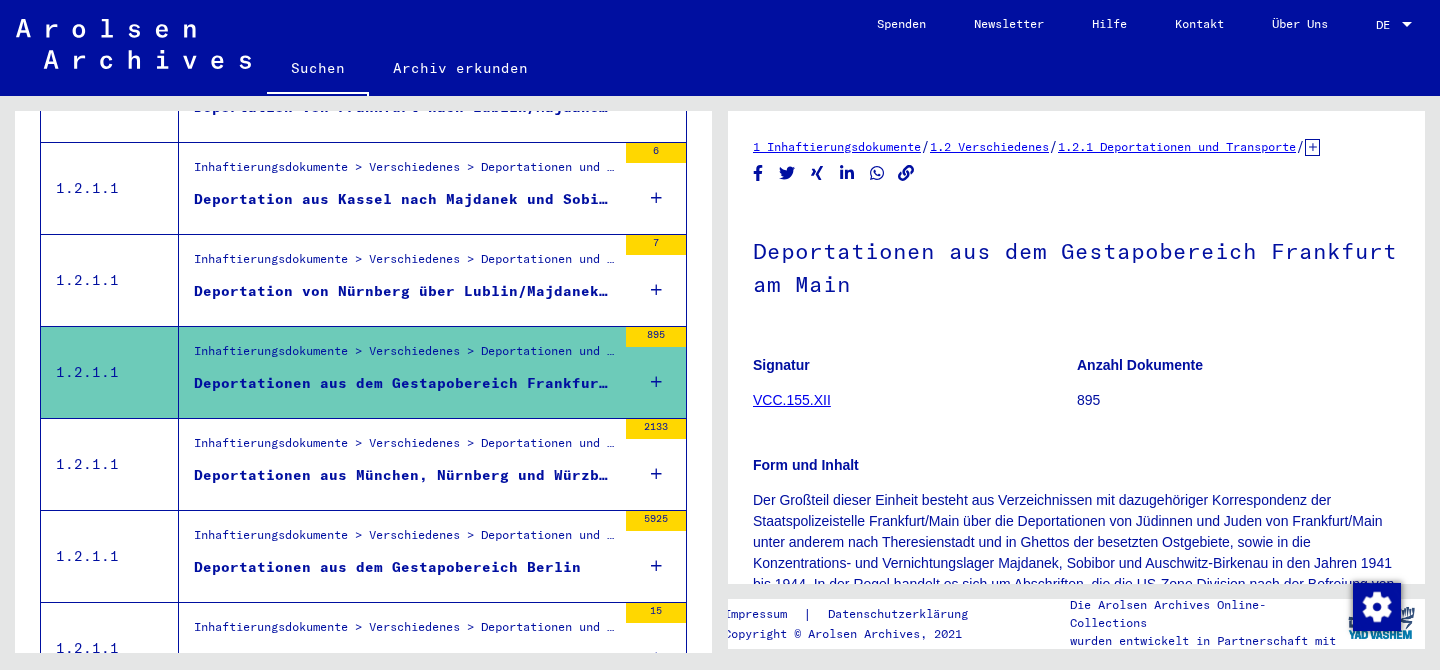 scroll, scrollTop: 1220, scrollLeft: 0, axis: vertical 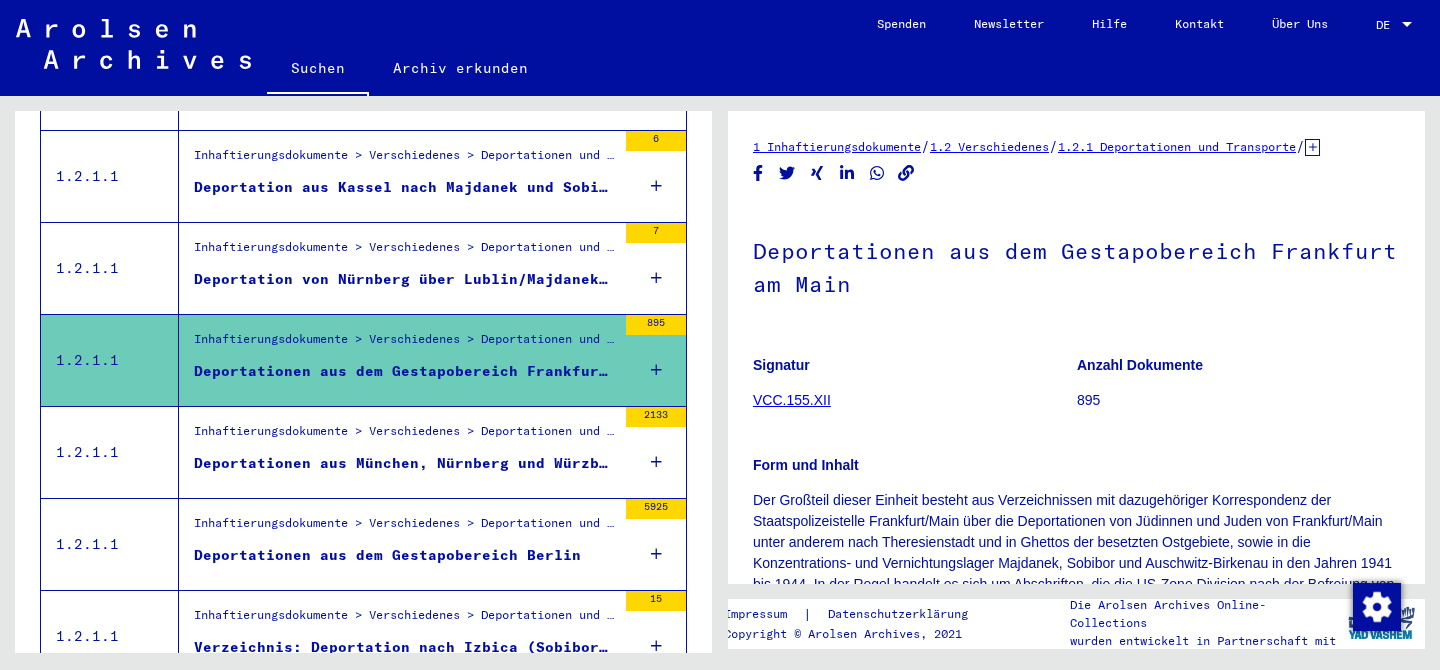 click on "Inhaftierungsdokumente > Verschiedenes > Deportationen und Transporte > Deportationen" at bounding box center (405, 436) 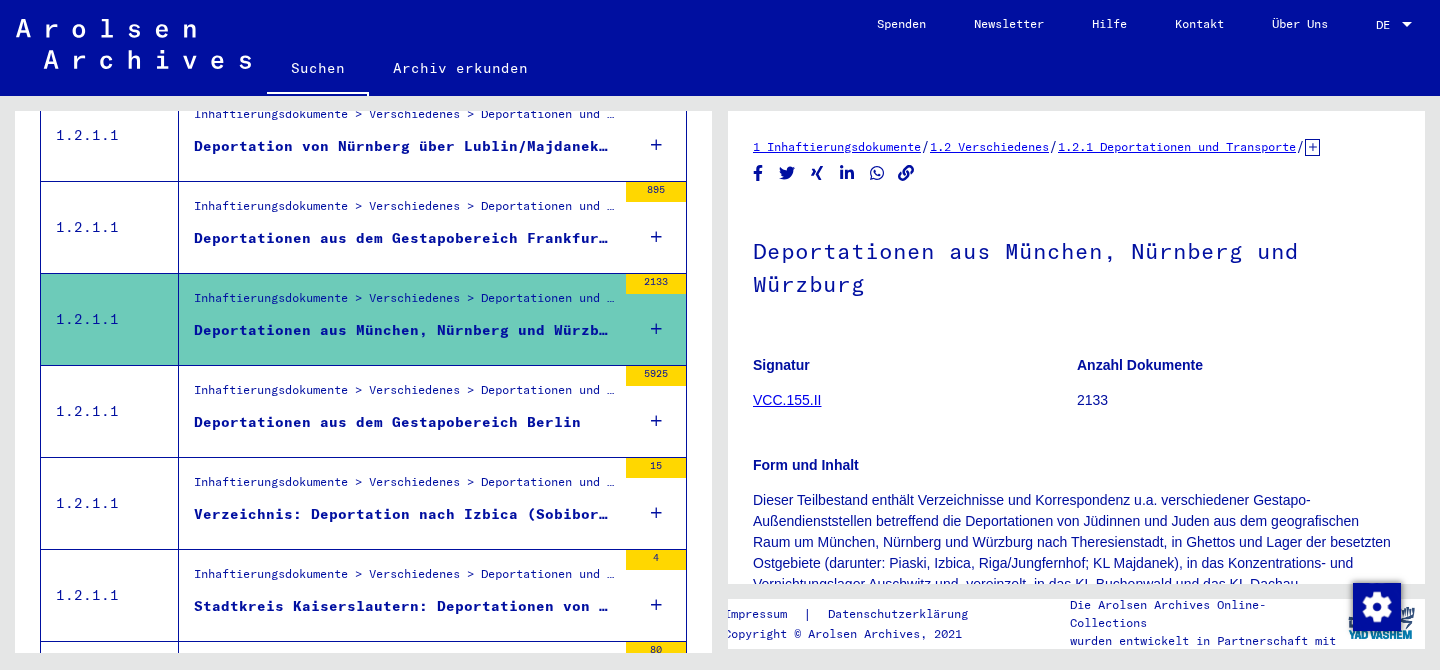 click on "Deportationen aus dem Gestapobereich Berlin" at bounding box center (405, 427) 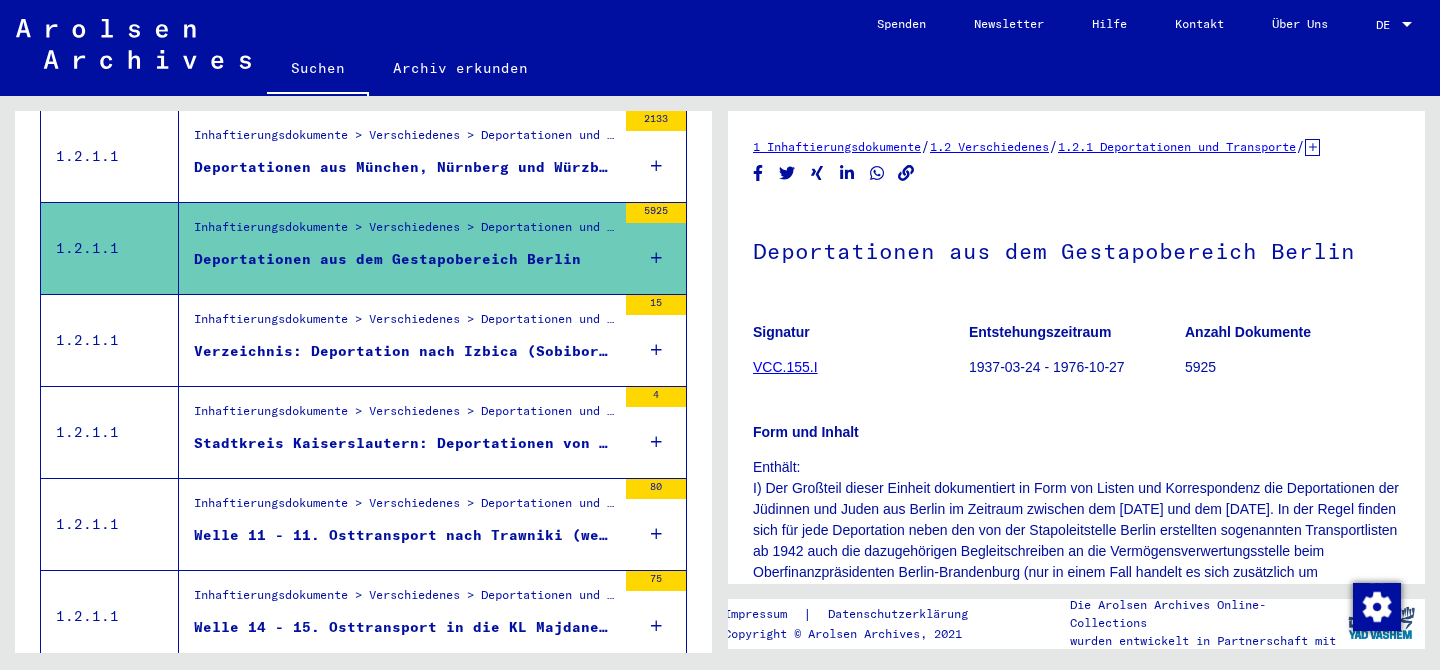 scroll, scrollTop: 1521, scrollLeft: 0, axis: vertical 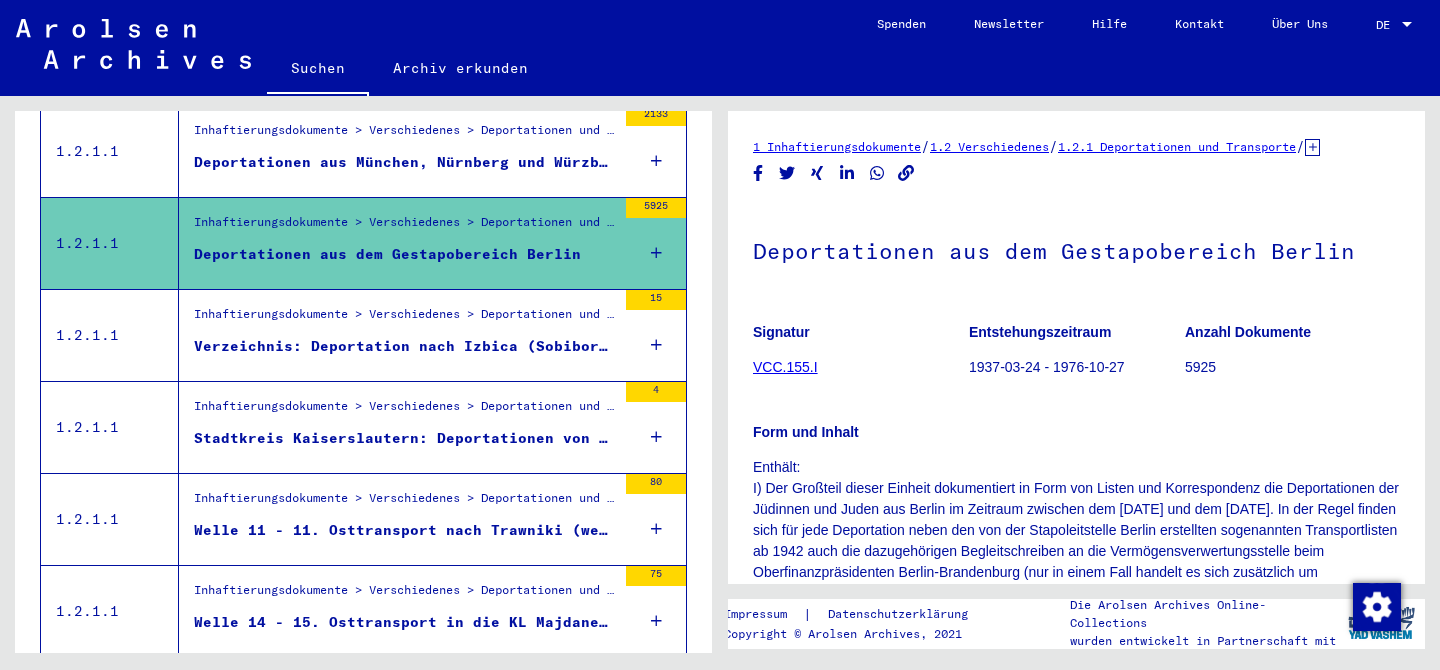 click on "Inhaftierungsdokumente > Verschiedenes > Deportationen und Transporte > Deportationen > Deportationen aus dem Gestapobereich Düsseldorf" at bounding box center [405, 319] 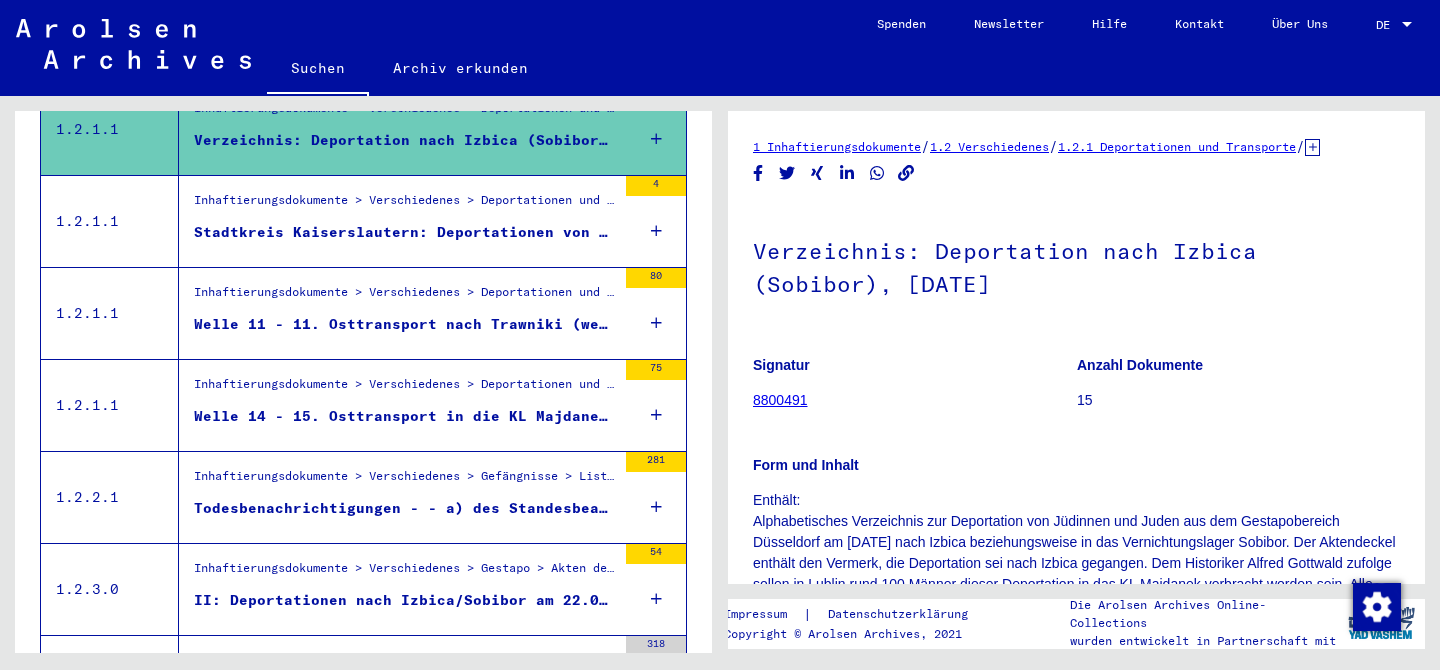 scroll, scrollTop: 1735, scrollLeft: 0, axis: vertical 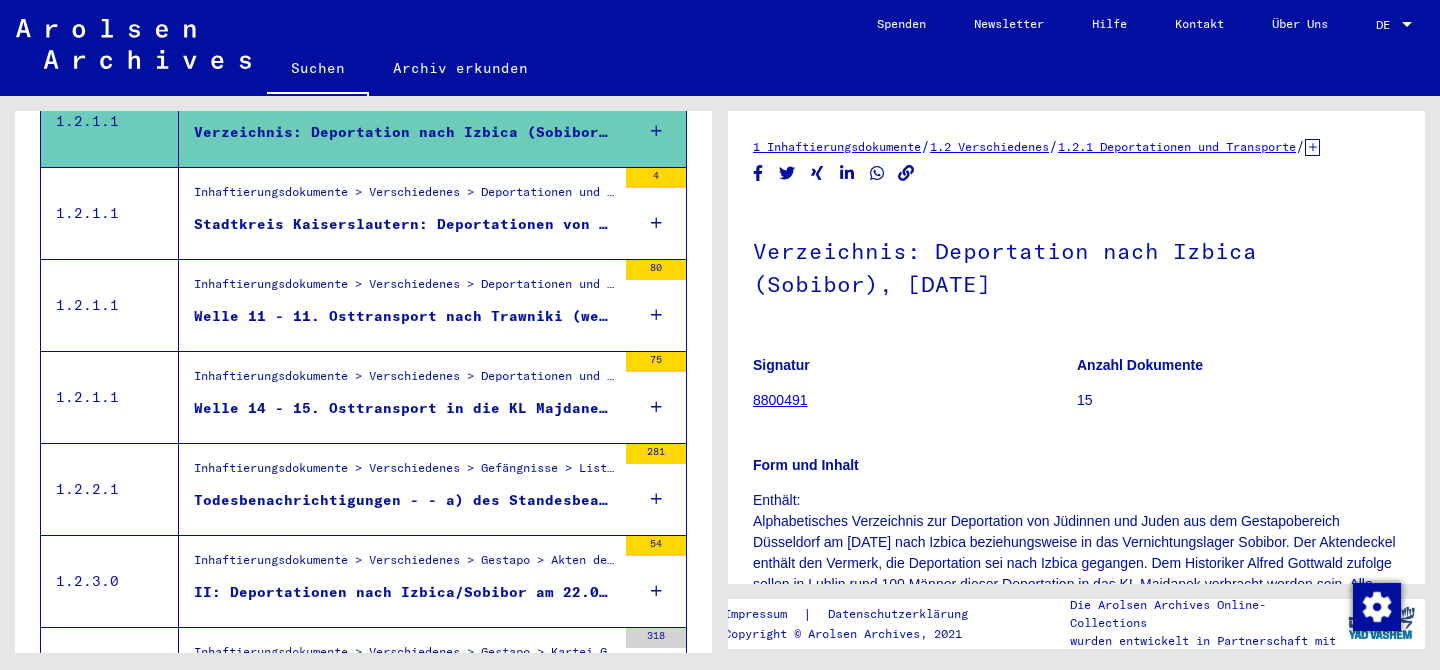 click on "Inhaftierungsdokumente > Verschiedenes > Deportationen und Transporte > Deportationen > Deportationen aus dem Gestapobereich Berlin Welle 11 - 11. Osttransport nach Trawniki (weiter in das Ghetto Piaski), [DATE]" at bounding box center [397, 305] 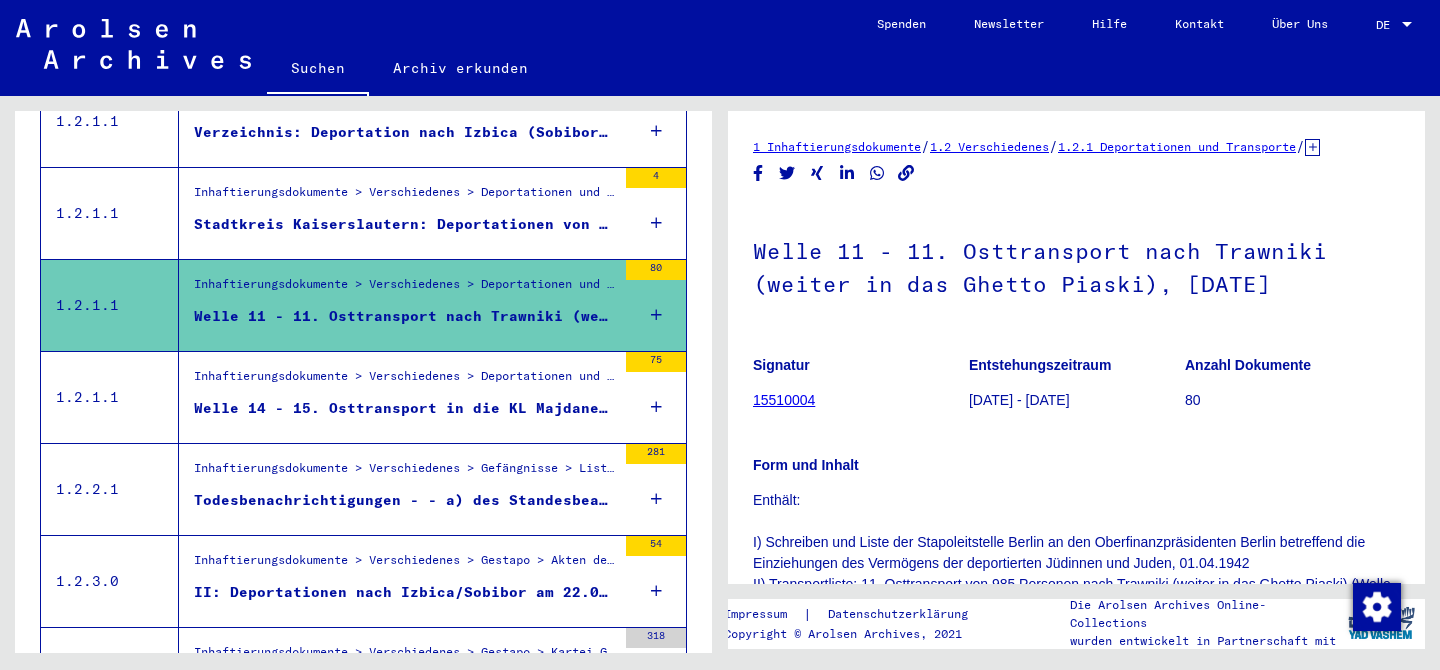 click on "Welle 14 - 15. Osttransport in die KL Majdanek und Sobibor, 13.06.1942" at bounding box center (405, 408) 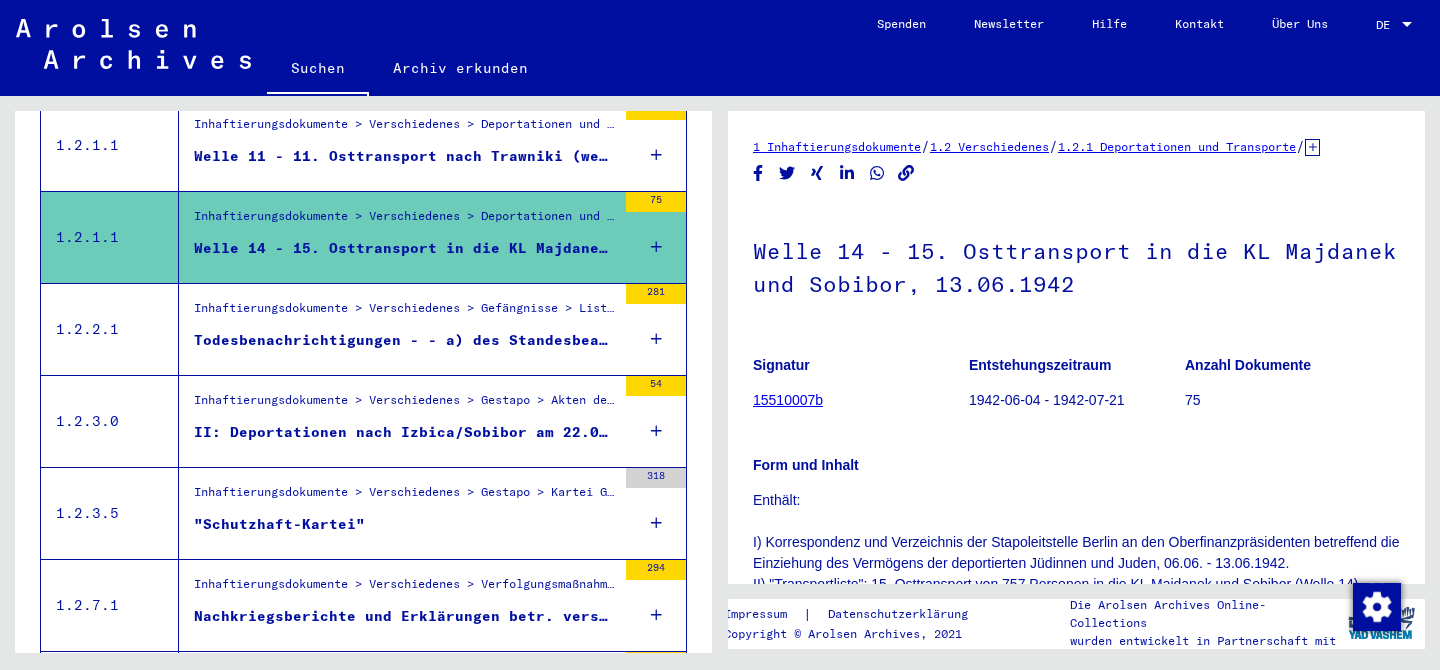 scroll, scrollTop: 1897, scrollLeft: 0, axis: vertical 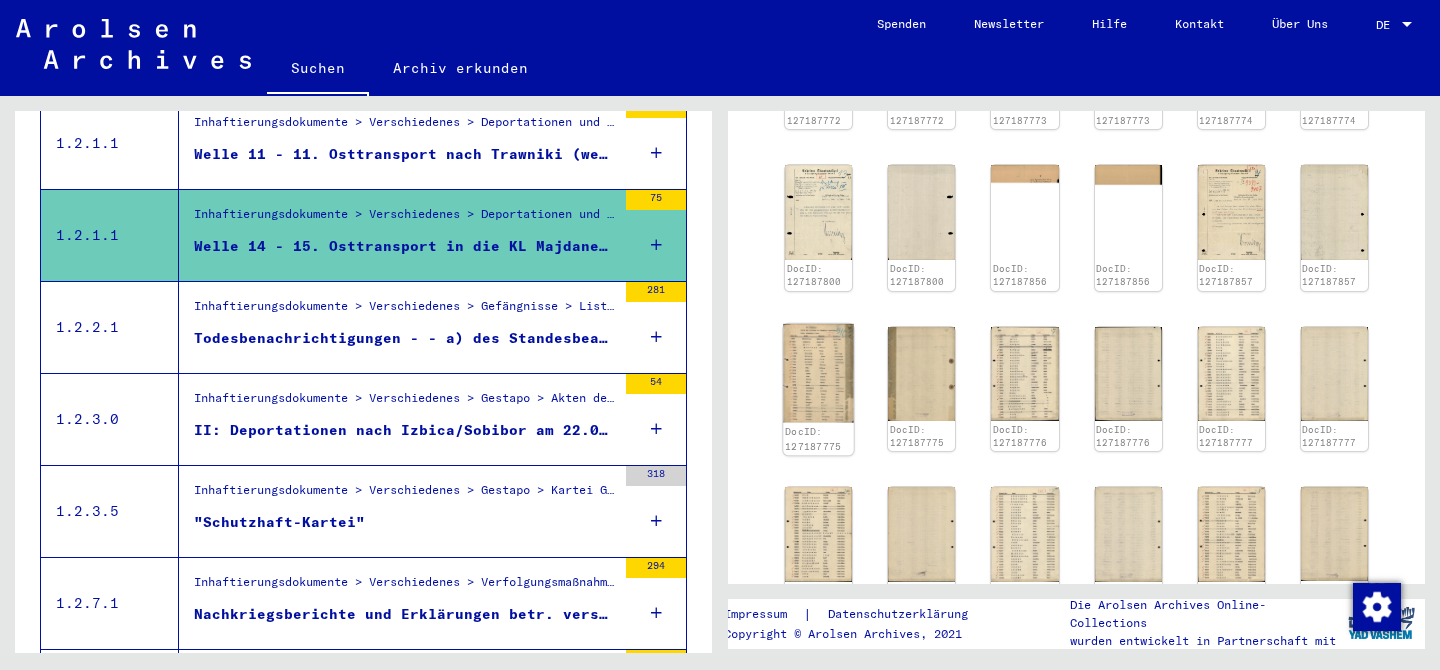 click 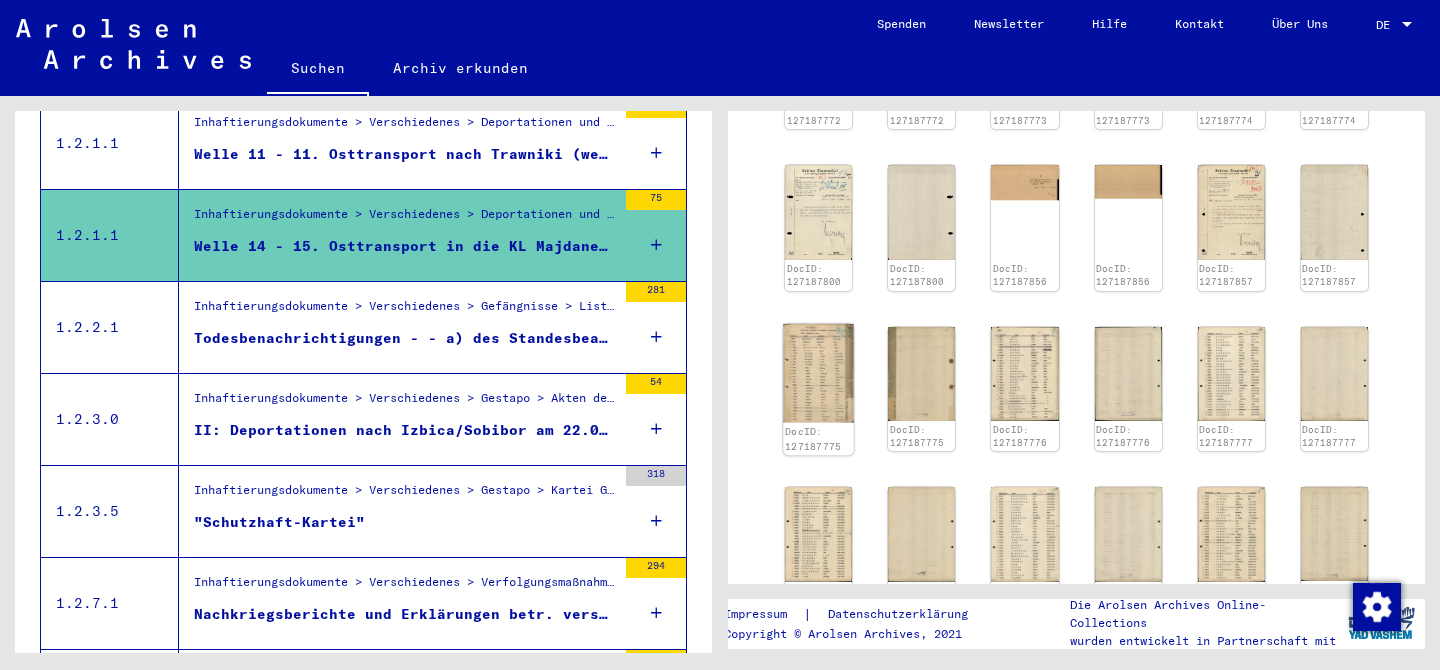 scroll, scrollTop: 1054, scrollLeft: 0, axis: vertical 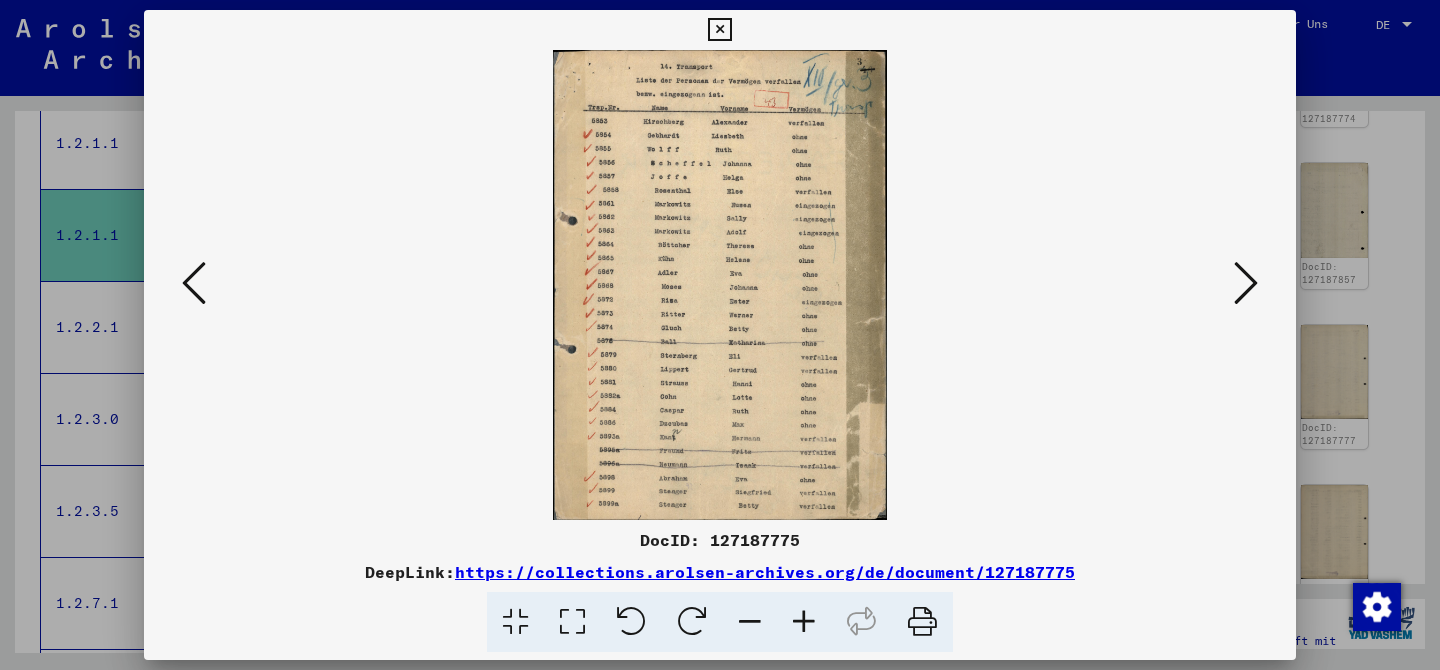 type 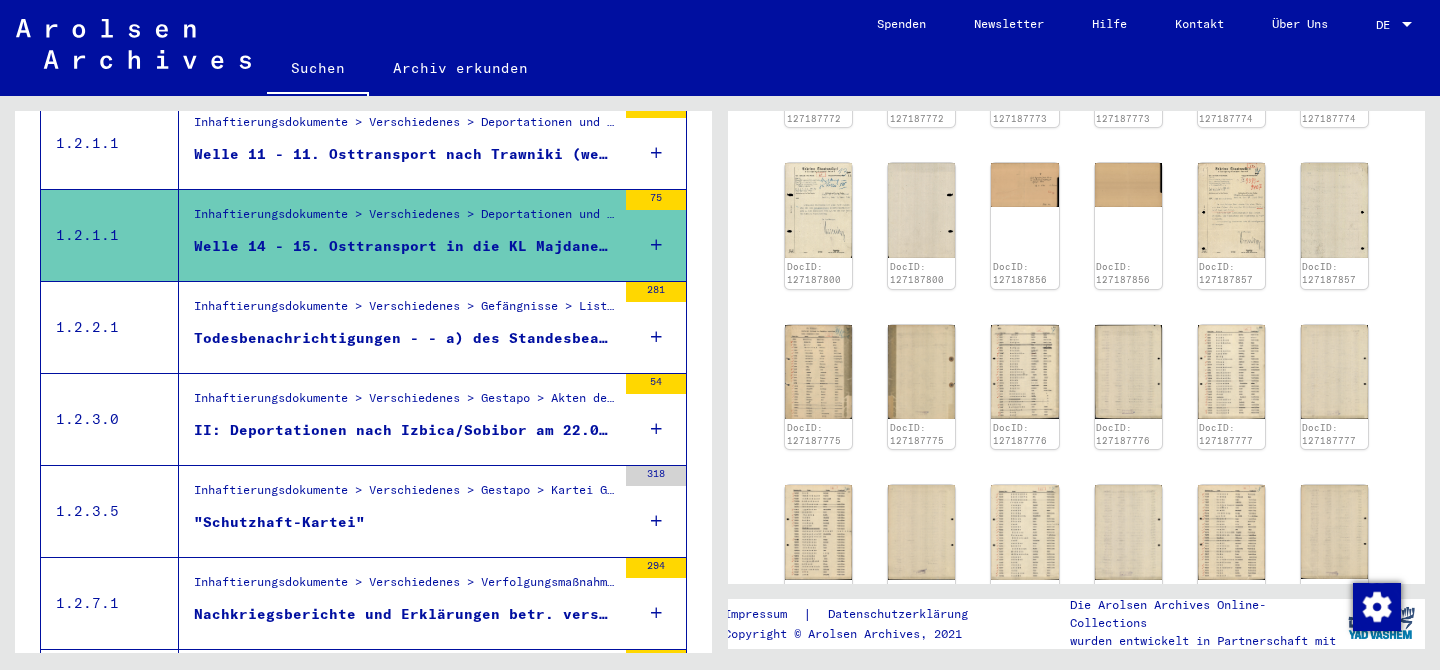 click on "Todesbenachrichtigungen - - a) des Standesbeamten beim Stadthauptmann Lublin (Generalgouvernement) an die Stadtverwaltung, Zivilstandesamt Lublin - ..." at bounding box center [405, 338] 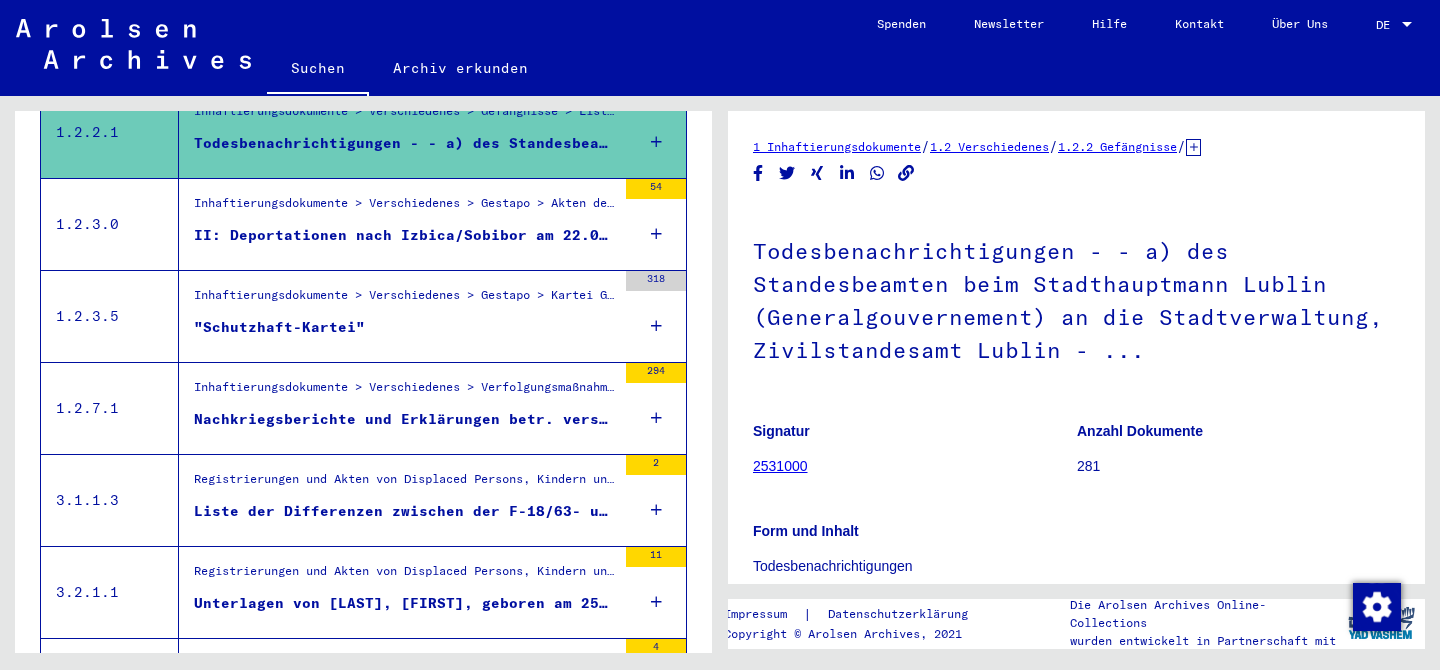 scroll, scrollTop: 2096, scrollLeft: 0, axis: vertical 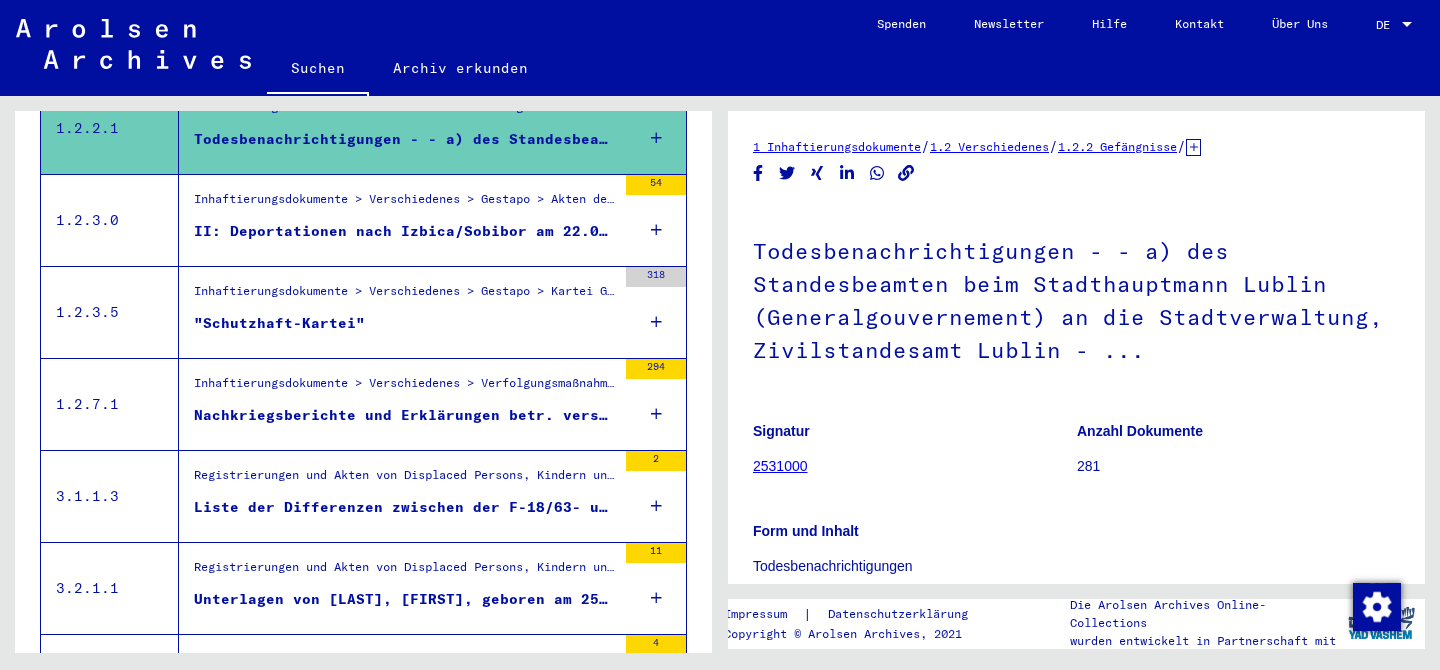 click on "Registrierungen und Akten von Displaced Persons, Kindern und Vermissten > Aufenthalts- und Emigrationsnachweise > Registrierung und Betreuung von DPs innerhalb und außerhalb von Lagern > Erfassung von befreiten ehemaligen Verfolgten an unterschiedlichen Orten (F18-Listen) > Registrierungen von ehemaligen Verfolgten in Polen Liste der Differenzen zwischen der F-18/63- und OCC-13/14-Listen der Überlebenden aus Majdanek in Lublin" at bounding box center [397, 496] 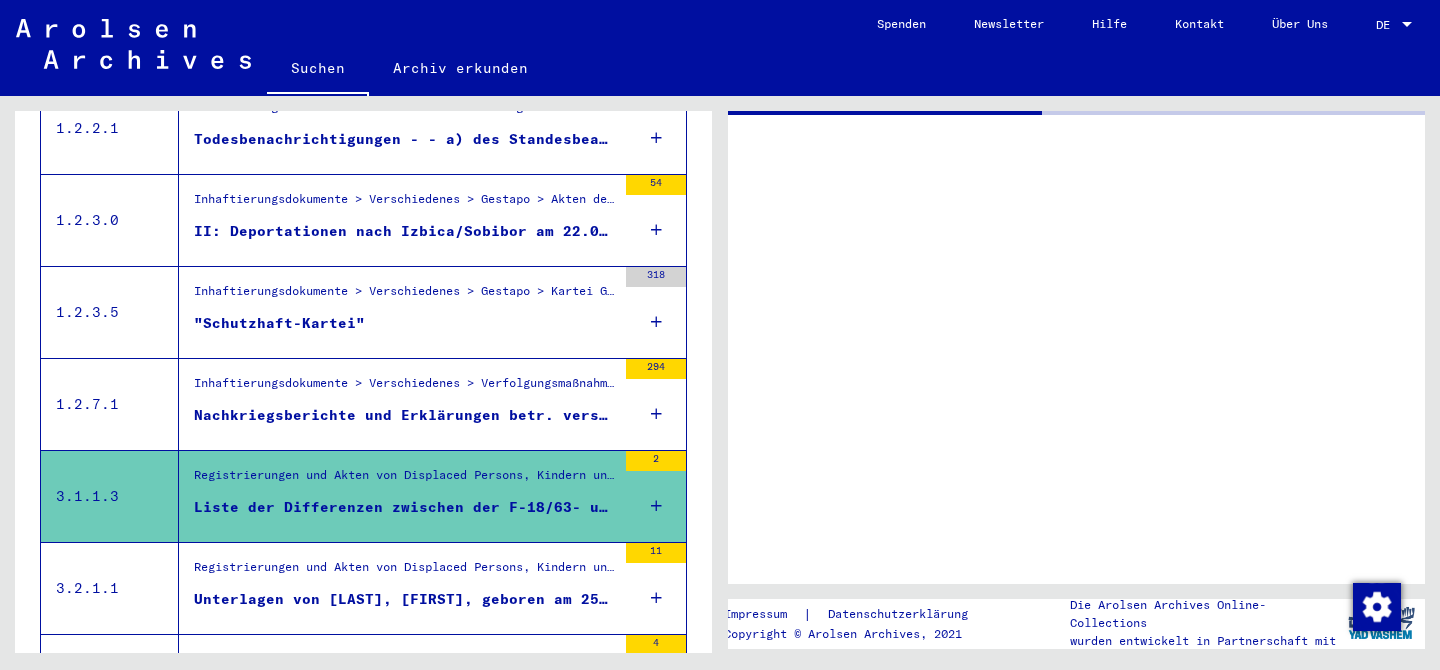 click on "Nachkriegsberichte und Erklärungen betr. verschiedene Gefangenenlager außerhalb Deutschlands: -   - I. Ungarn,  - II. Lettland,  - III. Litauen,  - IV. Polen: Auschwitz, Brzesko-Nowe, Litzmannstadt, L ..." at bounding box center [405, 415] 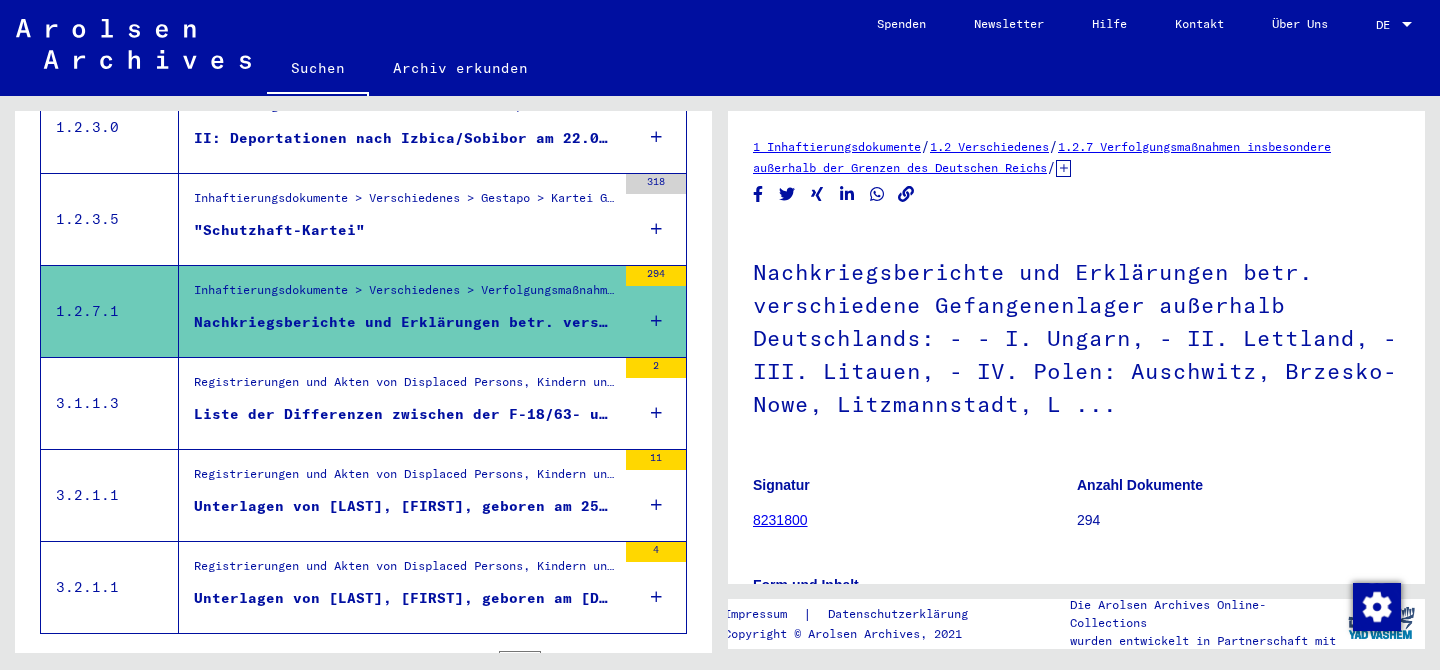 scroll, scrollTop: 2197, scrollLeft: 0, axis: vertical 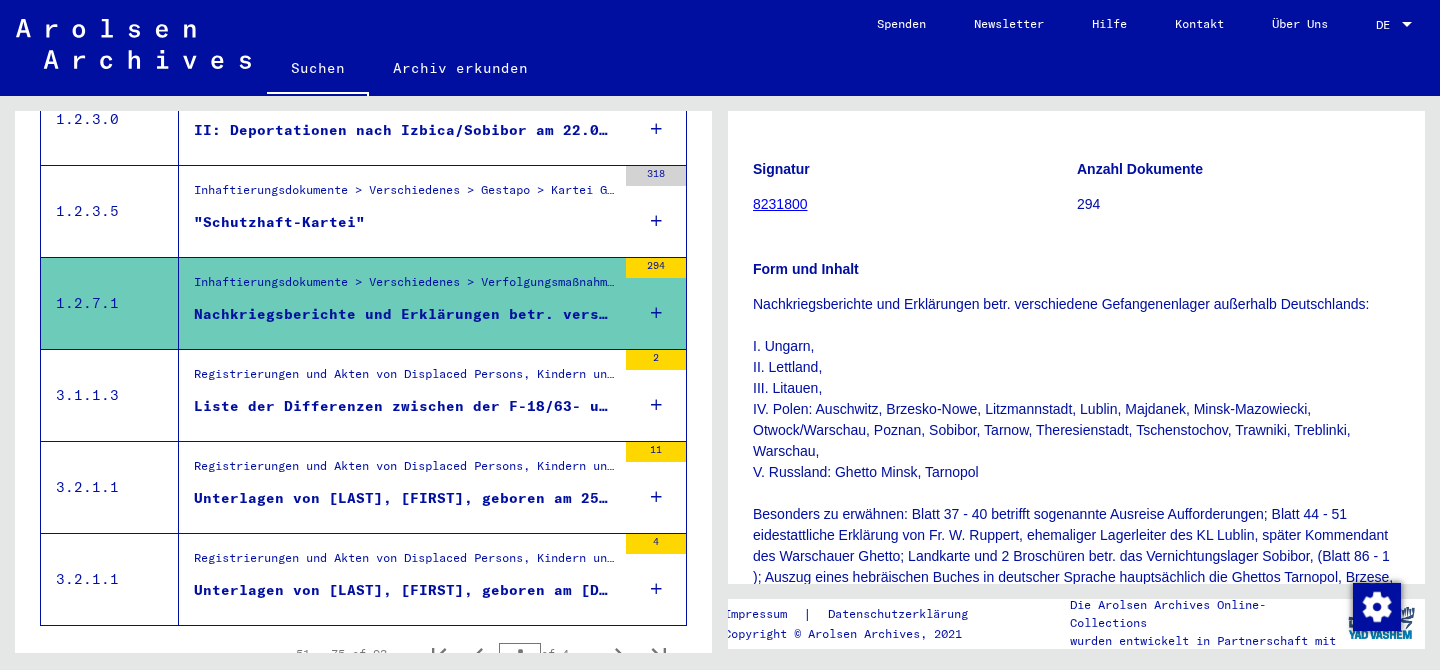 click on "Registrierungen und Akten von Displaced Persons, Kindern und Vermissten > Aufenthalts- und Emigrationsnachweise > Registrierung und Betreuung von DPs innerhalb und außerhalb von Lagern > Erfassung von befreiten ehemaligen Verfolgten an unterschiedlichen Orten (F18-Listen) > Registrierungen von ehemaligen Verfolgten in Polen Liste der Differenzen zwischen der F-18/63- und OCC-13/14-Listen der Überlebenden aus Majdanek in Lublin" at bounding box center (397, 395) 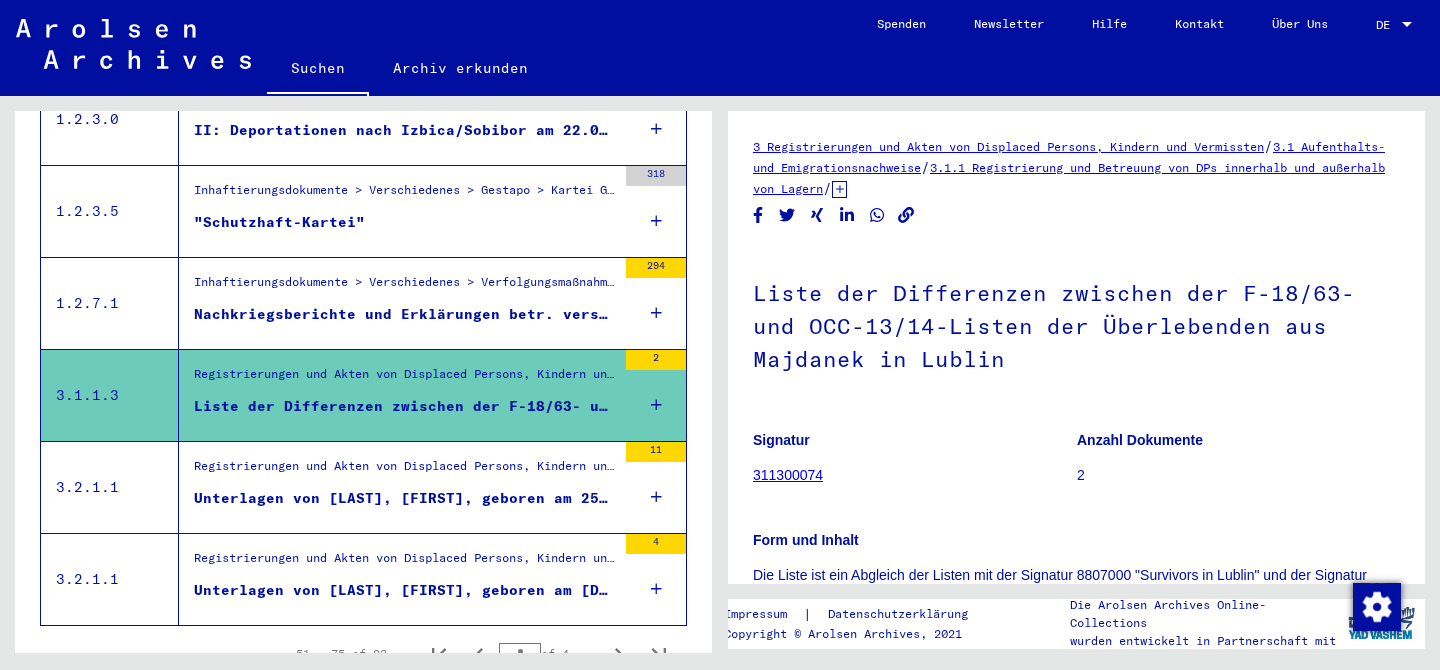 scroll, scrollTop: 2263, scrollLeft: 0, axis: vertical 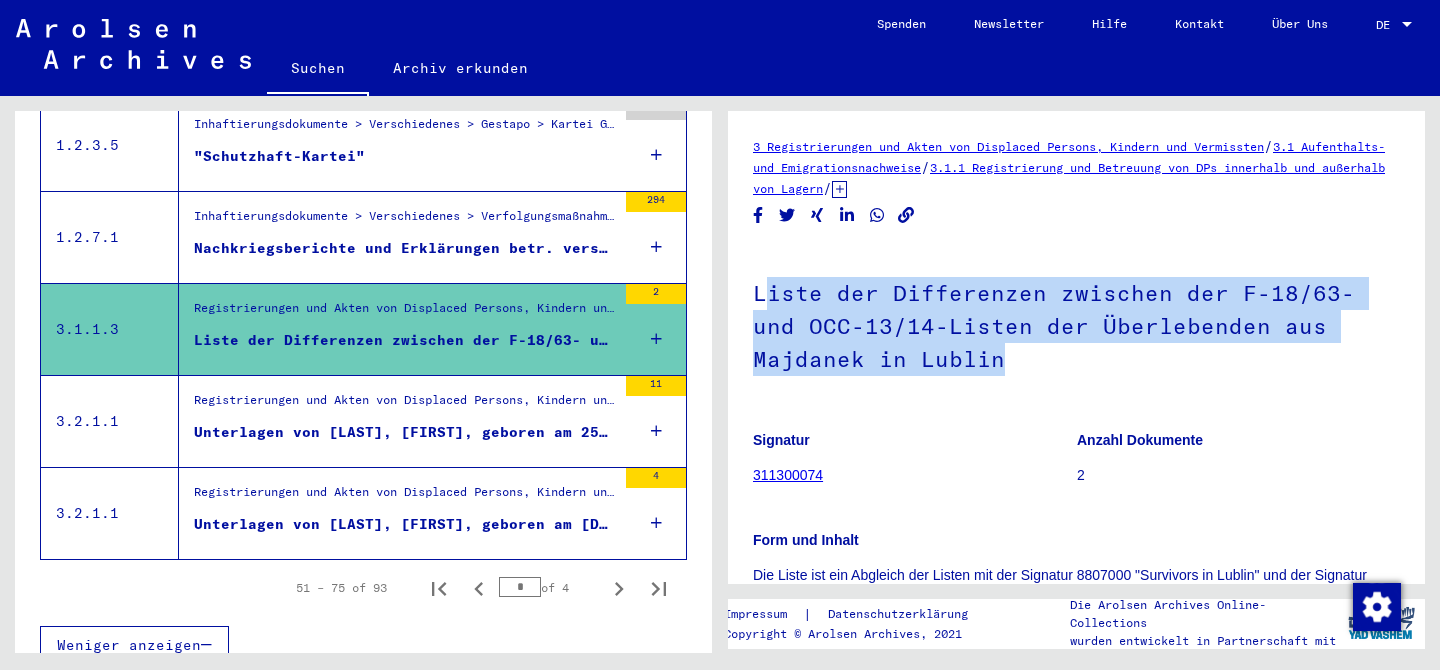 drag, startPoint x: 768, startPoint y: 291, endPoint x: 916, endPoint y: 366, distance: 165.91866 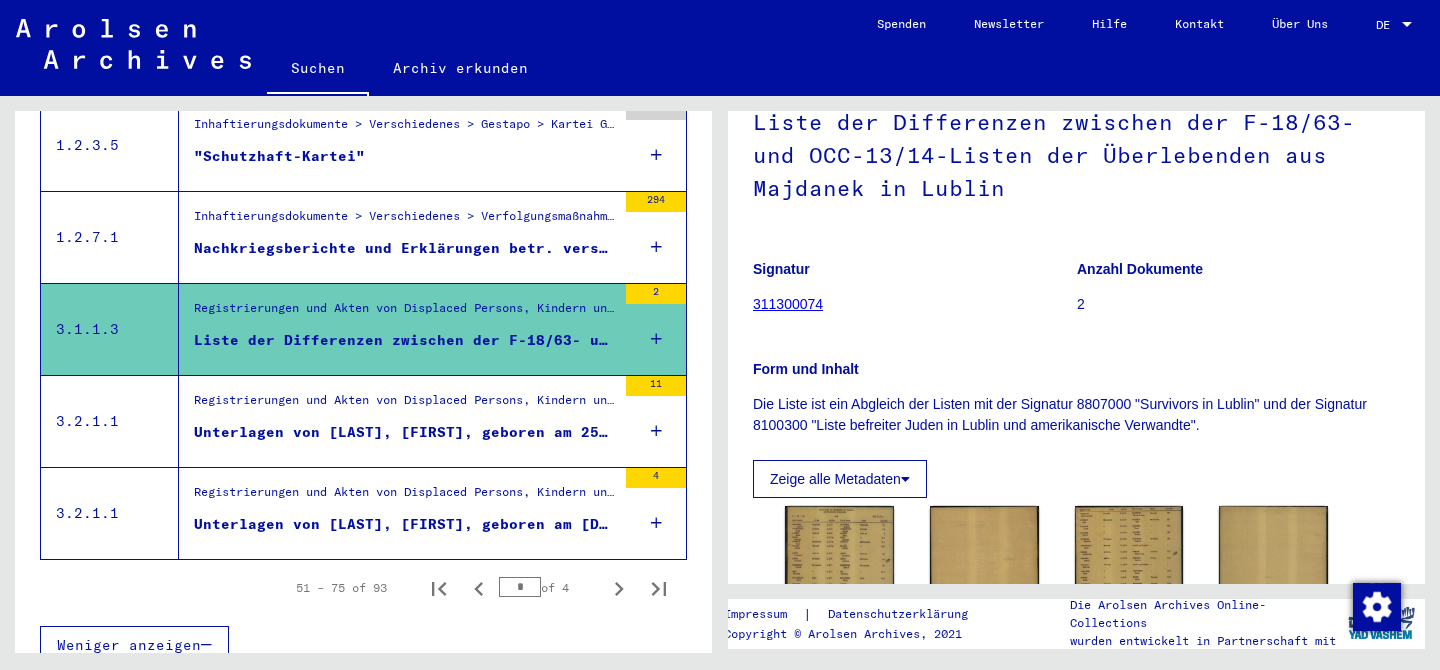 scroll, scrollTop: 172, scrollLeft: 0, axis: vertical 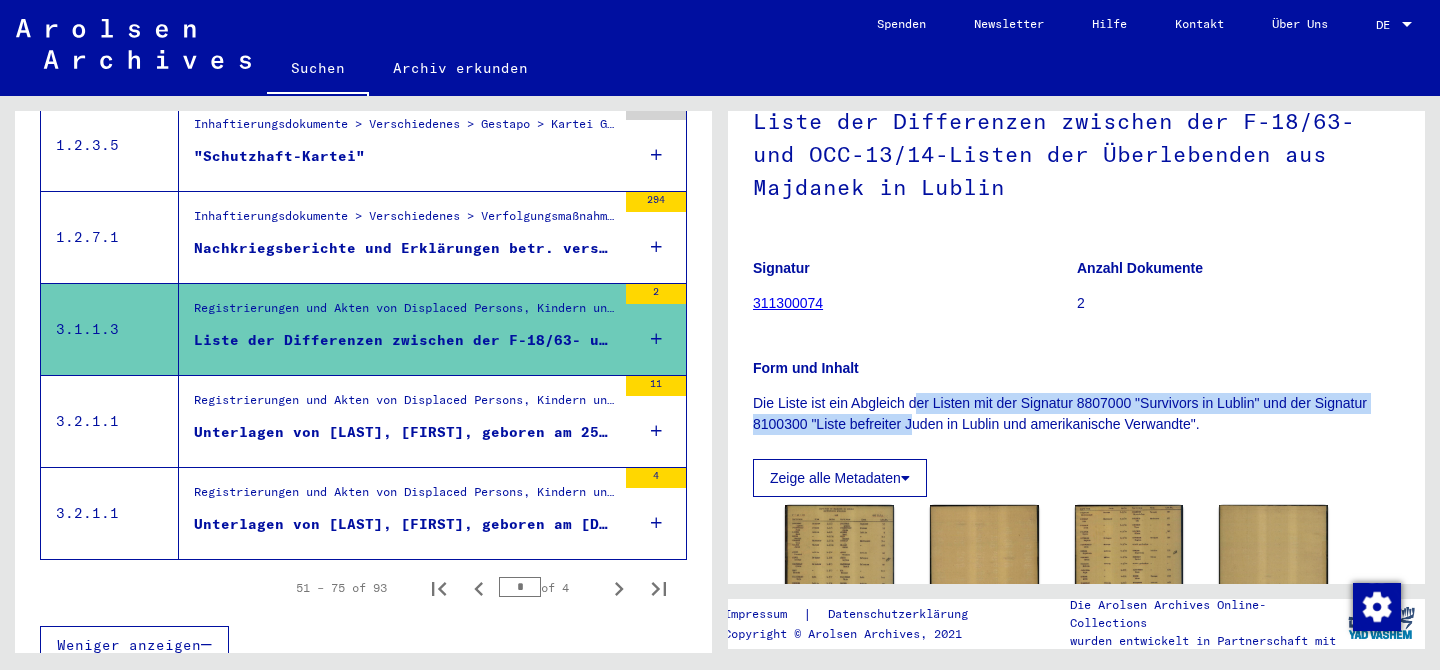 drag, startPoint x: 914, startPoint y: 402, endPoint x: 914, endPoint y: 427, distance: 25 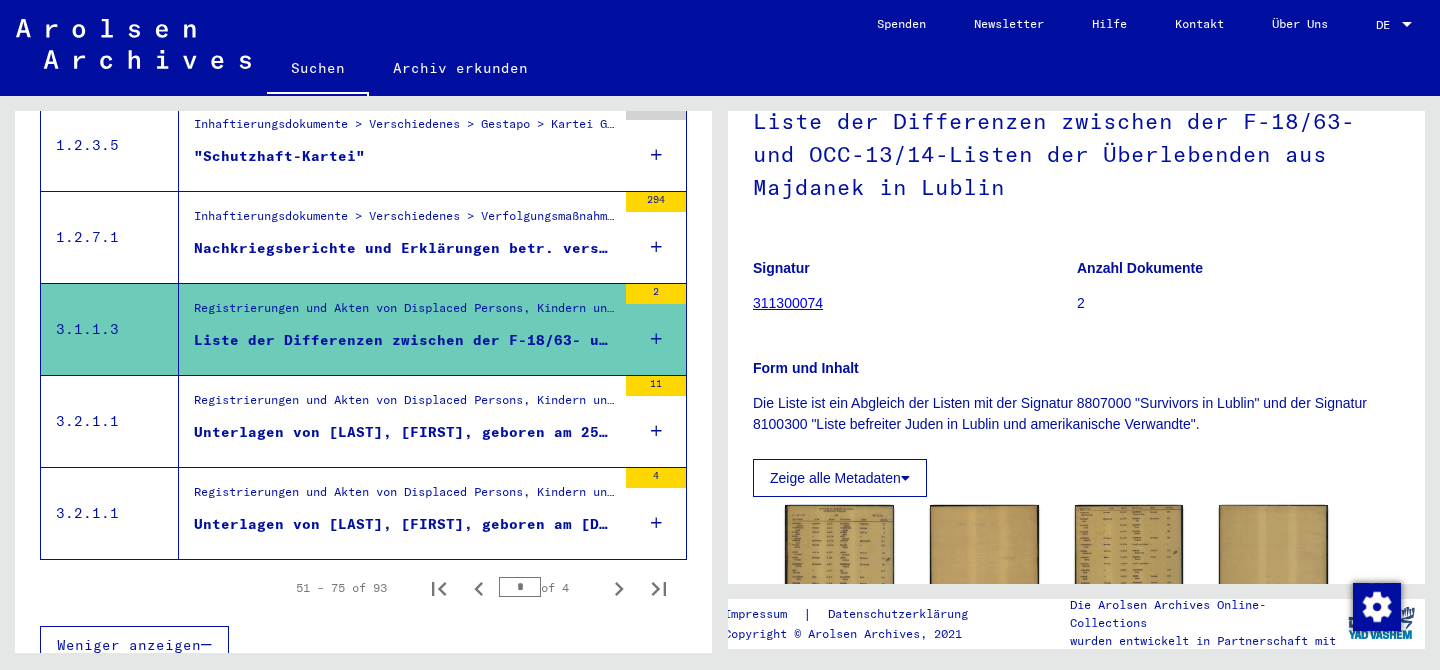 scroll, scrollTop: 426, scrollLeft: 0, axis: vertical 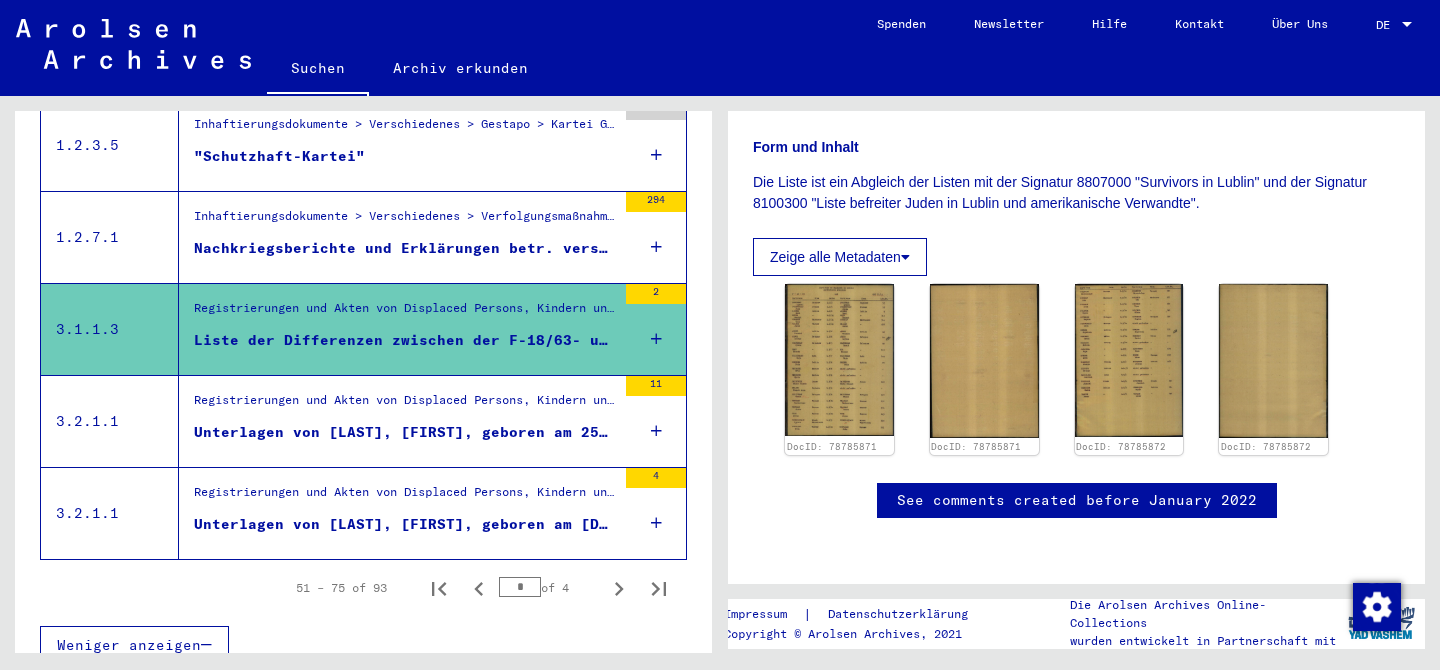 click on "Registrierungen und Akten von Displaced Persons, Kindern und Vermissten > Unterstützungsprogramme unterschiedlicher Organisationen > IRO „Care and Maintenance“ Programm > CM/1 Akten aus Deutschland > CM/1 Akten aus Deutschland, A-Z > Akten mit Namen ab CIBENKO" at bounding box center (405, 405) 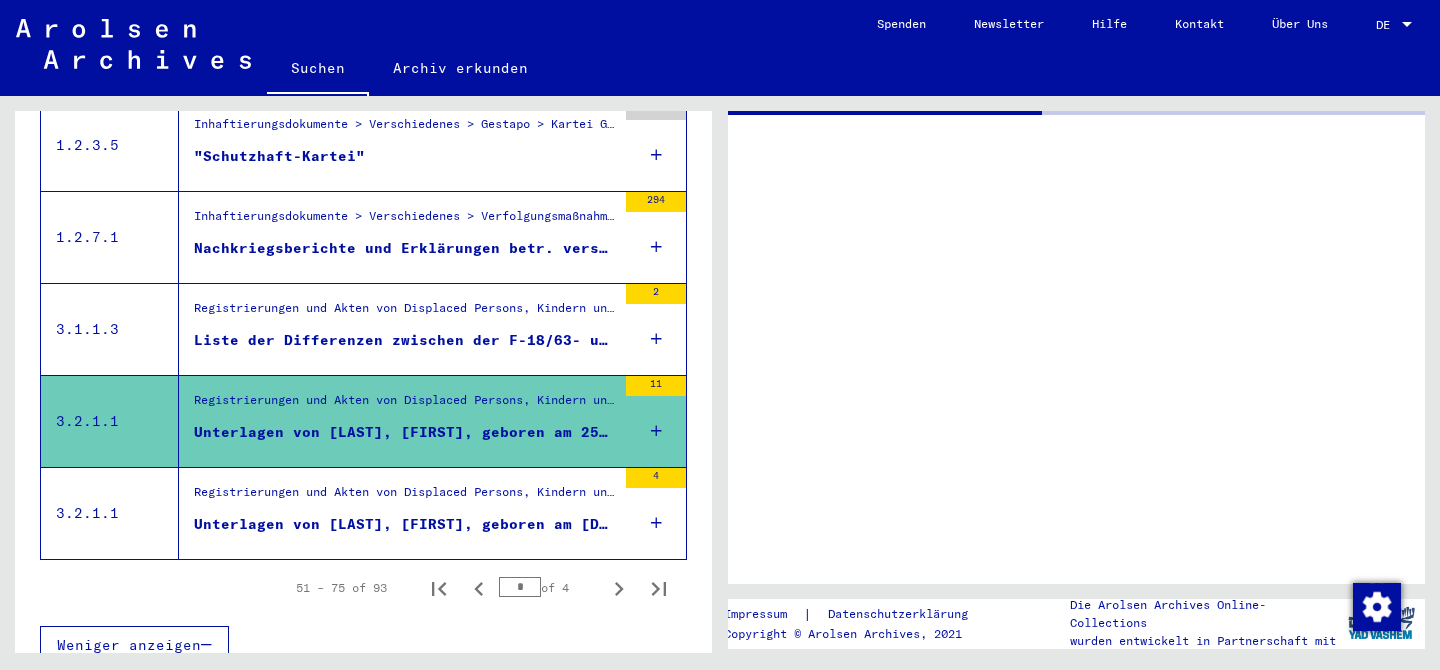scroll, scrollTop: 0, scrollLeft: 0, axis: both 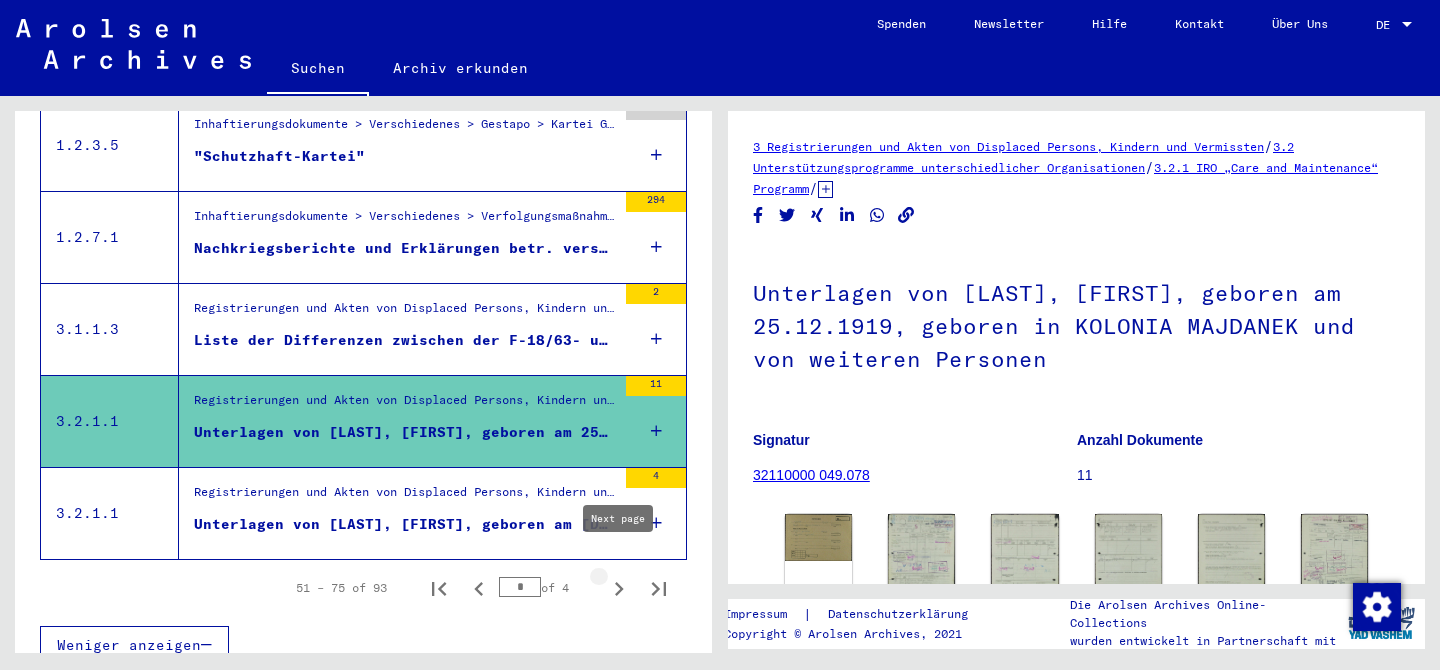 click 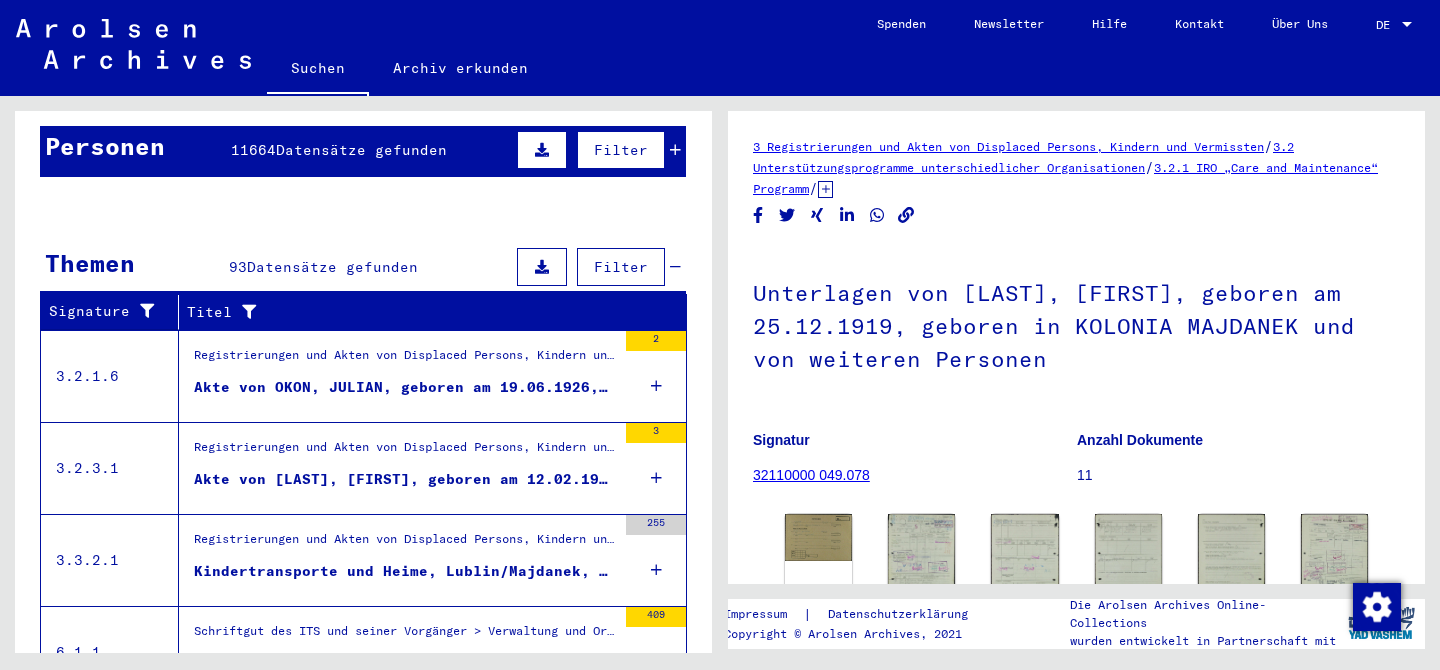scroll, scrollTop: 187, scrollLeft: 0, axis: vertical 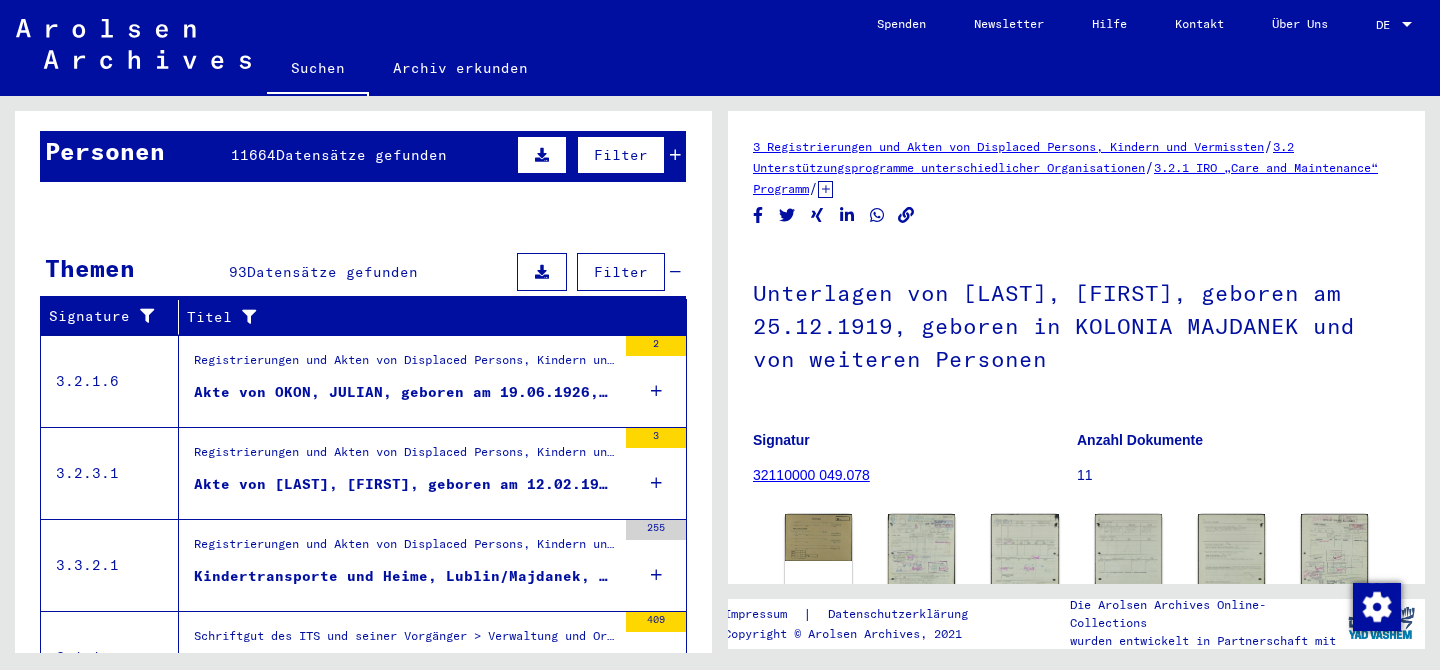 click on "Akte von OKON, JULIAN, geboren am 19.06.1926, geboren in MAJDANEK" at bounding box center (405, 397) 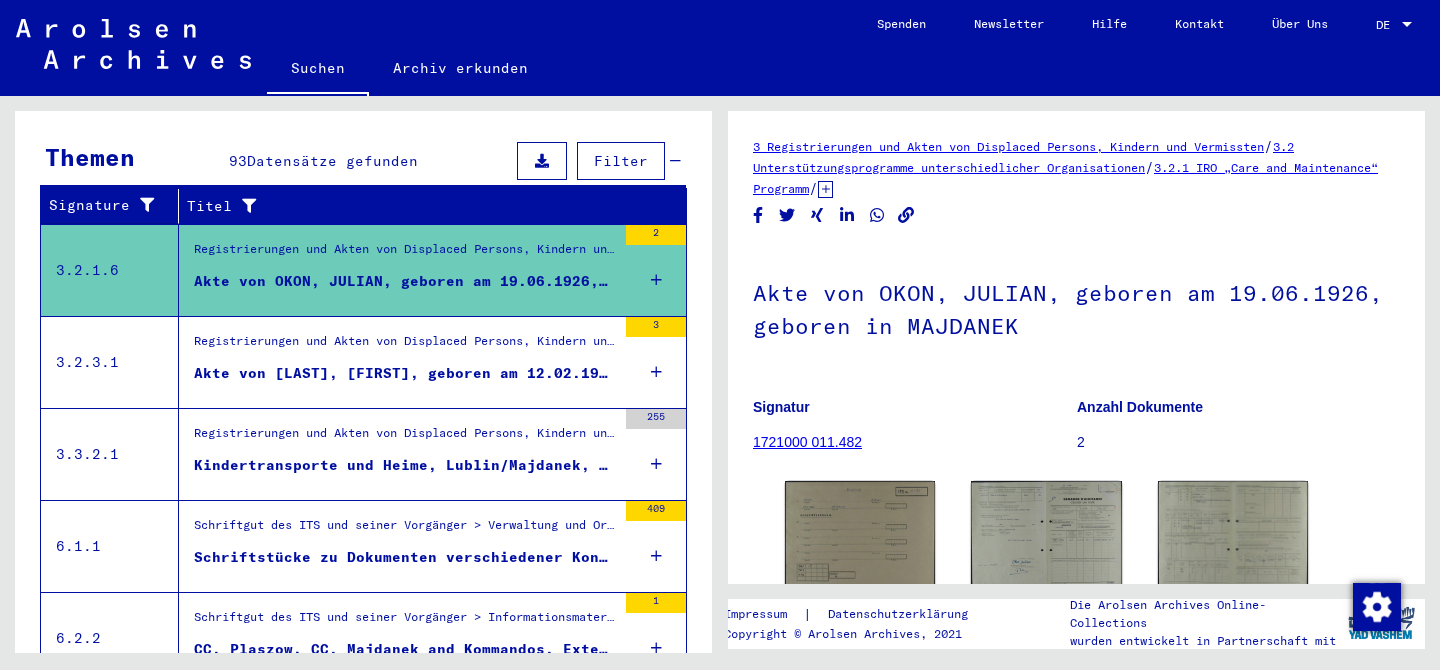 click on "Schriftstücke zu Dokumenten verschiedener Konzentrationslager II:      Flossenbürg - Mittelbau / Dora" at bounding box center [405, 557] 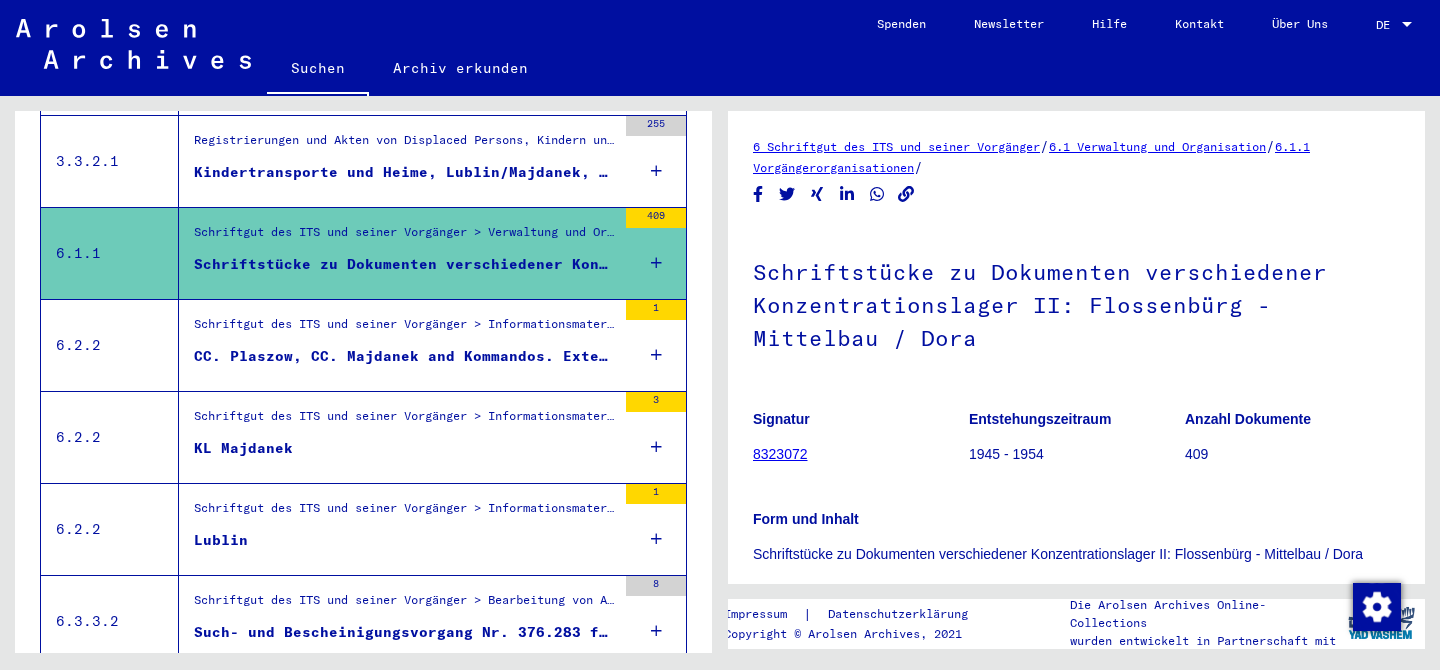 scroll, scrollTop: 596, scrollLeft: 0, axis: vertical 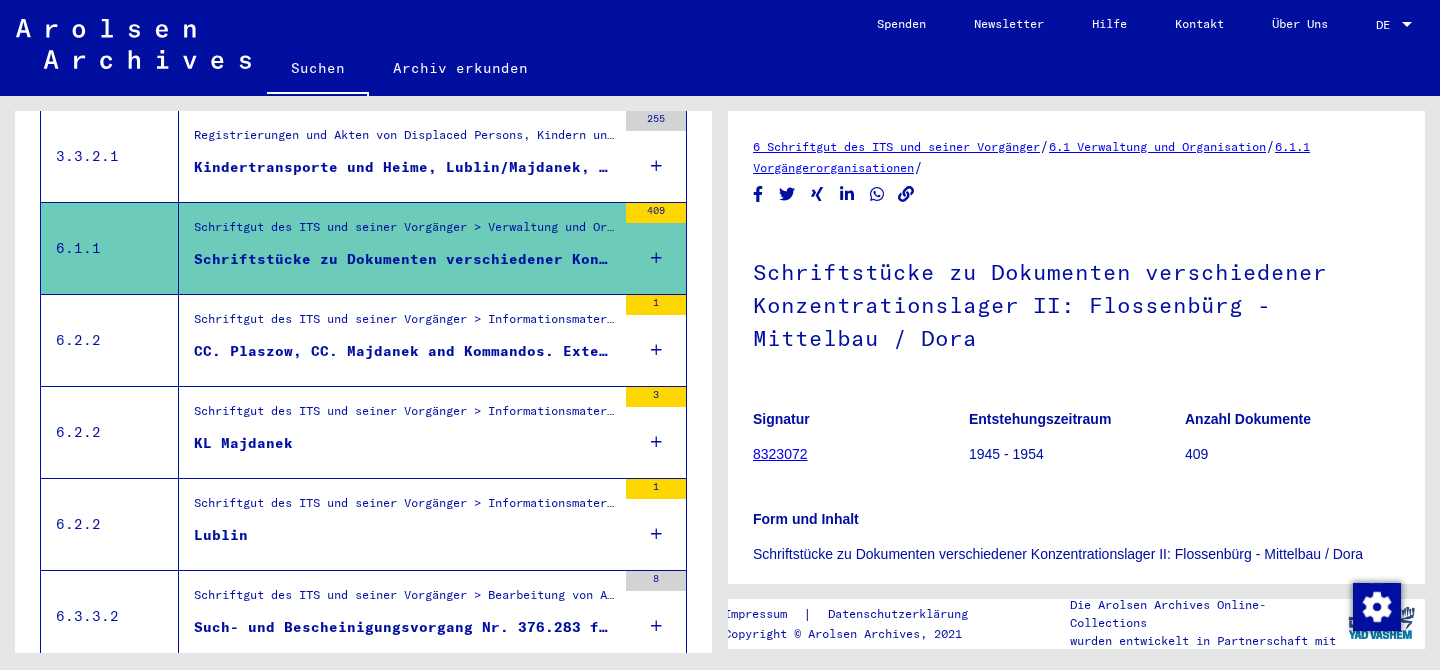 click on "CC. Plaszow, CC. Majdanek and Kommandos. Extermination Camps" at bounding box center (405, 351) 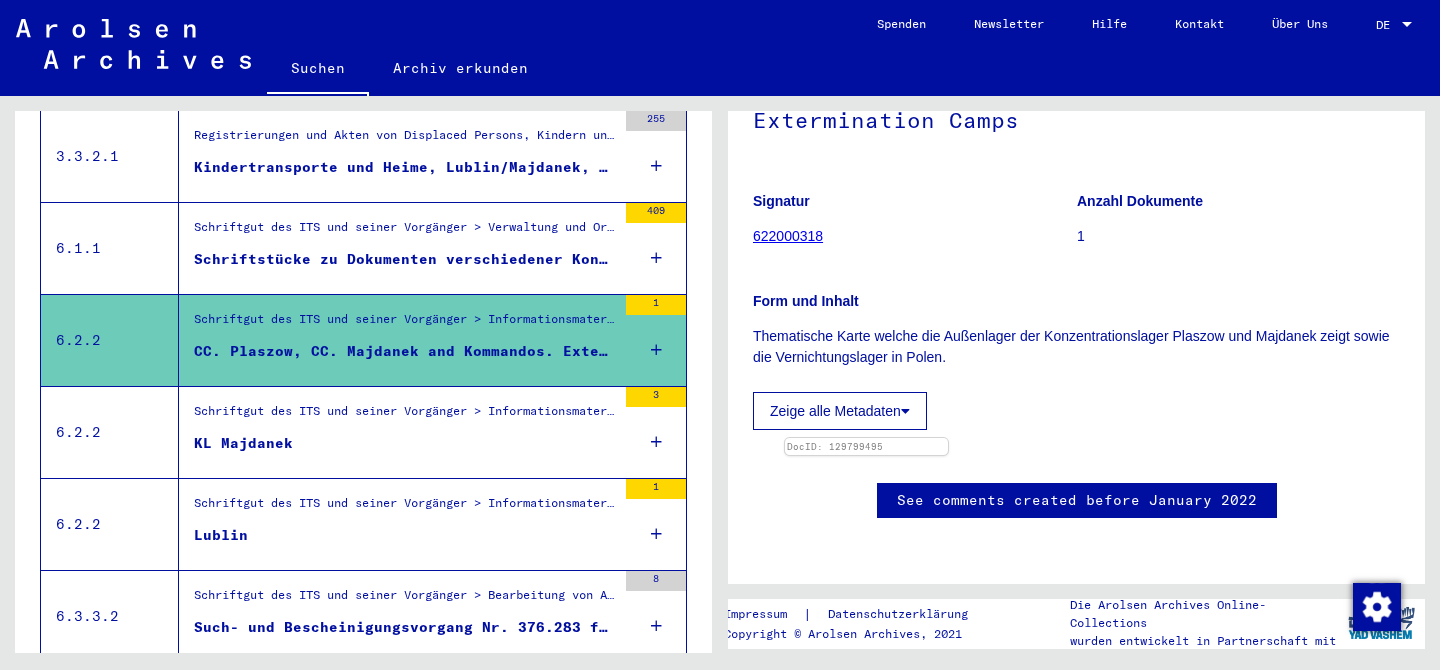 scroll, scrollTop: 636, scrollLeft: 0, axis: vertical 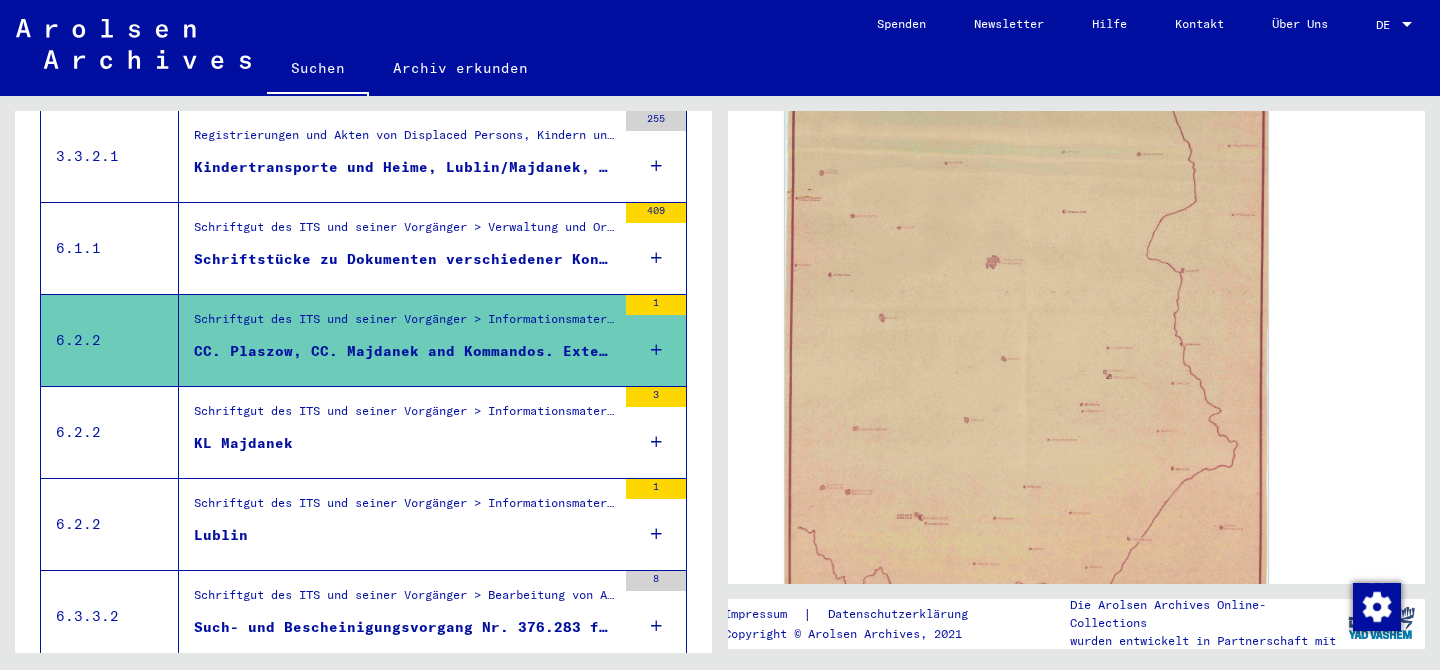click on "Schriftgut des ITS und seiner Vorgänger > Informationsmaterialien > Karten" at bounding box center [405, 416] 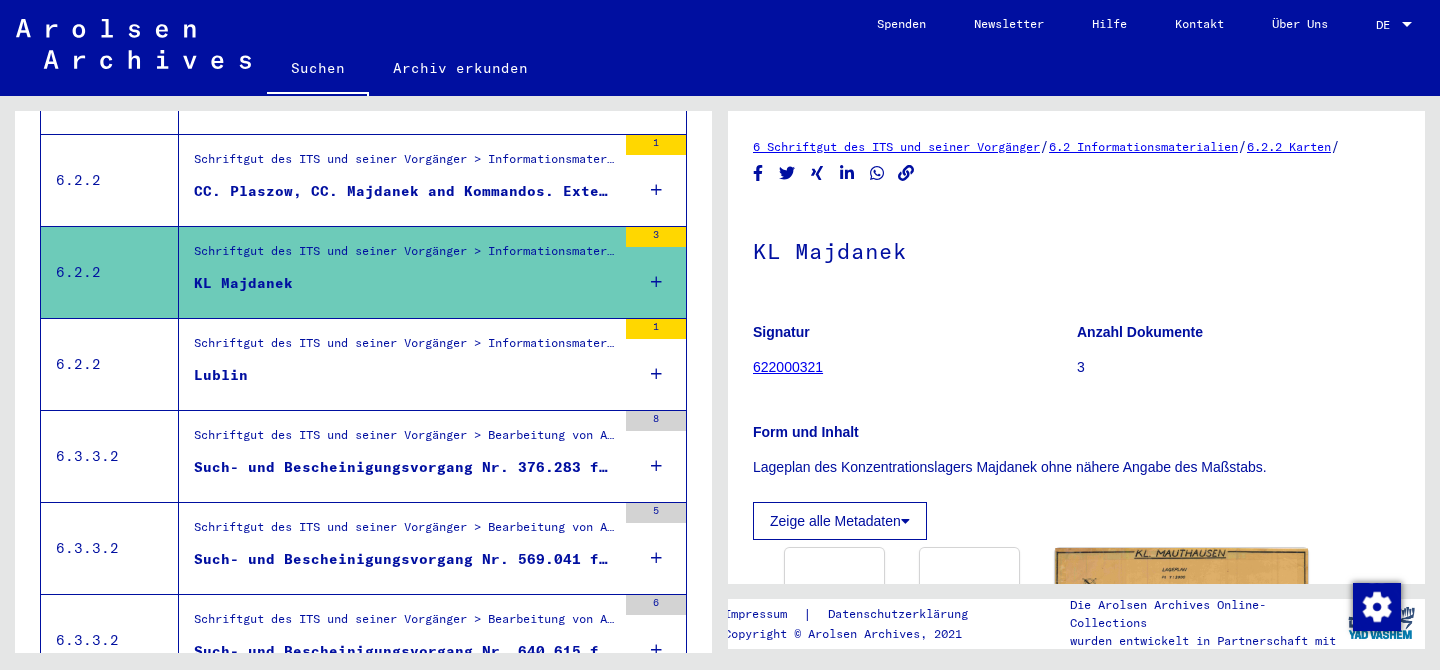 scroll, scrollTop: 780, scrollLeft: 0, axis: vertical 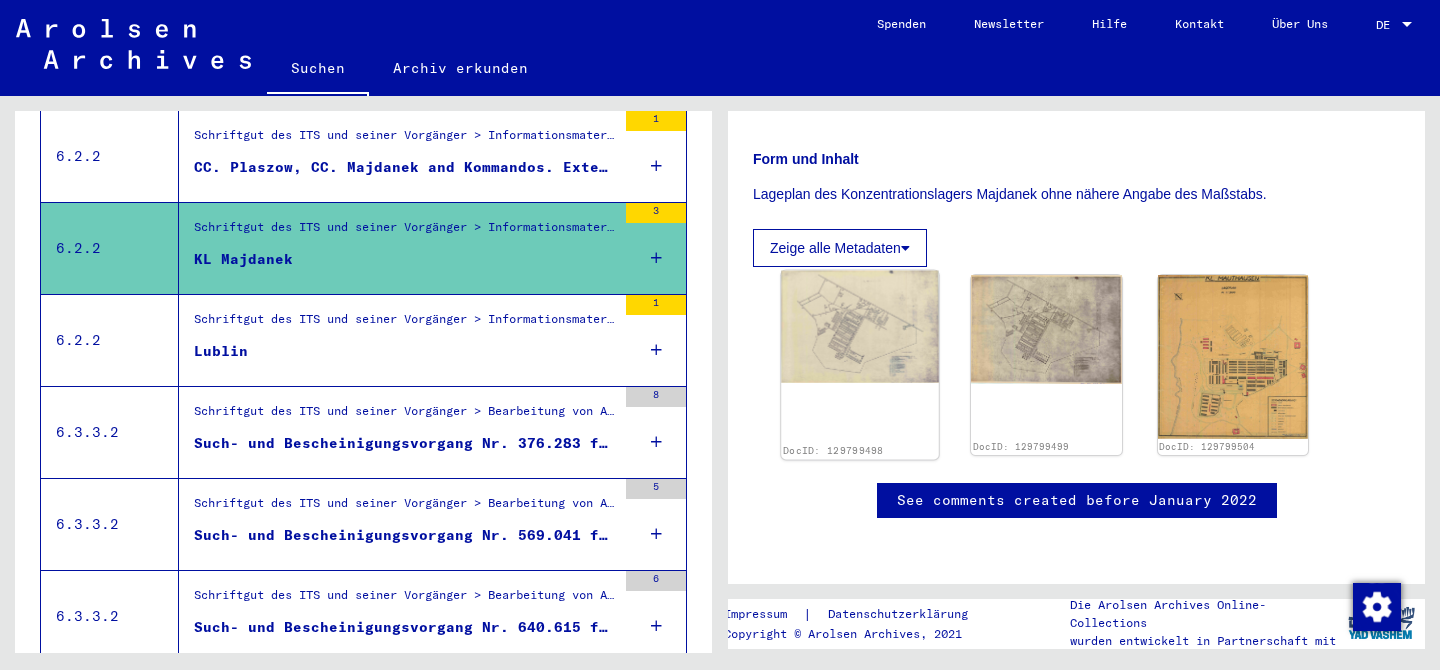 click 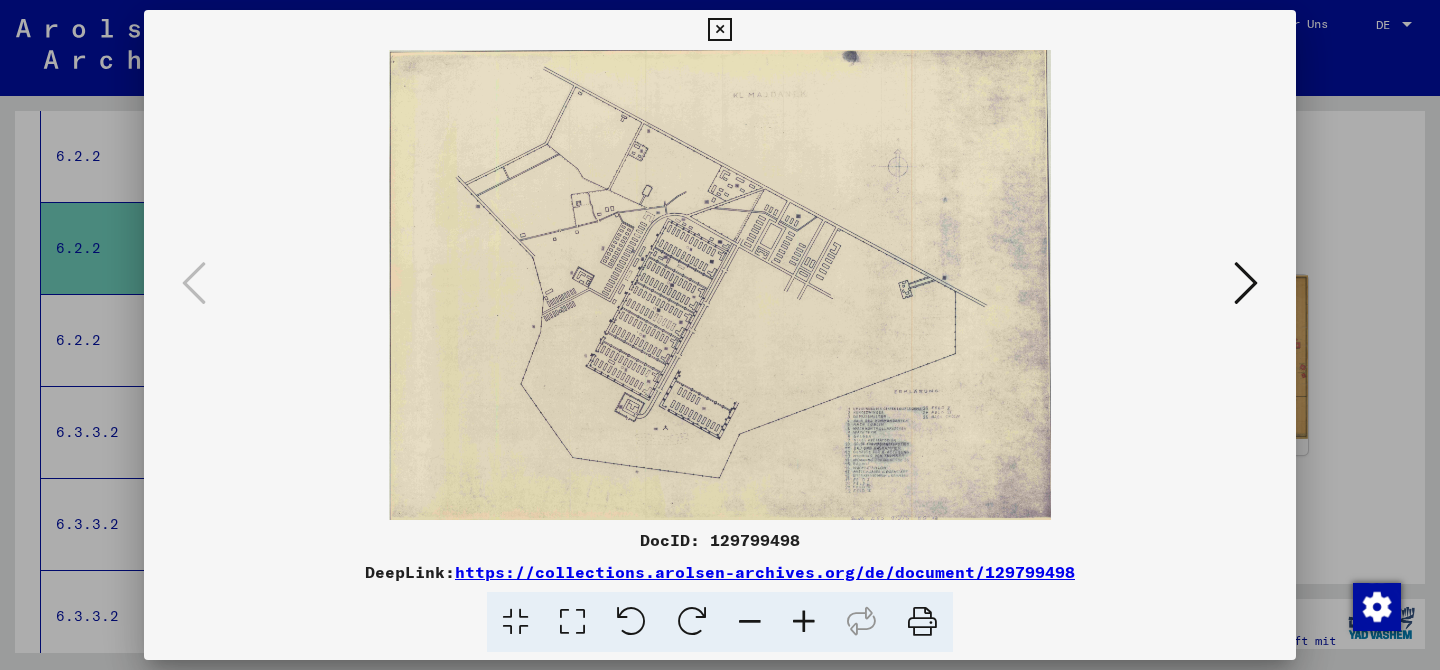 click at bounding box center (1246, 283) 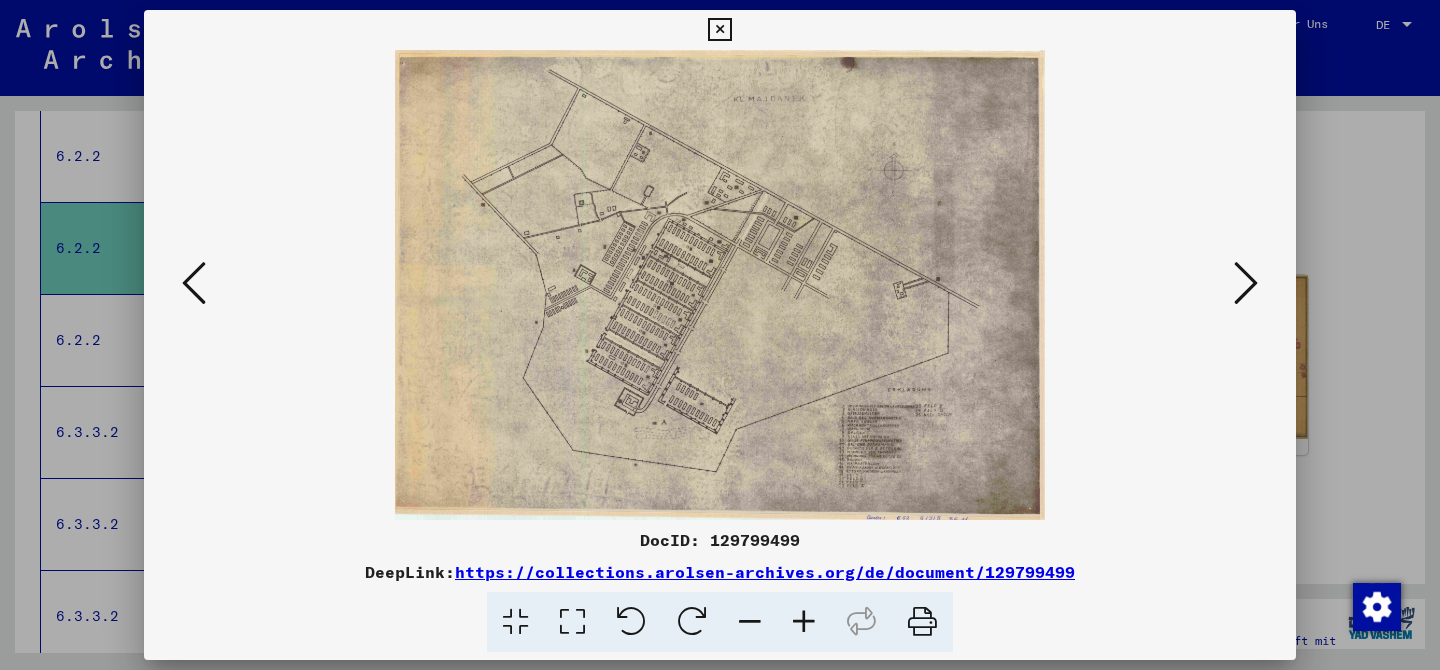 click at bounding box center [1246, 283] 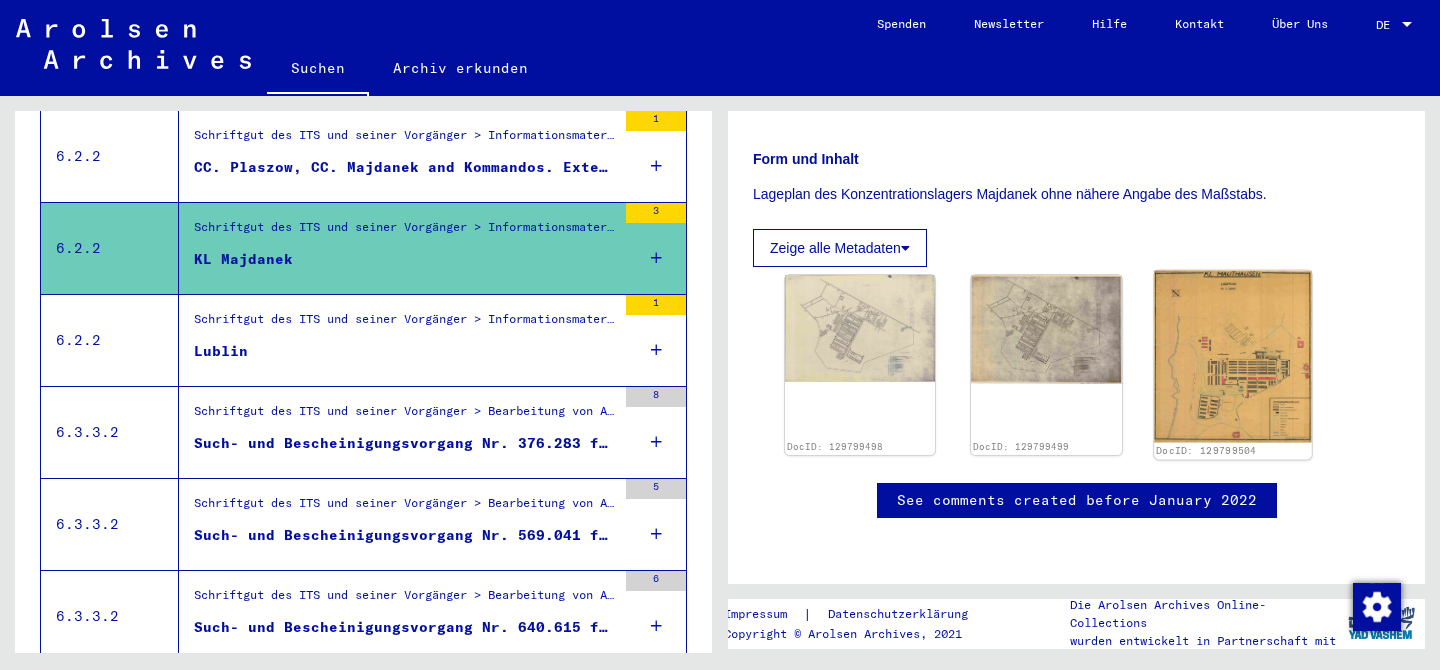 click 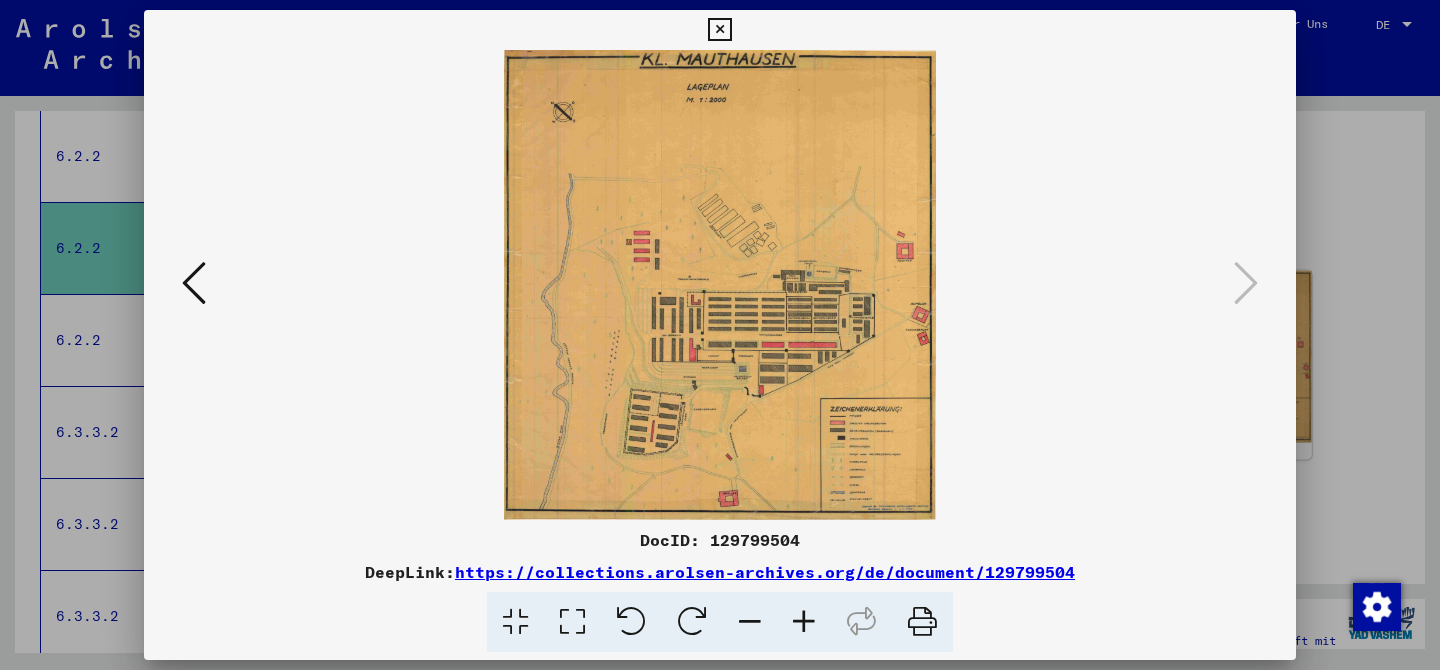 type 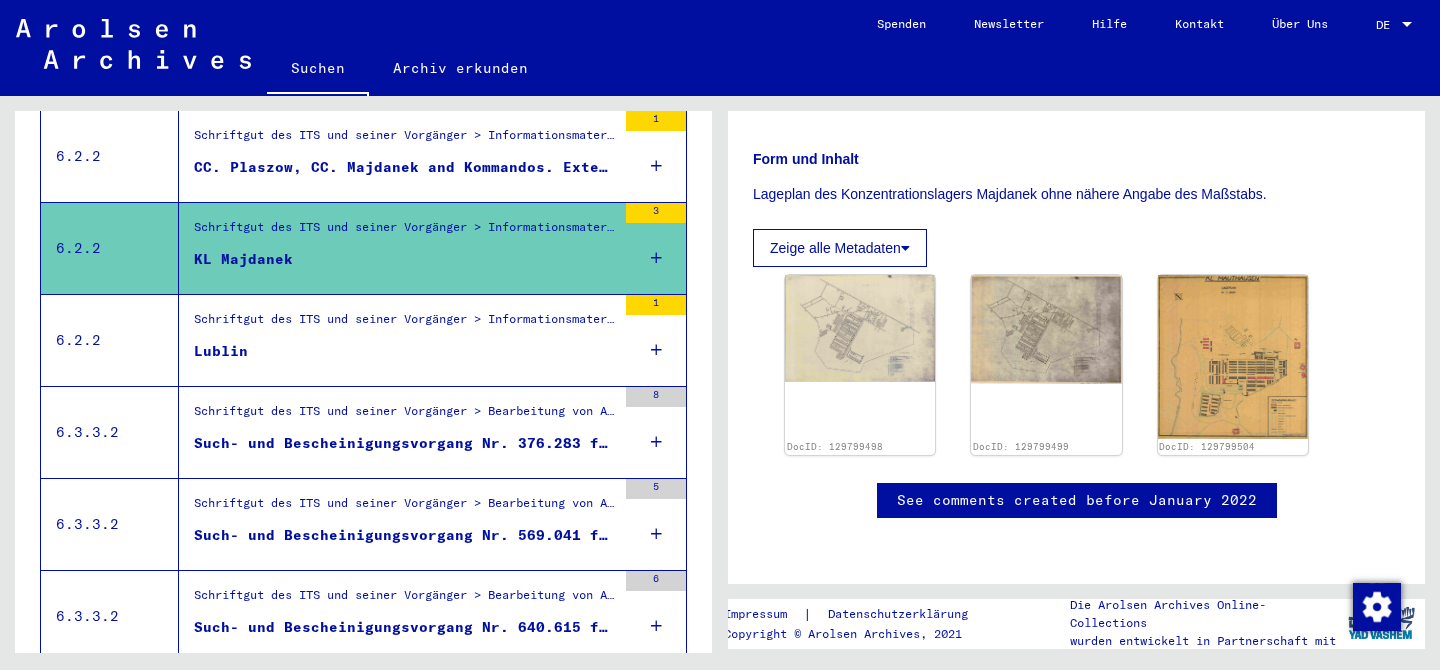 click on "Lublin" at bounding box center [405, 356] 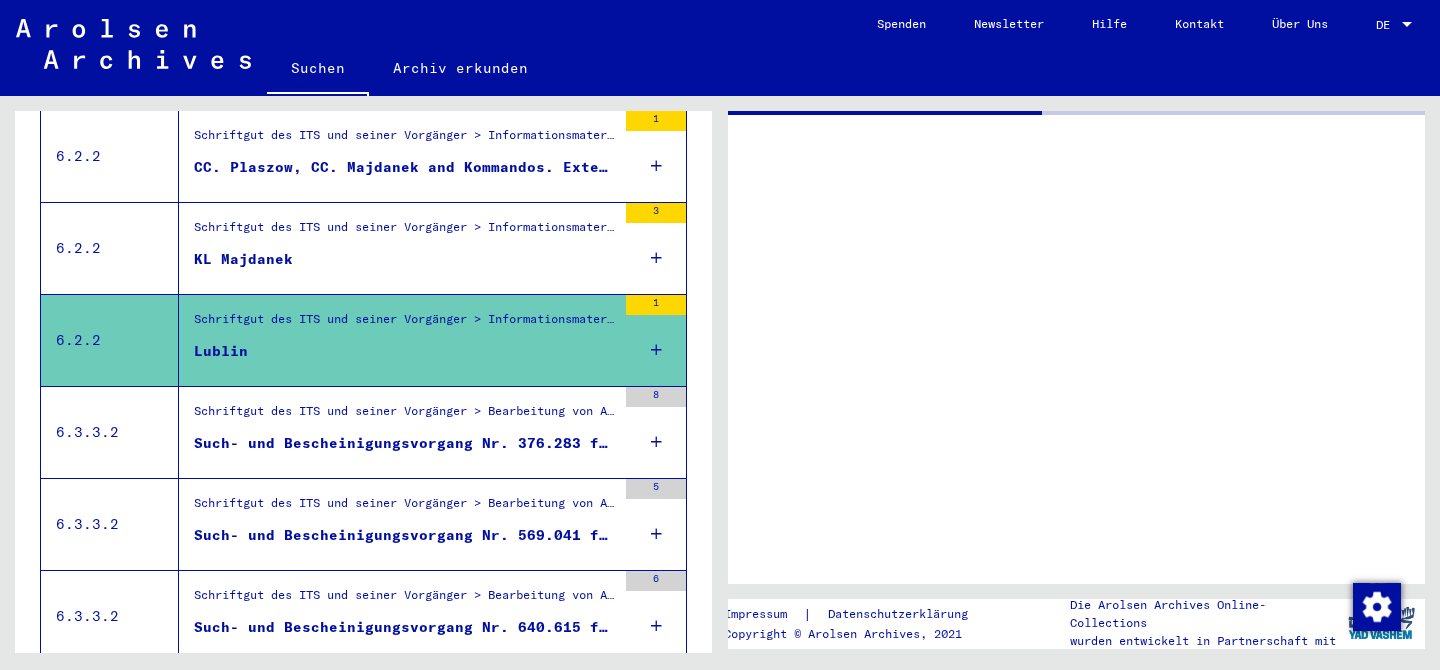 scroll, scrollTop: 0, scrollLeft: 0, axis: both 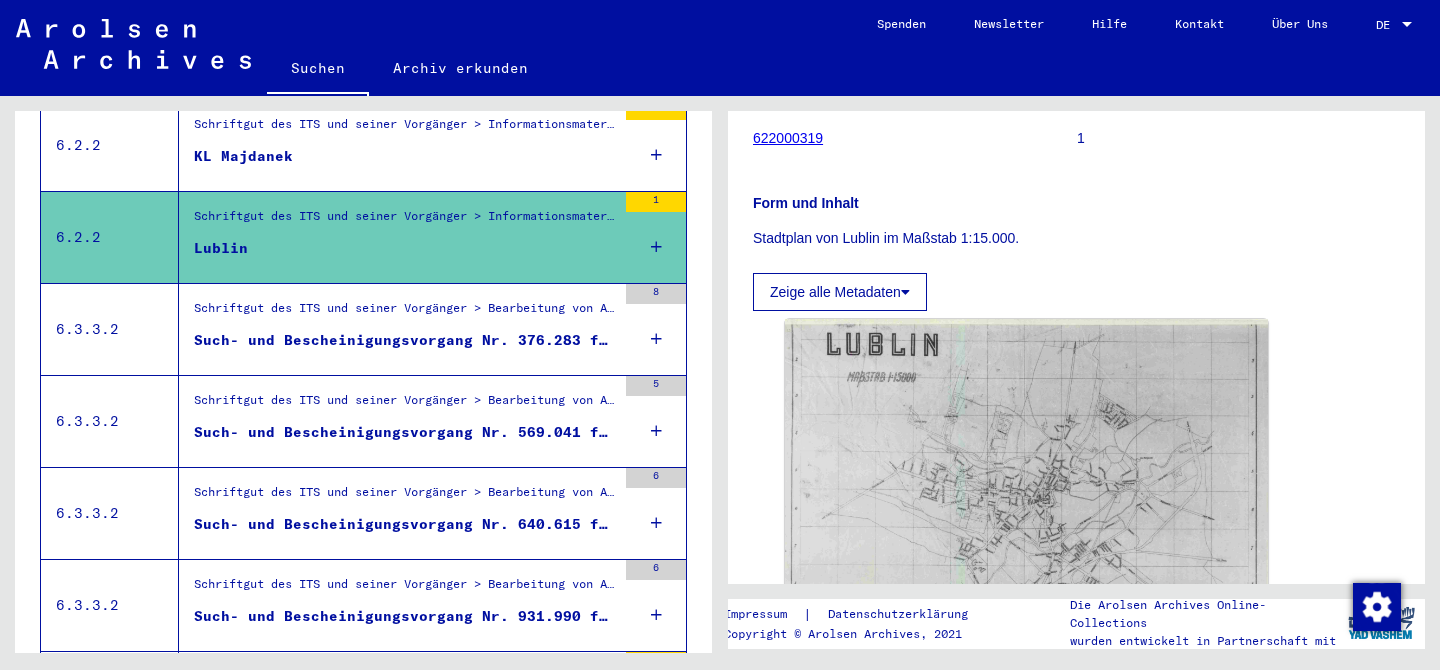 click on "Zeige alle Metadaten" 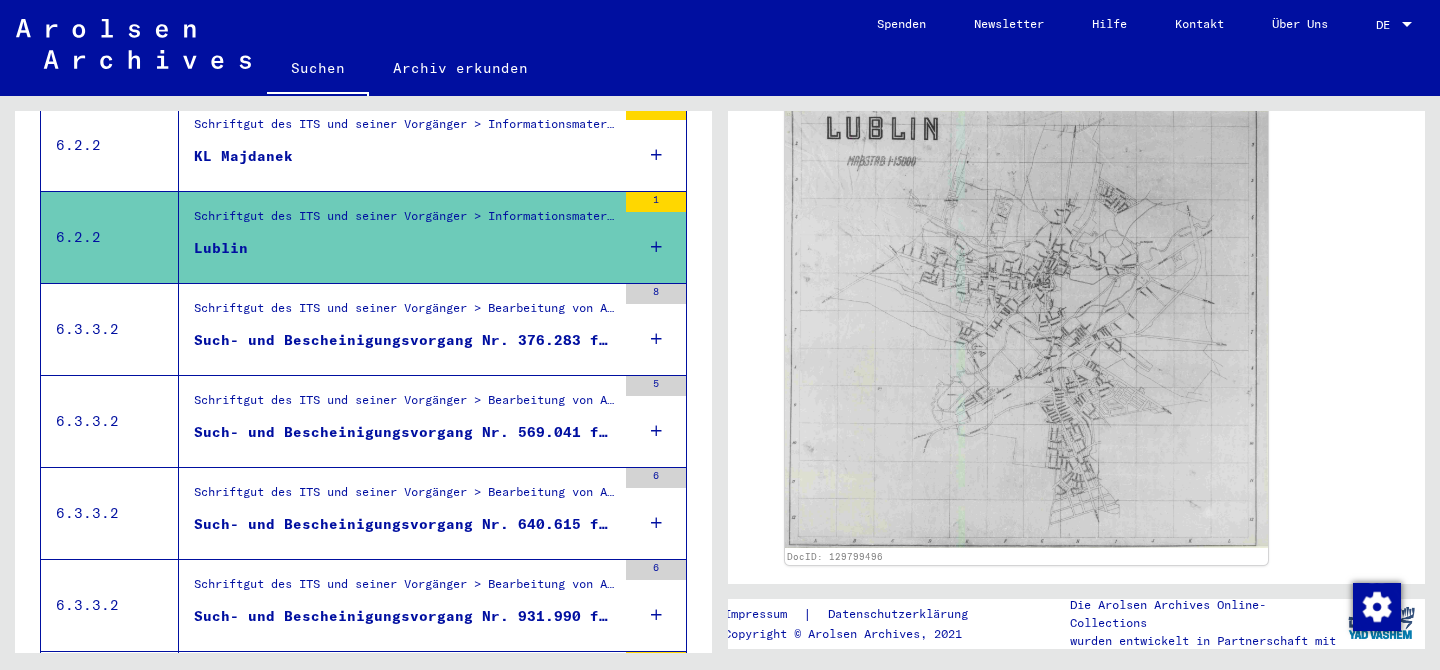 scroll, scrollTop: 878, scrollLeft: 0, axis: vertical 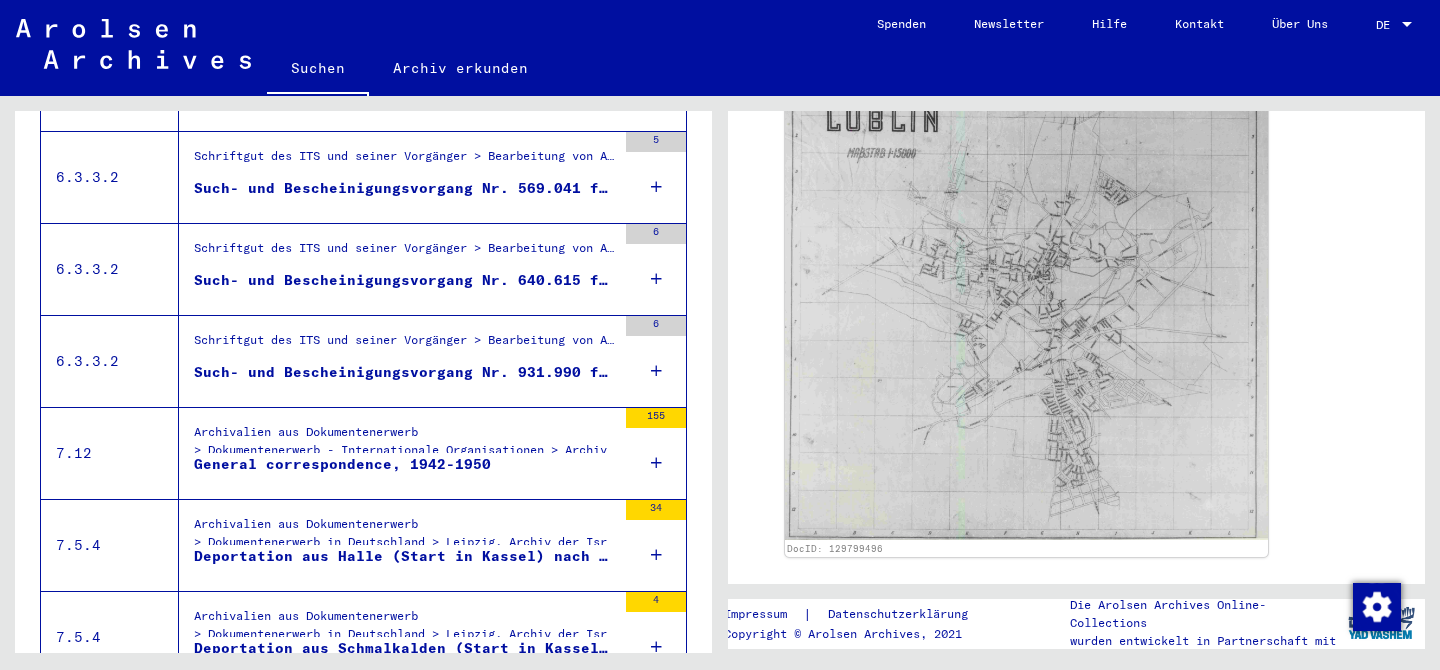 click on "General correspondence, 1942-1950" at bounding box center [405, 469] 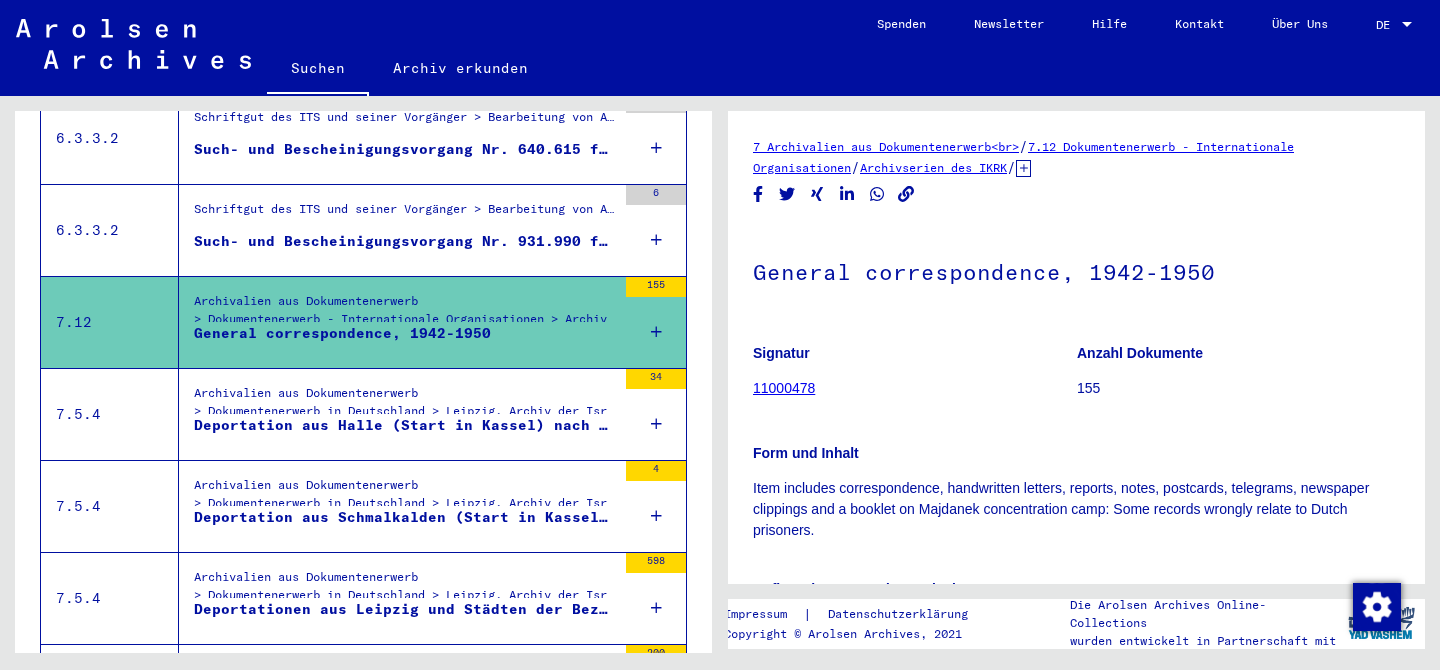 scroll, scrollTop: 1267, scrollLeft: 0, axis: vertical 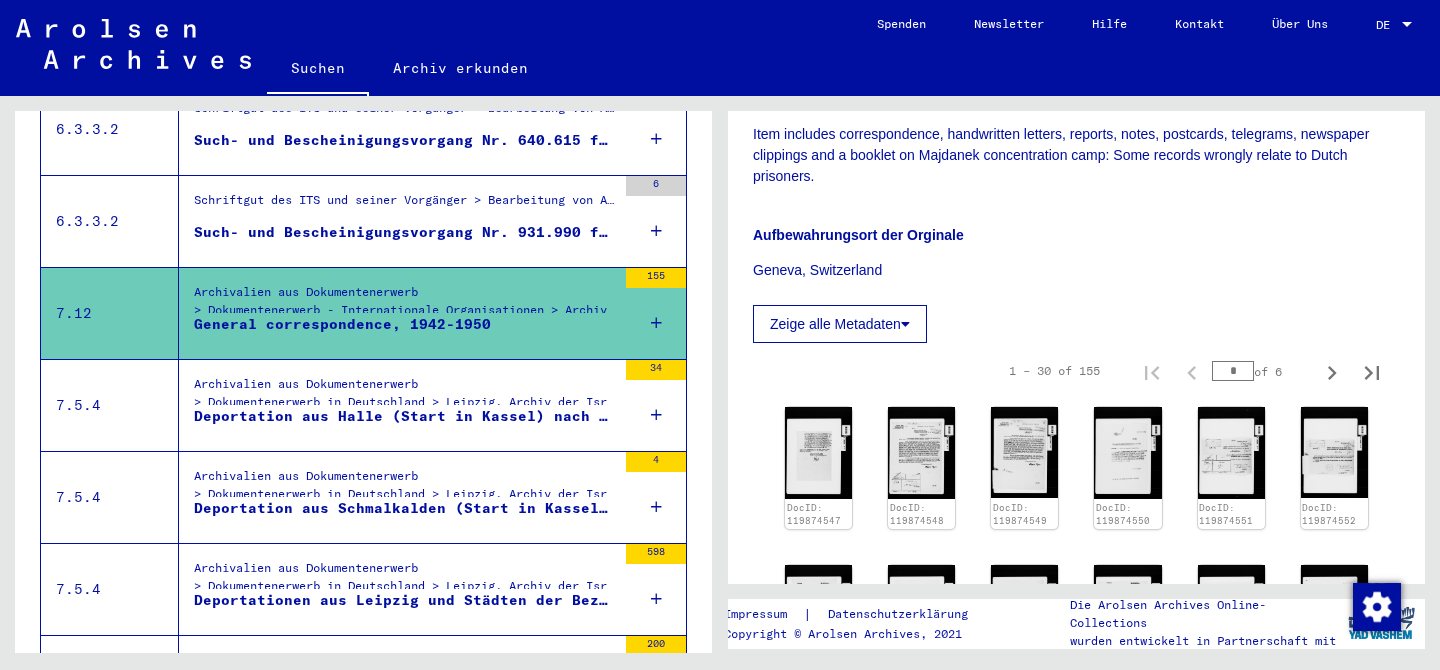 click on "Archivalien aus Dokumentenerwerb  > Dokumentenerwerb in Deutschland > Leipzig, Archiv der Israelitischen Religionsgemeinde > Deportationen aus Leipzig und Städten der Bezirksstelle Mitteldeutschland,      1942-1945" at bounding box center (405, 398) 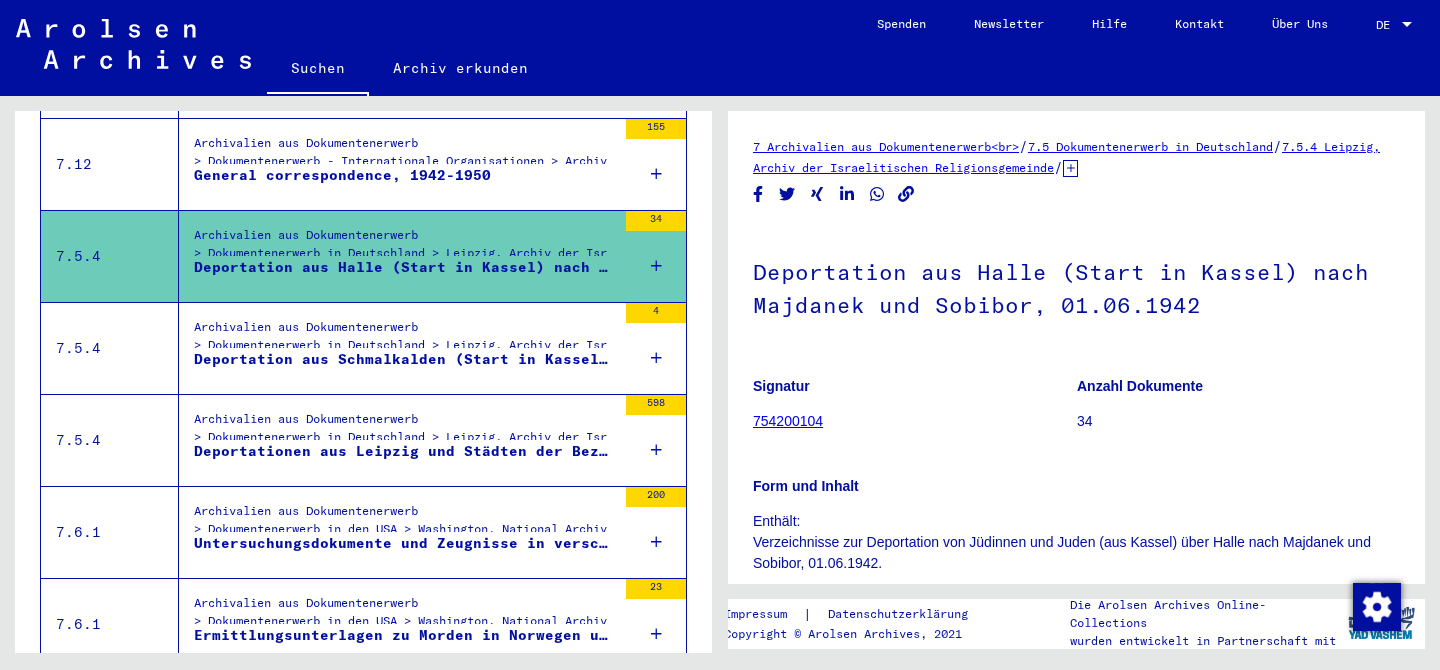 scroll, scrollTop: 1423, scrollLeft: 0, axis: vertical 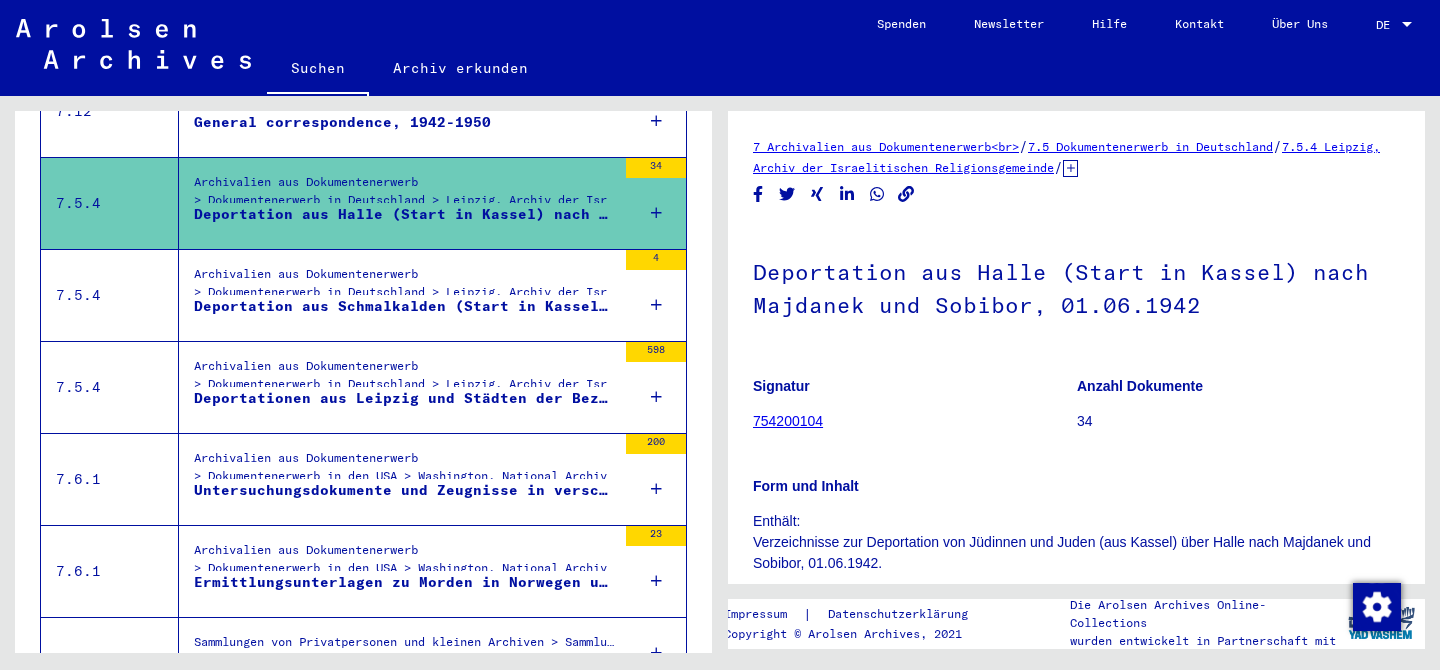 click on "Archivalien aus Dokumentenerwerb > Dokumentenerwerb in den USA > Washington, National Archives USA > Unterlagen verschiedener Konzentrationslager - z.B. Buchenwald, Dachau, Mauthausen, Natzweiler, Flossenbürg, Gefängnisse, Displaced Persons- Unterlagen, Heilanstalt Hadamar, Zeugenaussagen und Berichte. > Akten über Kriegsverbrechen (nicht verhandelte Fälle) 1944-49 Untersuchungsdokumente und Zeugnisse in verschiedenen Konzentrationslagern, Außenlagern und Ghettos" at bounding box center (397, 479) 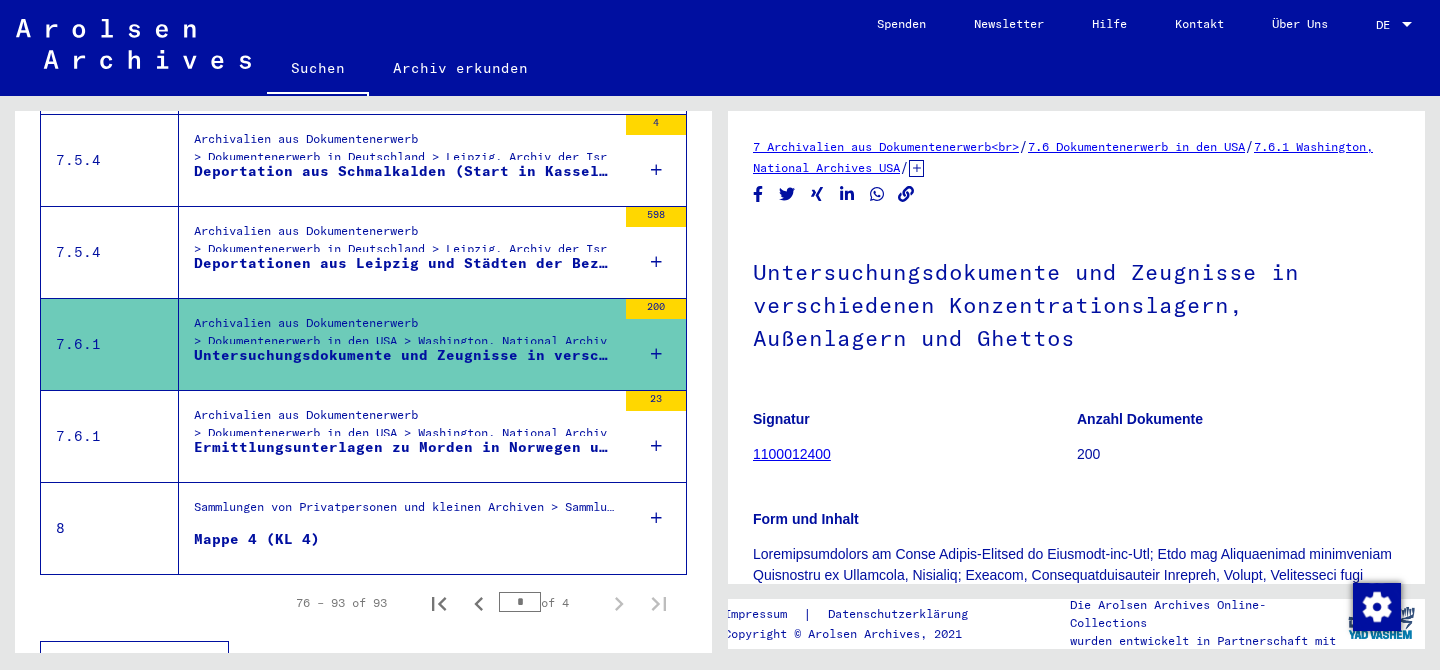 scroll, scrollTop: 1619, scrollLeft: 0, axis: vertical 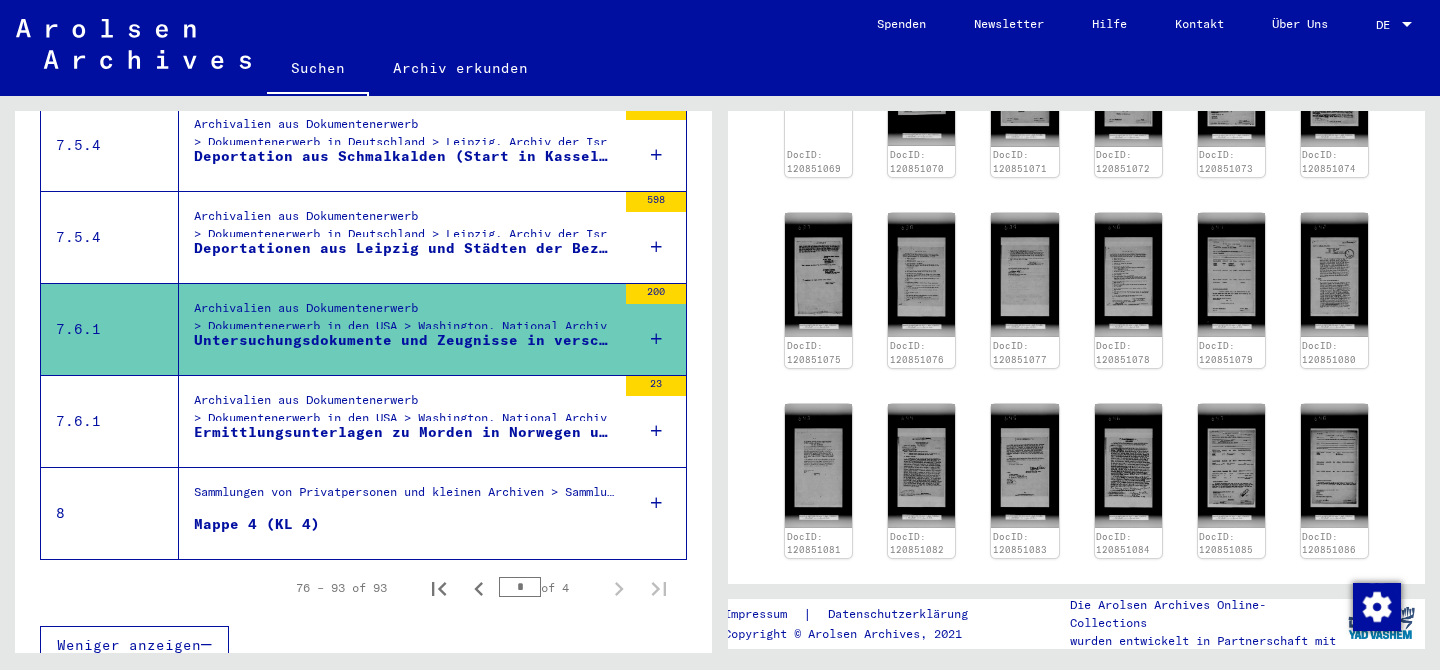 click on "Archivalien aus Dokumentenerwerb  > Dokumentenerwerb in den USA > Washington, National Archives USA  > Unterlagen verschiedener Konzentrationslager - z.B. Buchenwald, Dachau,      Mauthausen, Natzweiler, Flossenbürg, Gefängnisse, Displaced Persons-      Unterlagen, Heilanstalt Hadamar, Zeugenaussagen und Berichte. > Akten über Kriegsverbrechen (nicht verhandelte Fälle) 1944-49" at bounding box center (405, 414) 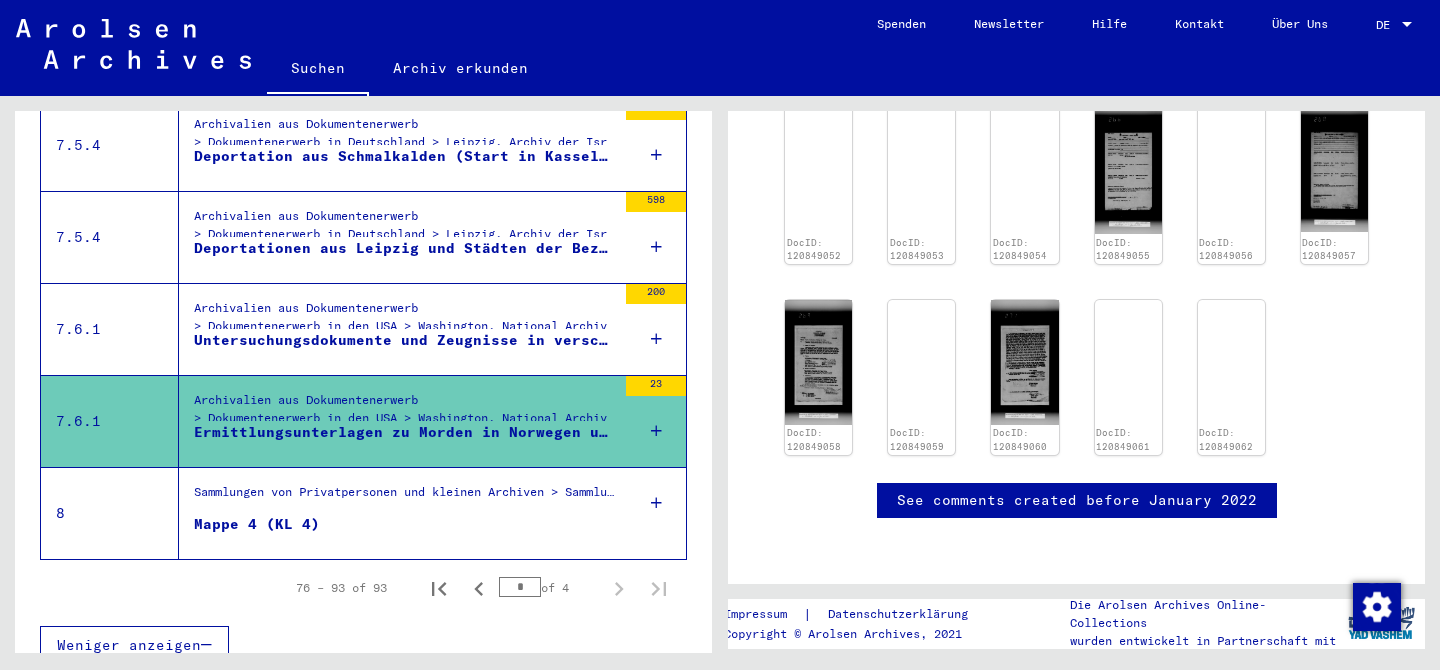 scroll, scrollTop: 0, scrollLeft: 0, axis: both 